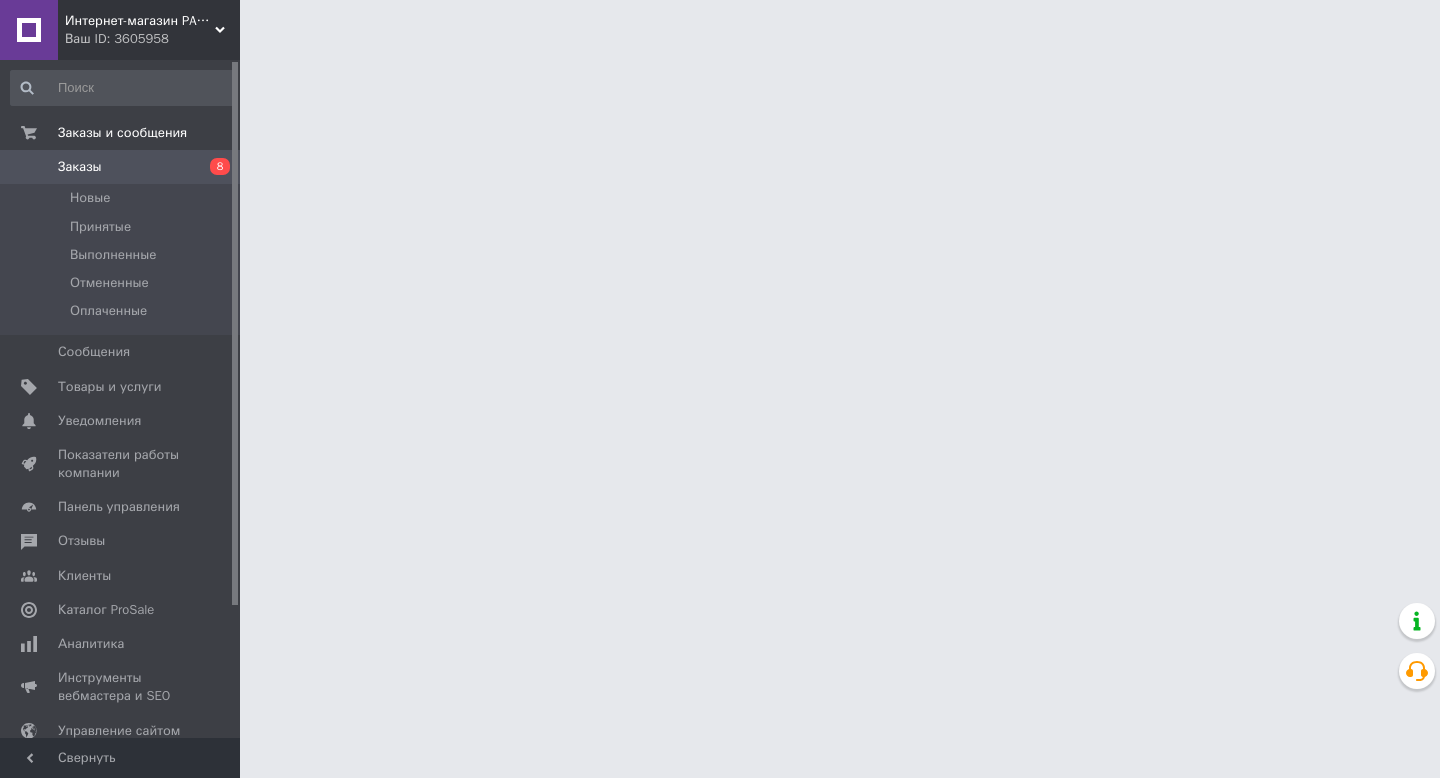 scroll, scrollTop: 0, scrollLeft: 0, axis: both 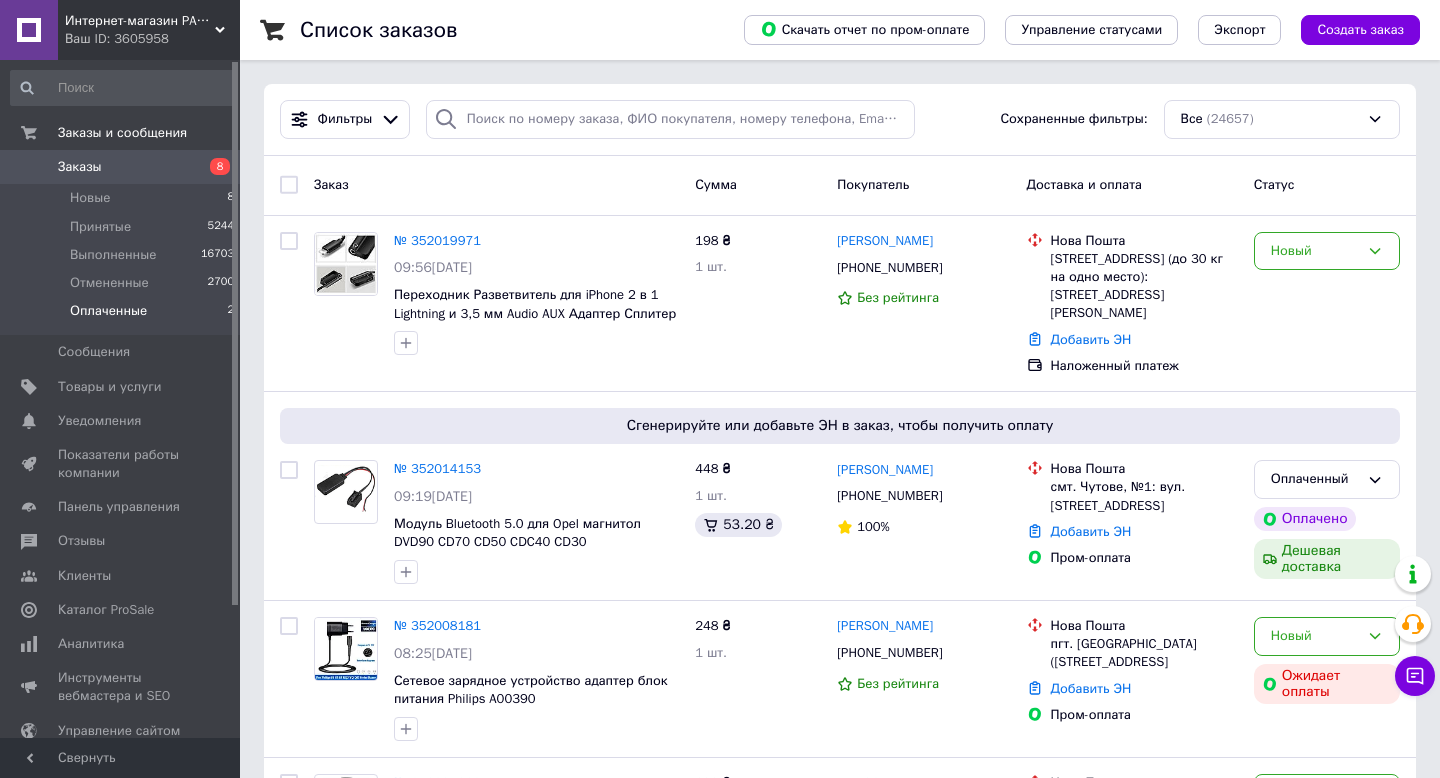 click on "Оплаченные 2" at bounding box center (123, 316) 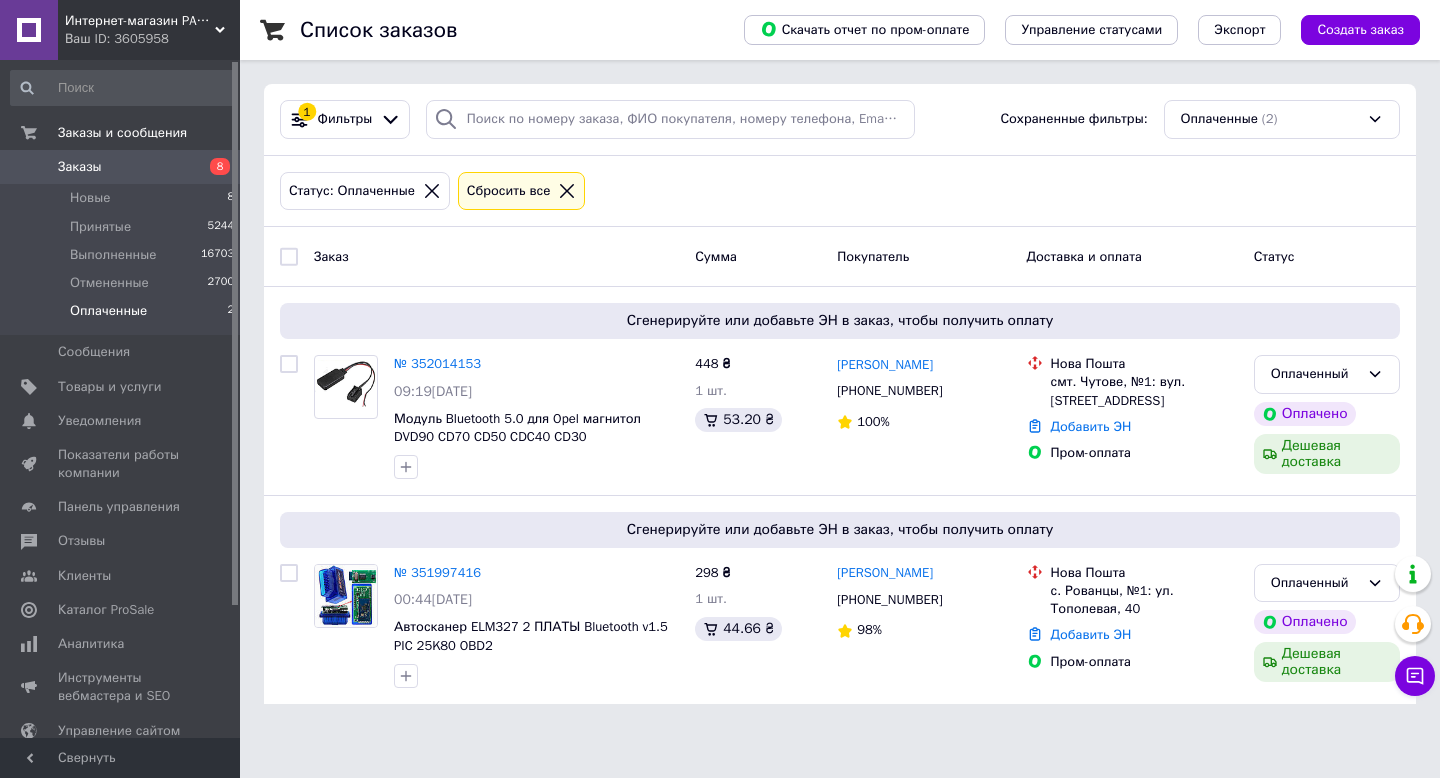 click at bounding box center [289, 257] 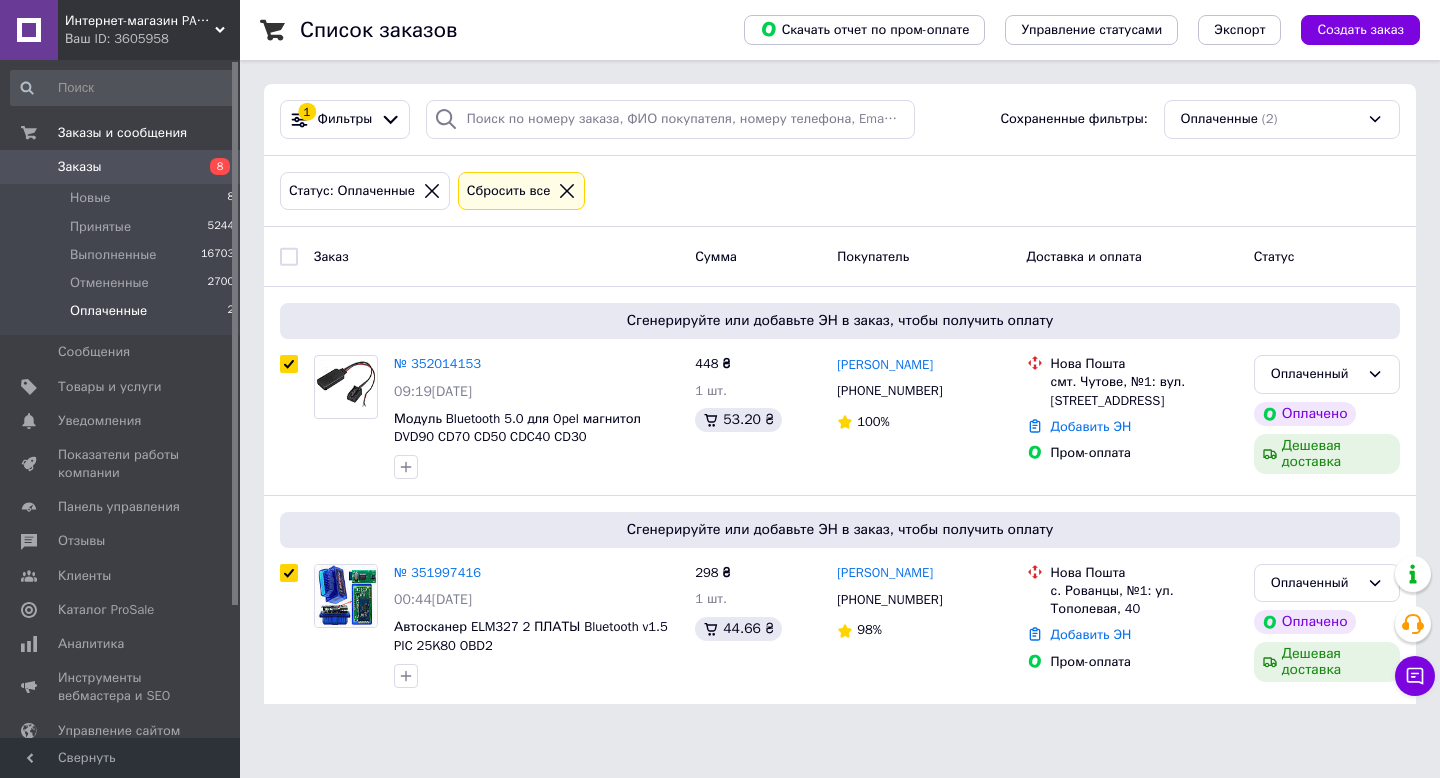 checkbox on "true" 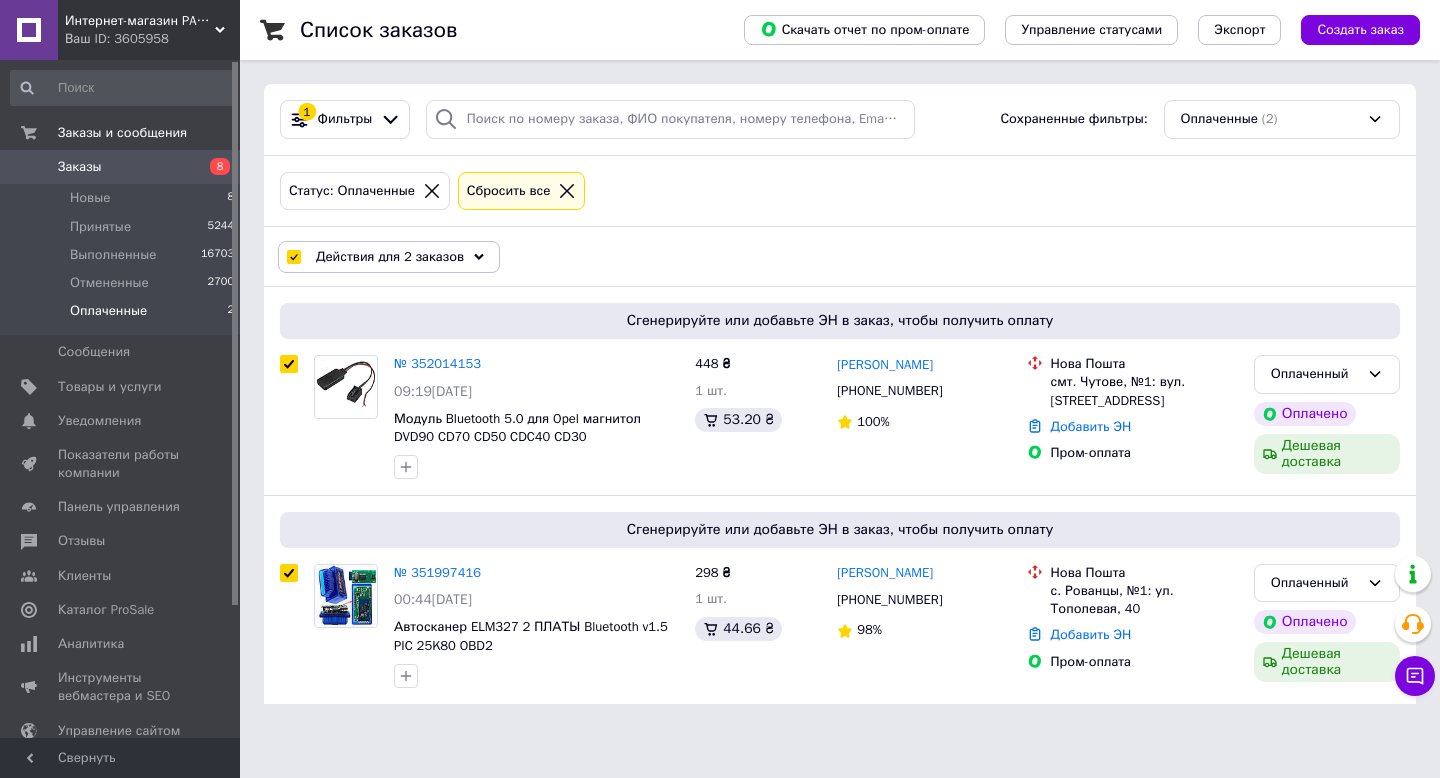 click on "Действия для 2 заказов" at bounding box center (389, 257) 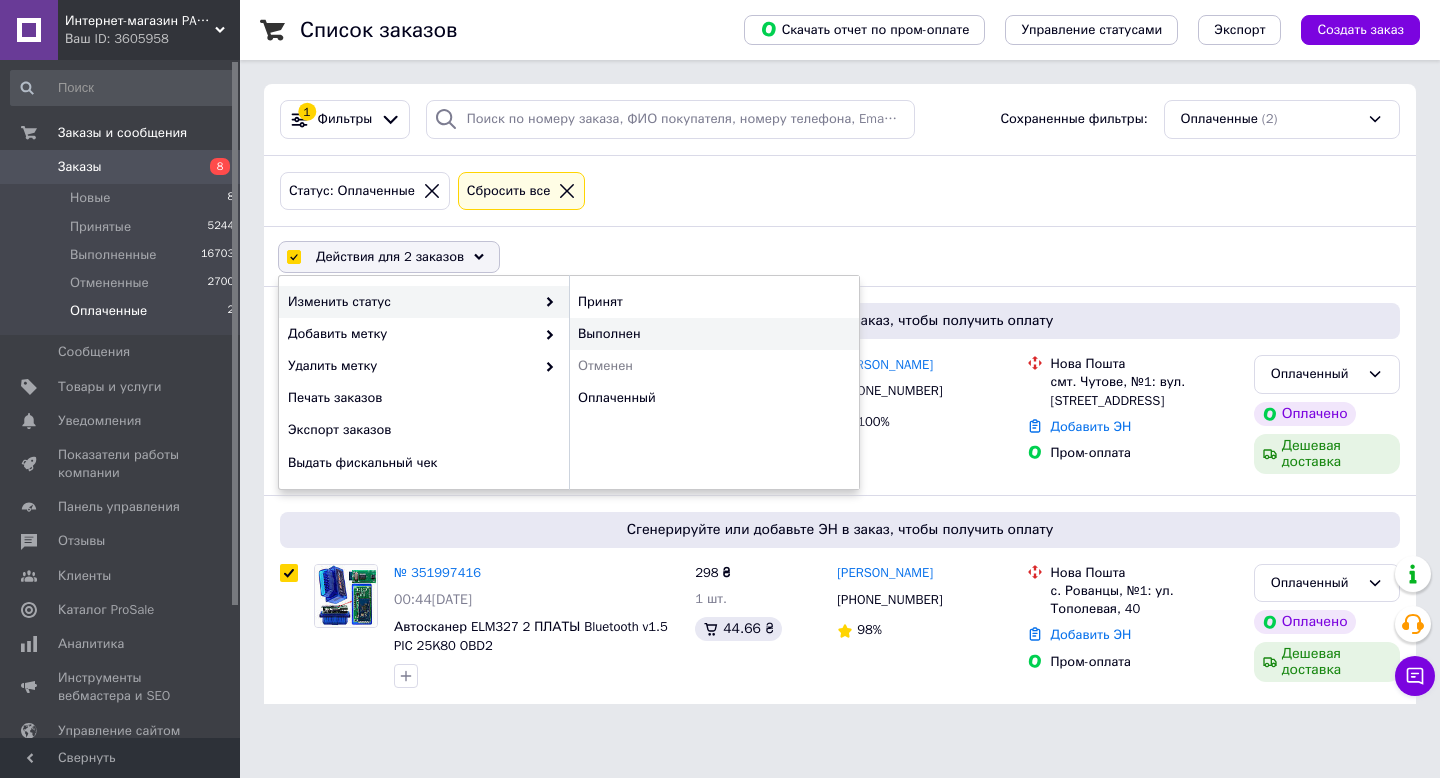click on "Выполнен" at bounding box center [714, 334] 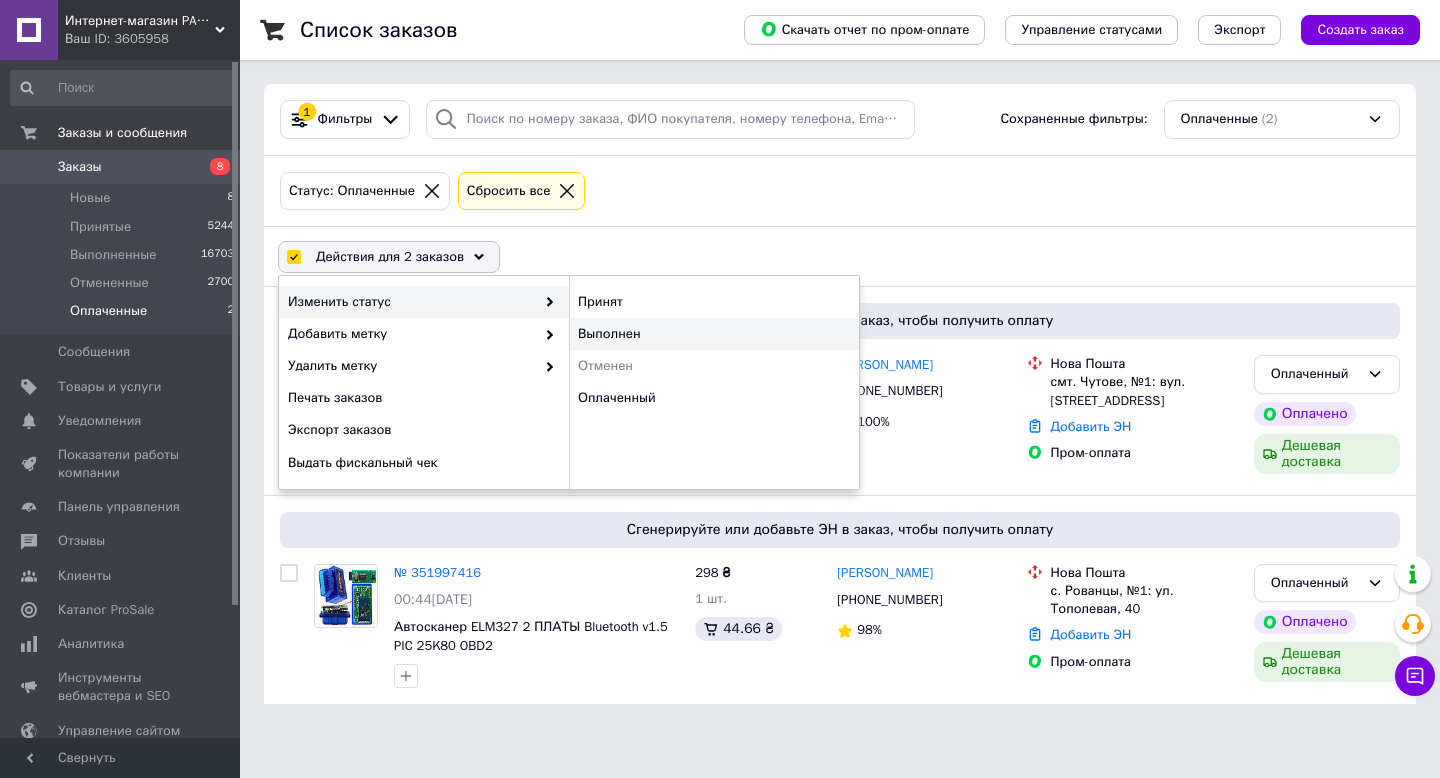 checkbox on "false" 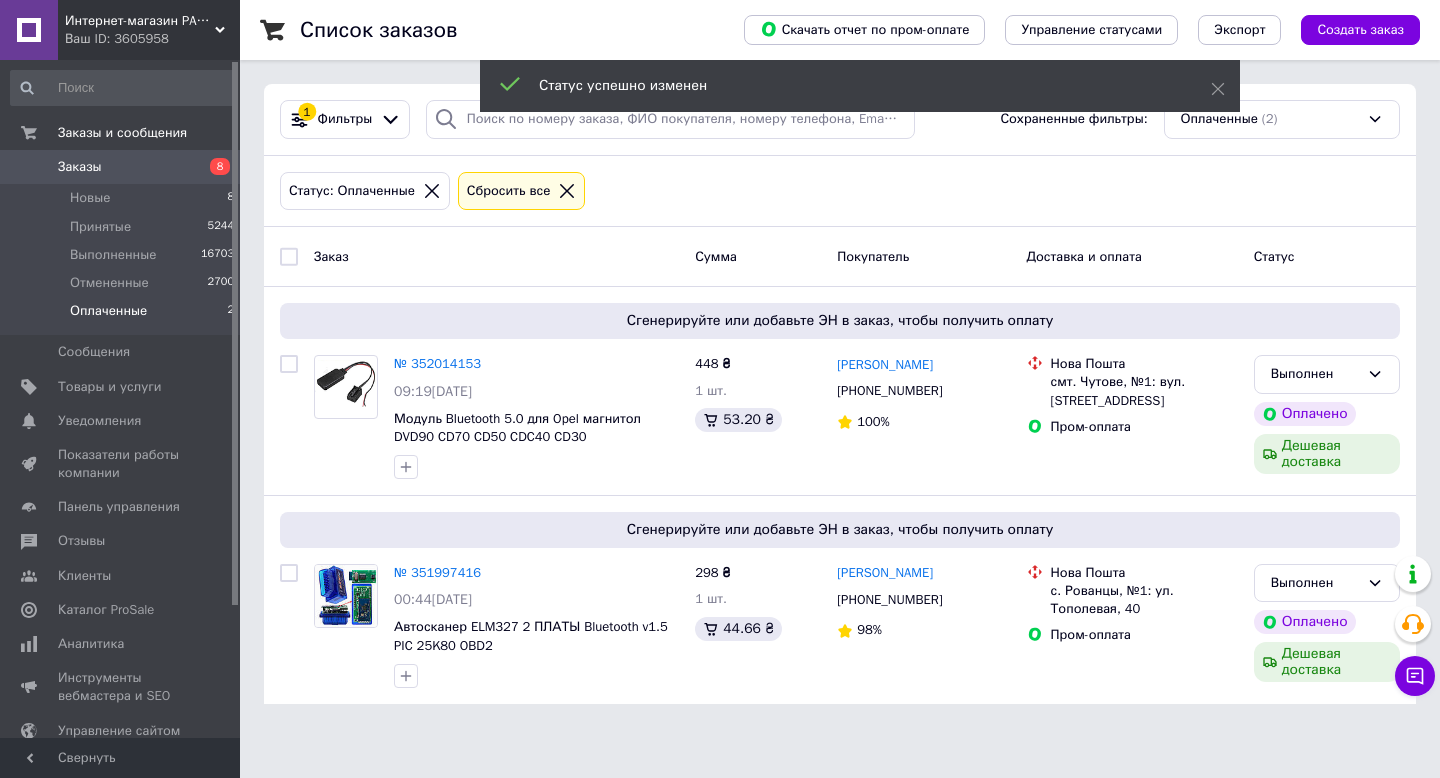 click at bounding box center [289, 257] 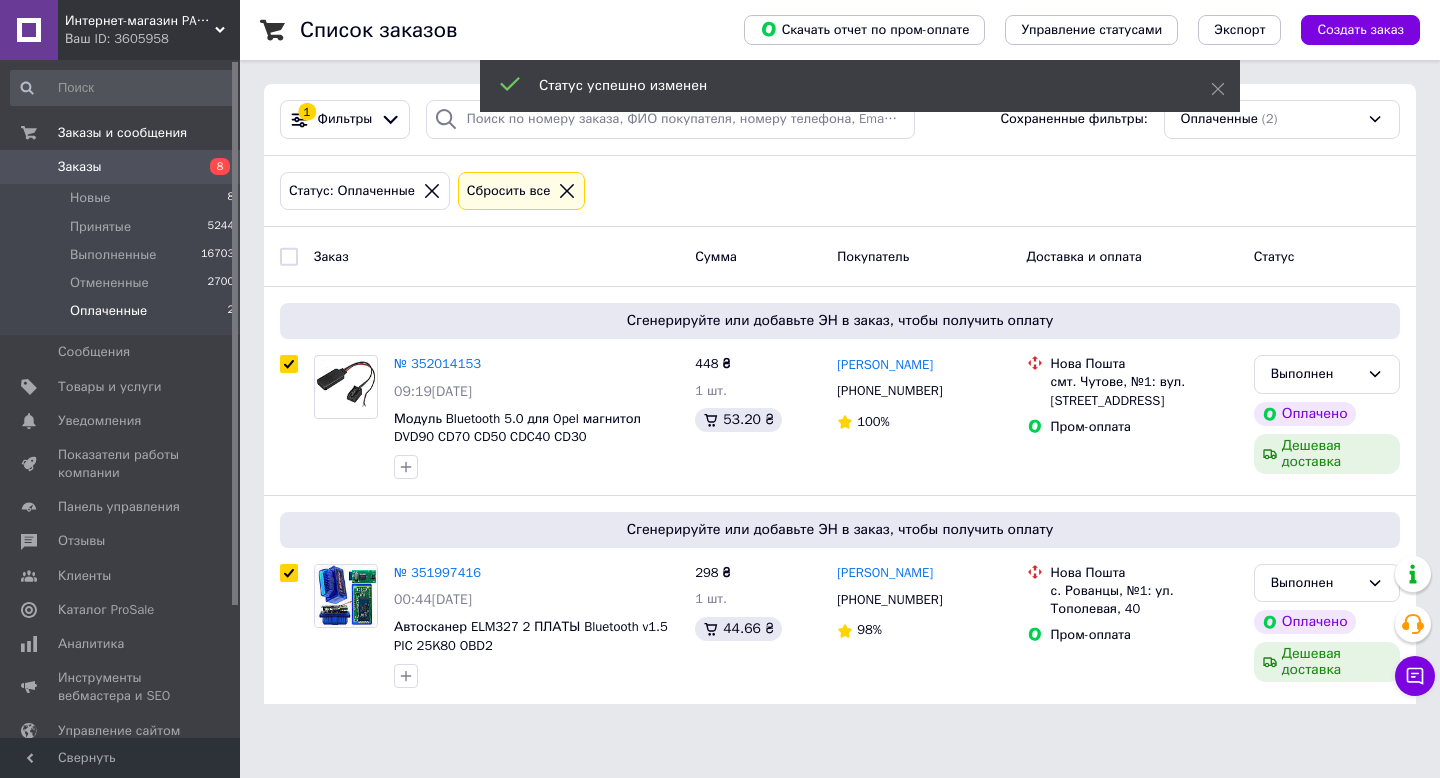 checkbox on "true" 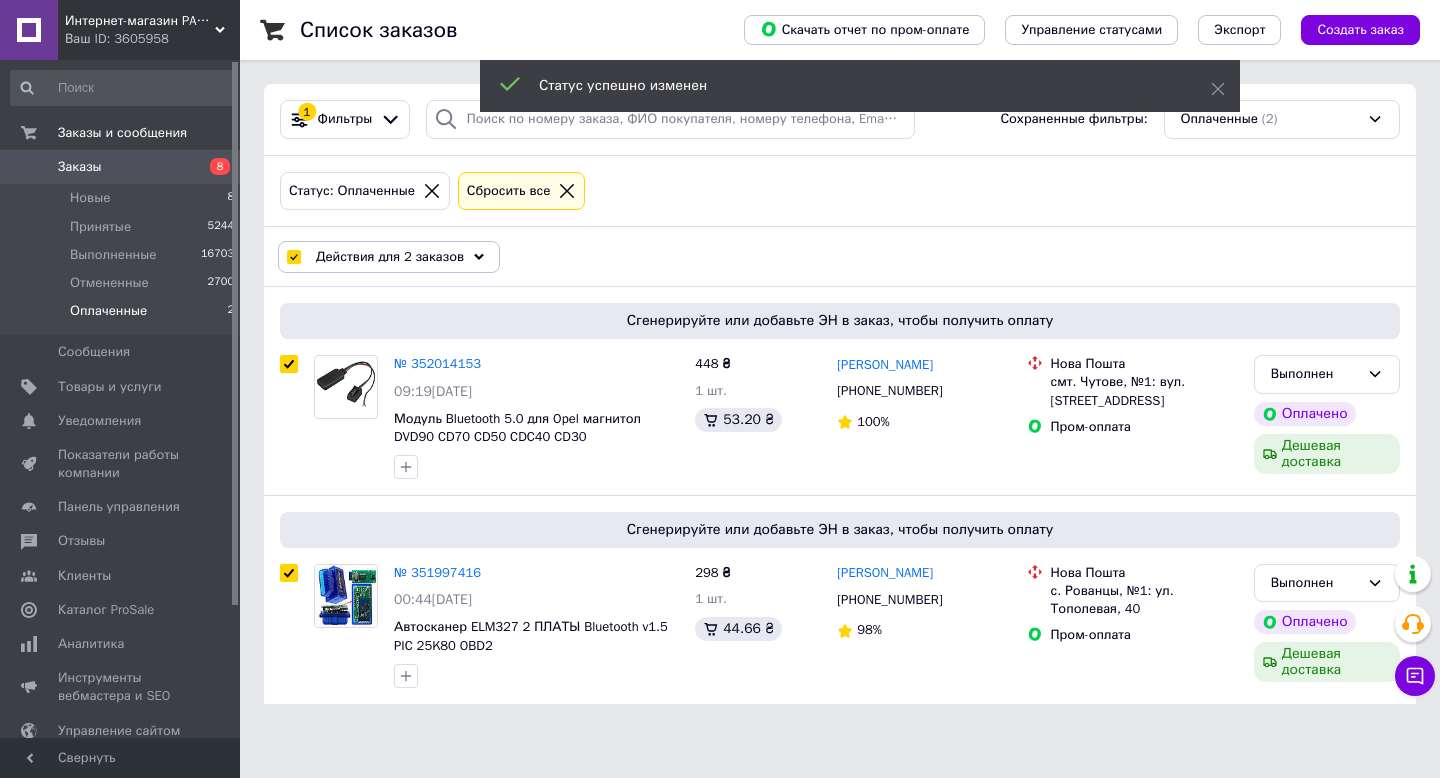 click on "Действия для 2 заказов" at bounding box center (390, 257) 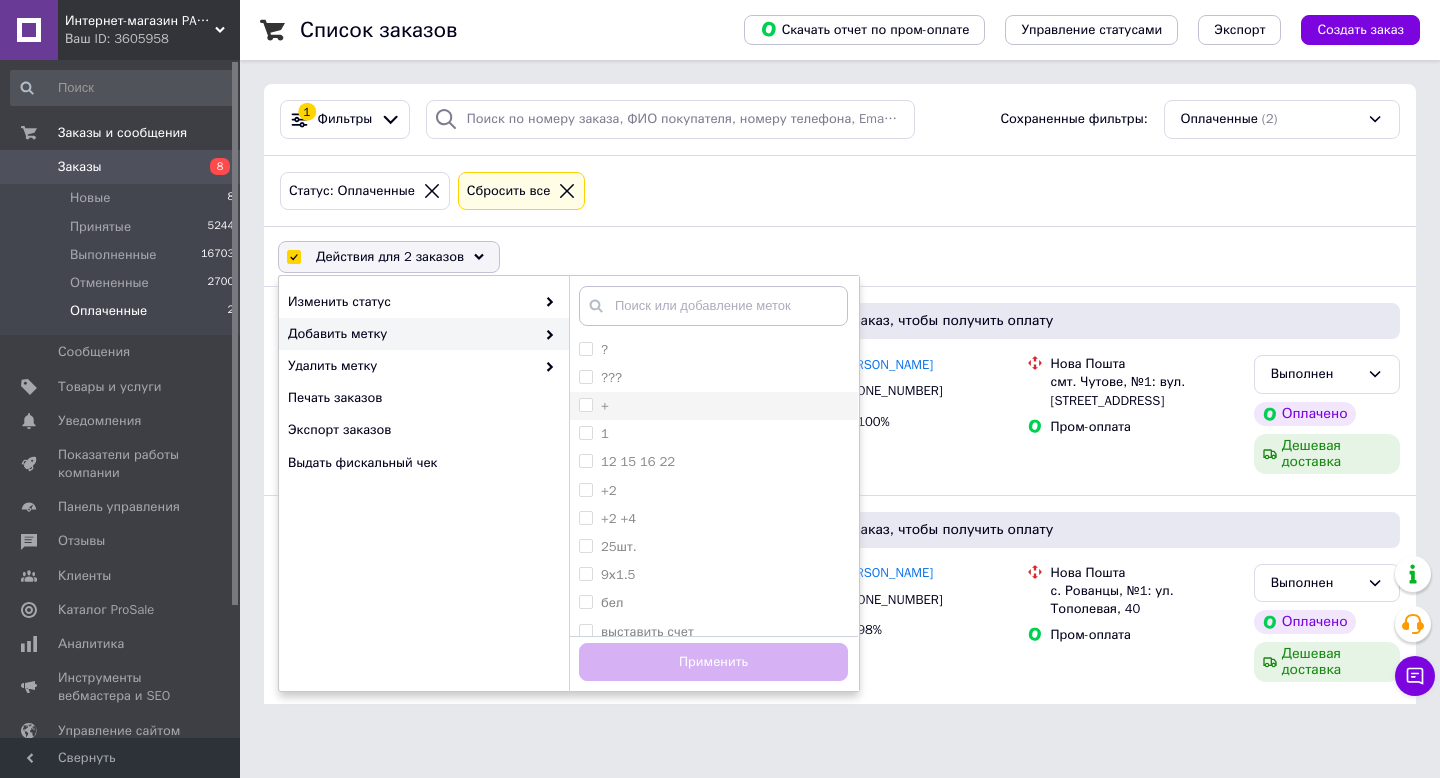 click on "+" at bounding box center [585, 404] 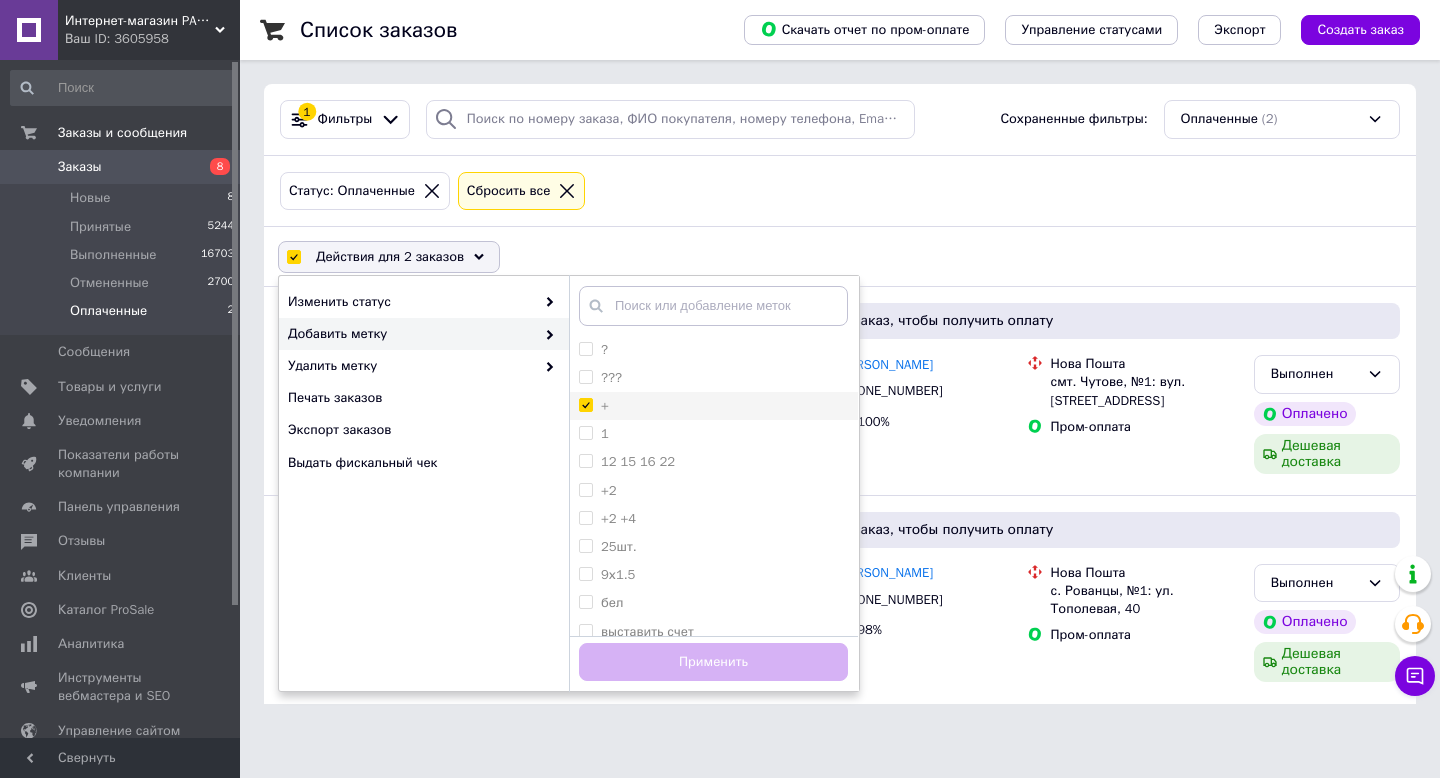 checkbox on "true" 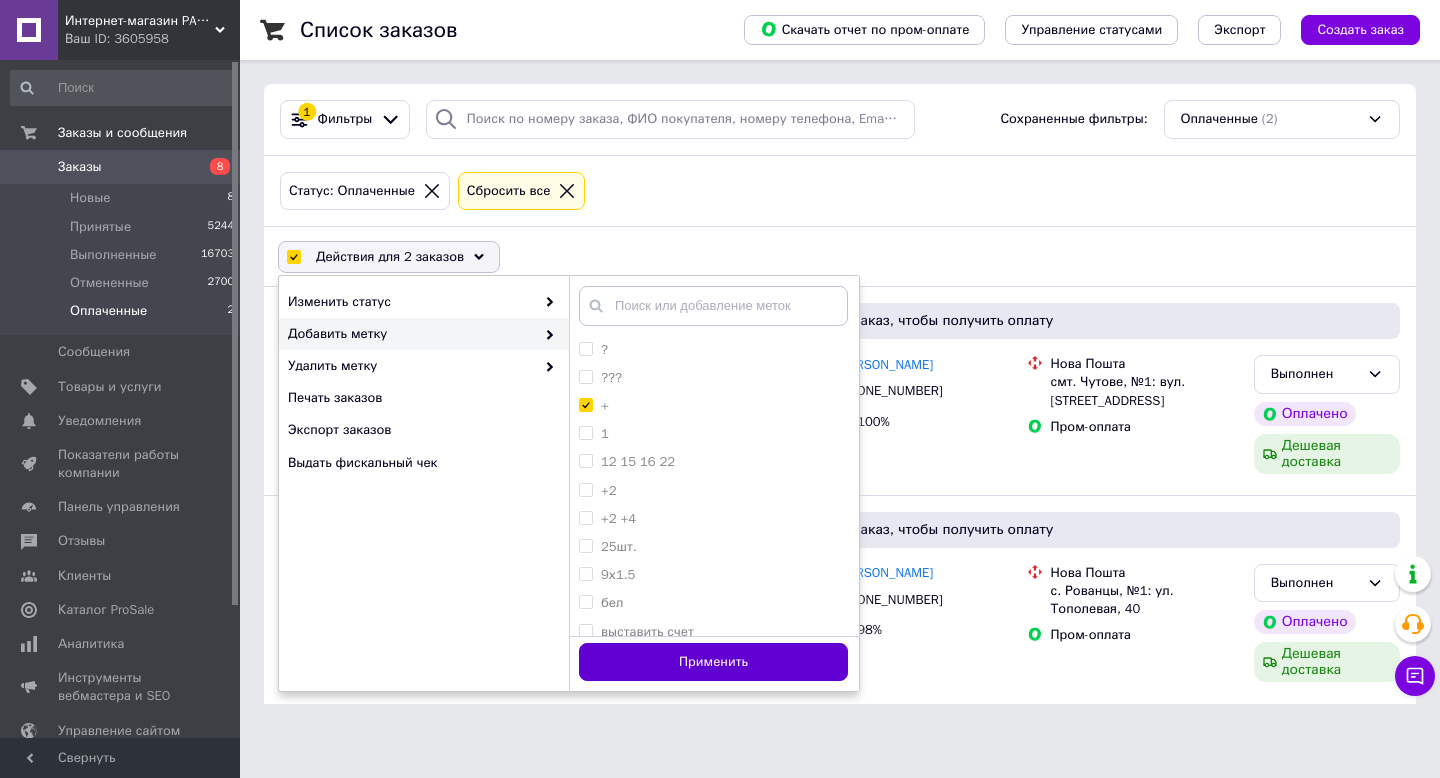click on "Применить" at bounding box center [713, 662] 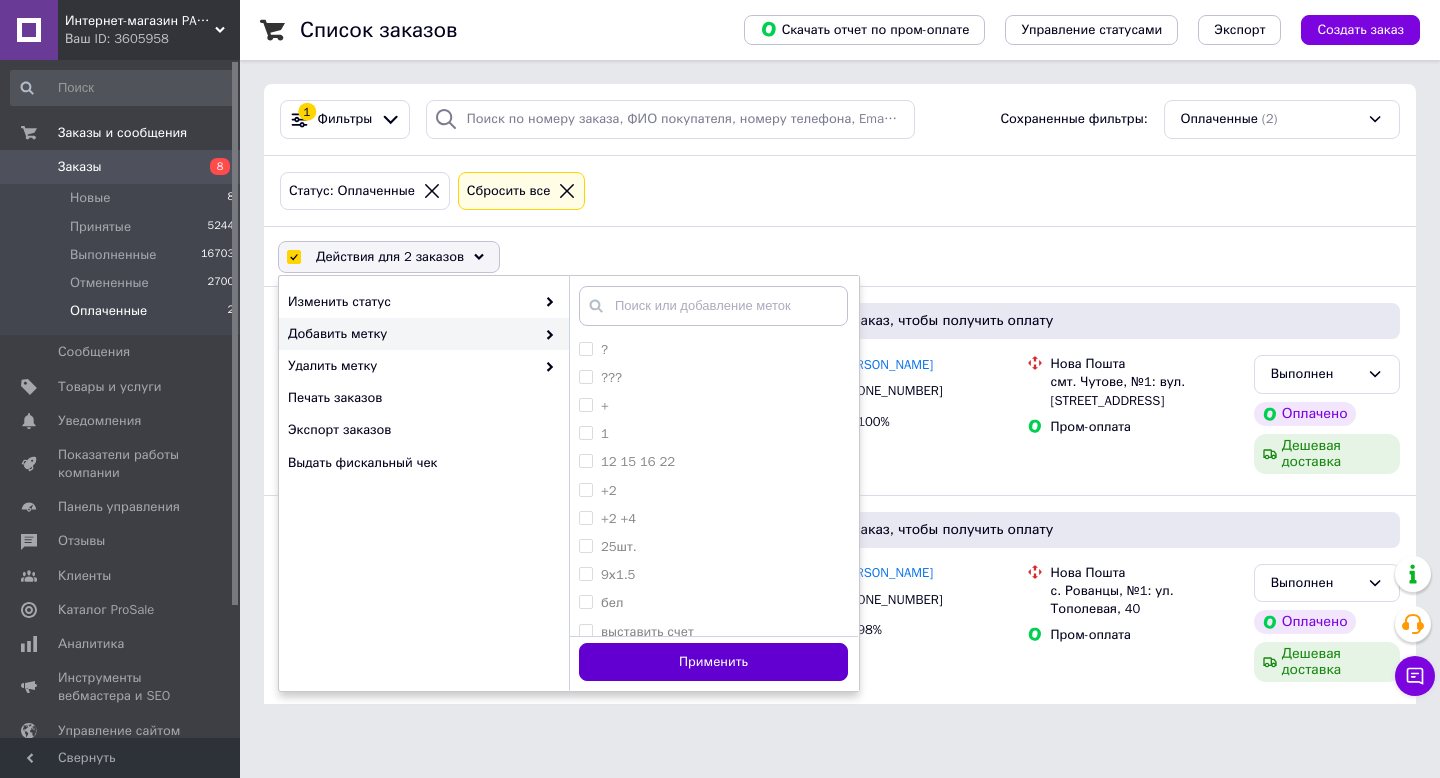 checkbox on "false" 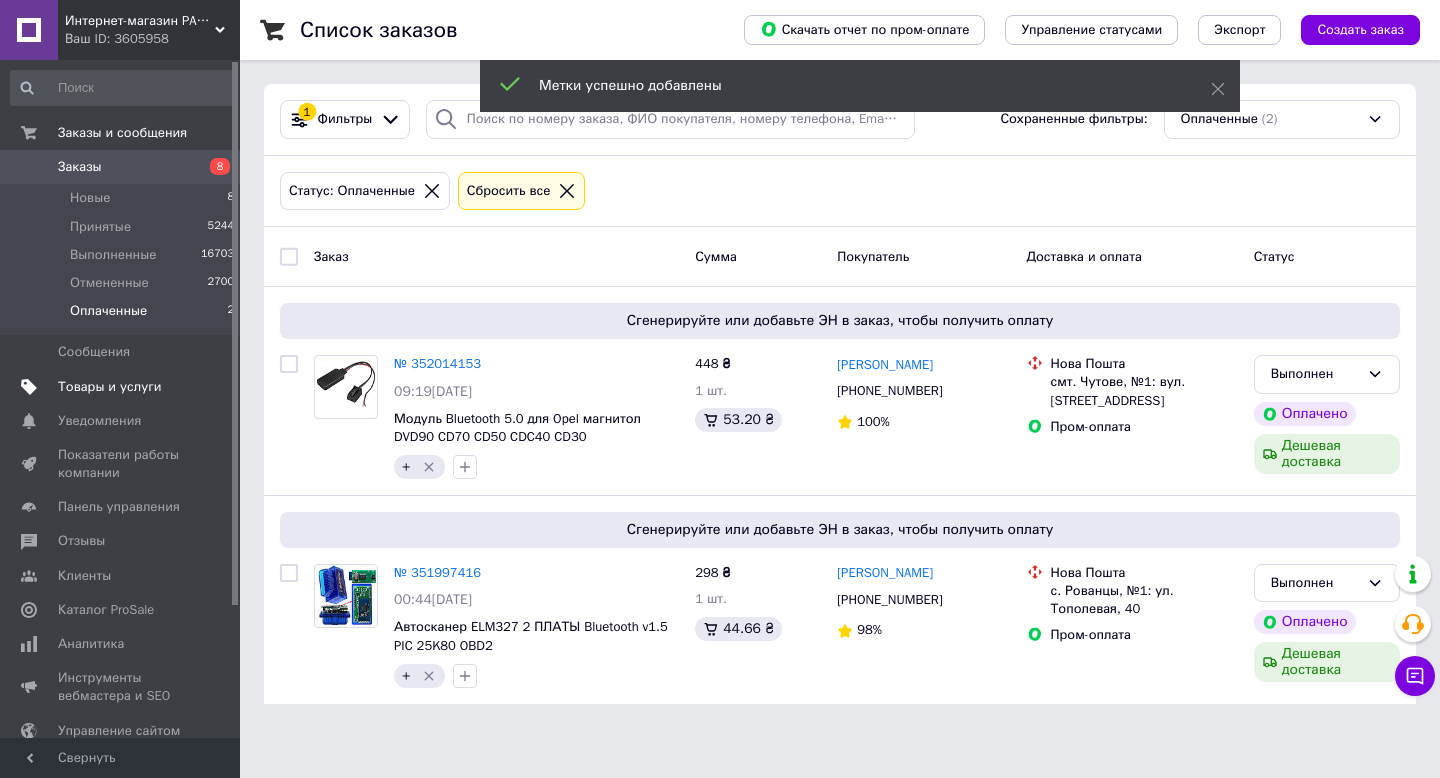 click on "Товары и услуги" at bounding box center [110, 387] 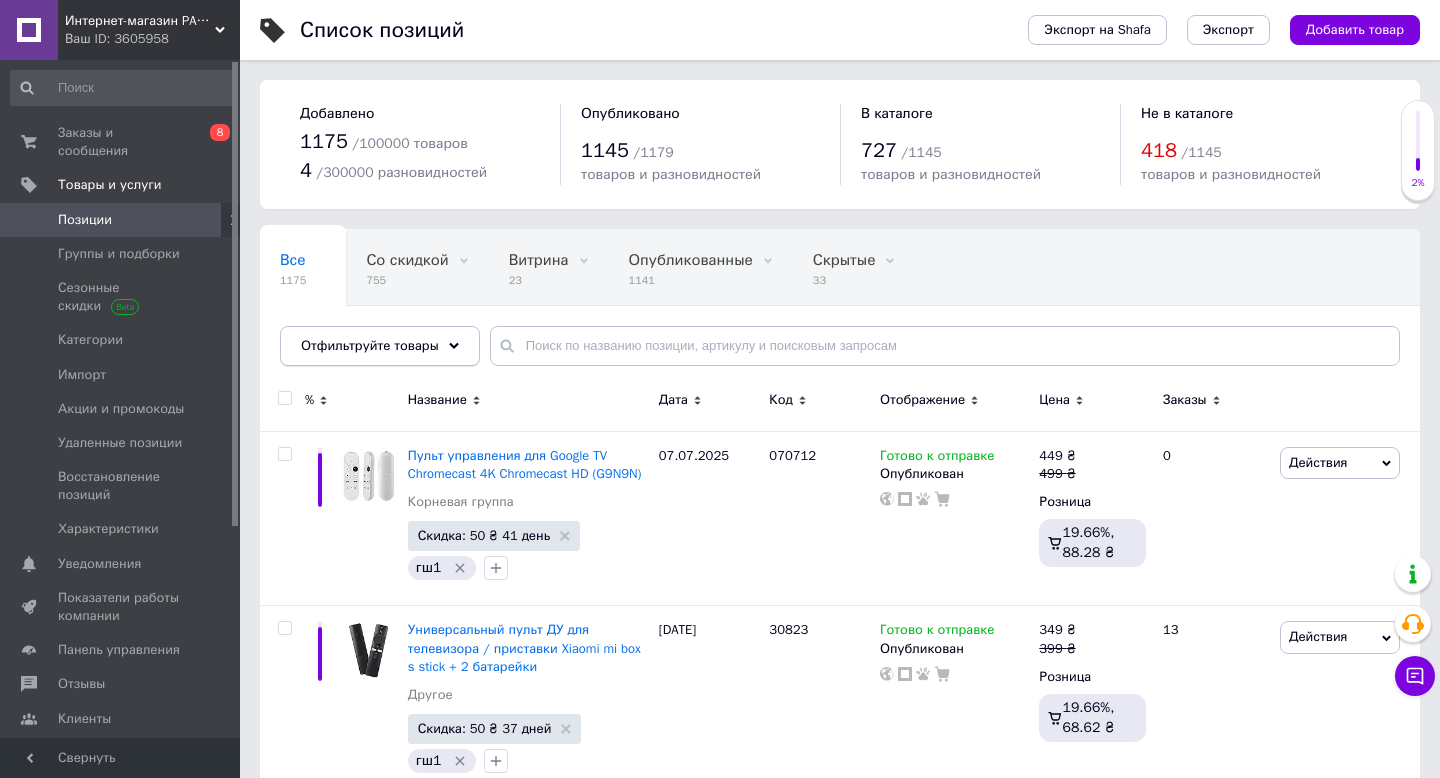 click 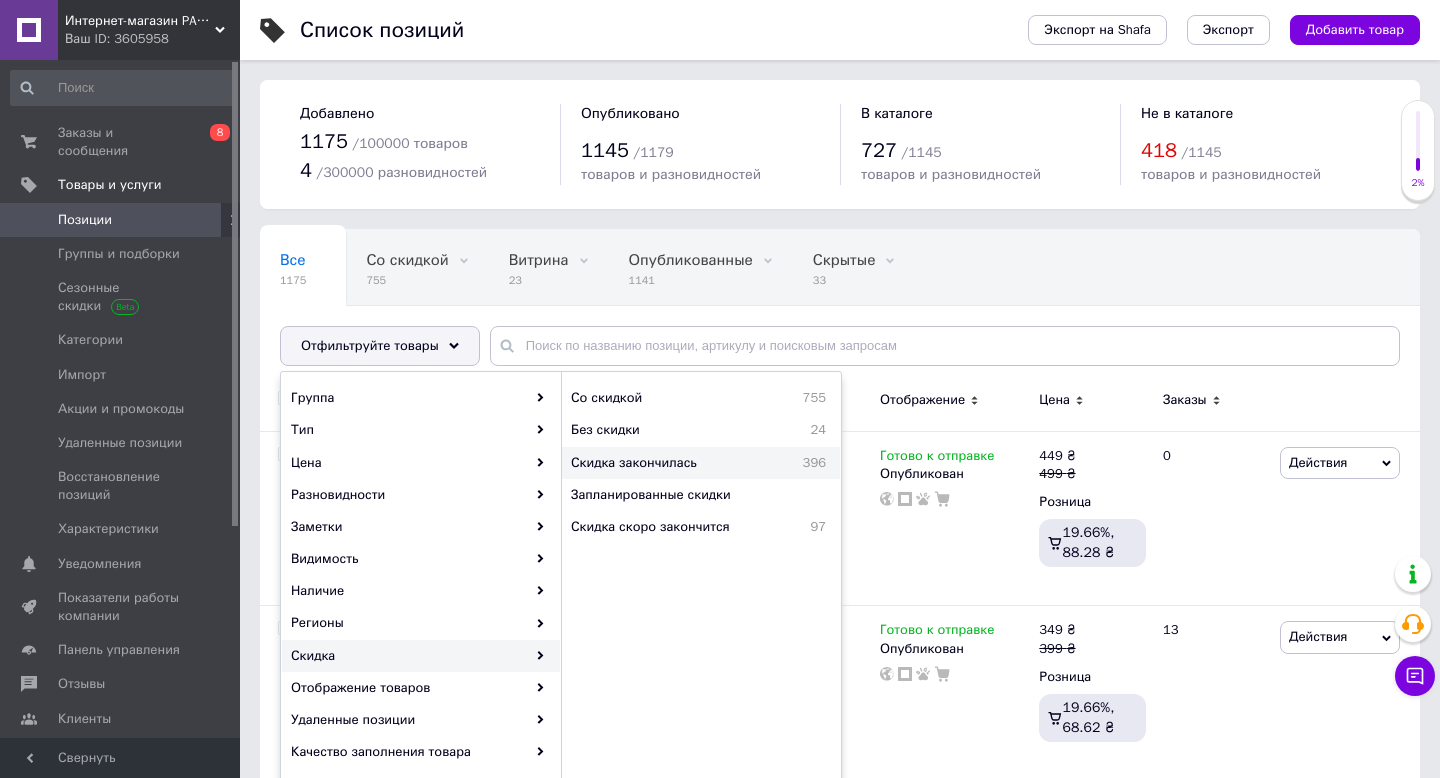 click on "Скидка закончилась  396" at bounding box center (701, 463) 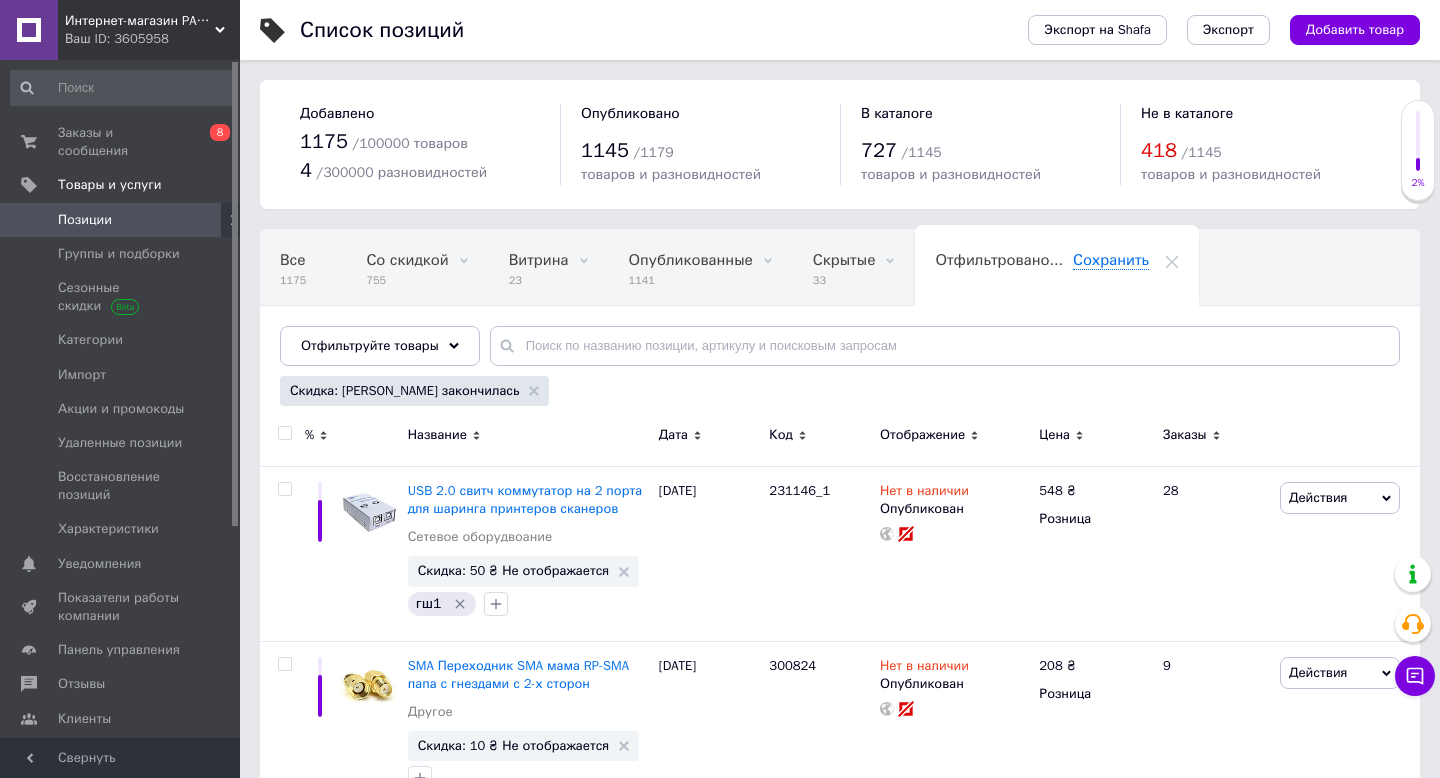 click 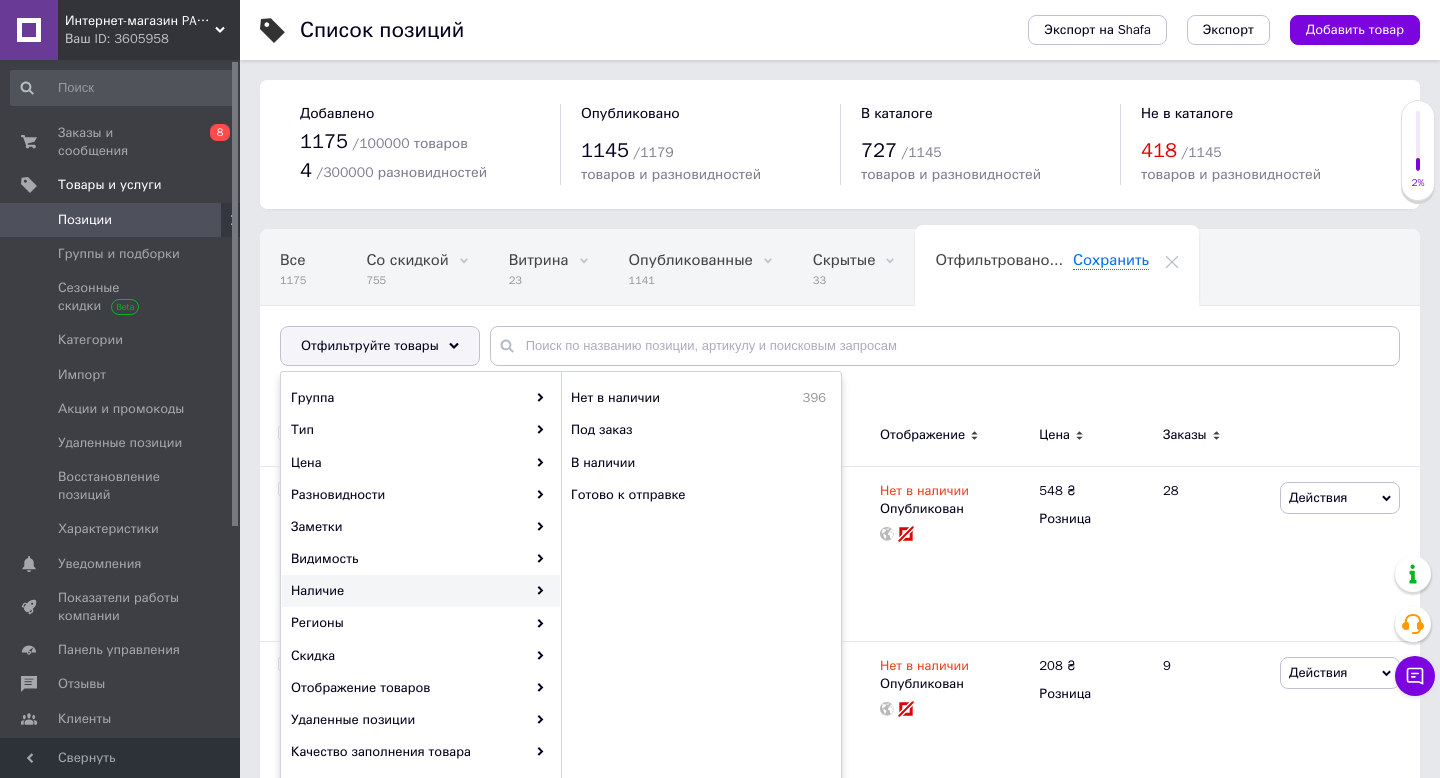 click on "Скидка: Скидка закончилась" at bounding box center [837, 393] 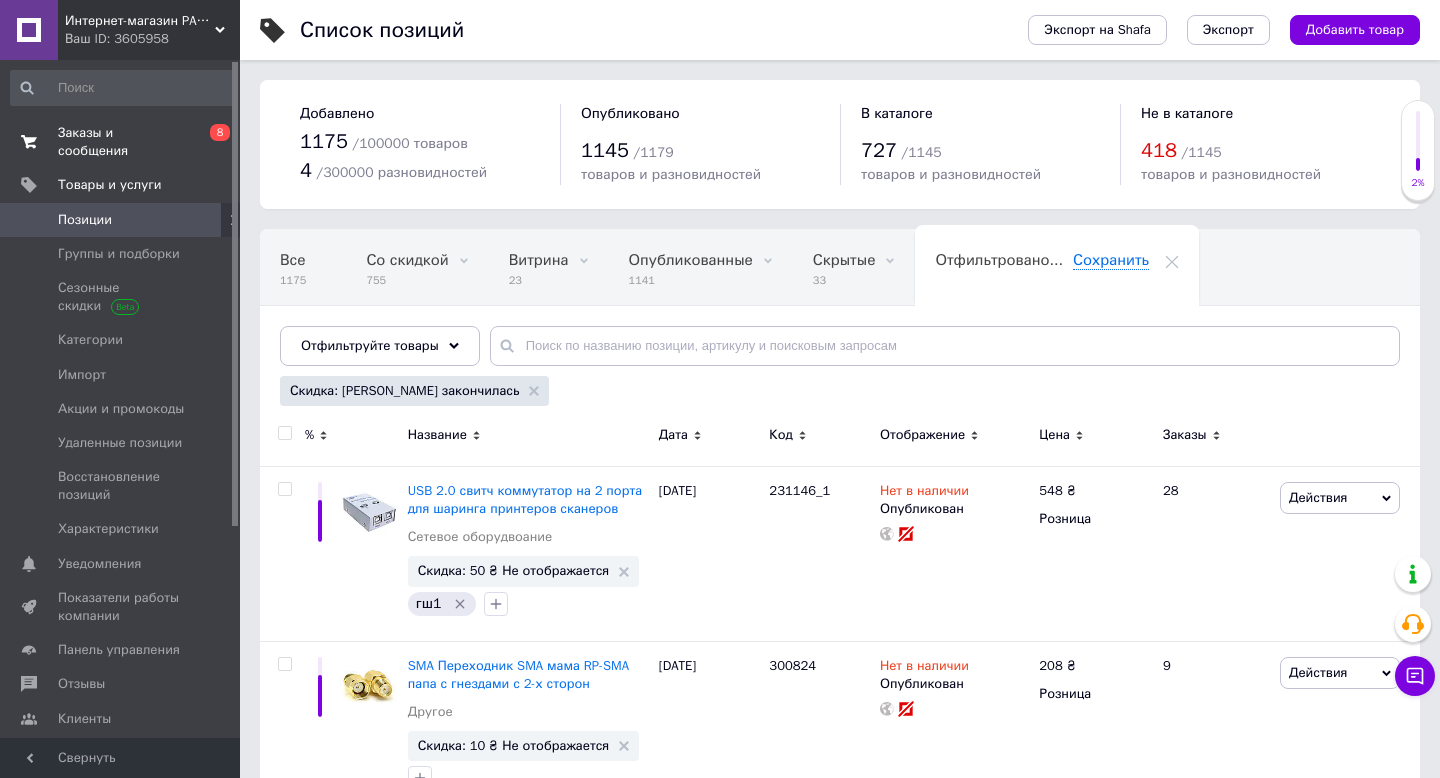 click on "Заказы и сообщения" at bounding box center [121, 142] 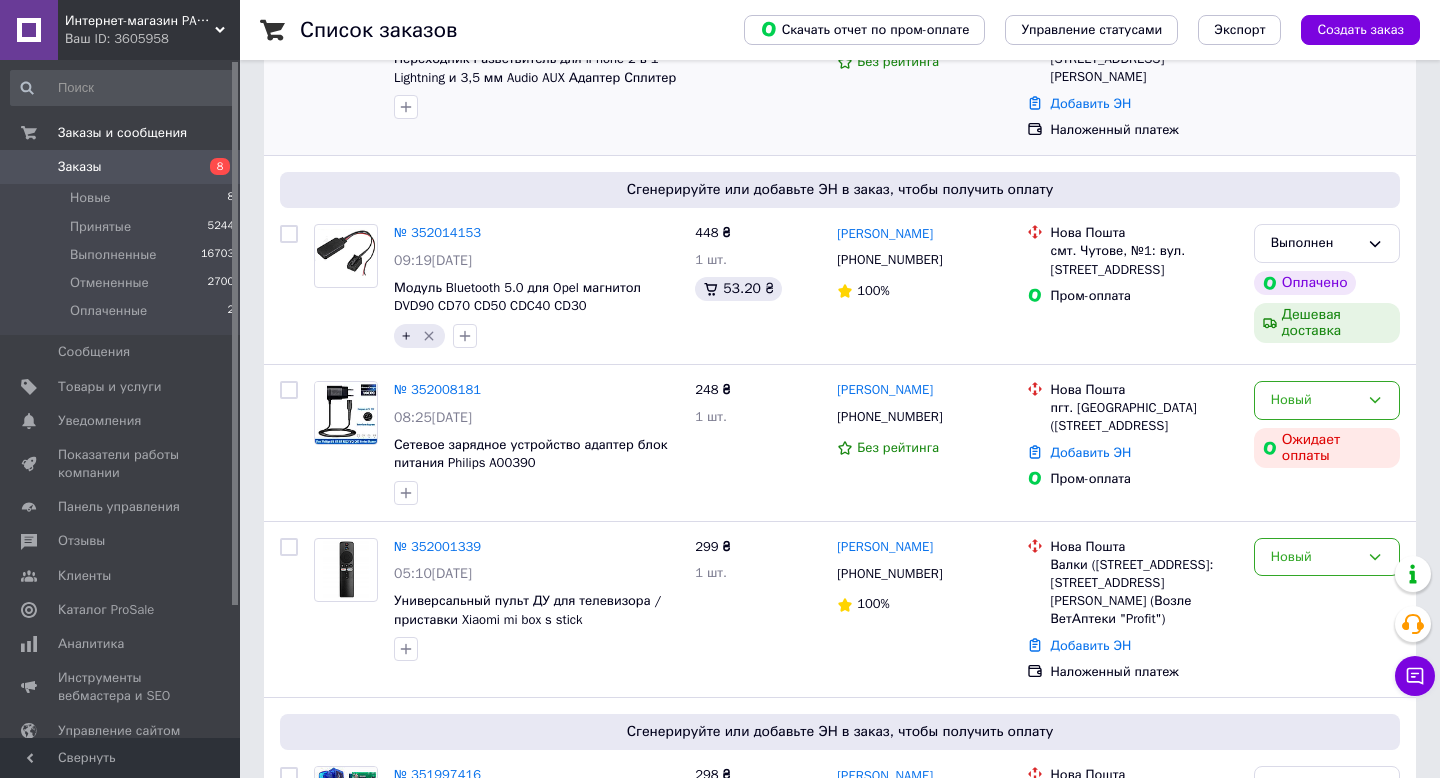scroll, scrollTop: 258, scrollLeft: 0, axis: vertical 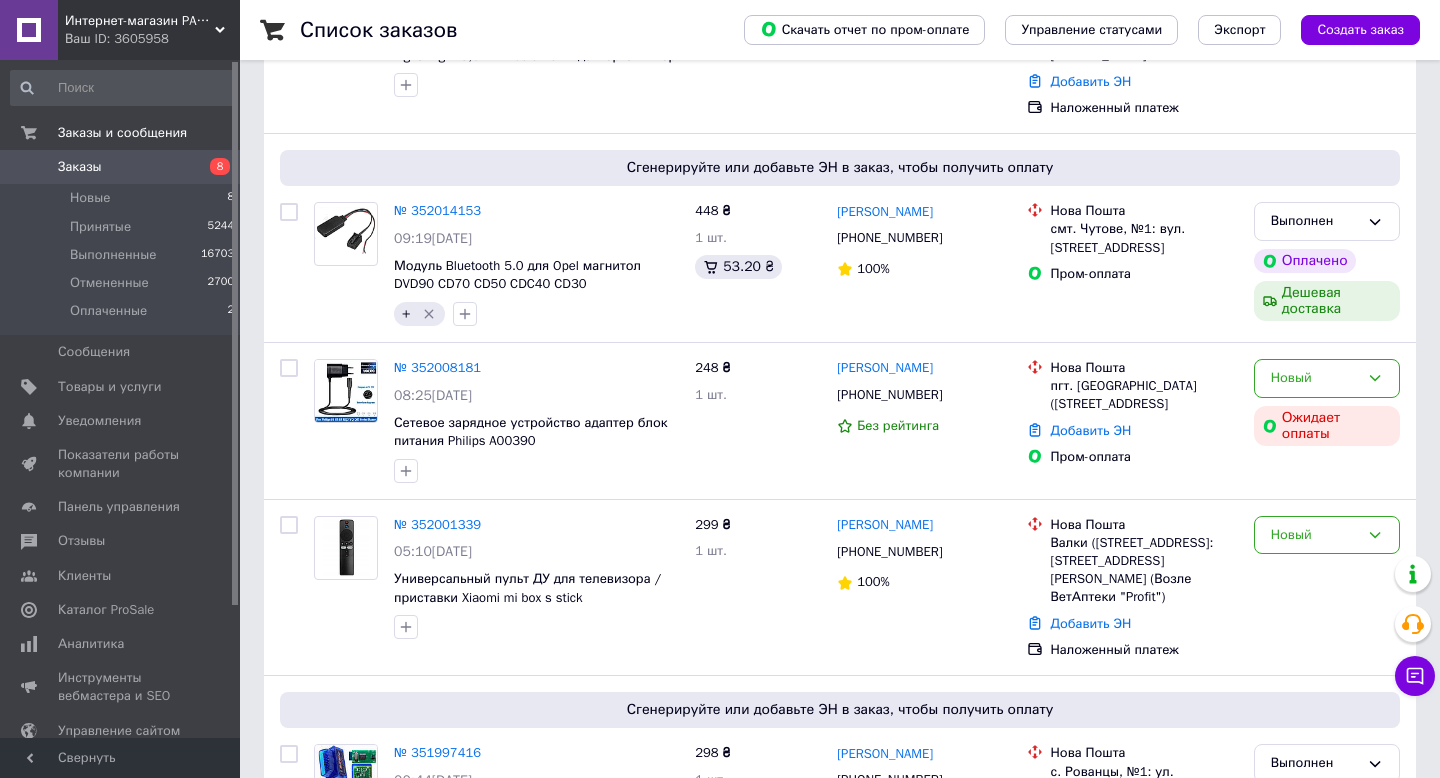 click on "Ваш ID: 3605958" at bounding box center (152, 39) 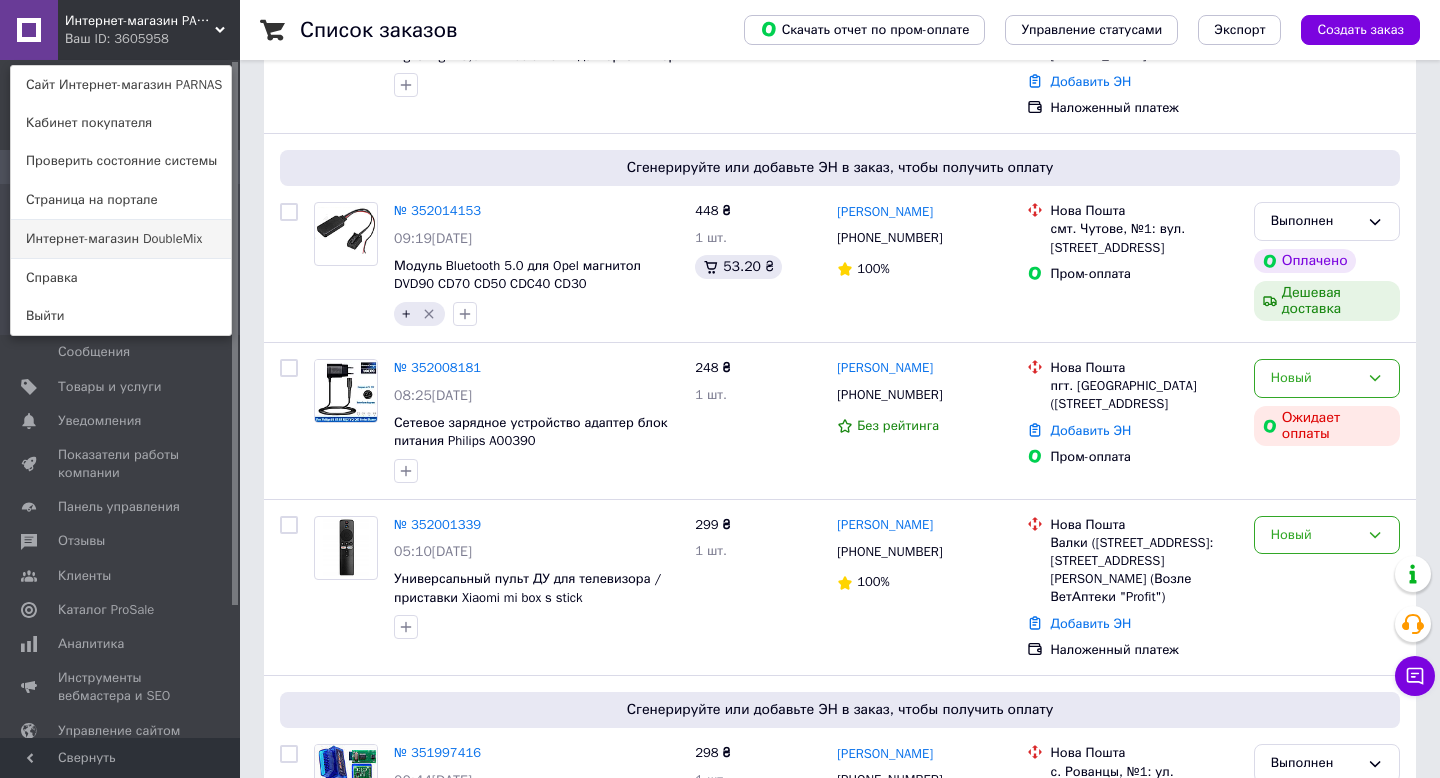 click on "Интернет-магазин DoubleMix" at bounding box center [121, 239] 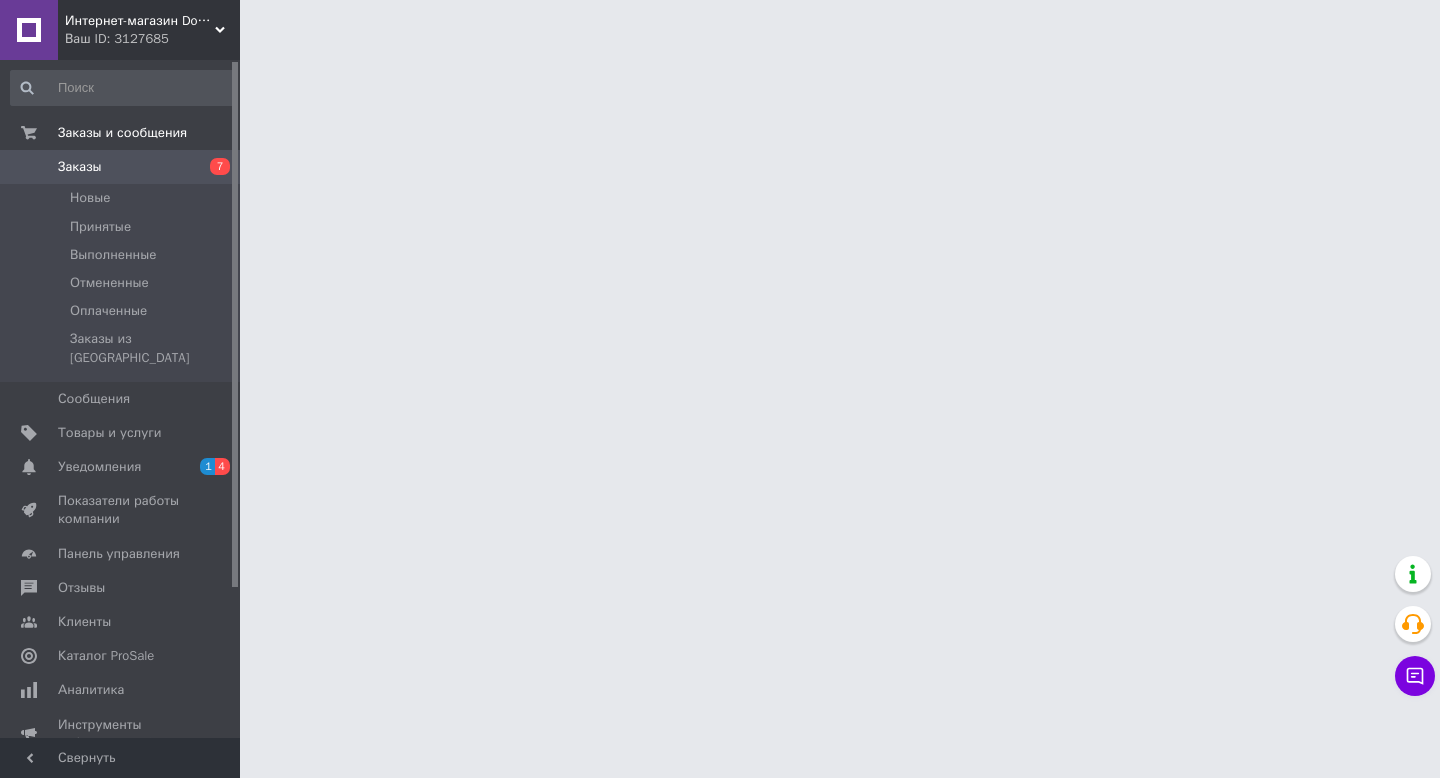 scroll, scrollTop: 0, scrollLeft: 0, axis: both 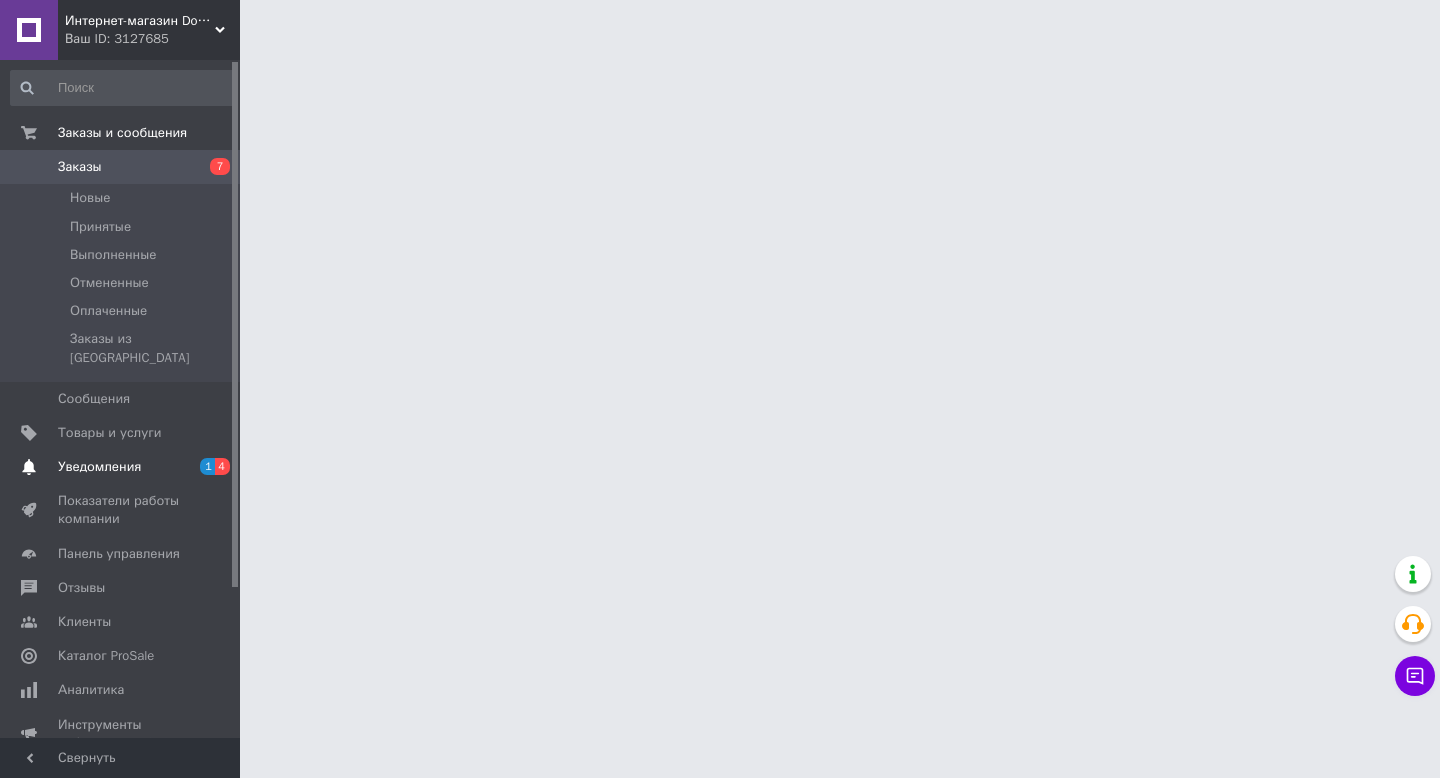 click on "Уведомления" at bounding box center [99, 467] 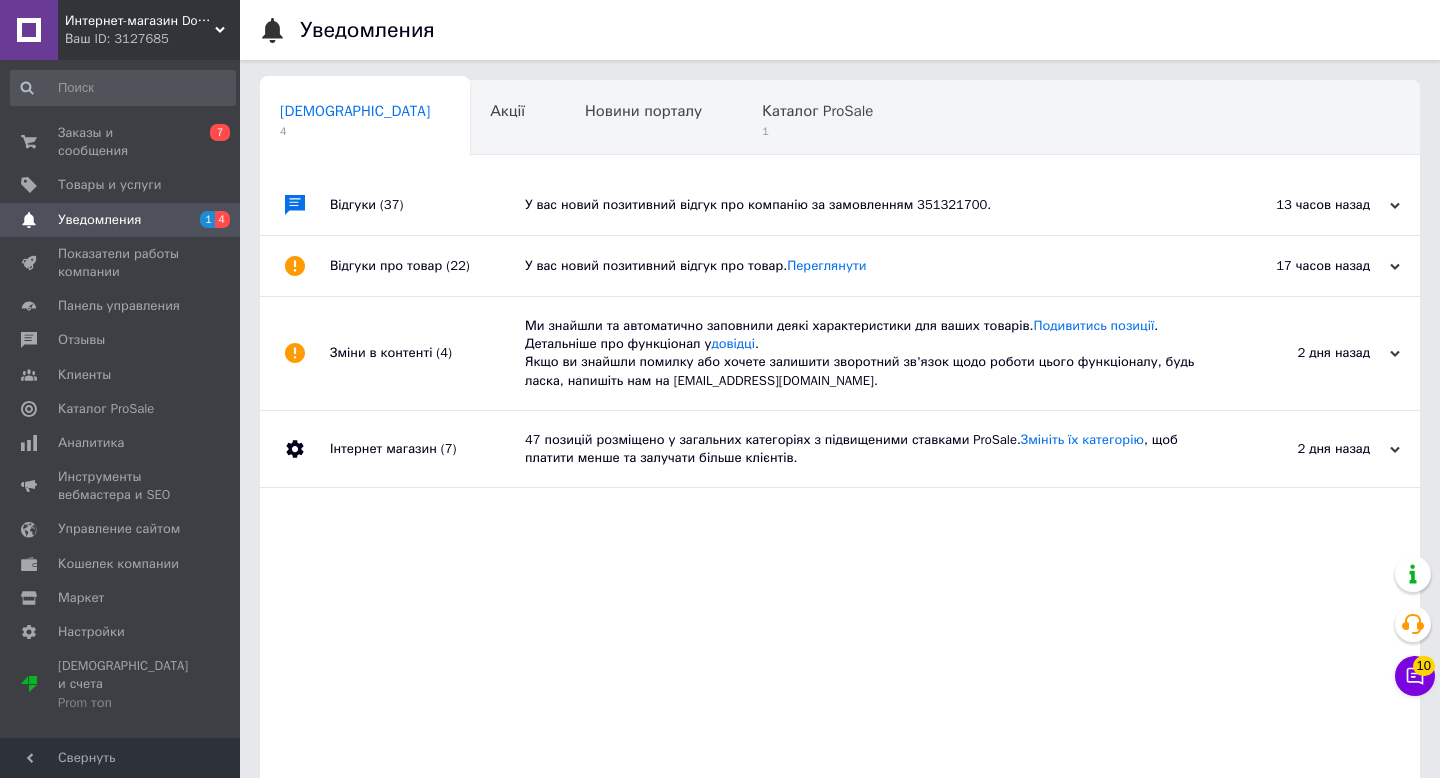 click on "У вас новий позитивний відгук про компанію за замовленням 351321700." at bounding box center [862, 205] 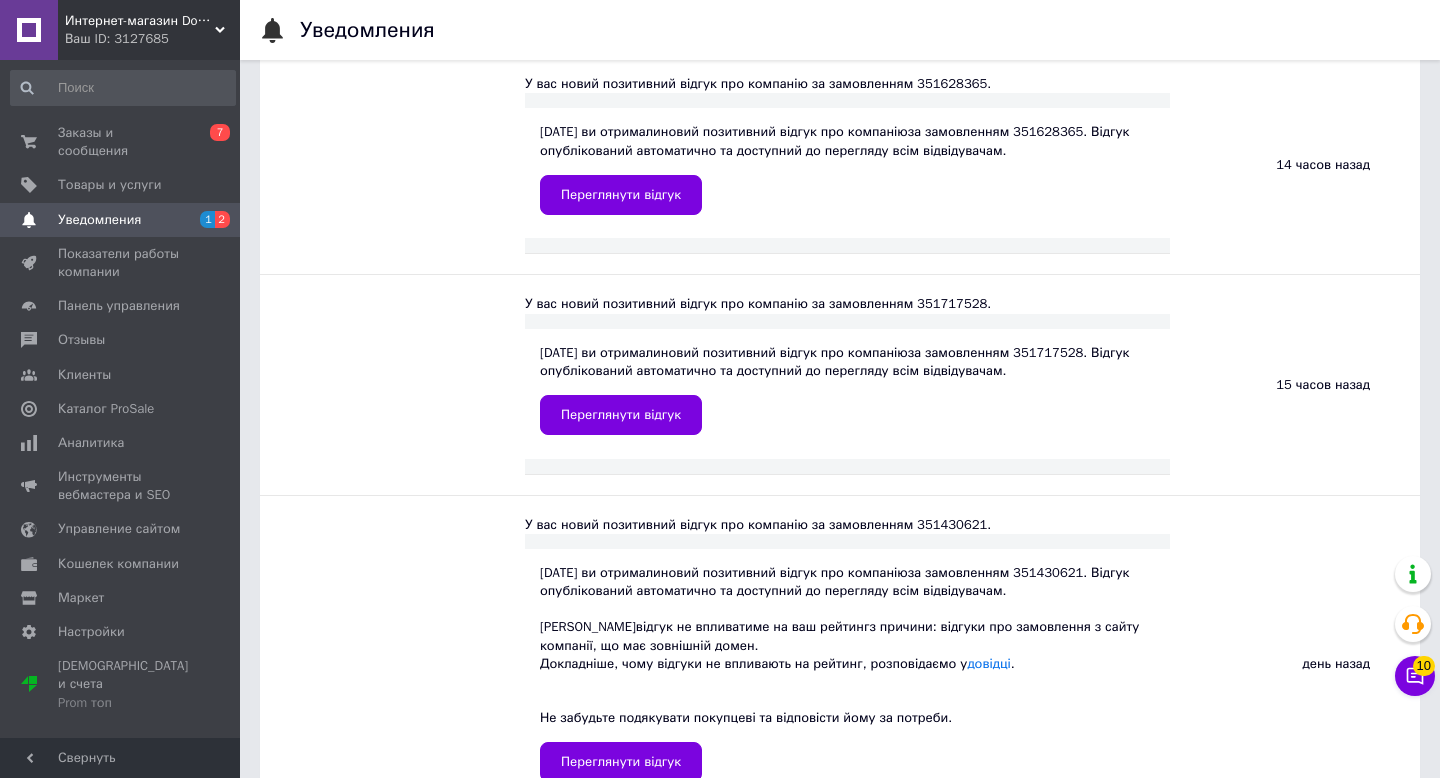 scroll, scrollTop: 0, scrollLeft: 0, axis: both 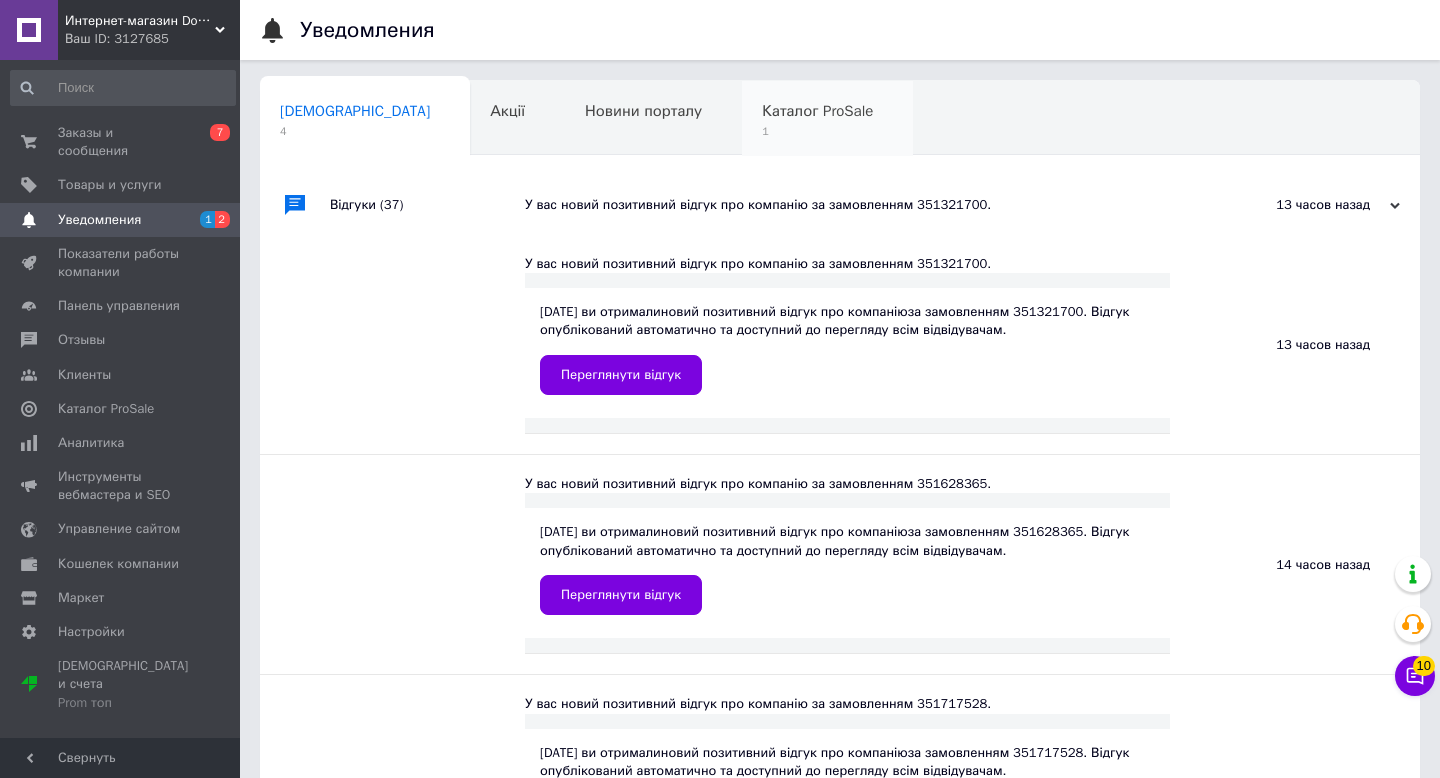 click on "1" at bounding box center (817, 131) 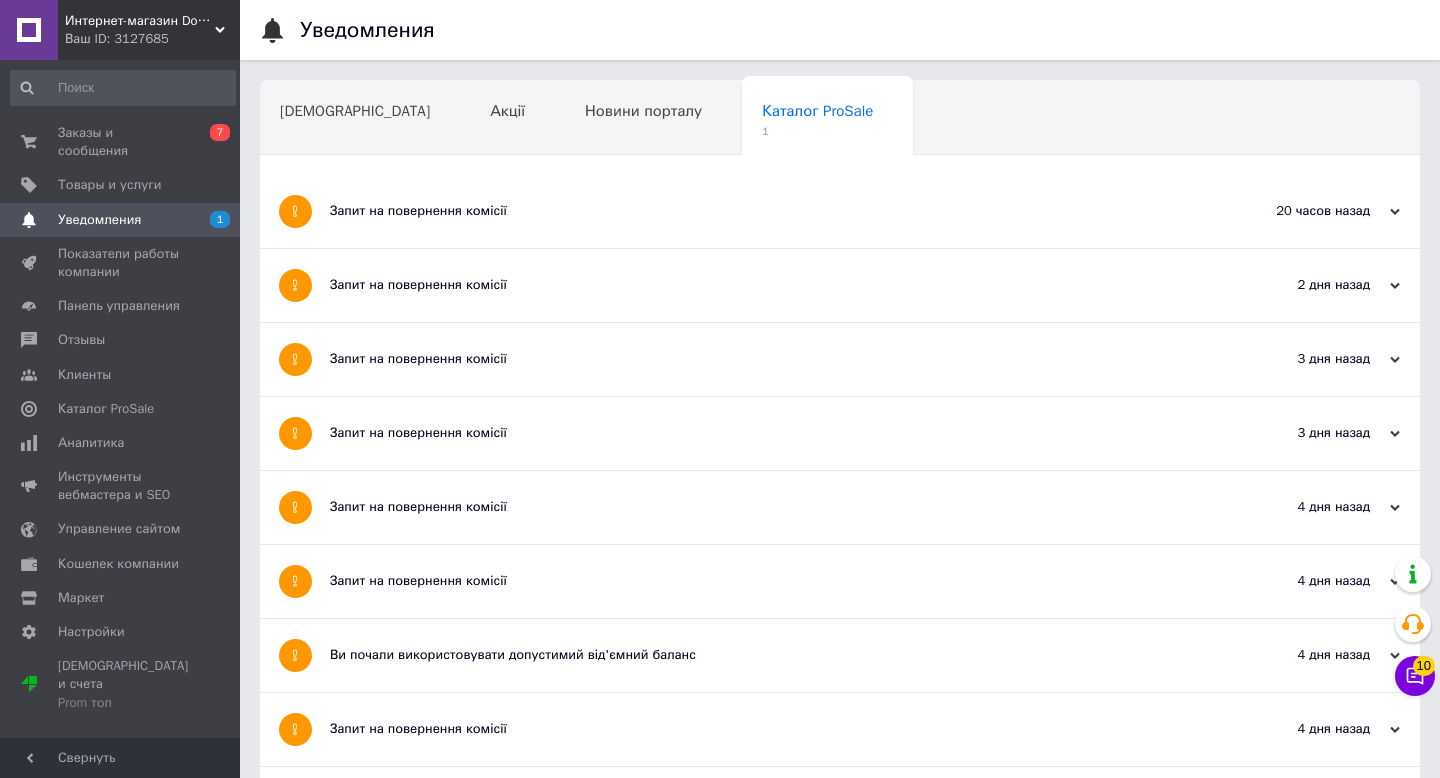 click on "Запит на повернення комісії" at bounding box center [765, 211] 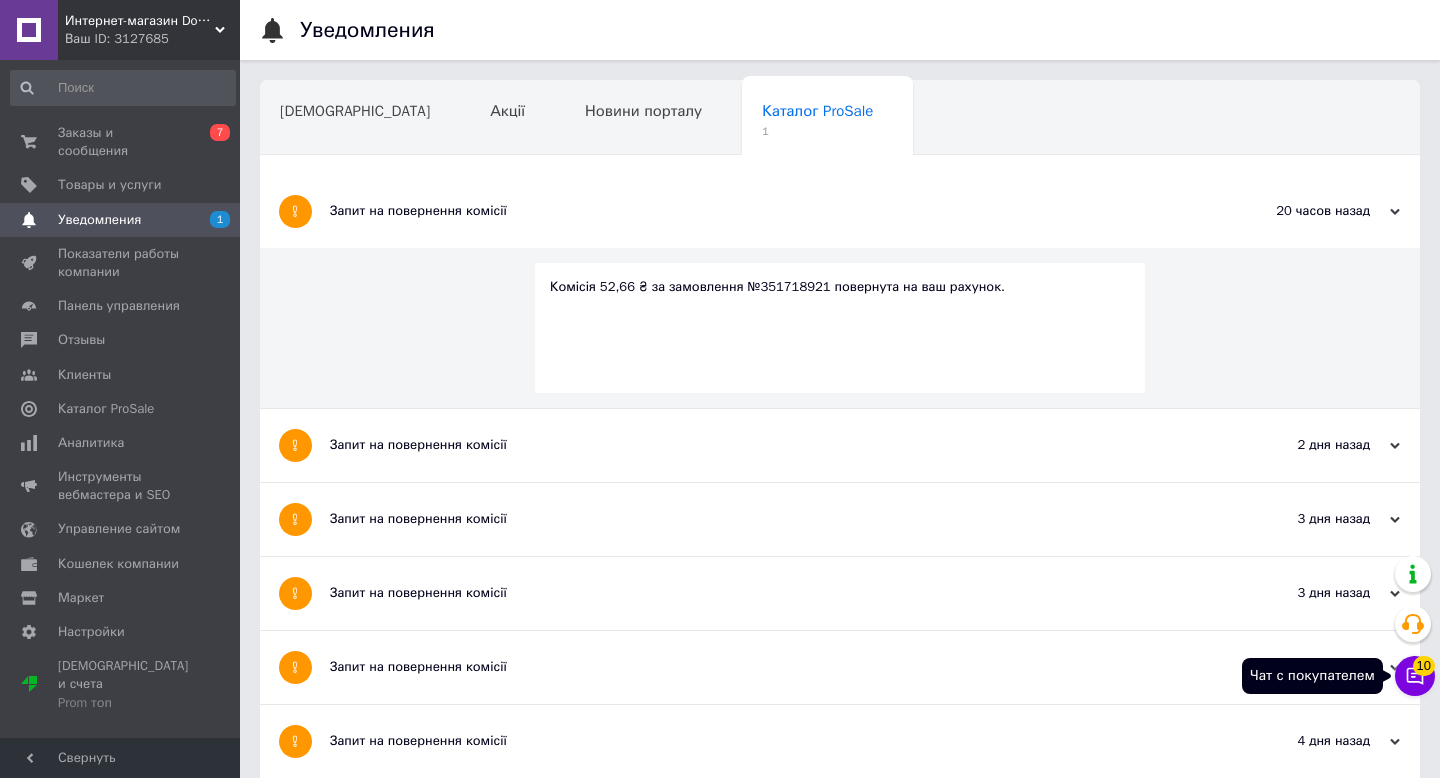 click 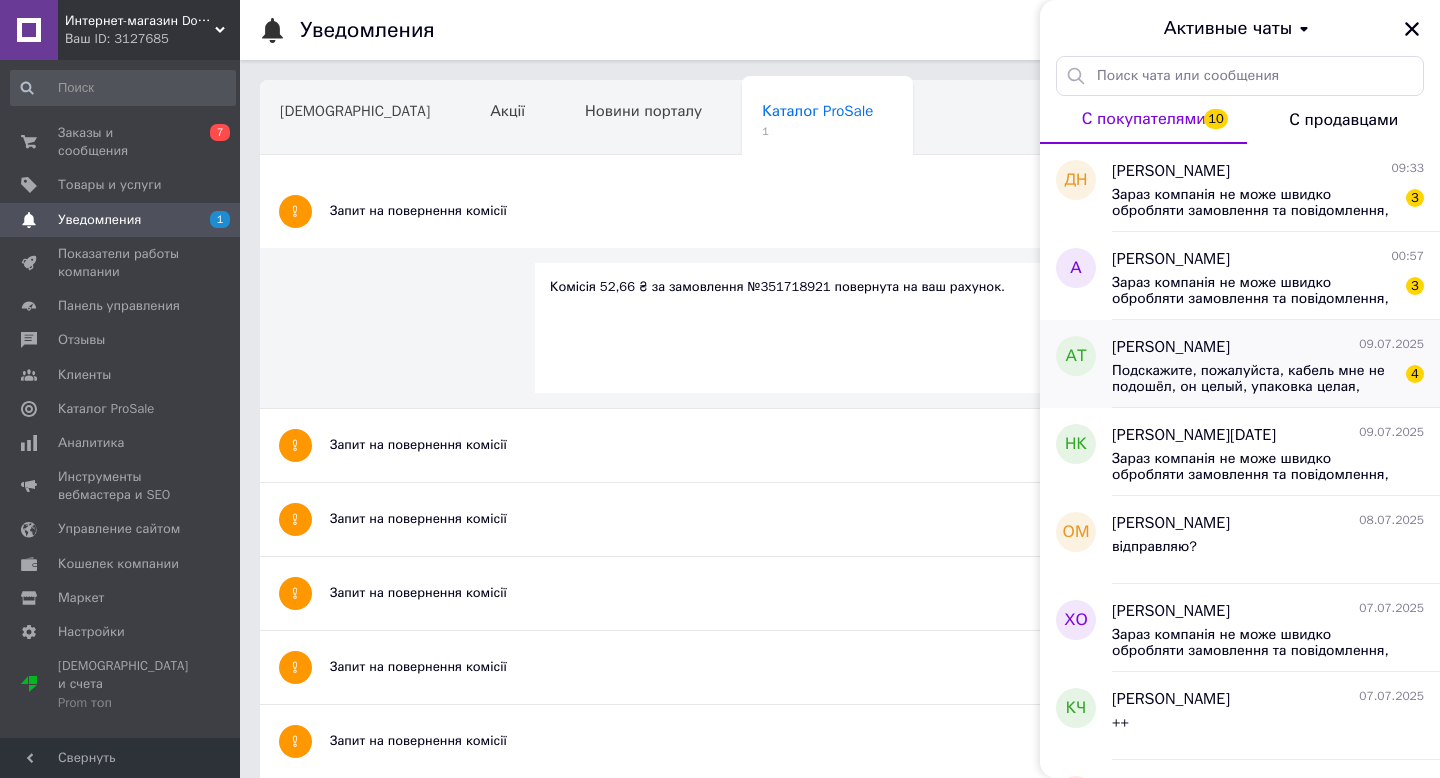 click on "Подскажите, пожалуйста, кабель мне не подошёл, он целый, упаковка целая, вернуть можно?" at bounding box center (1254, 379) 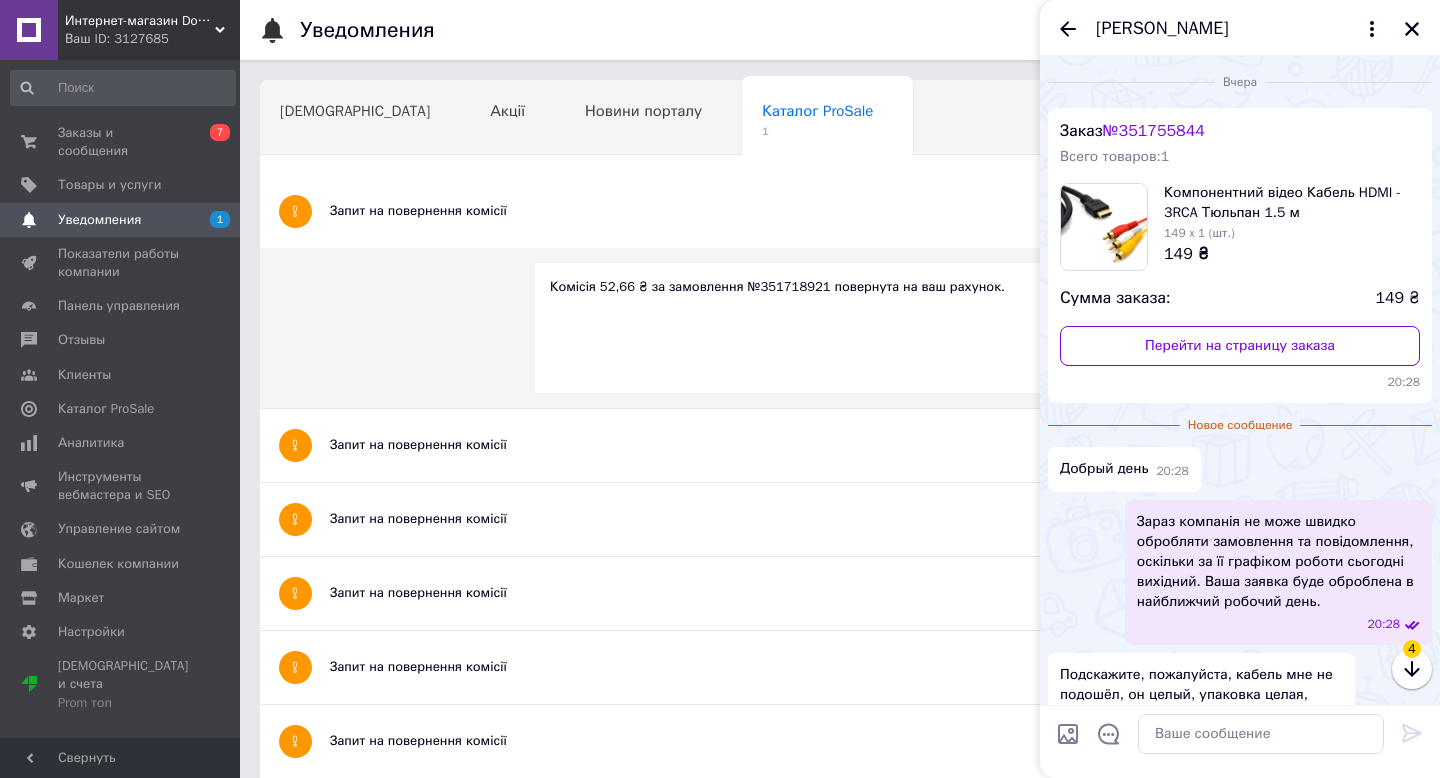scroll, scrollTop: 133, scrollLeft: 0, axis: vertical 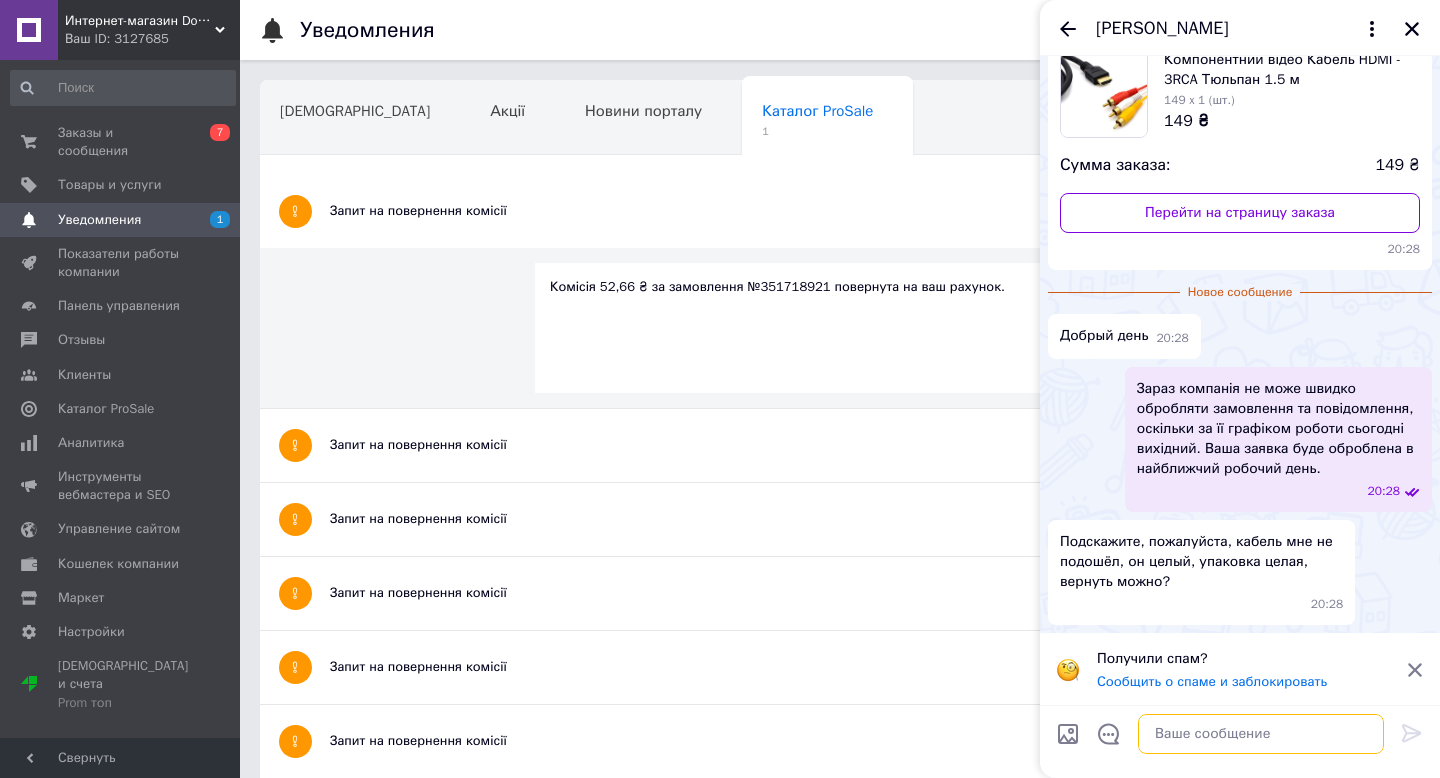 click at bounding box center [1261, 734] 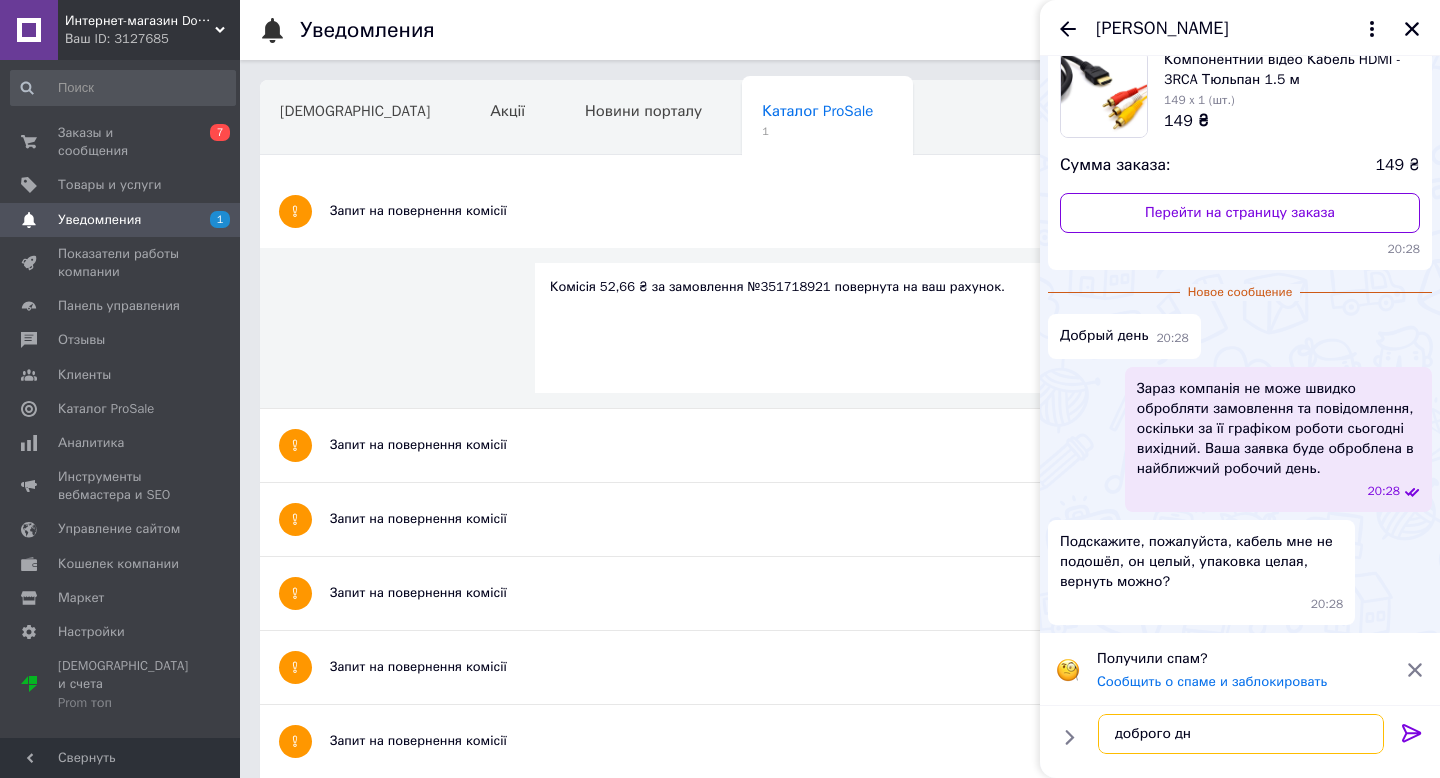 type on "доброго дня" 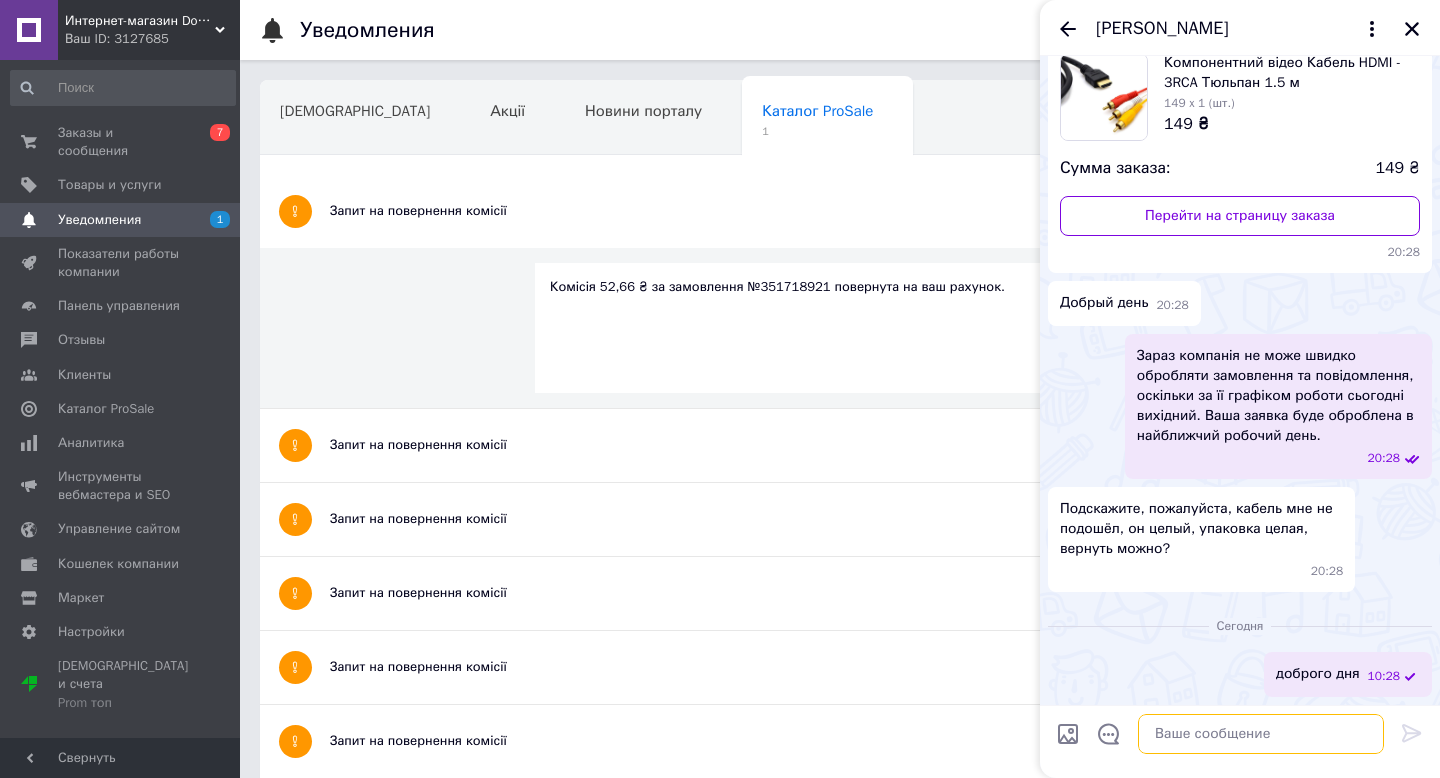 paste on "Робіть на пошті "Легке повернення" воно буде безкоштовним, саме "легке повернення" називається, на пошті підкажуть як його зробити, як відправите, мені номер картки та номер декларації сюди скиньте будь ласка." 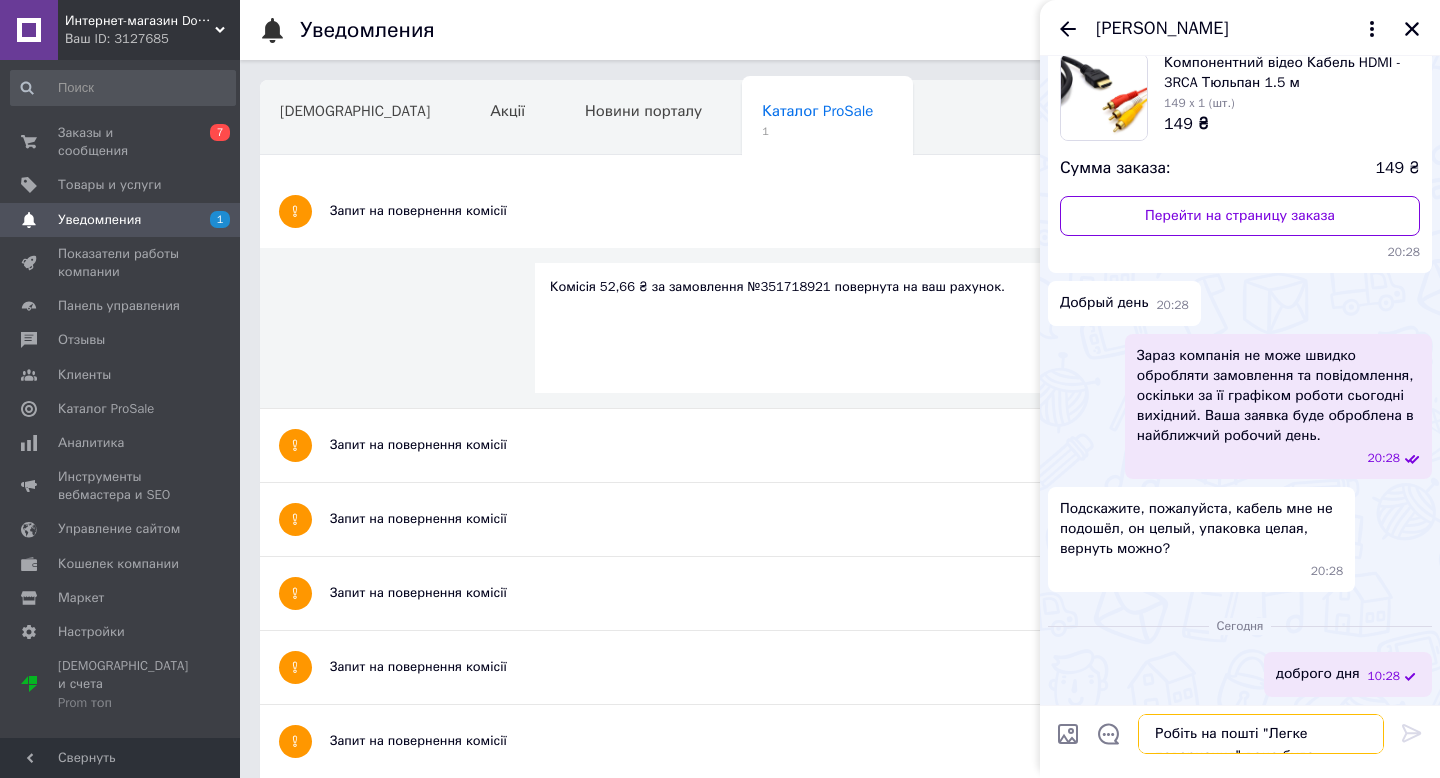 scroll, scrollTop: 133, scrollLeft: 0, axis: vertical 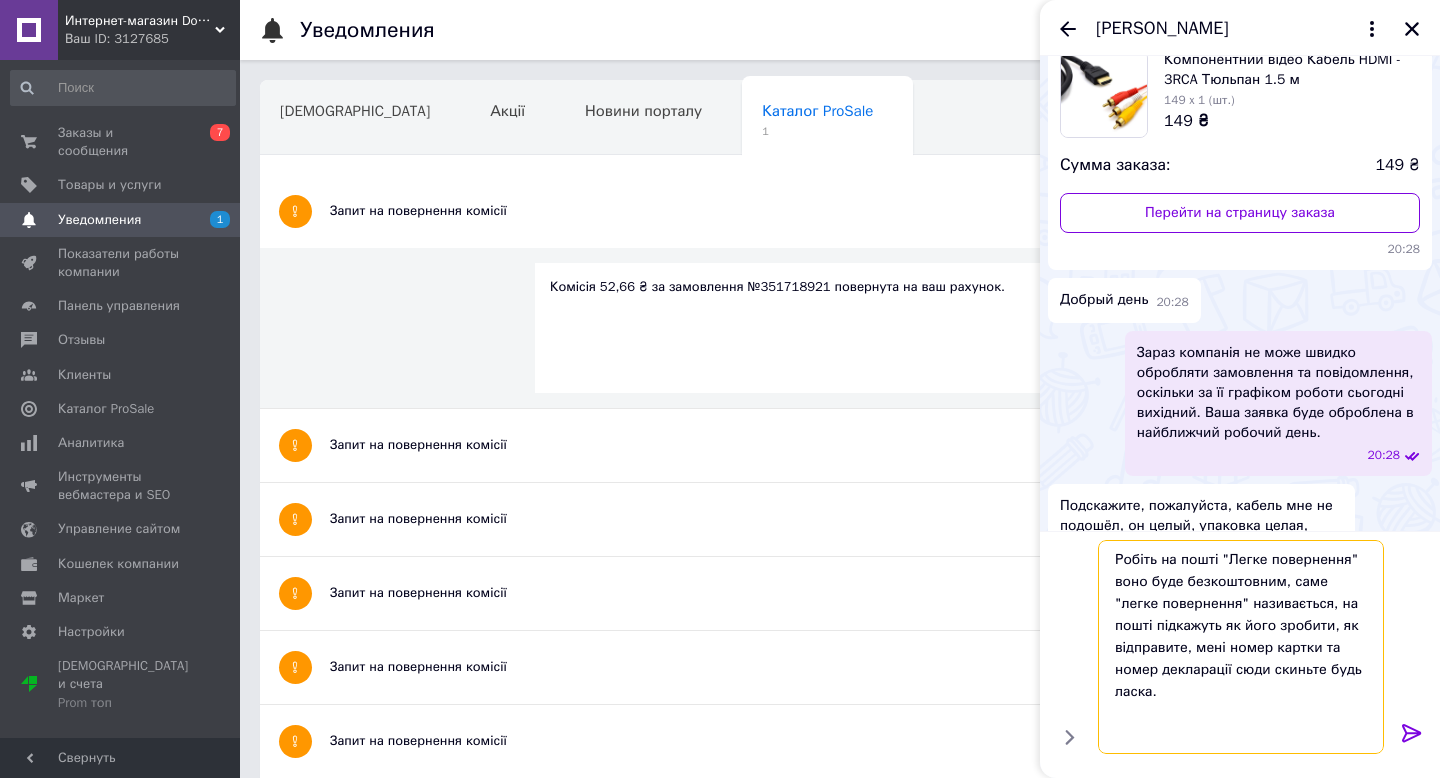 type 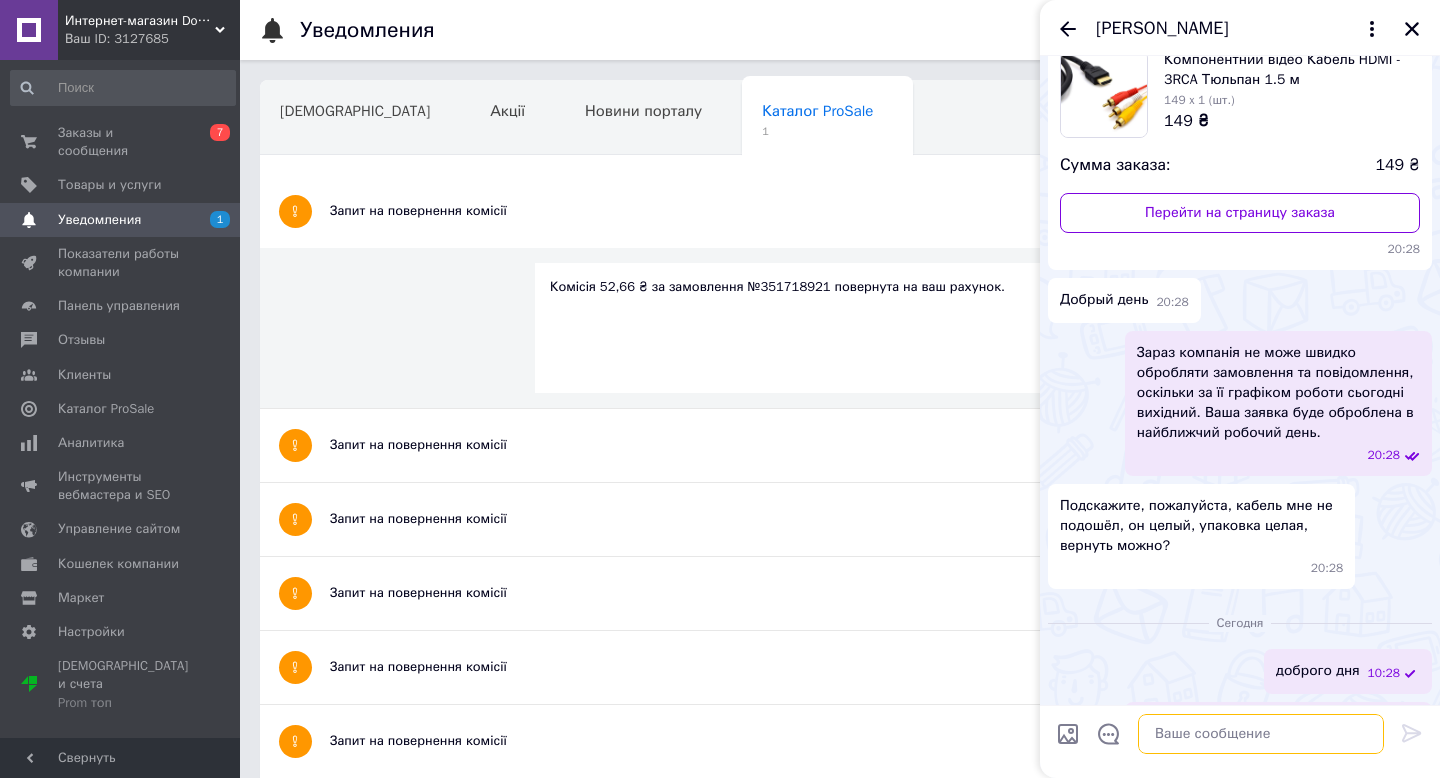 scroll, scrollTop: 304, scrollLeft: 0, axis: vertical 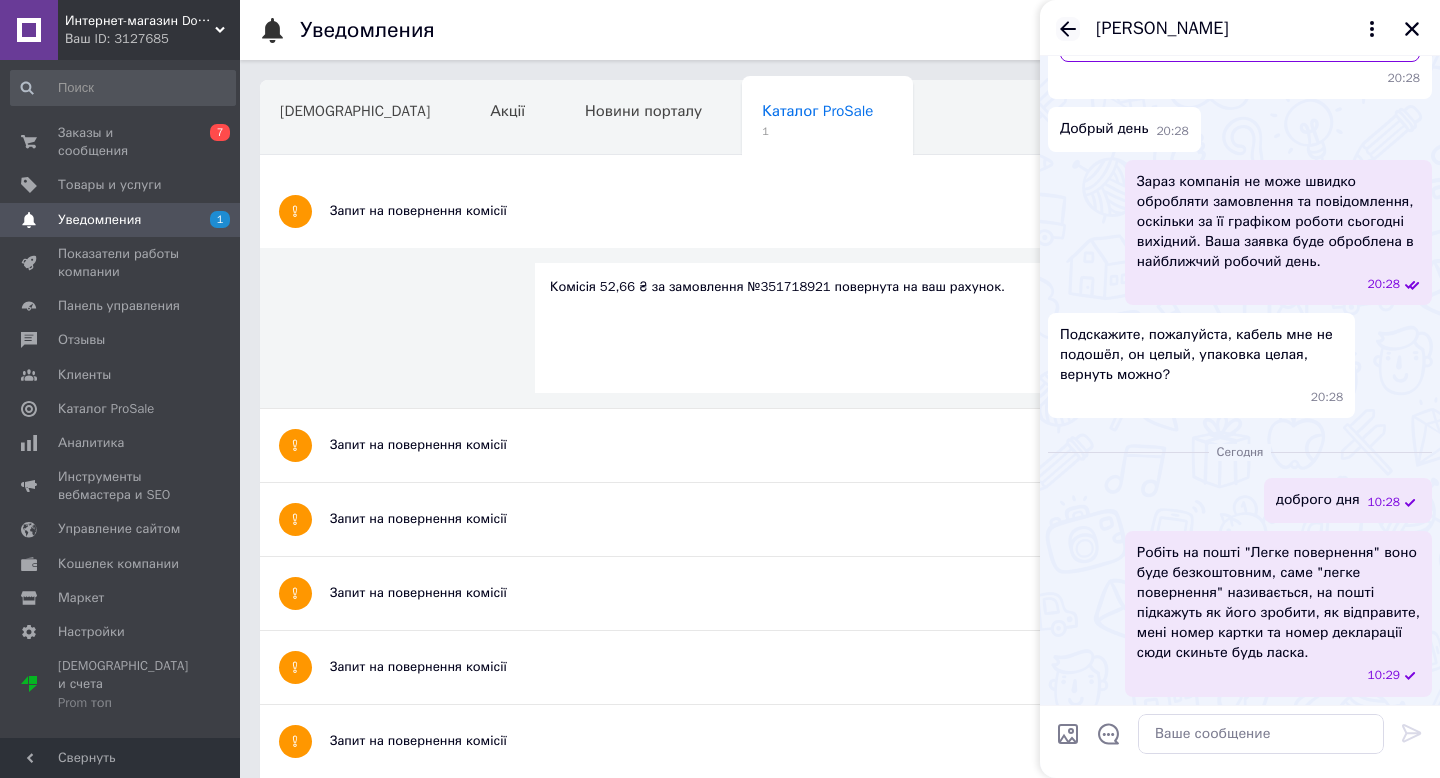 click 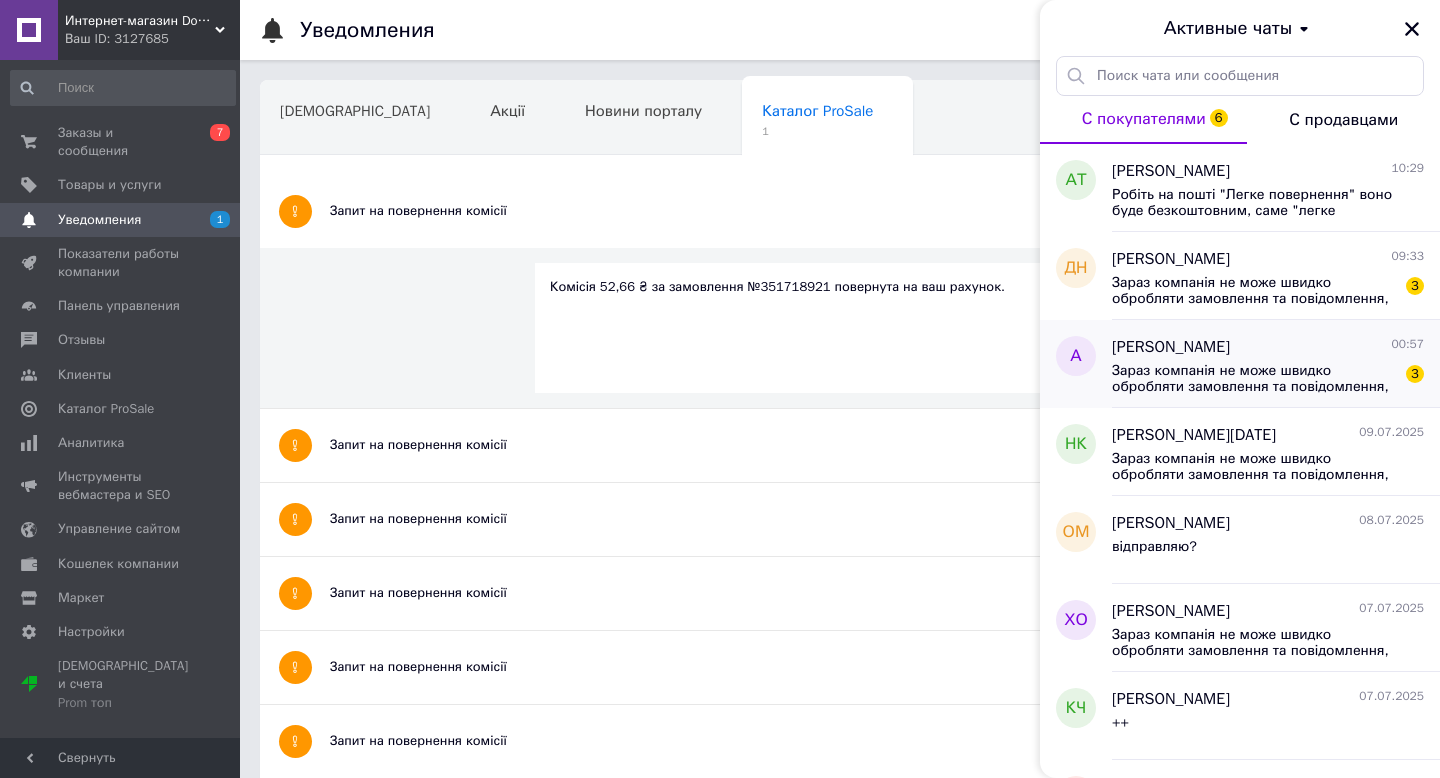 click on "Зараз компанія не може швидко обробляти замовлення та повідомлення,
оскільки за її графіком роботи сьогодні вихідний. Ваша заявка буде оброблена в найближчий робочий день." at bounding box center (1254, 379) 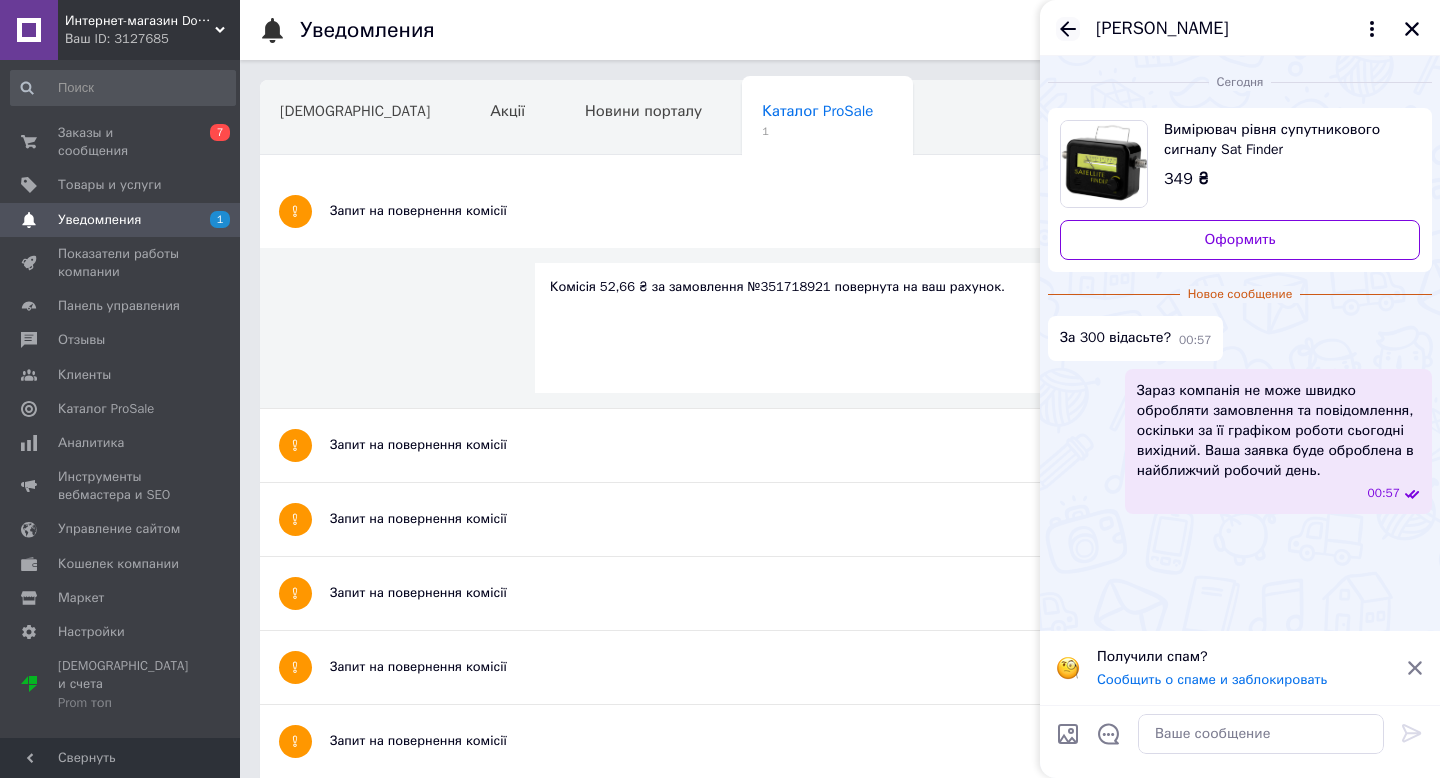 click 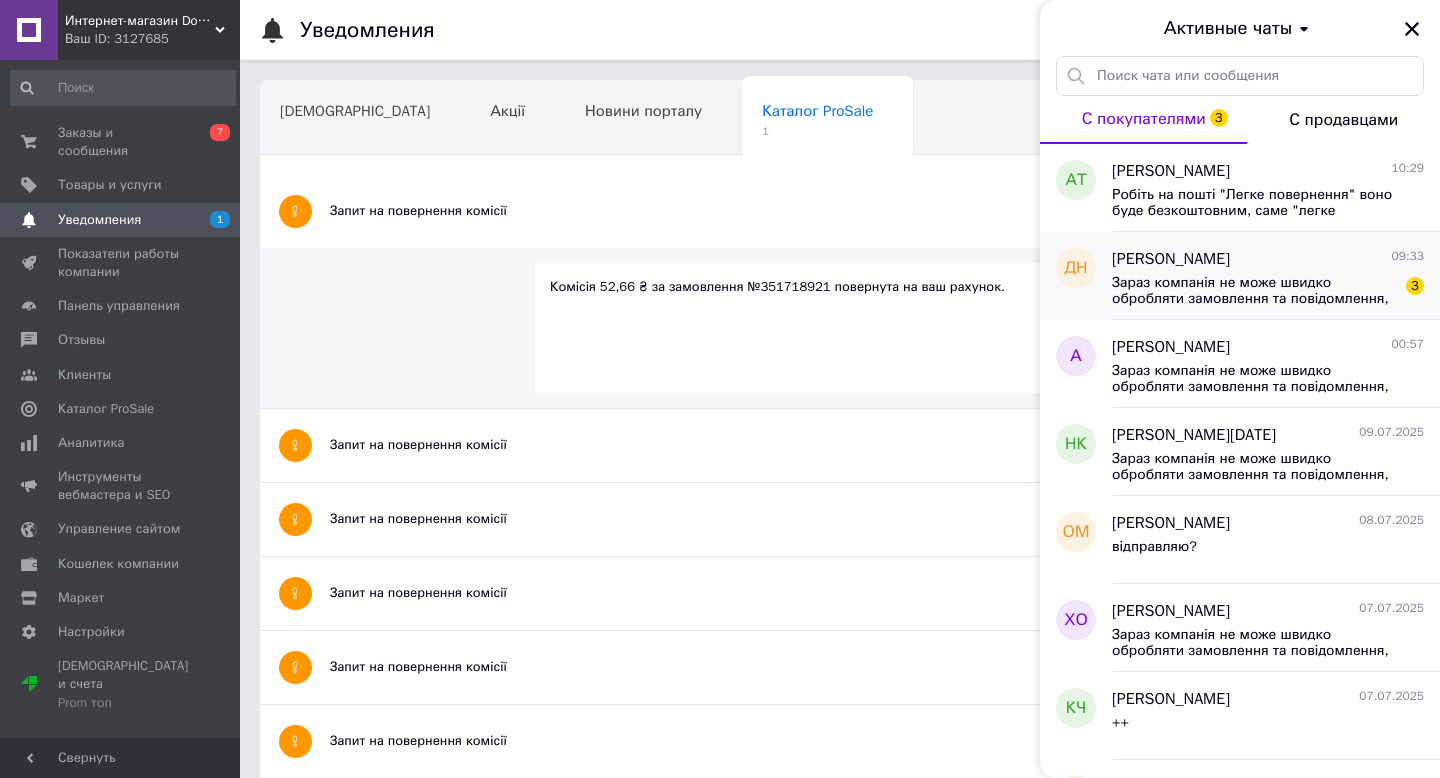 click on "Зараз компанія не може швидко обробляти замовлення та повідомлення,
оскільки за її графіком роботи сьогодні вихідний. Ваша заявка буде оброблена в найближчий робочий день. 3" at bounding box center [1268, 289] 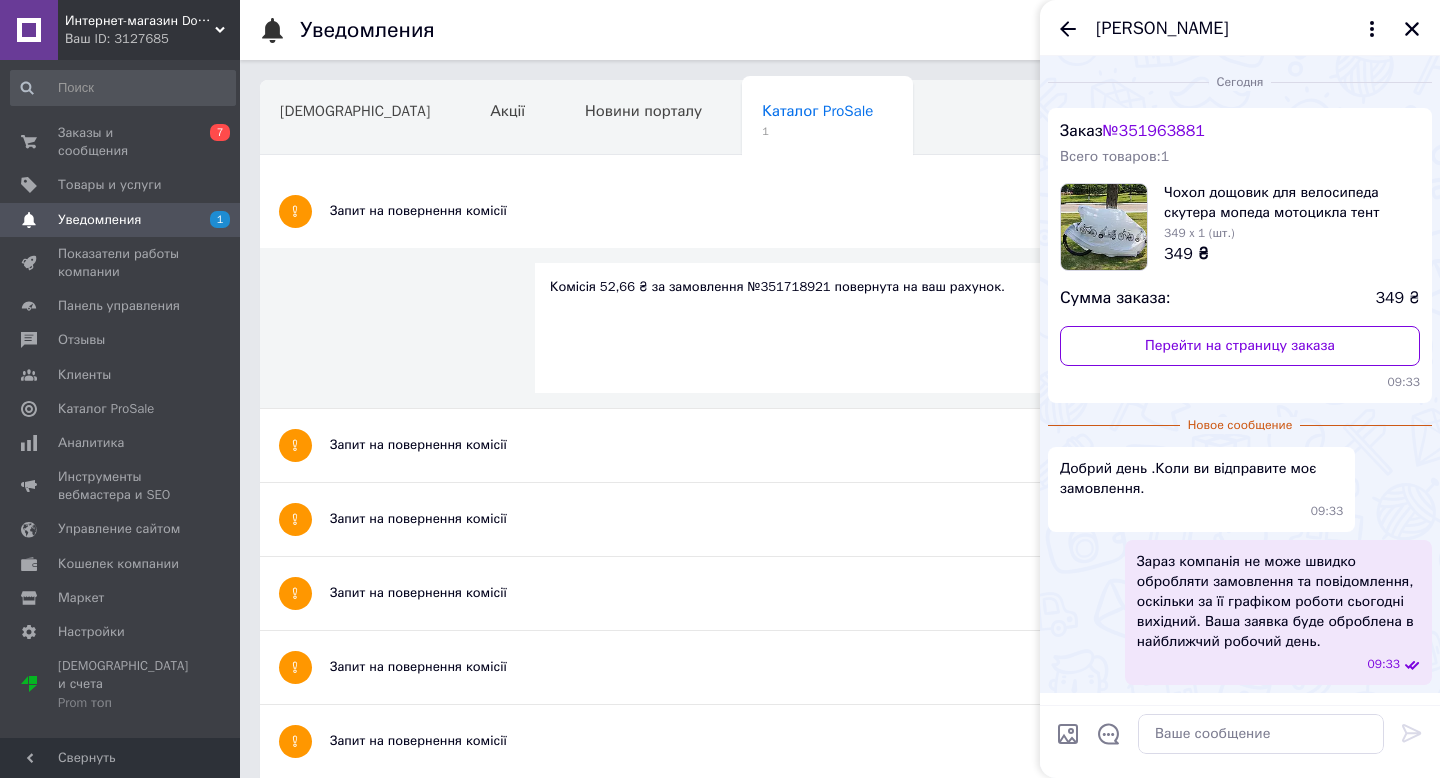 scroll, scrollTop: 60, scrollLeft: 0, axis: vertical 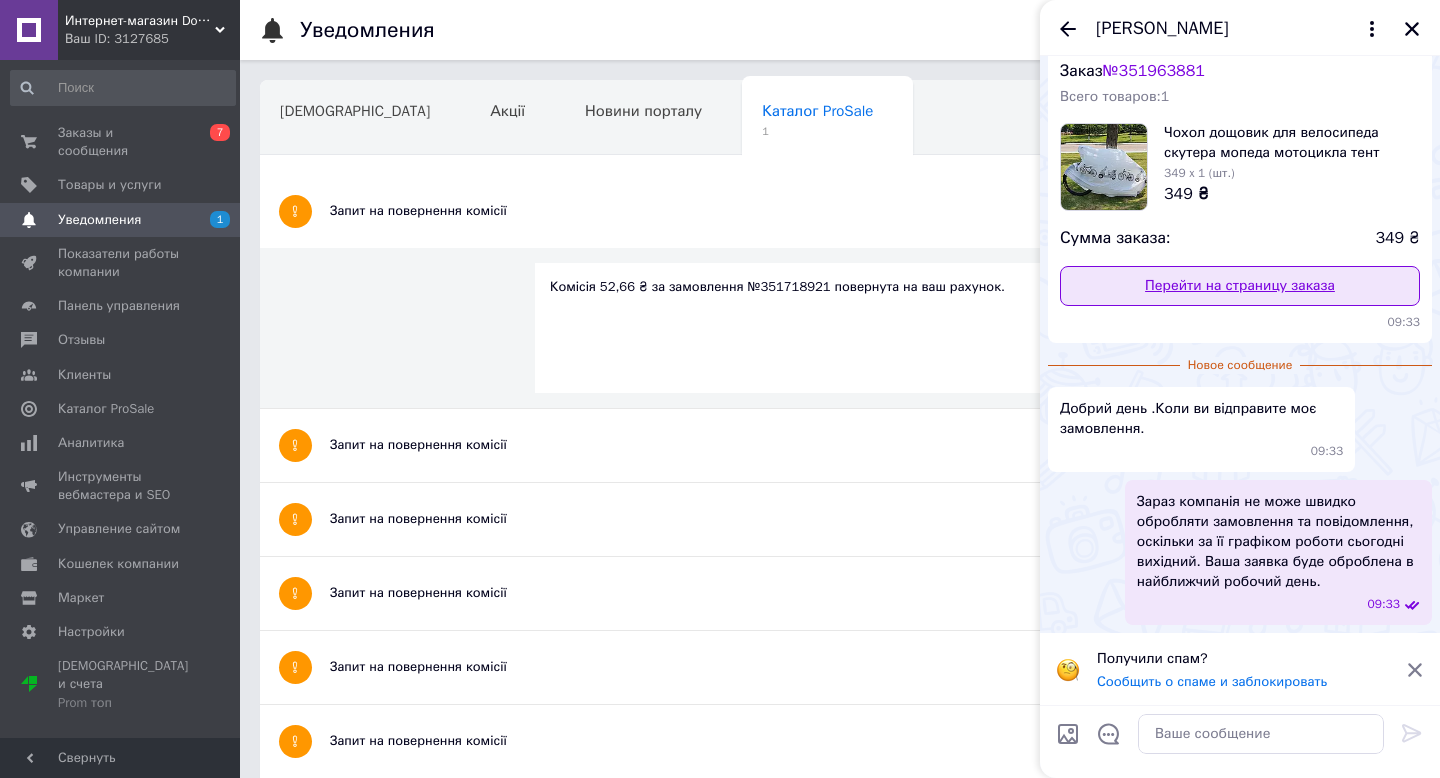click on "Перейти на страницу заказа" at bounding box center [1240, 286] 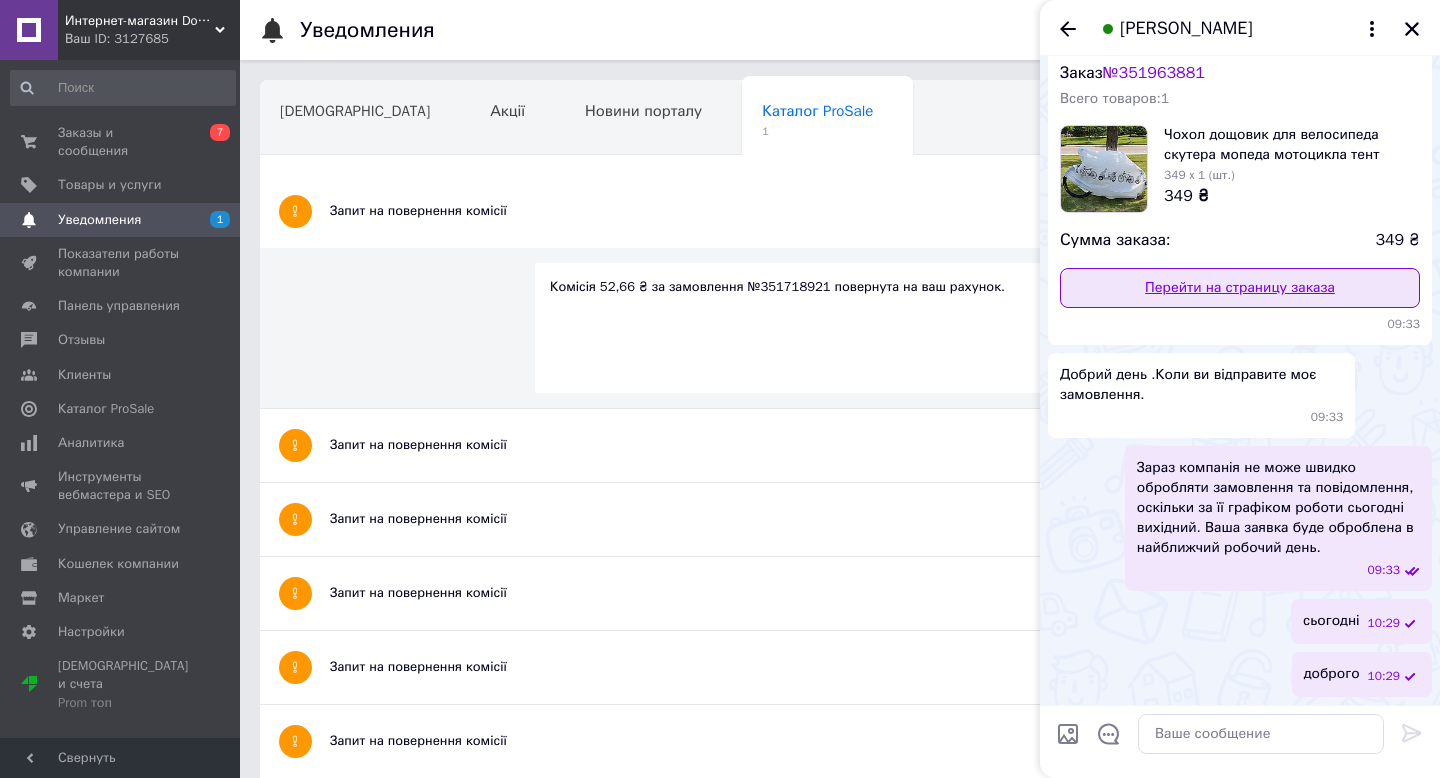 scroll, scrollTop: 58, scrollLeft: 0, axis: vertical 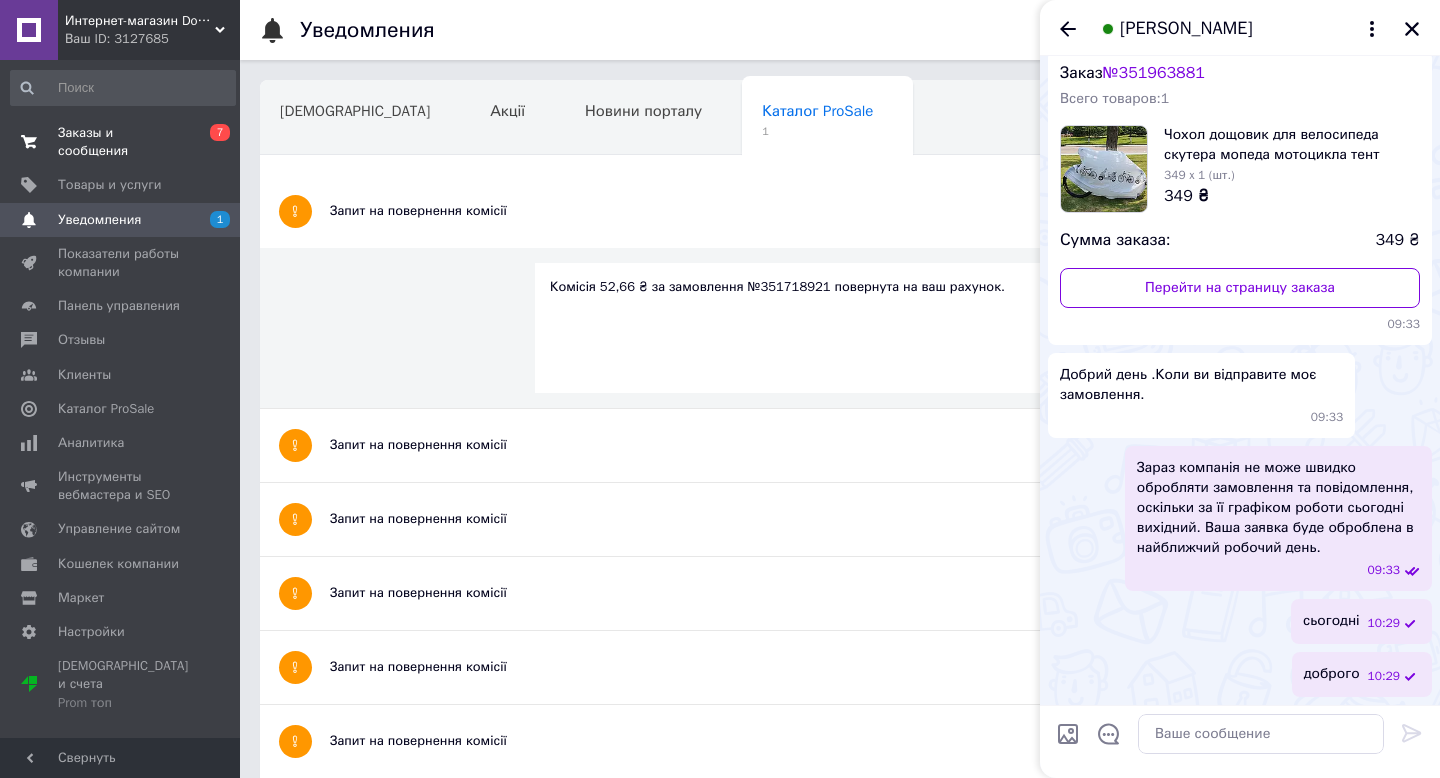 click on "Заказы и сообщения" at bounding box center [121, 142] 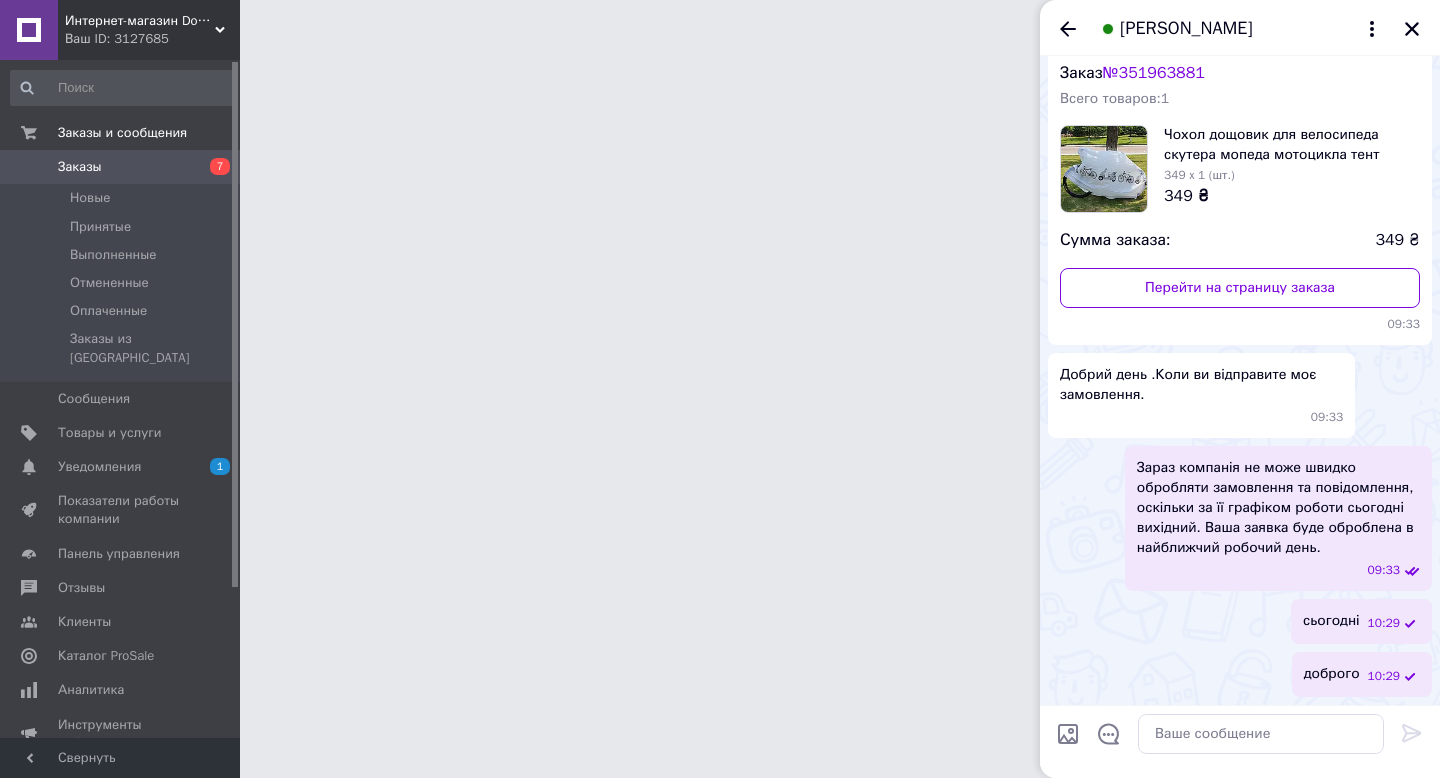 click on "діма невмержицький" at bounding box center [1240, 28] 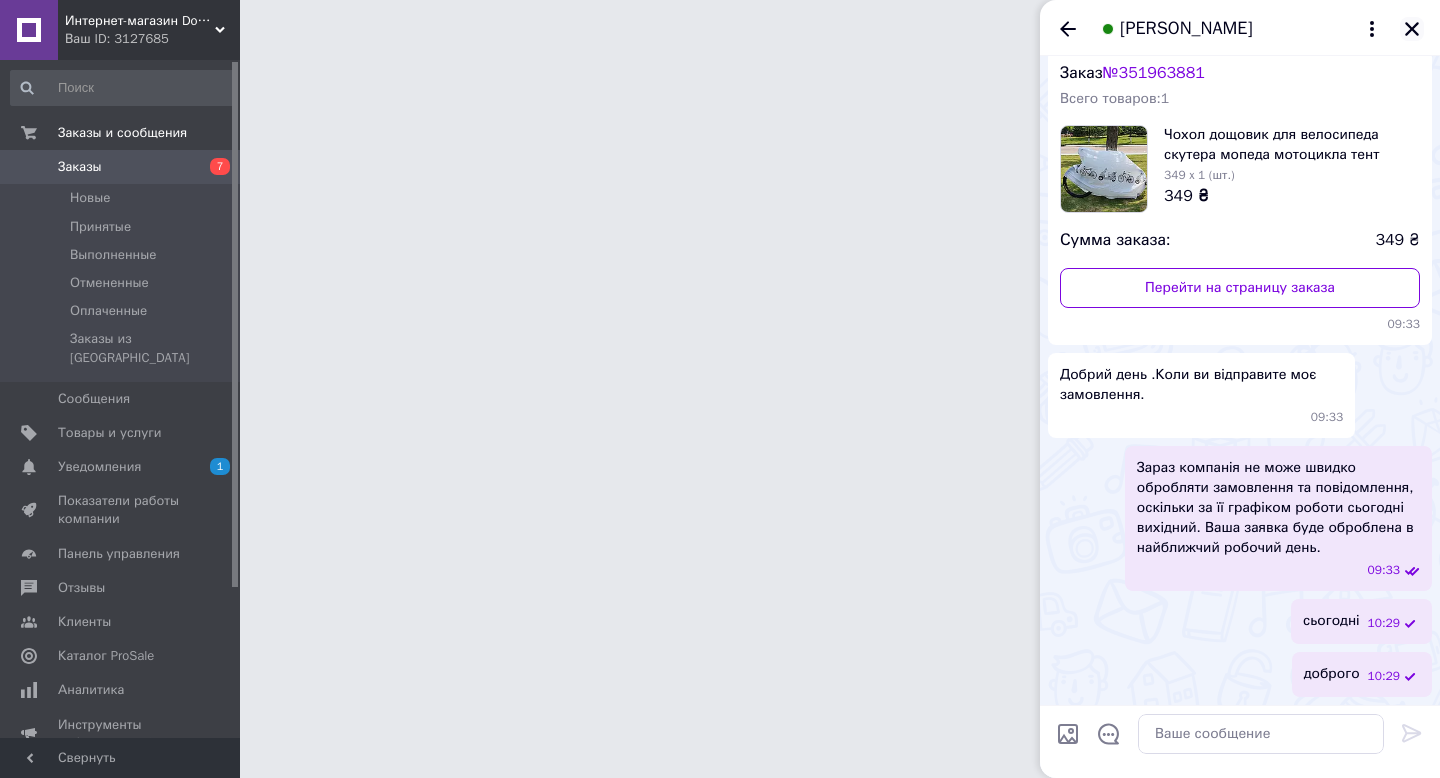 click at bounding box center [1412, 29] 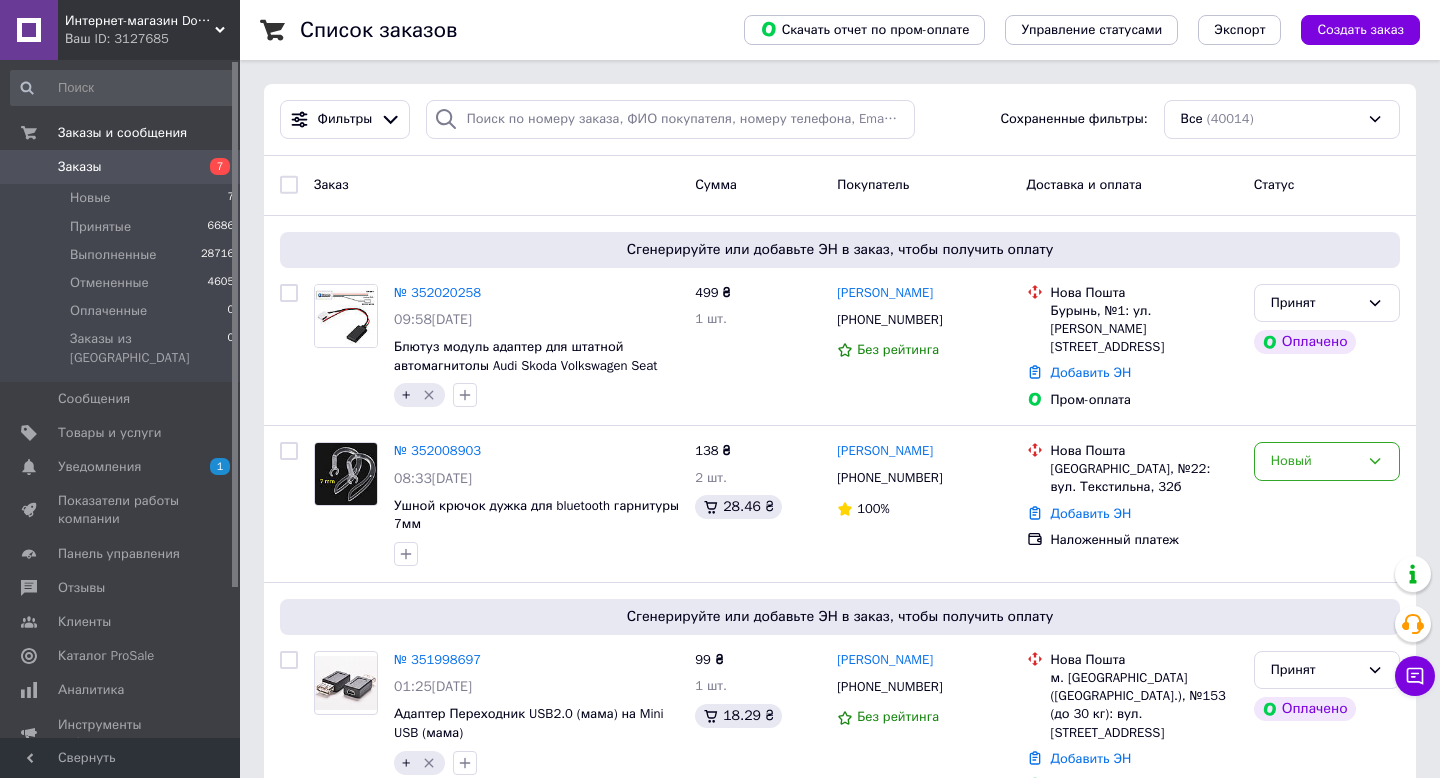 click on "Ваш ID: 3127685" at bounding box center [152, 39] 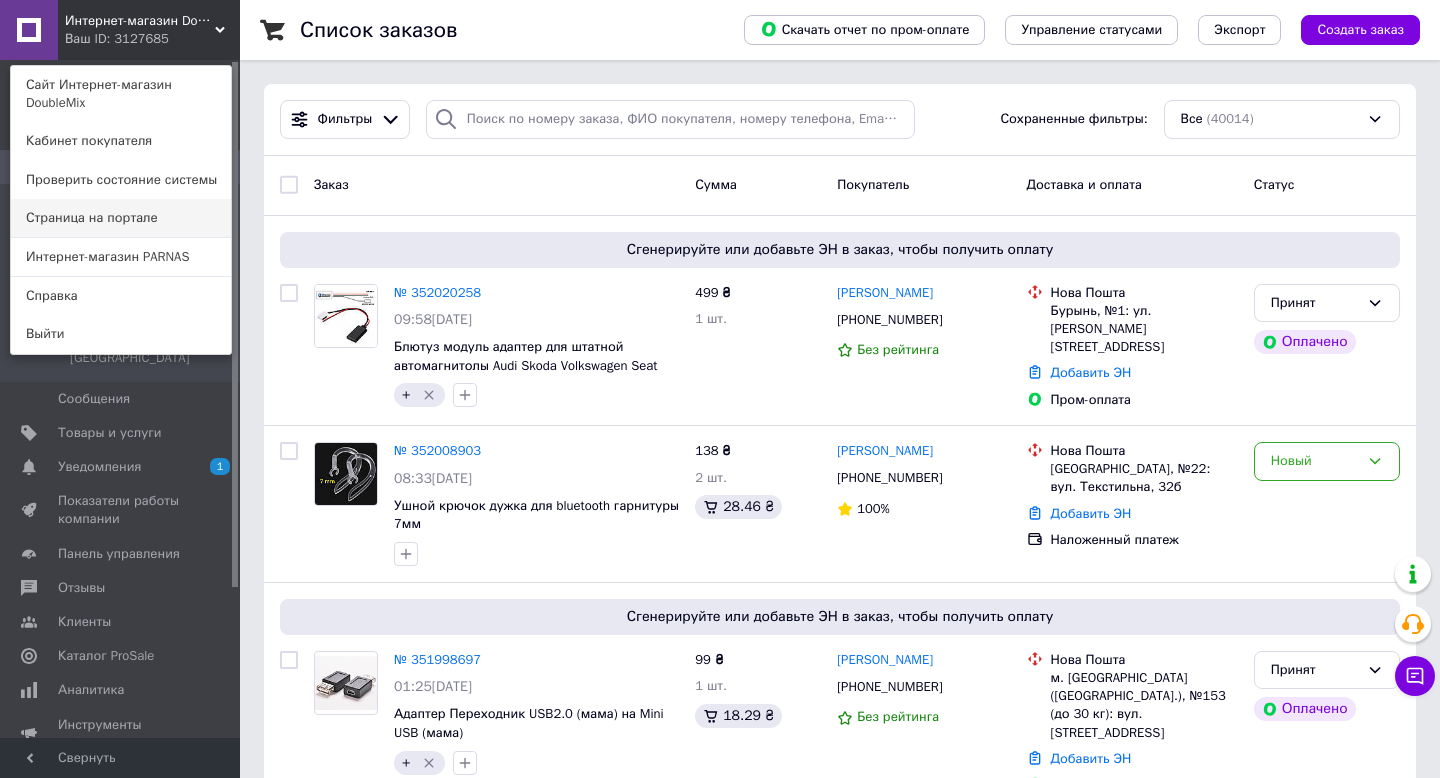 click on "Страница на портале" at bounding box center (121, 218) 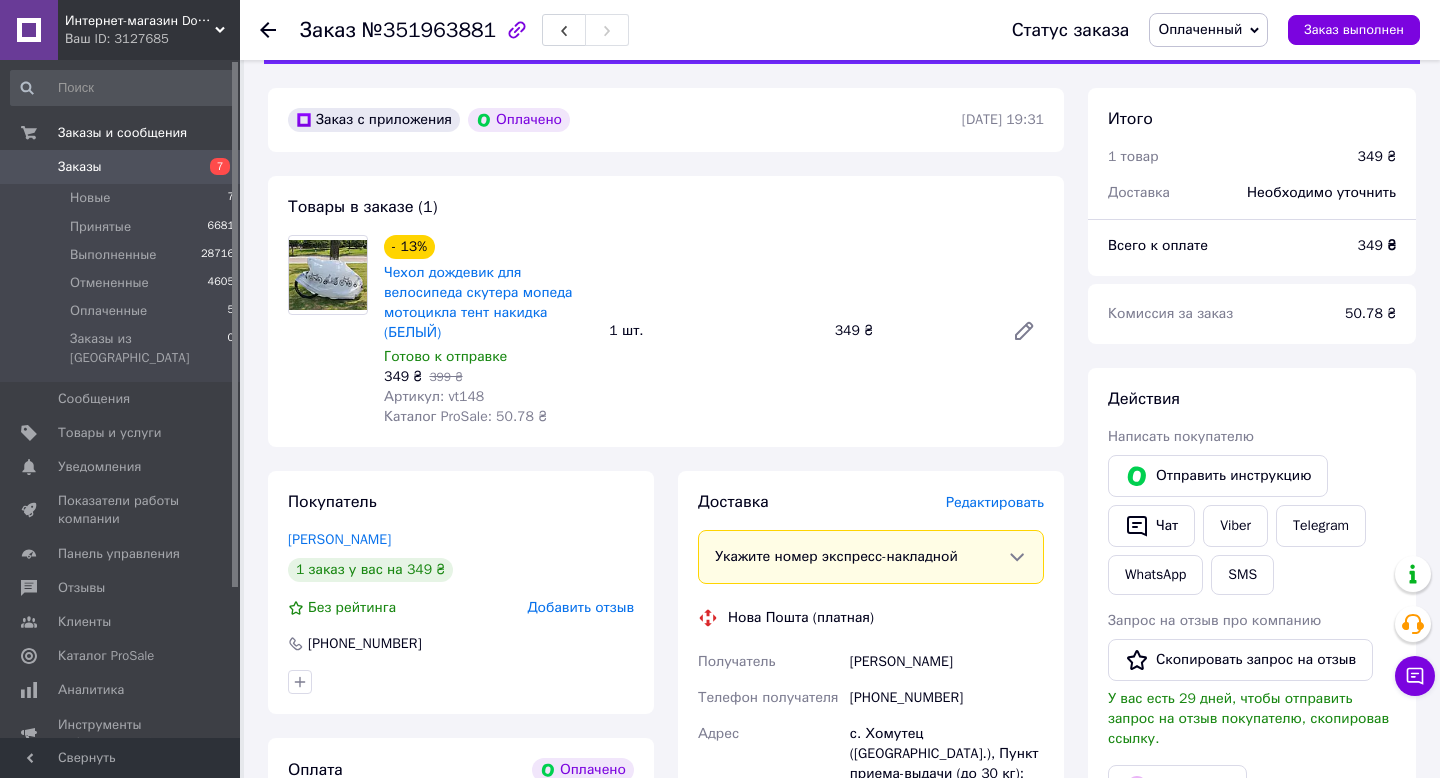 scroll, scrollTop: 84, scrollLeft: 0, axis: vertical 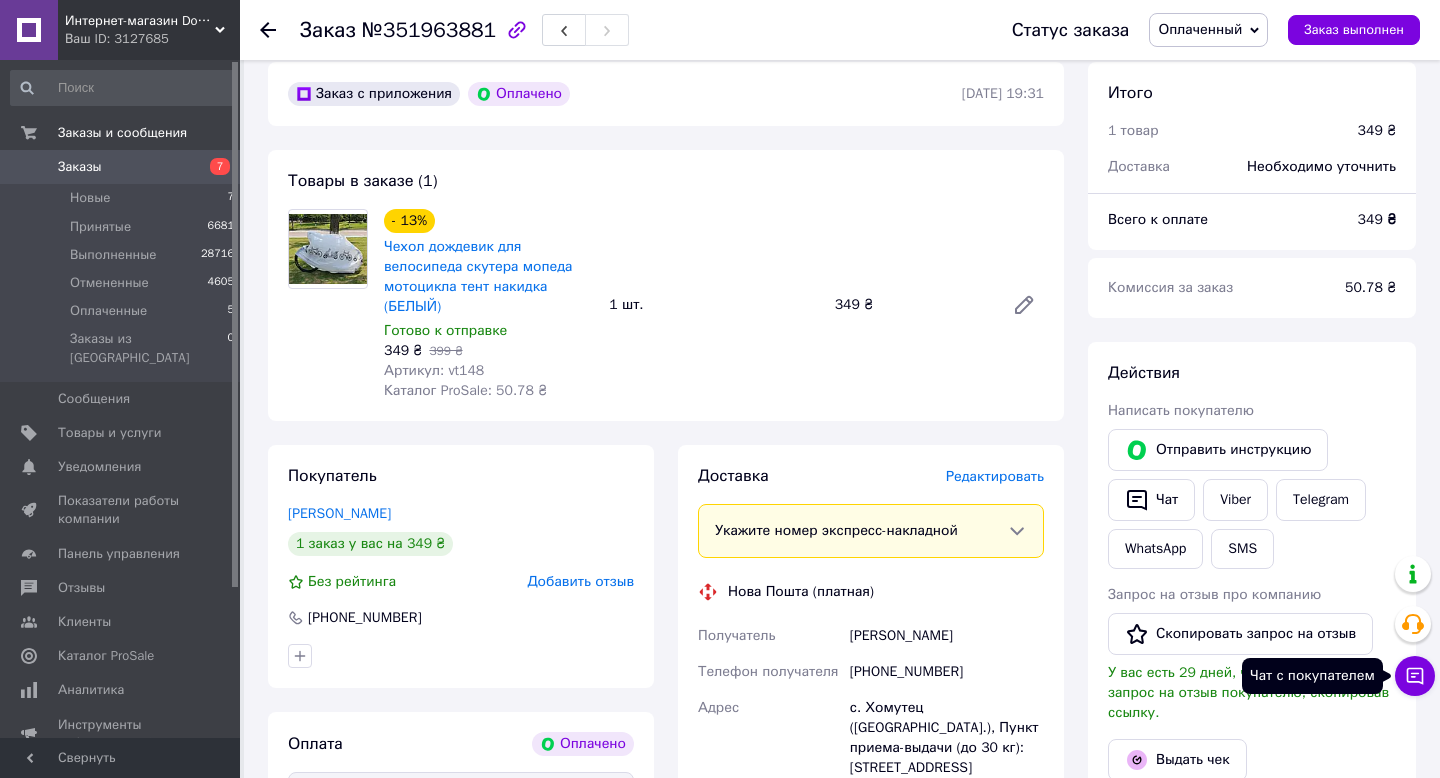 click 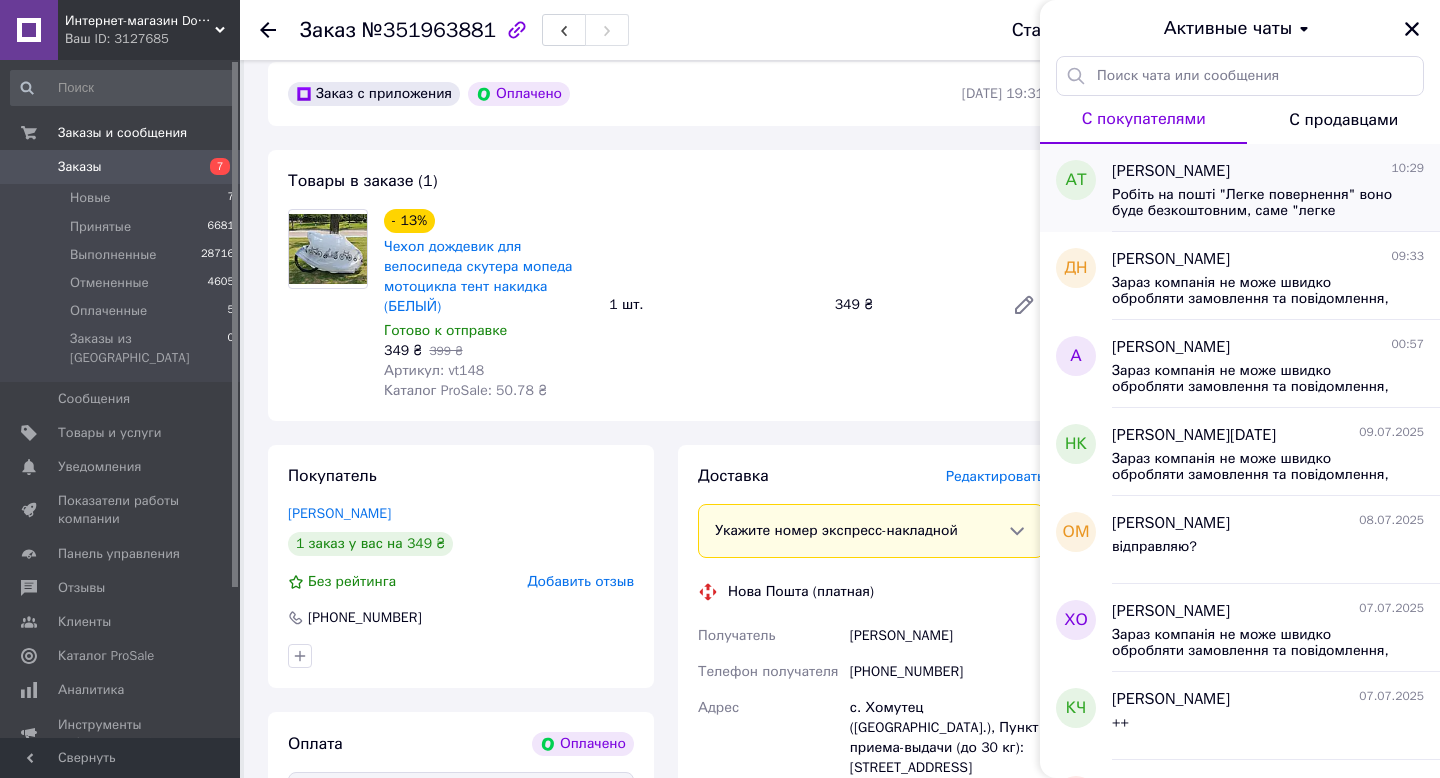 click on "Робіть на пошті "Легке повернення" воно буде безкоштовним, саме "легке повернення" називається, на пошті підкажуть як його зробити, як відправите, мені номер картки та номер декларації сюди скиньте будь ласка." at bounding box center (1254, 203) 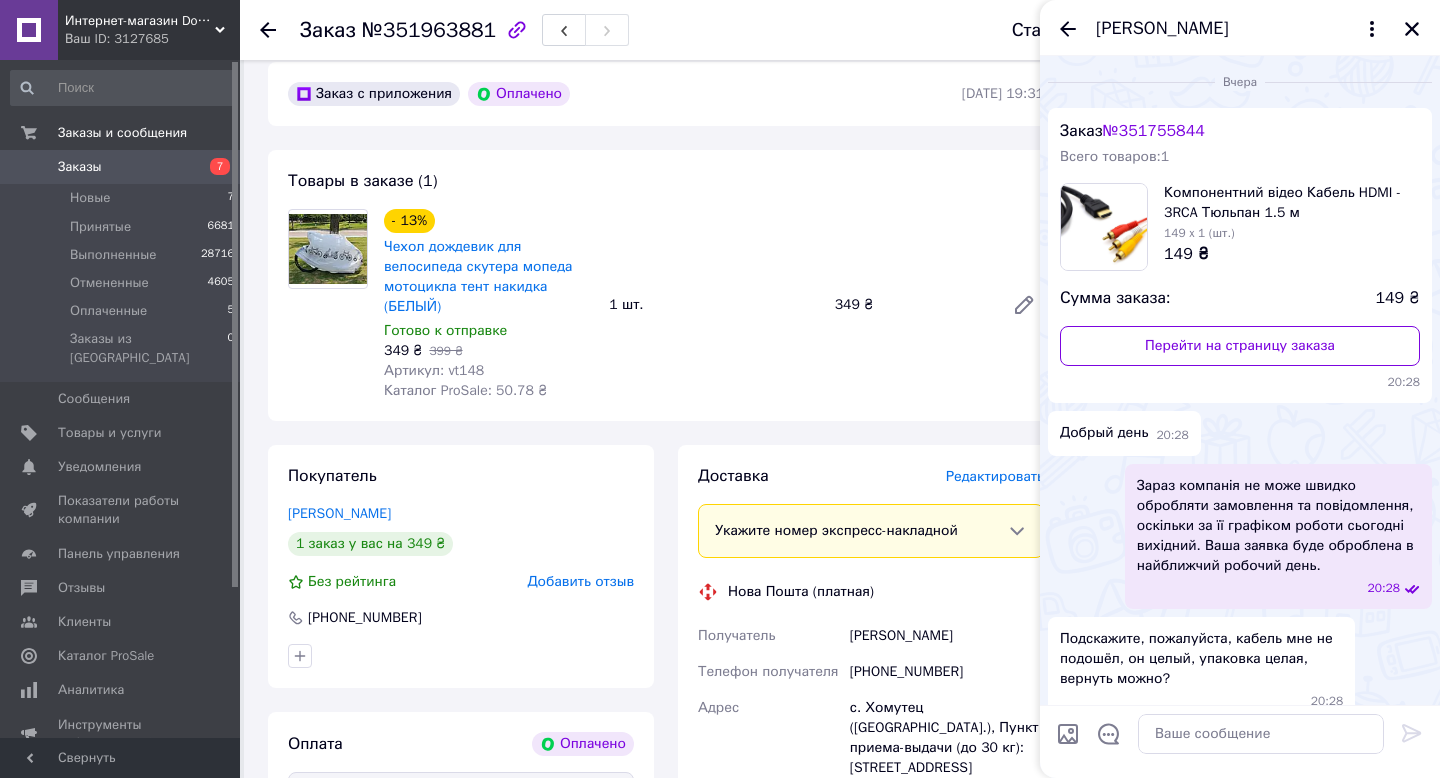 scroll, scrollTop: 304, scrollLeft: 0, axis: vertical 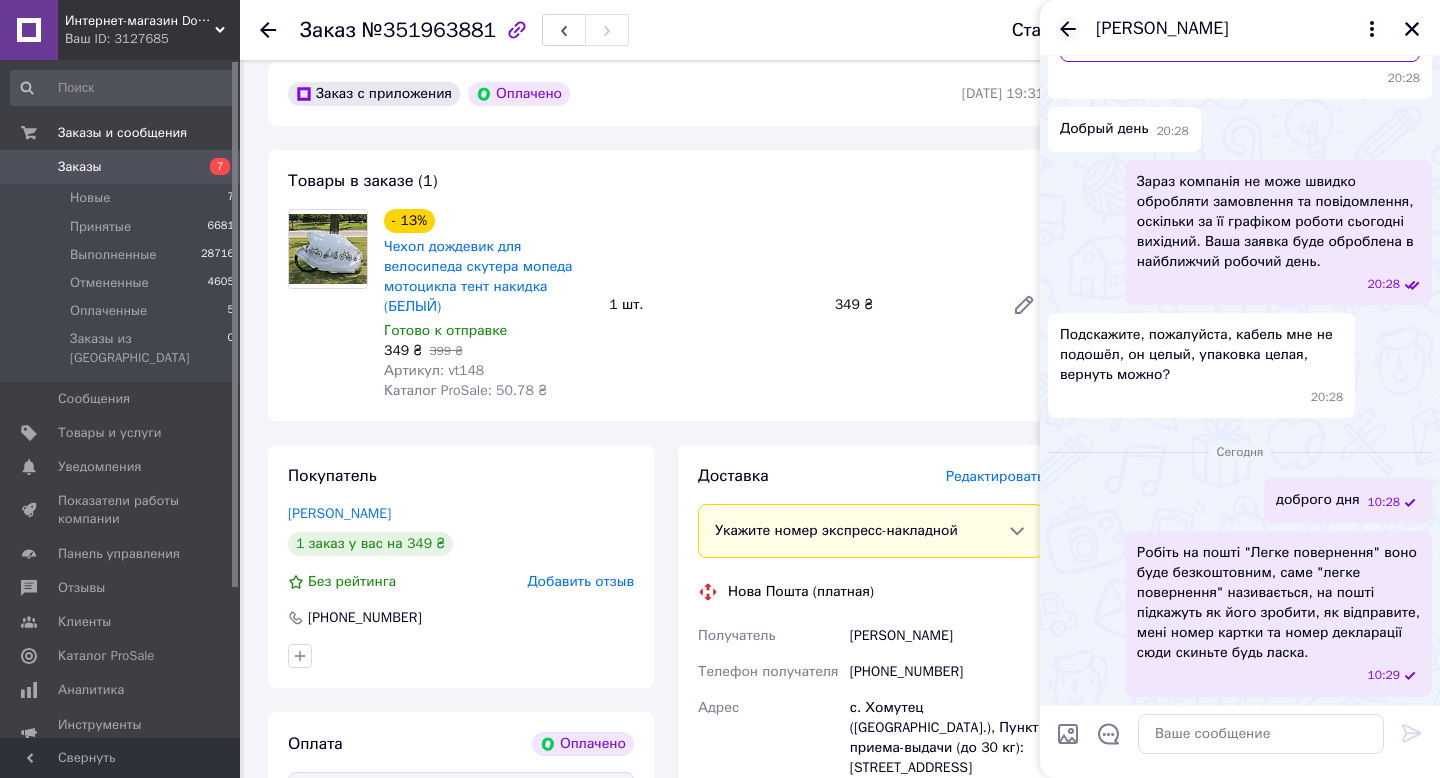 click 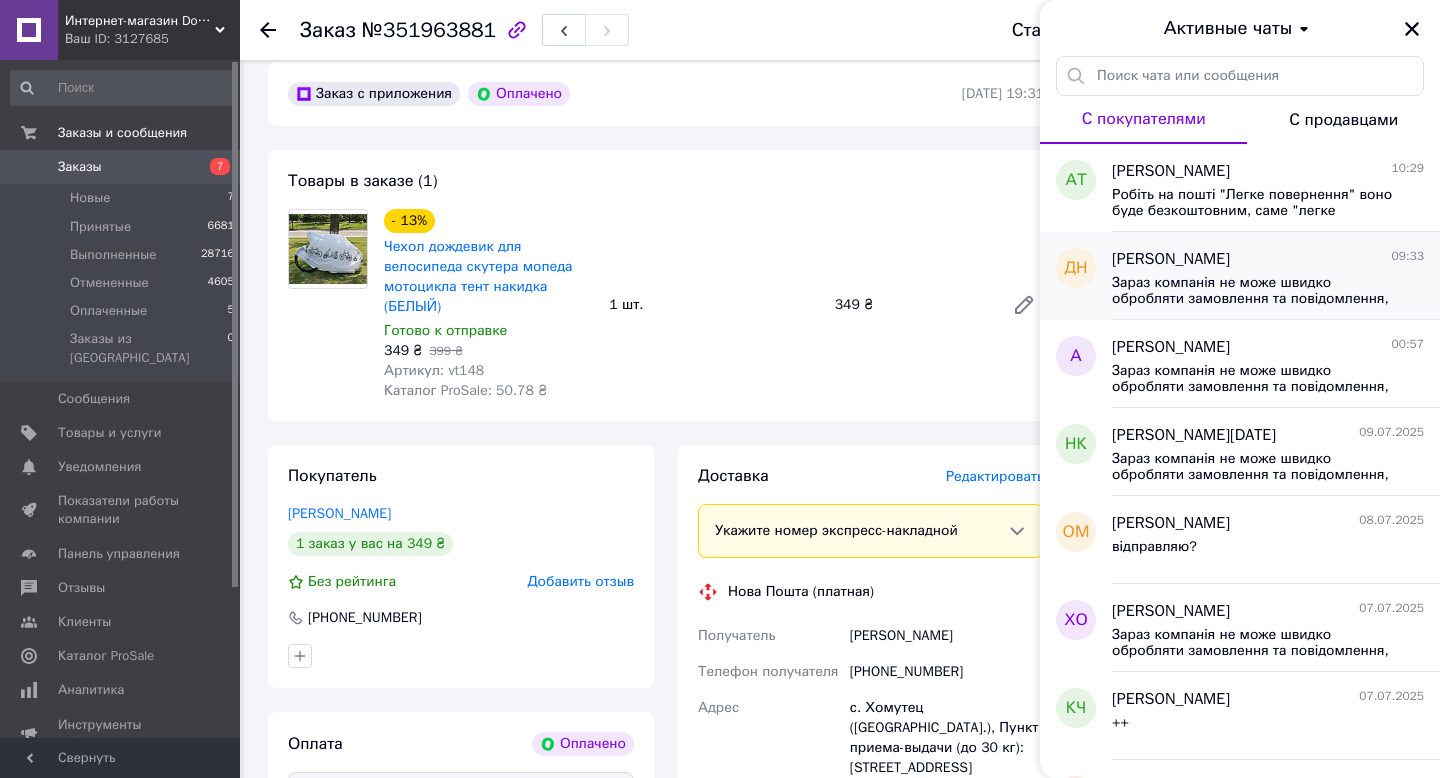 click on "Зараз компанія не може швидко обробляти замовлення та повідомлення,
оскільки за її графіком роботи сьогодні вихідний. Ваша заявка буде оброблена в найближчий робочий день." at bounding box center (1254, 291) 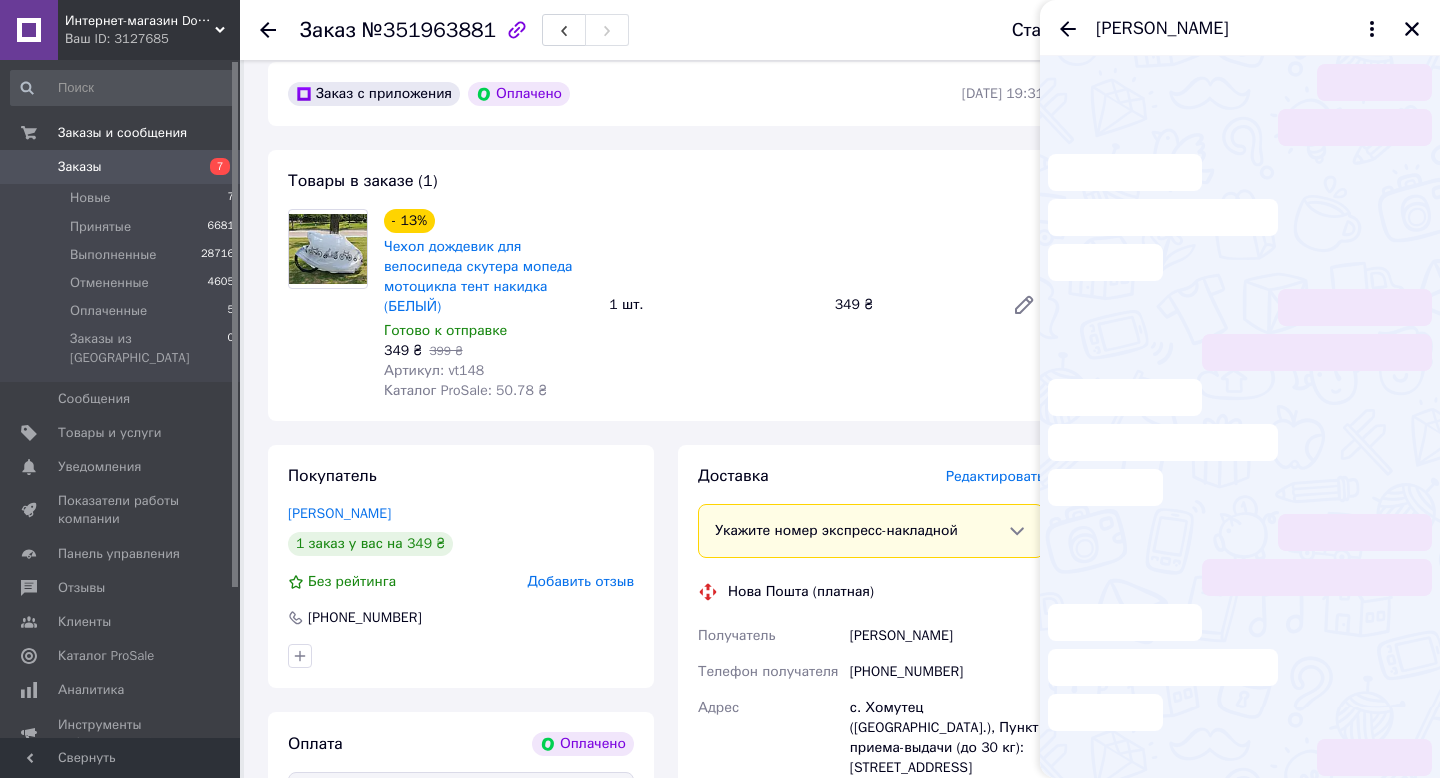 scroll, scrollTop: 24, scrollLeft: 0, axis: vertical 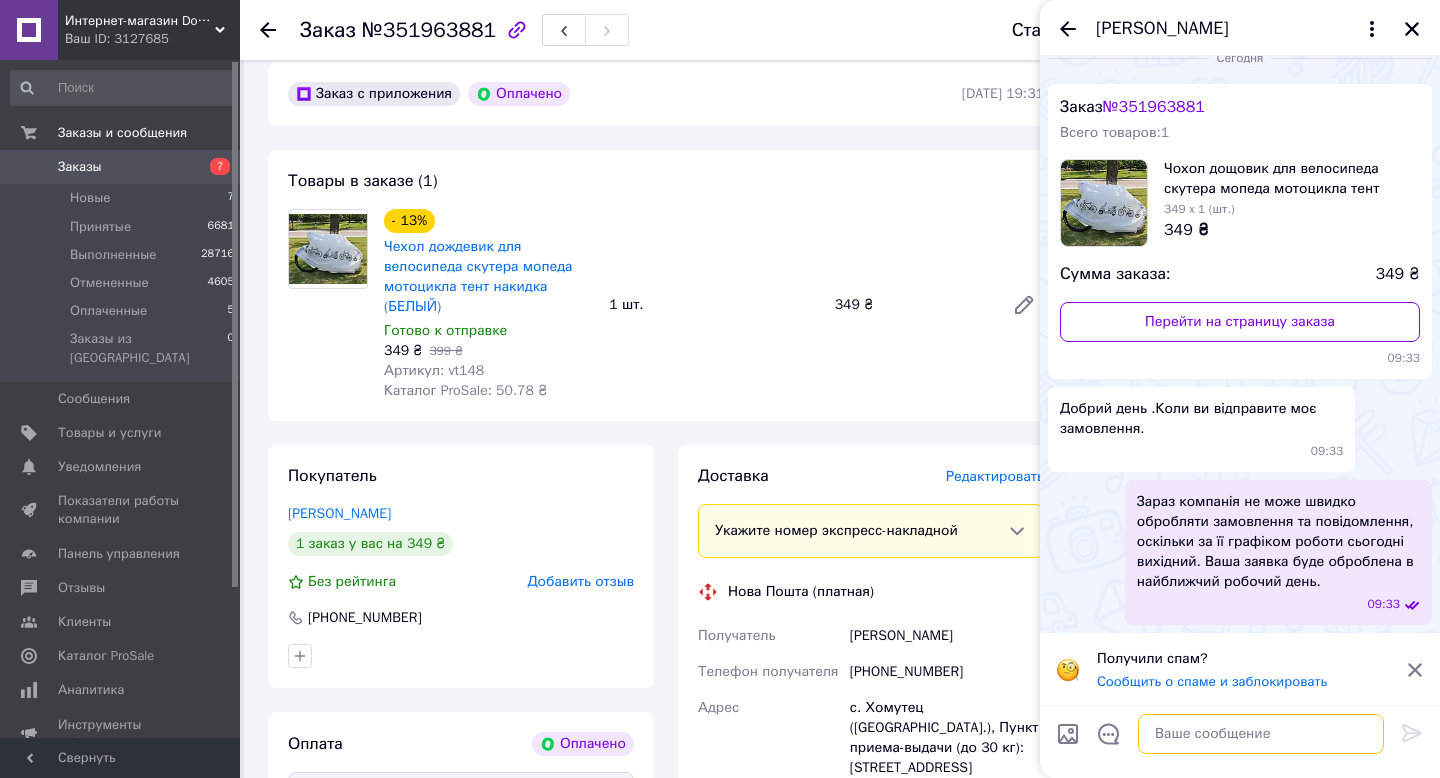 click at bounding box center [1261, 734] 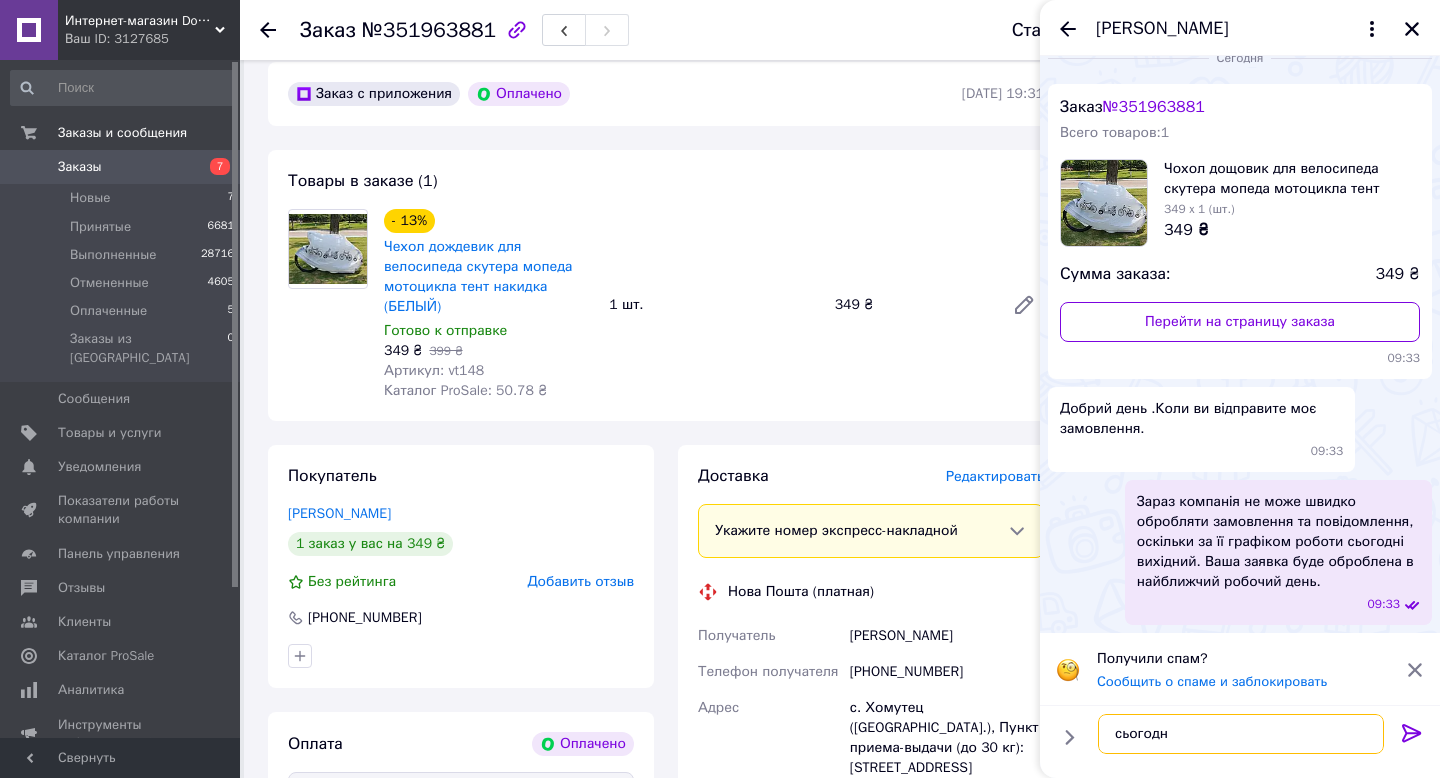 type on "сьогодні" 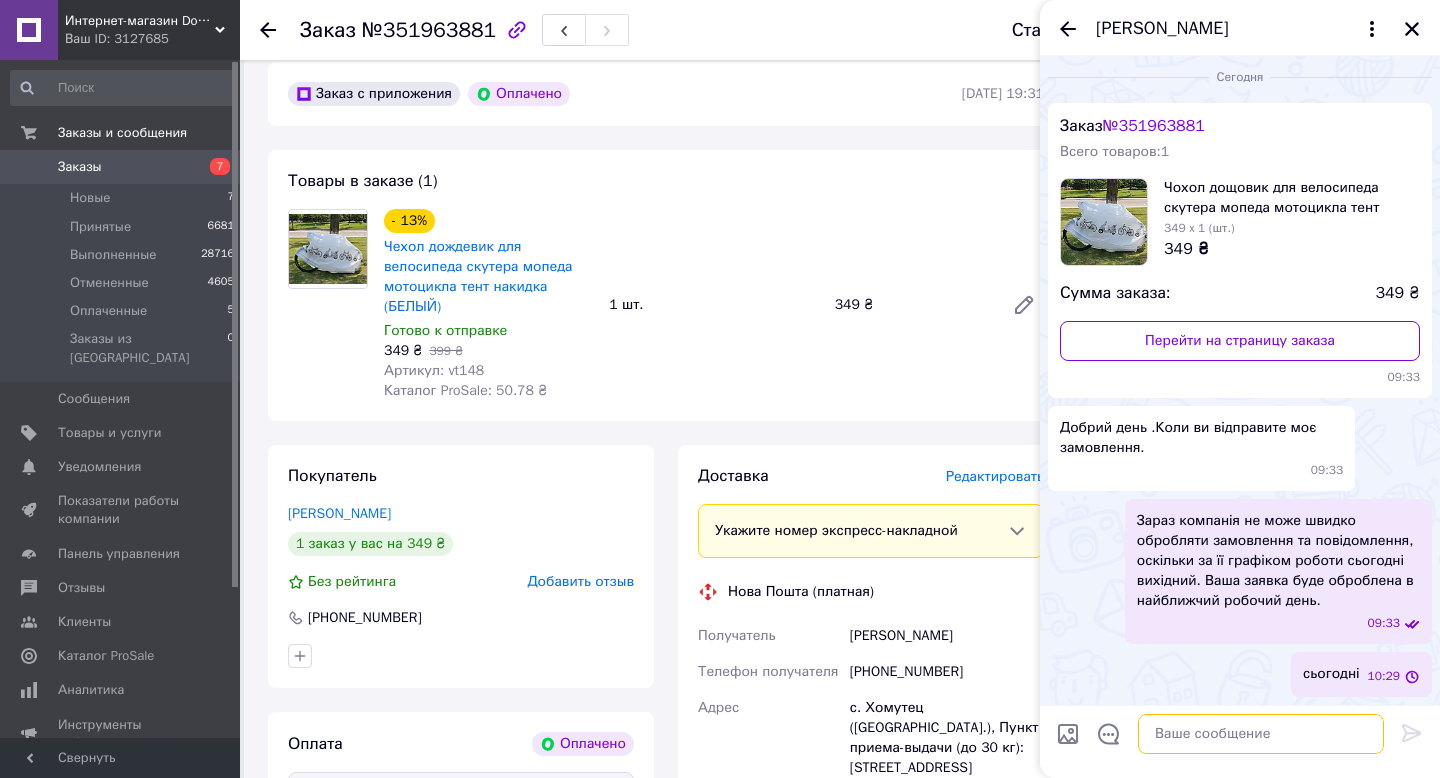 scroll, scrollTop: 5, scrollLeft: 0, axis: vertical 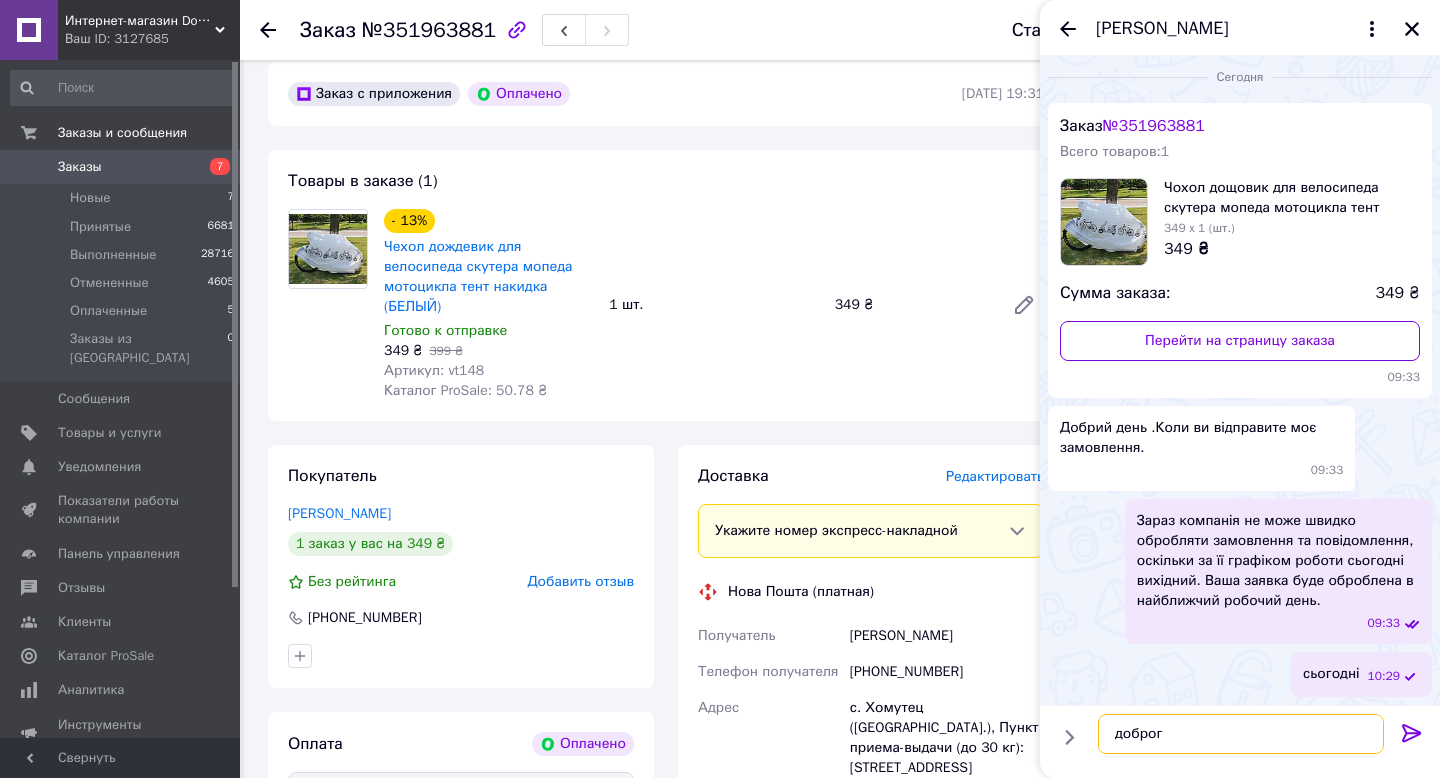 type on "доброго" 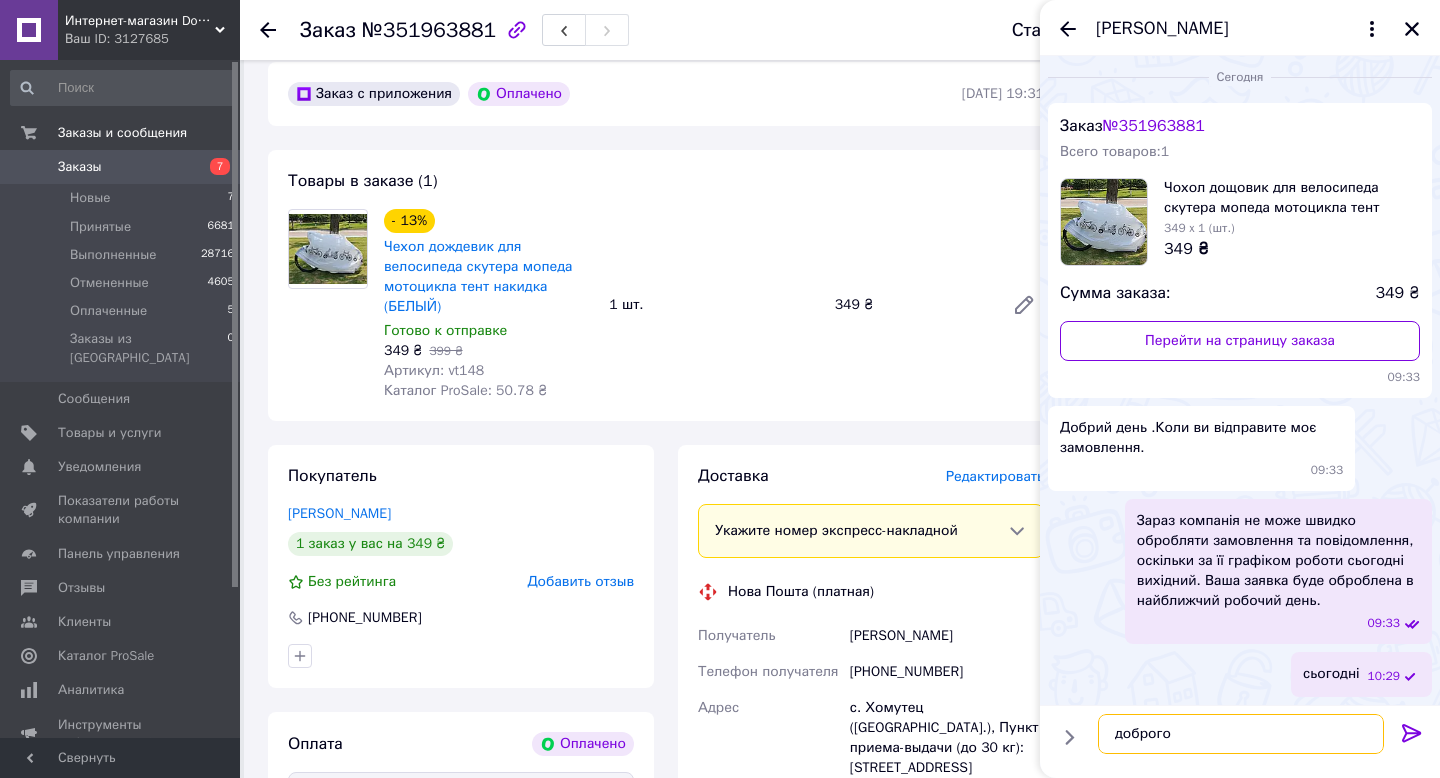 type 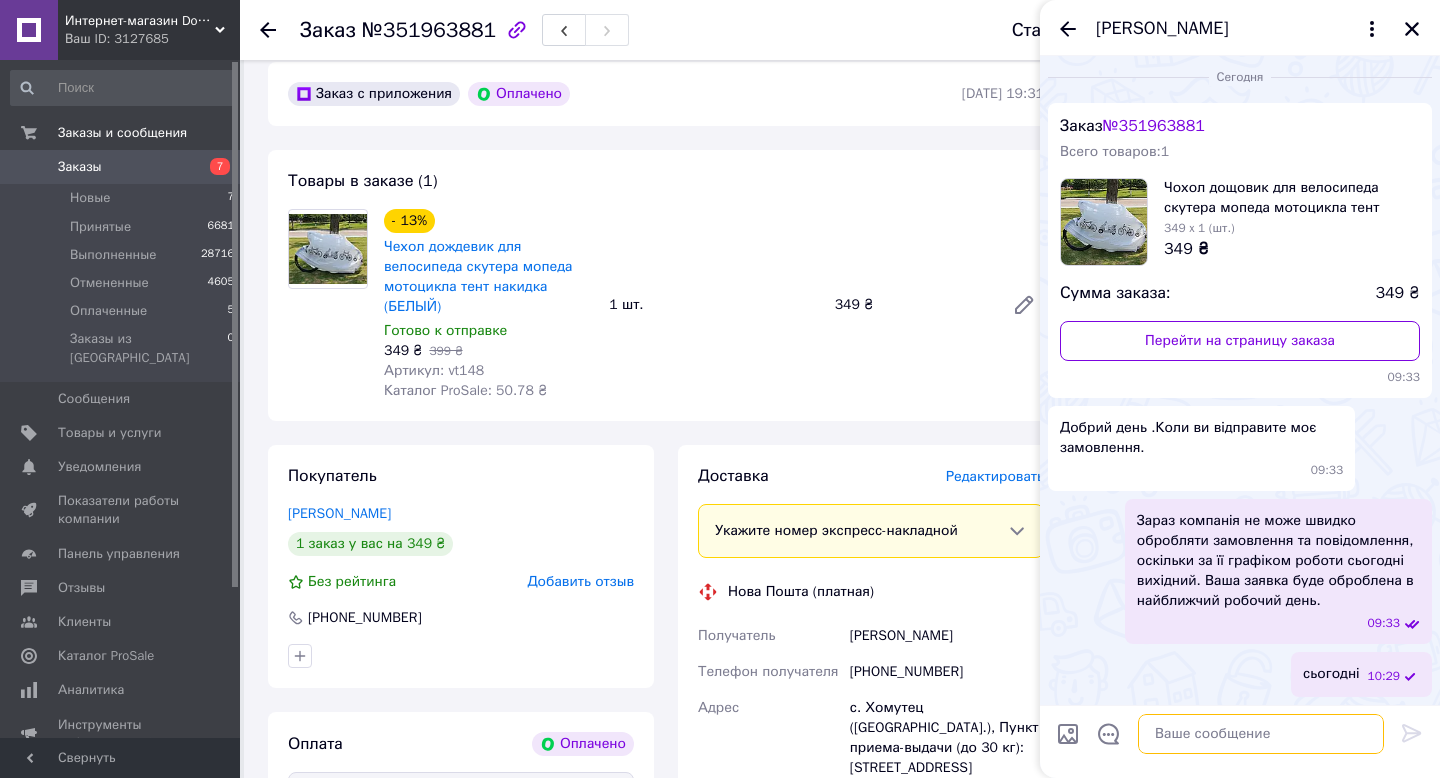 scroll, scrollTop: 58, scrollLeft: 0, axis: vertical 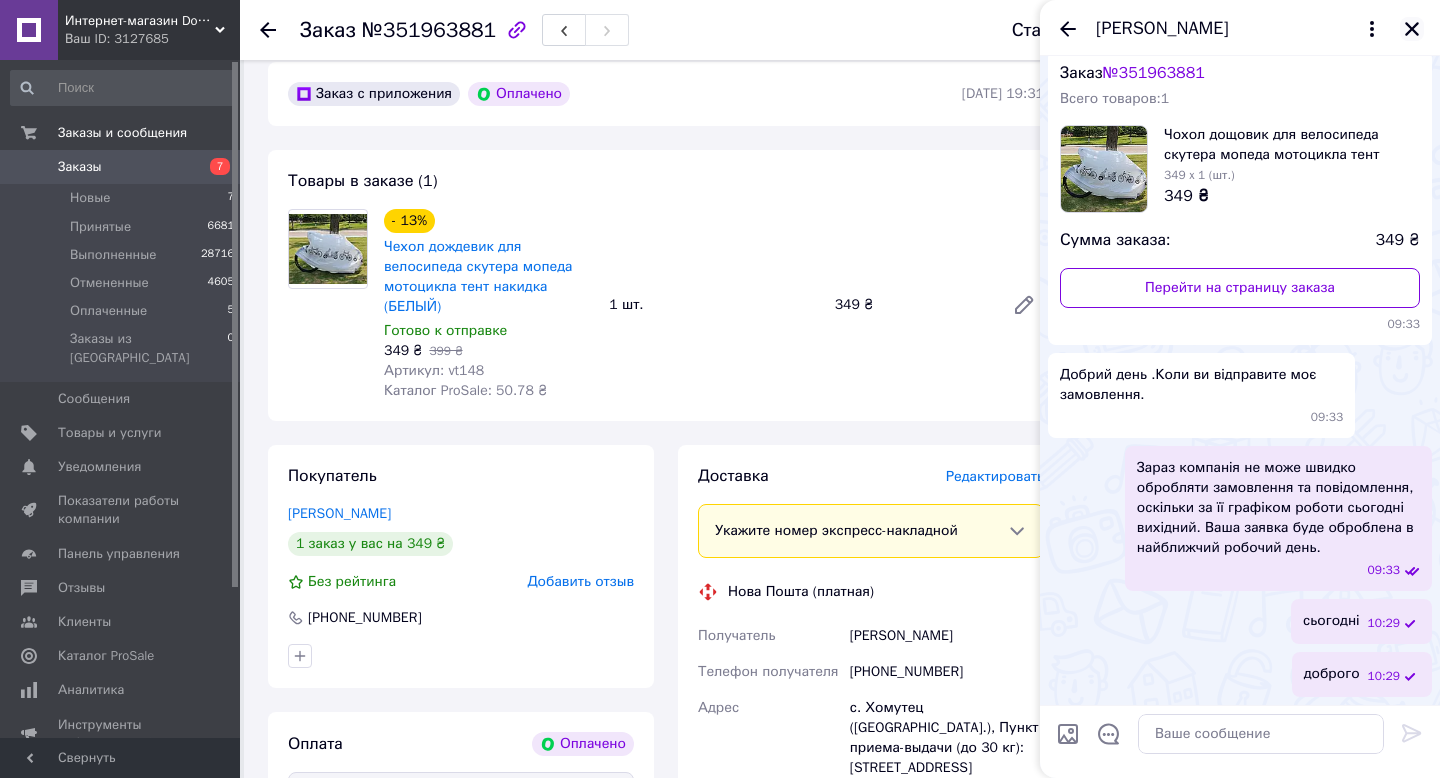 click at bounding box center (1412, 29) 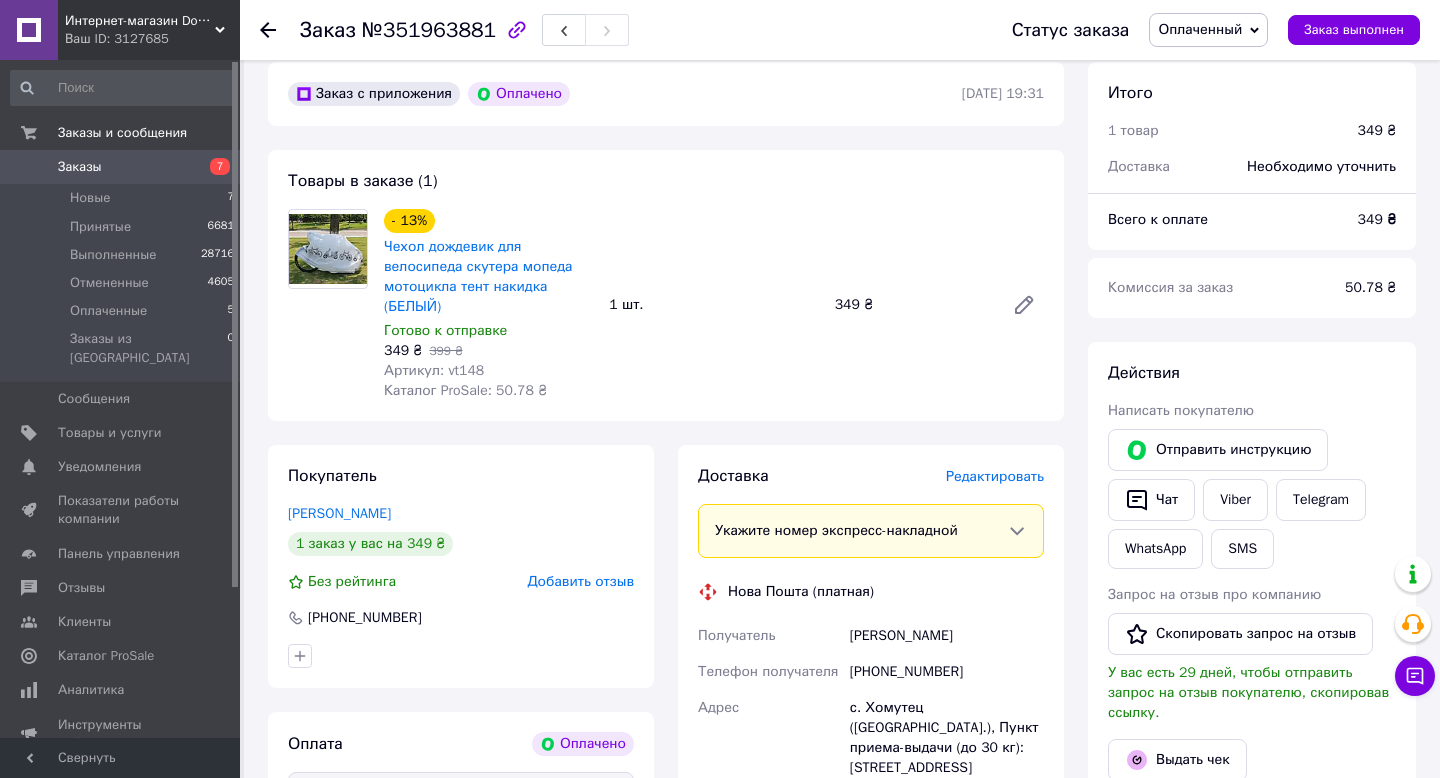 click on "Оплаченный" at bounding box center [1200, 29] 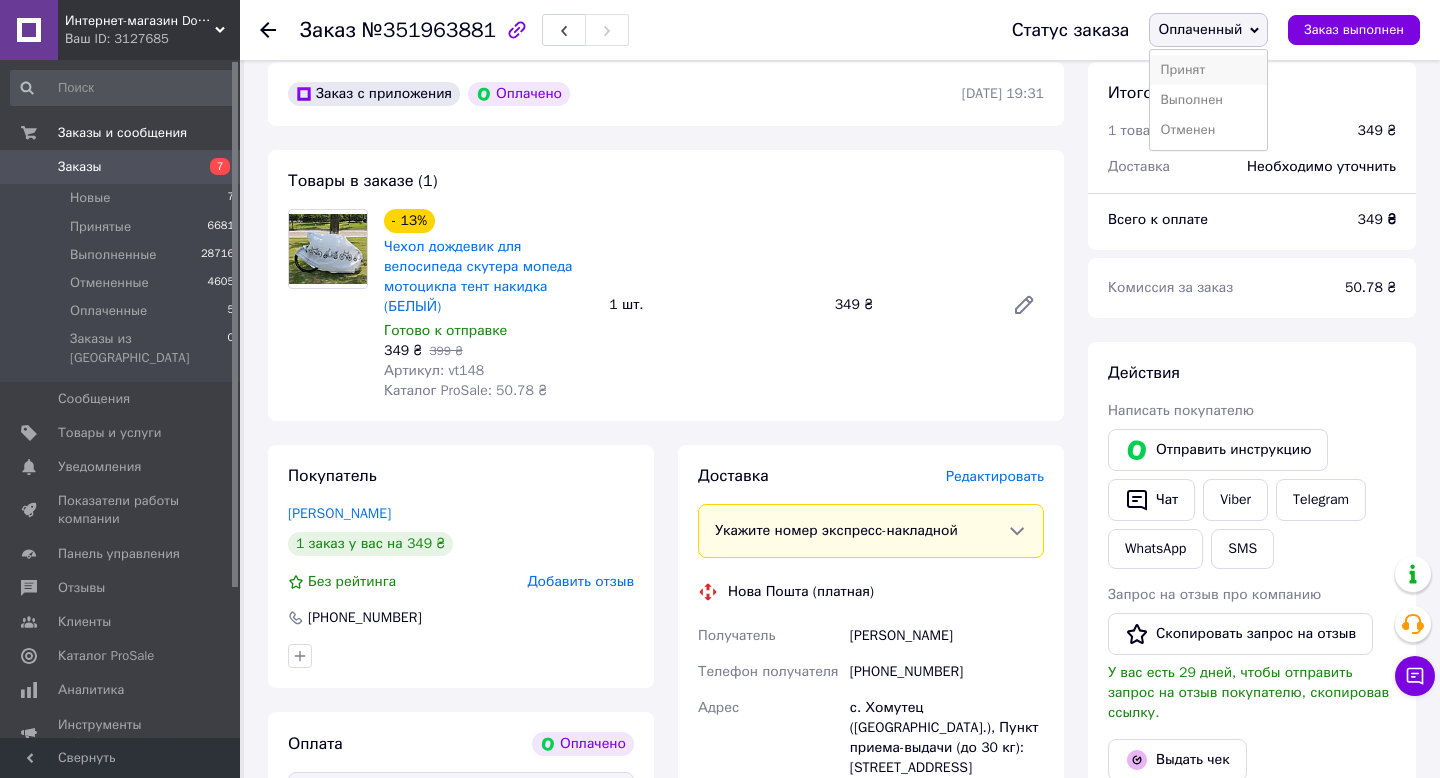 click on "Принят" at bounding box center (1208, 70) 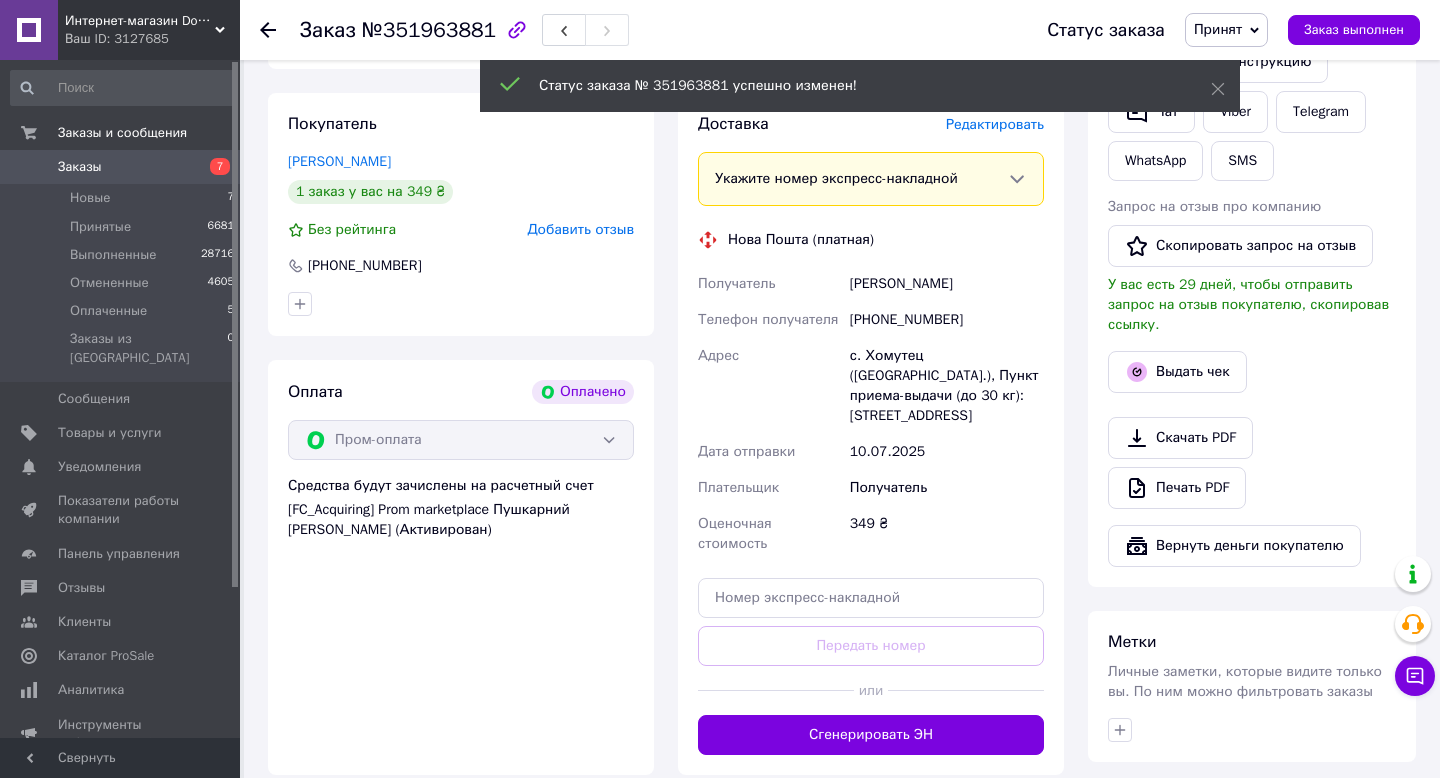 scroll, scrollTop: 461, scrollLeft: 0, axis: vertical 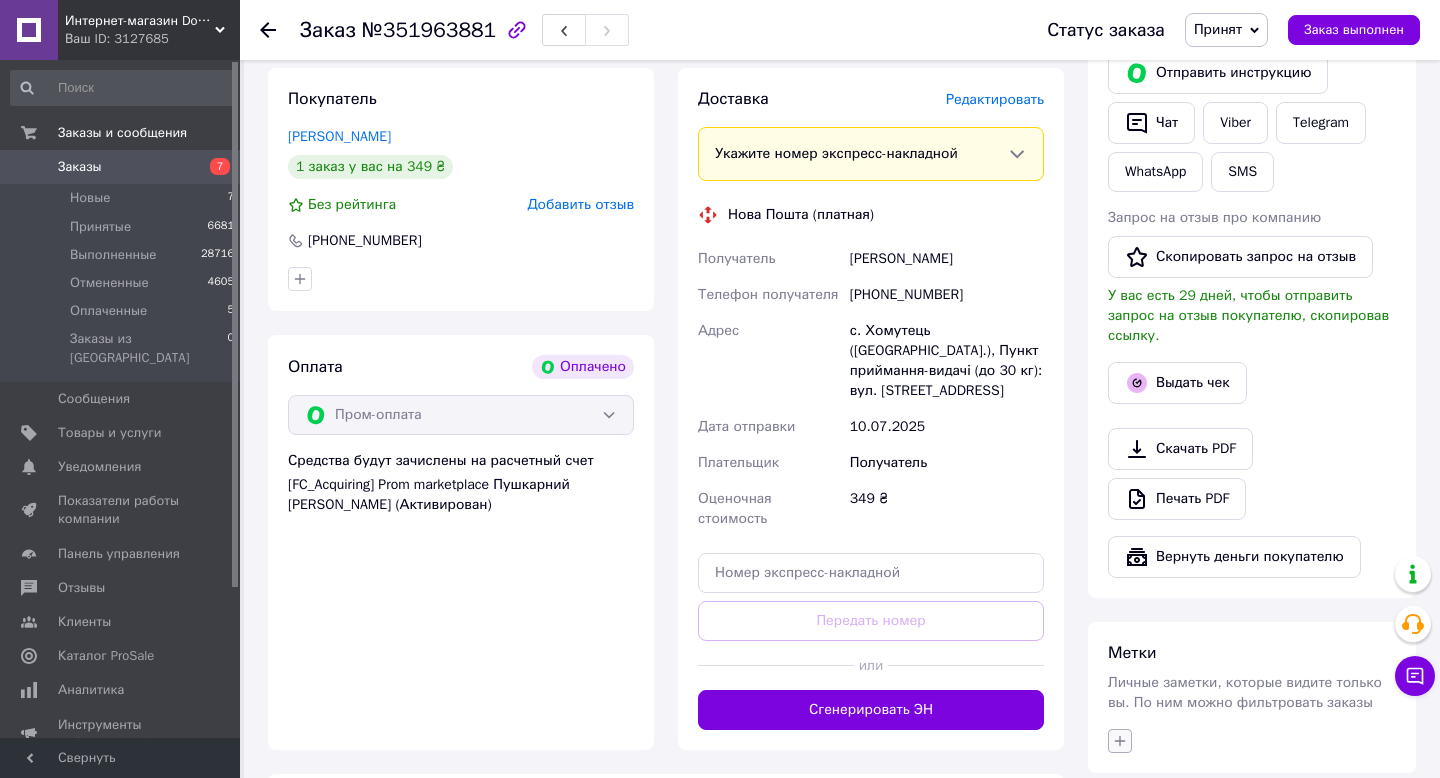 click 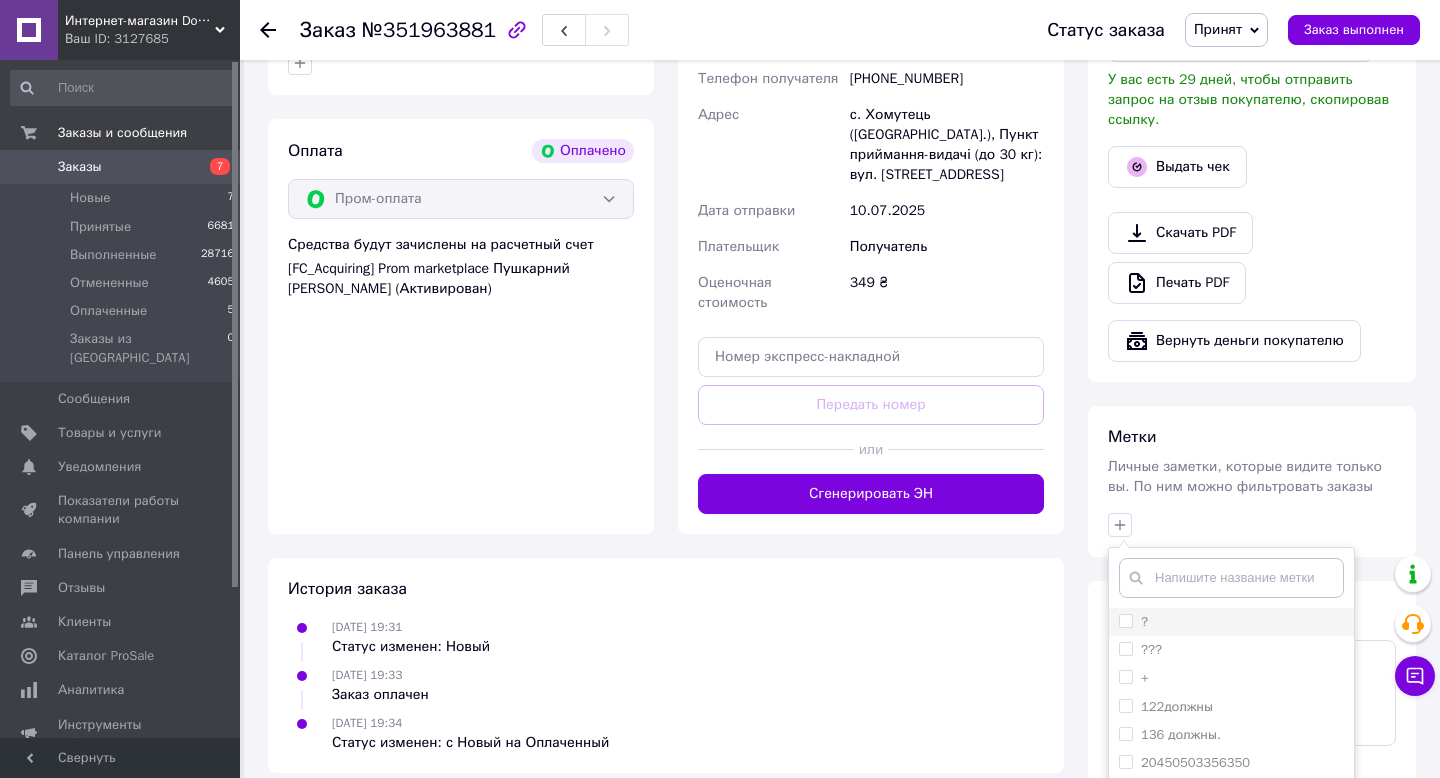 scroll, scrollTop: 727, scrollLeft: 0, axis: vertical 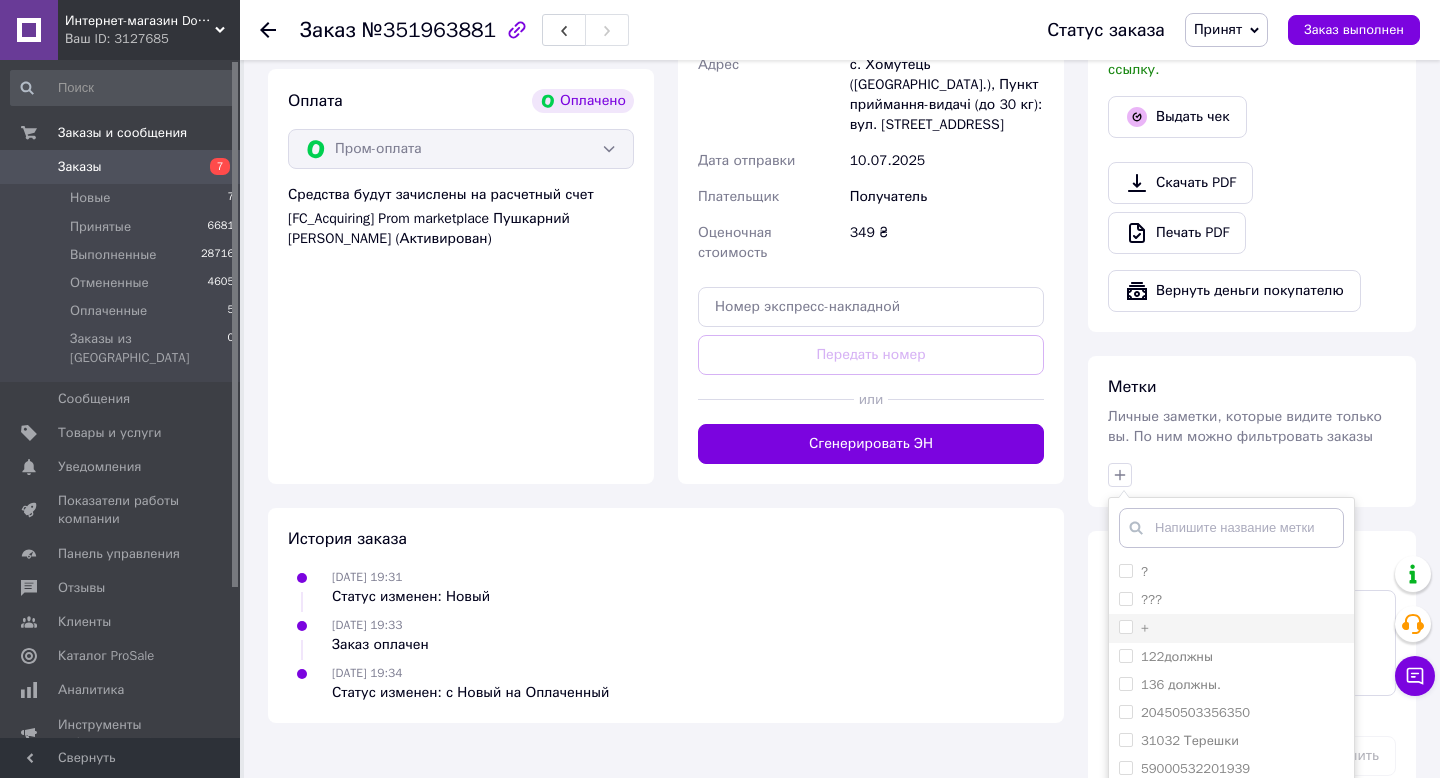 click on "+" at bounding box center (1125, 626) 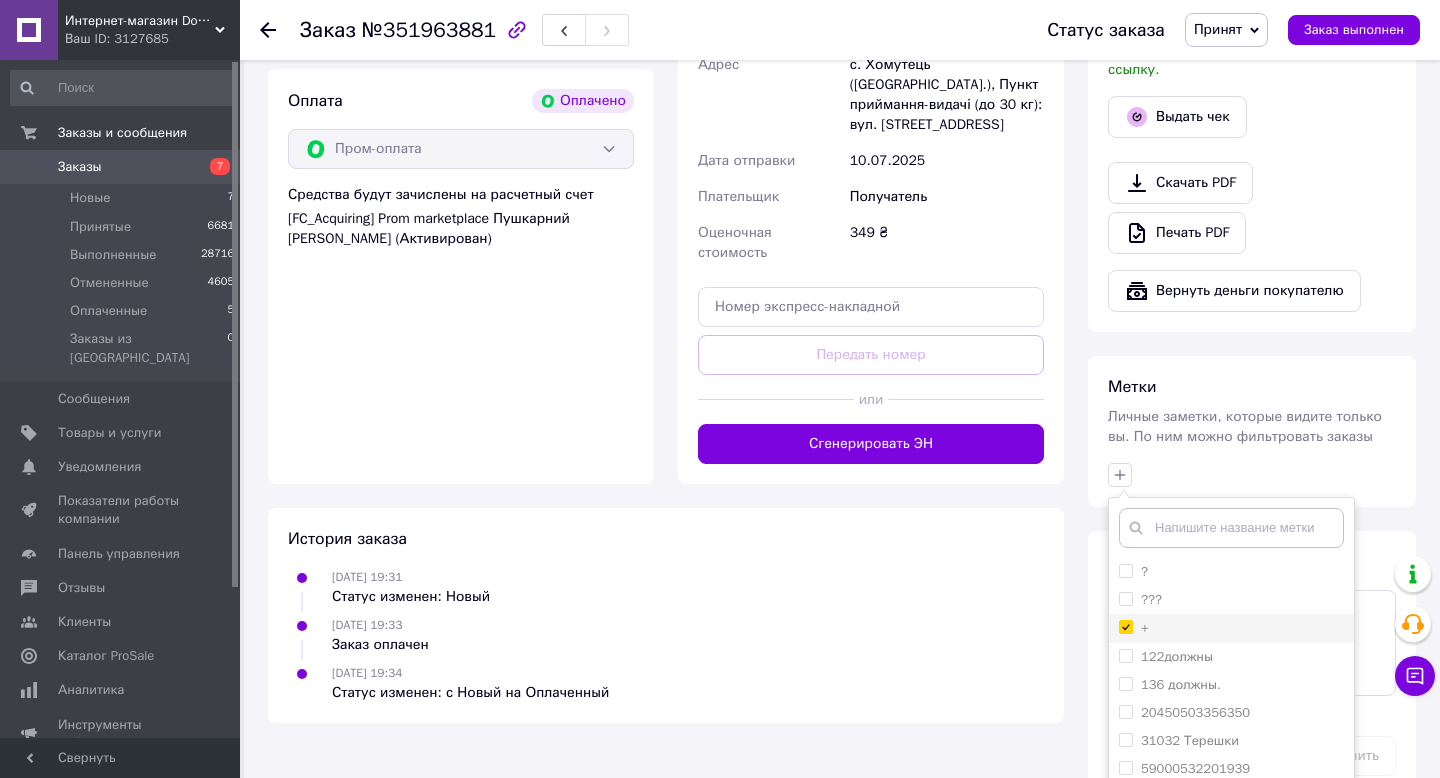 checkbox on "true" 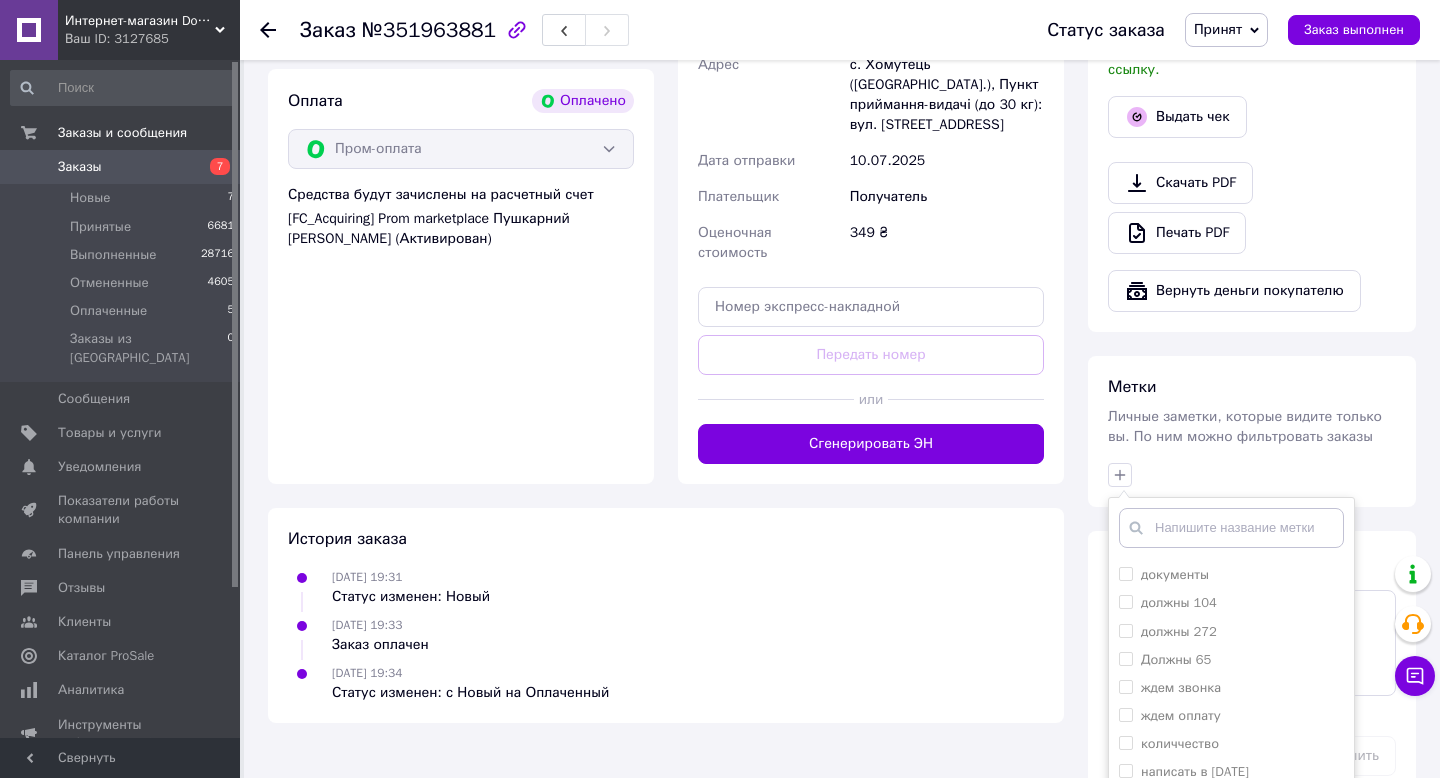 scroll, scrollTop: 715, scrollLeft: 0, axis: vertical 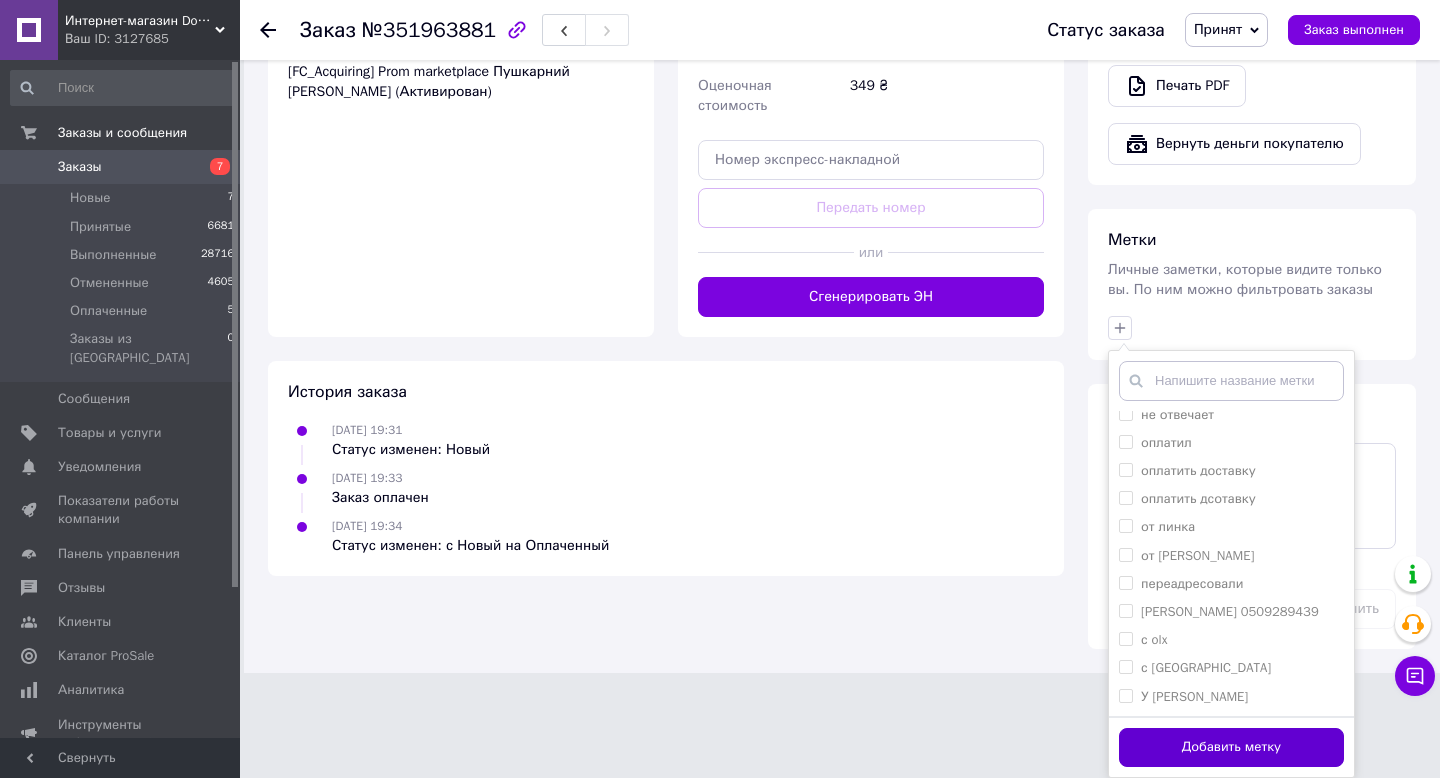 click on "Добавить метку" at bounding box center (1231, 747) 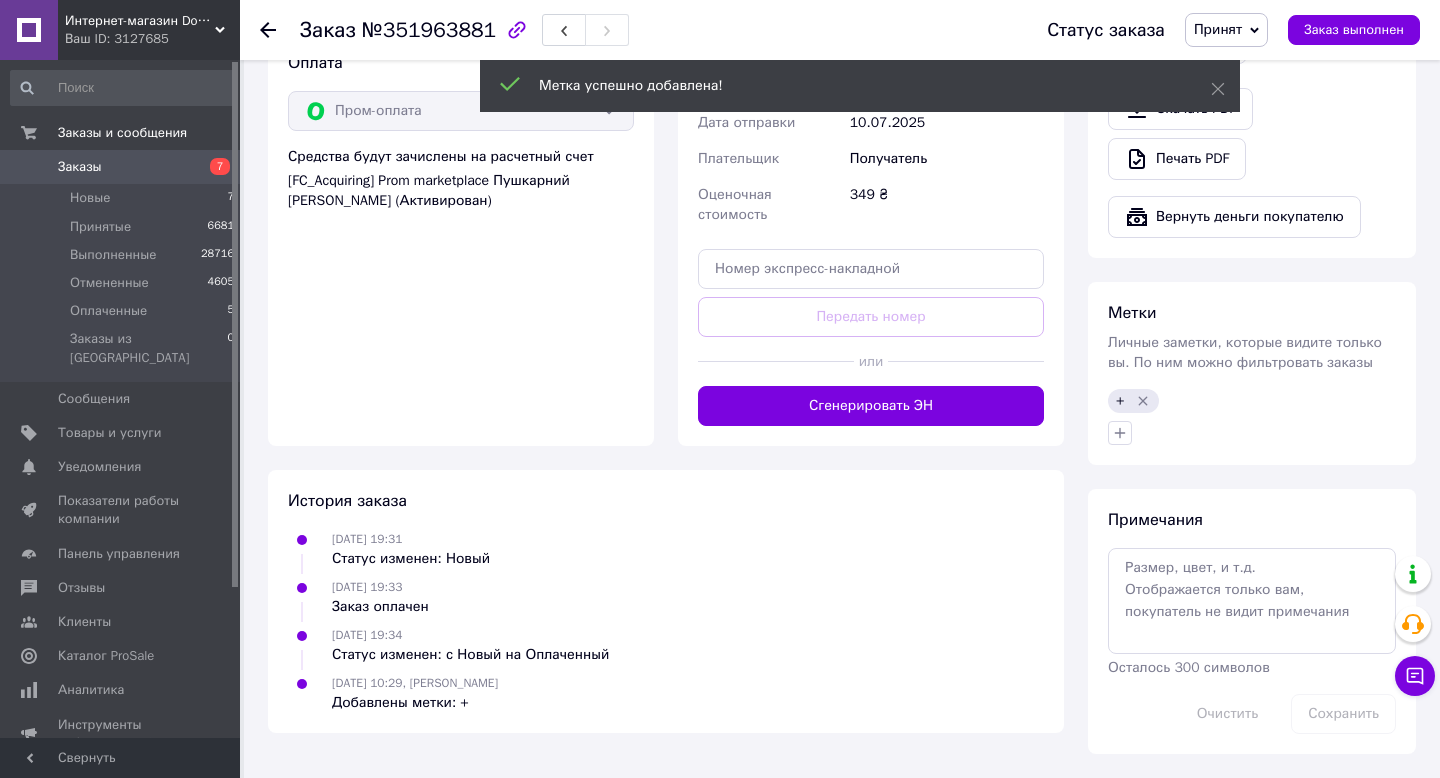 scroll, scrollTop: 765, scrollLeft: 0, axis: vertical 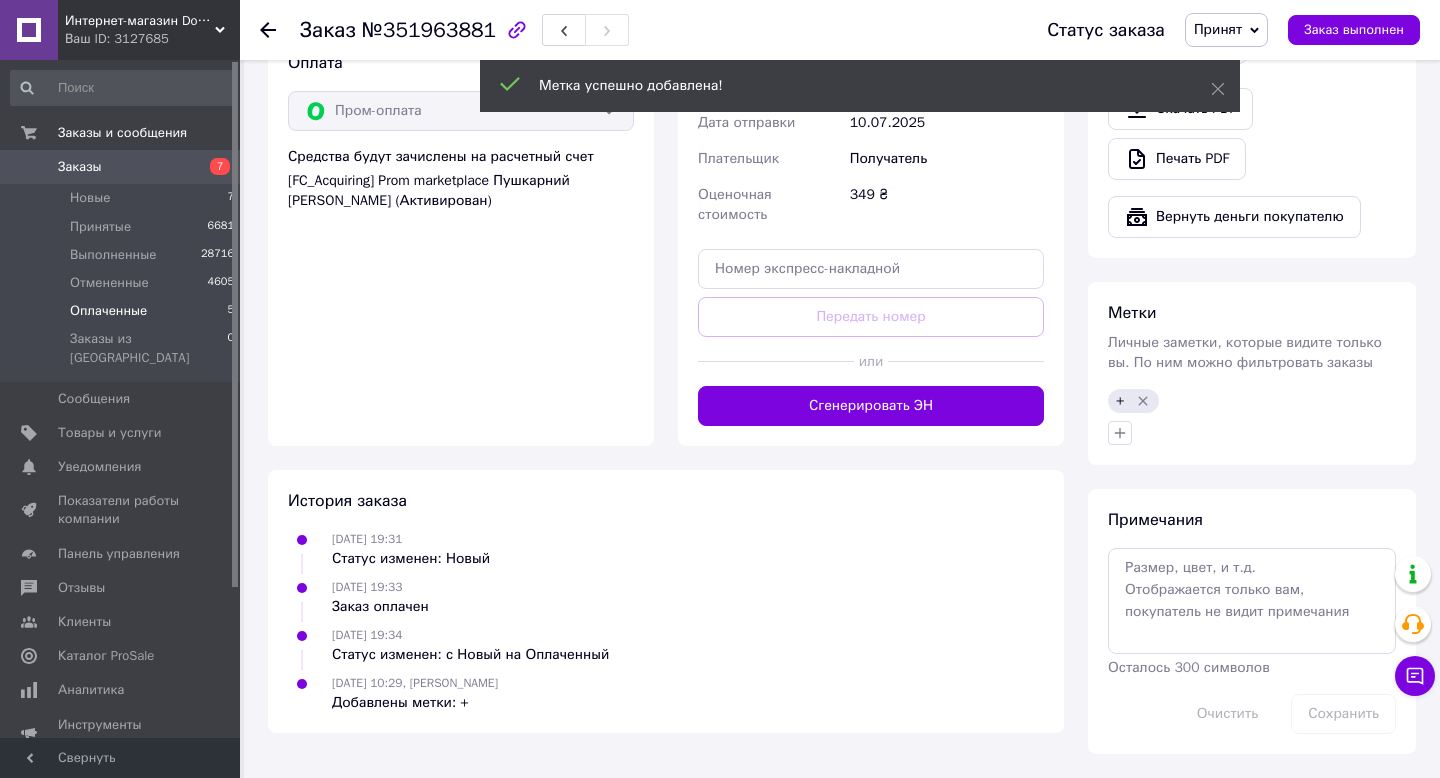 click on "Оплаченные" at bounding box center (108, 311) 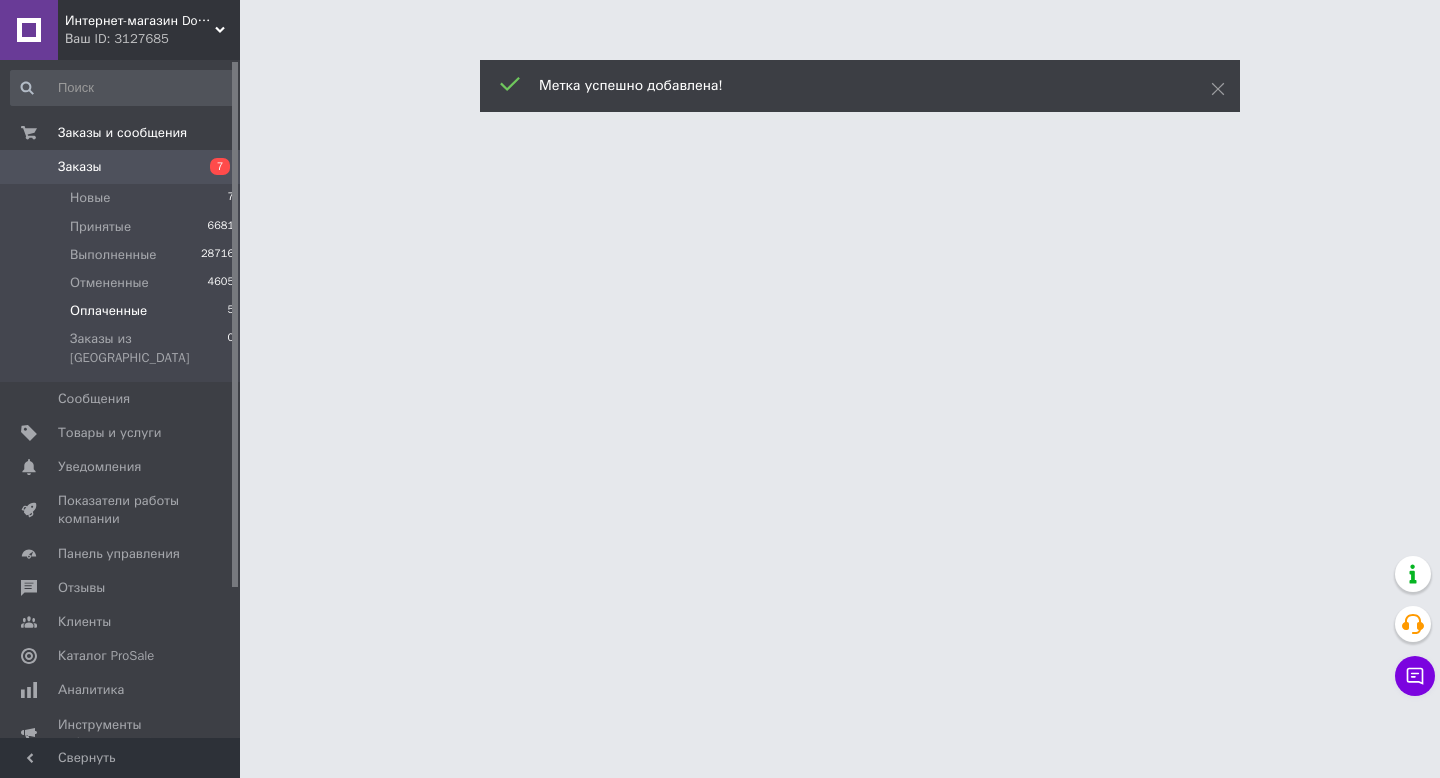 scroll, scrollTop: 0, scrollLeft: 0, axis: both 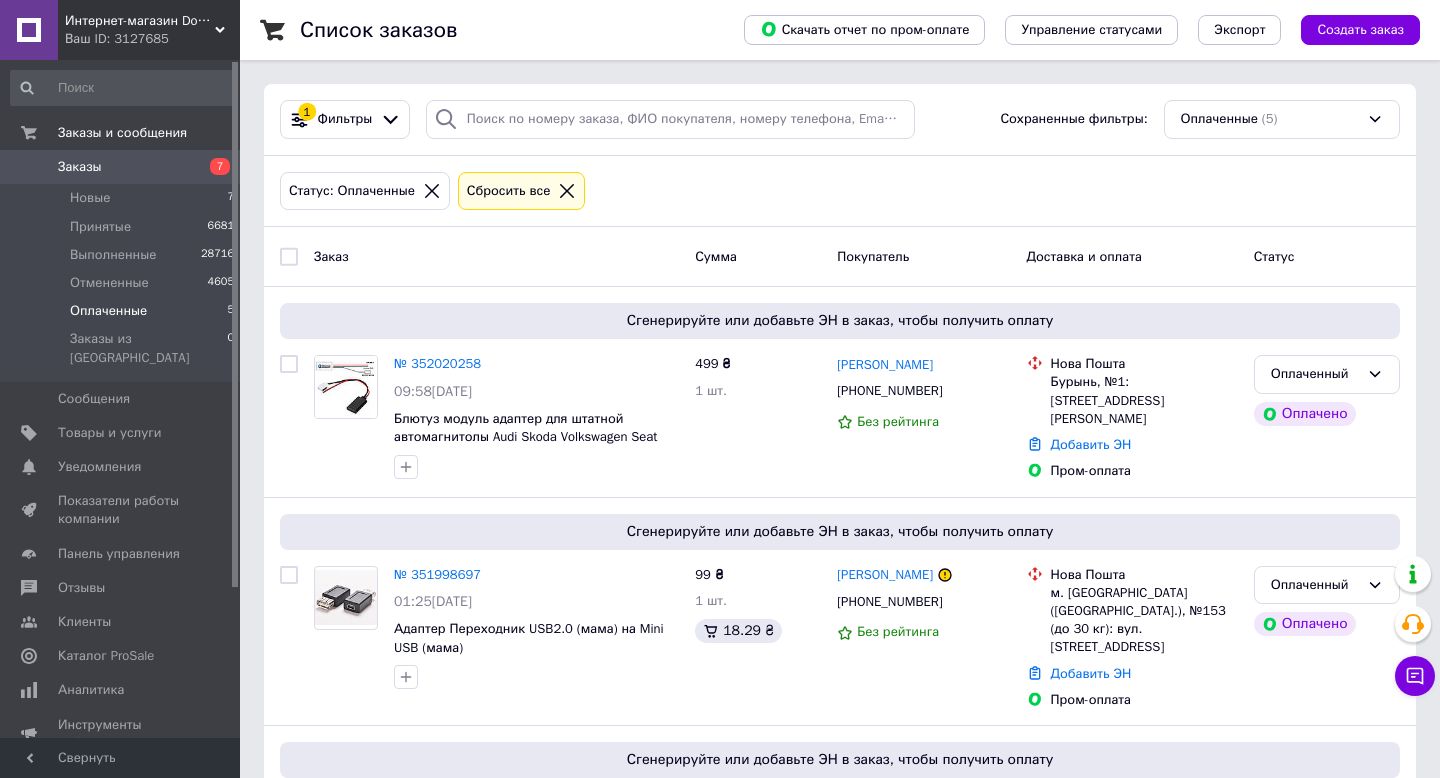 click at bounding box center (289, 257) 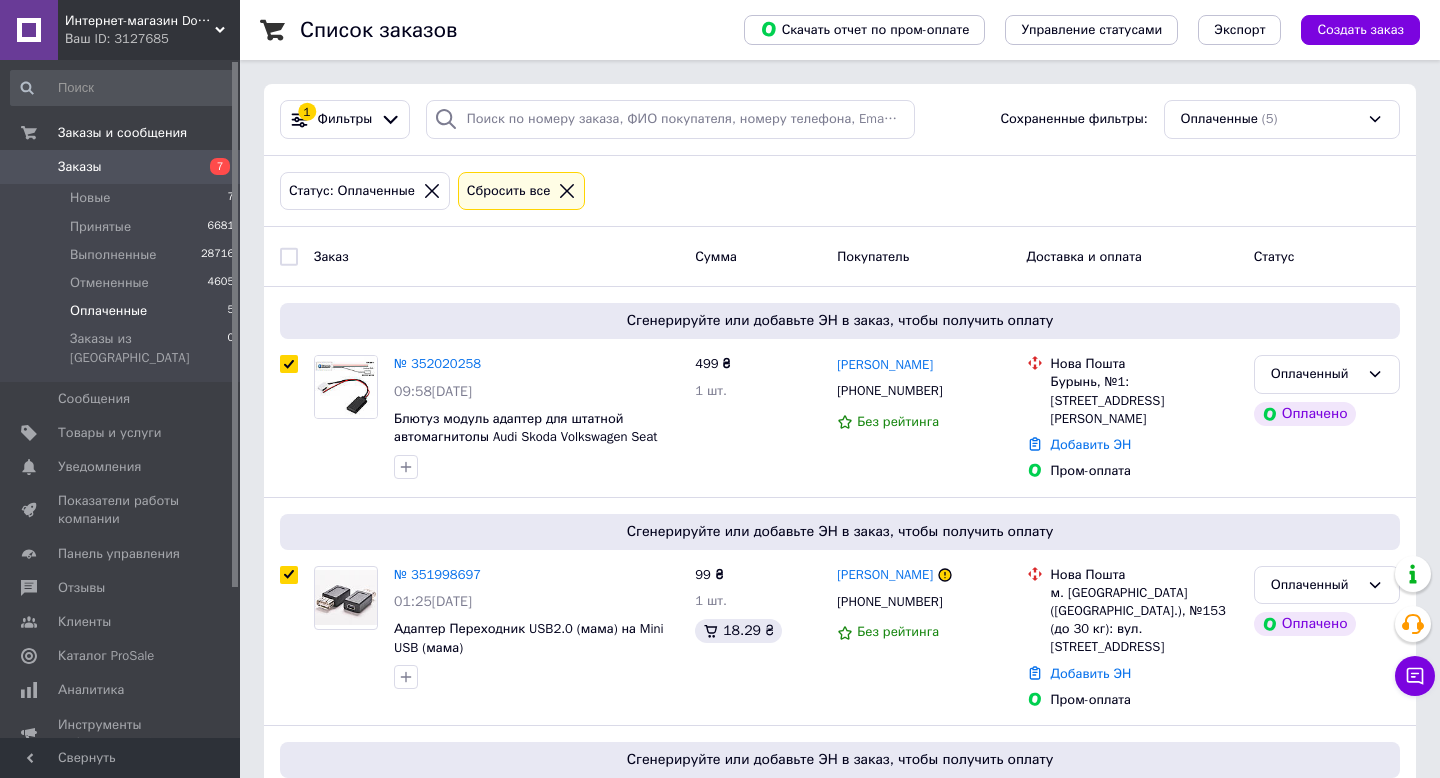 checkbox on "true" 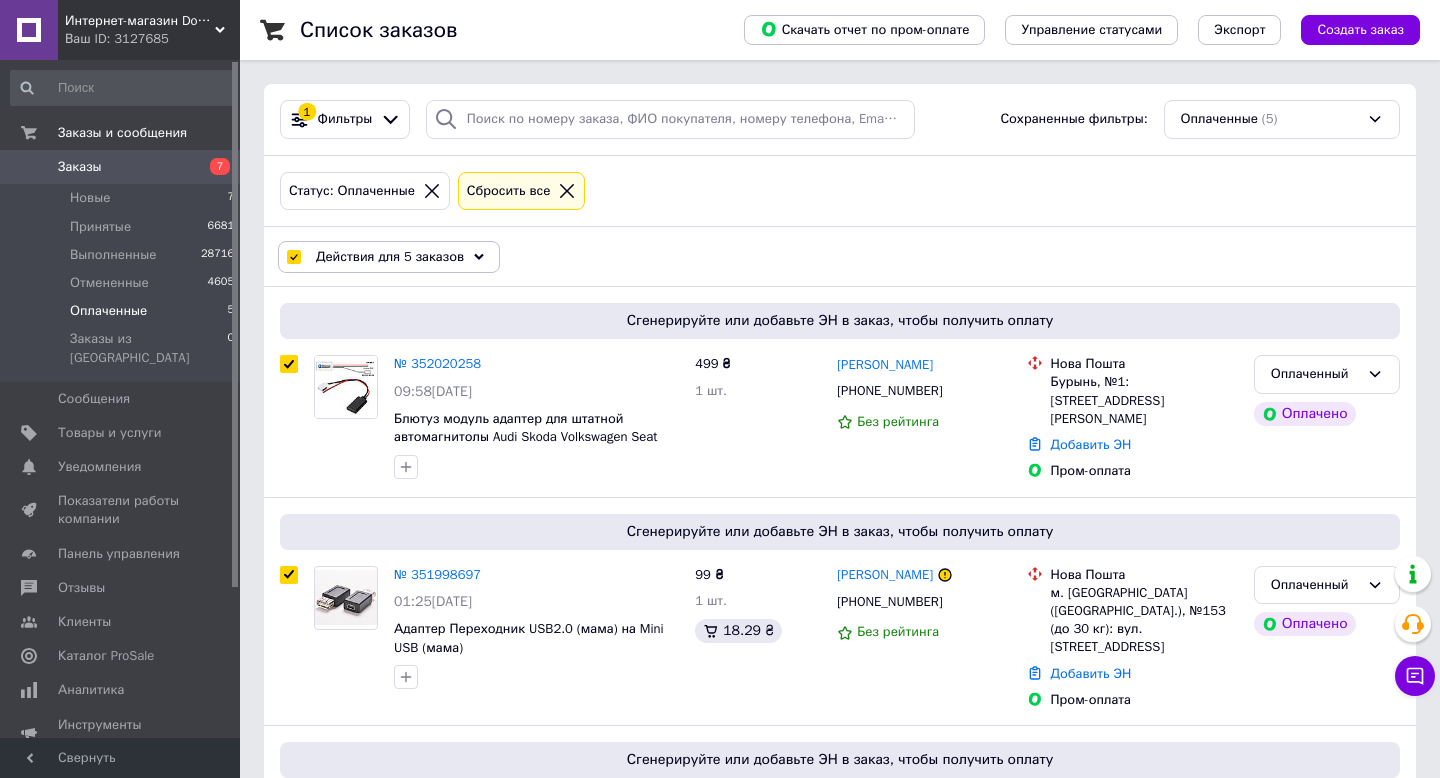 click on "Действия для 5 заказов" at bounding box center [389, 257] 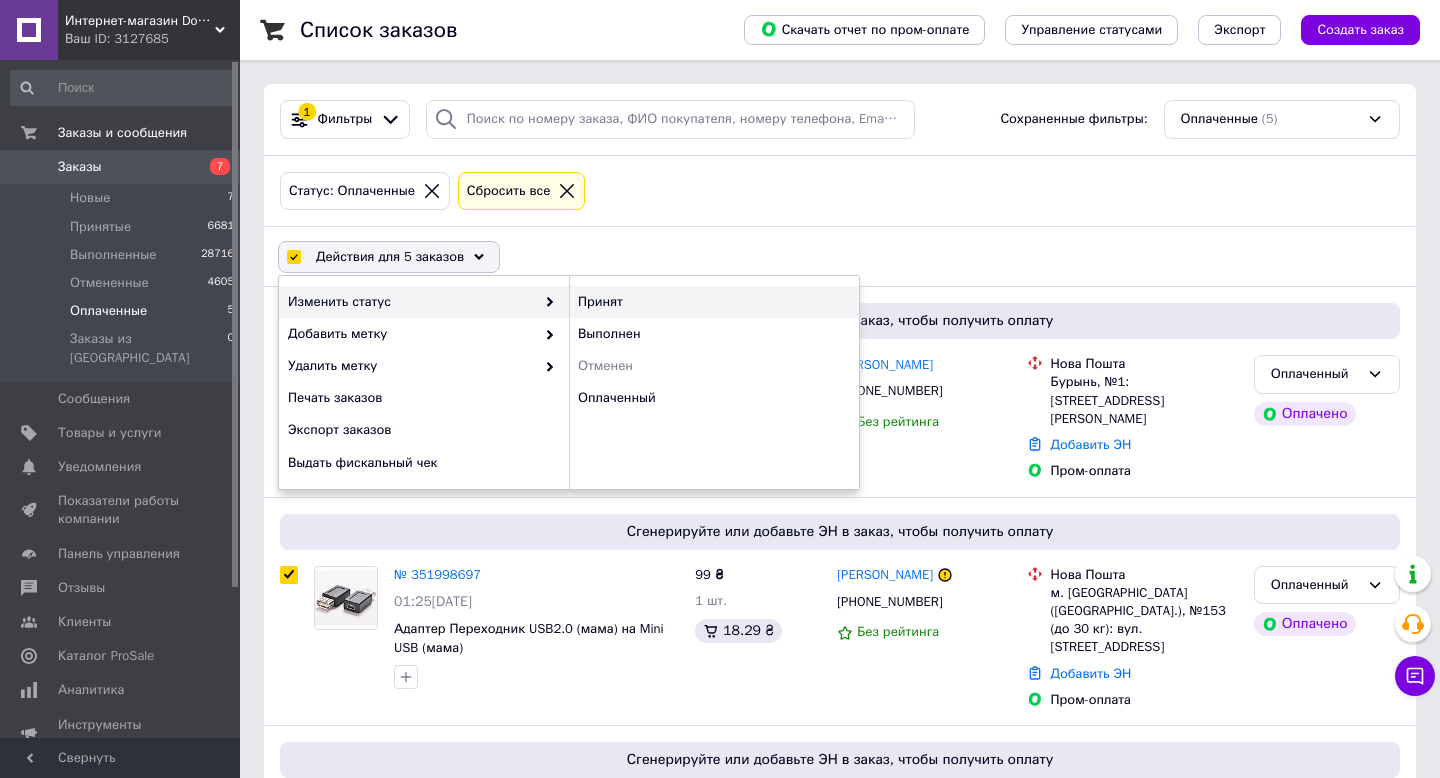 click on "Принят" at bounding box center (714, 302) 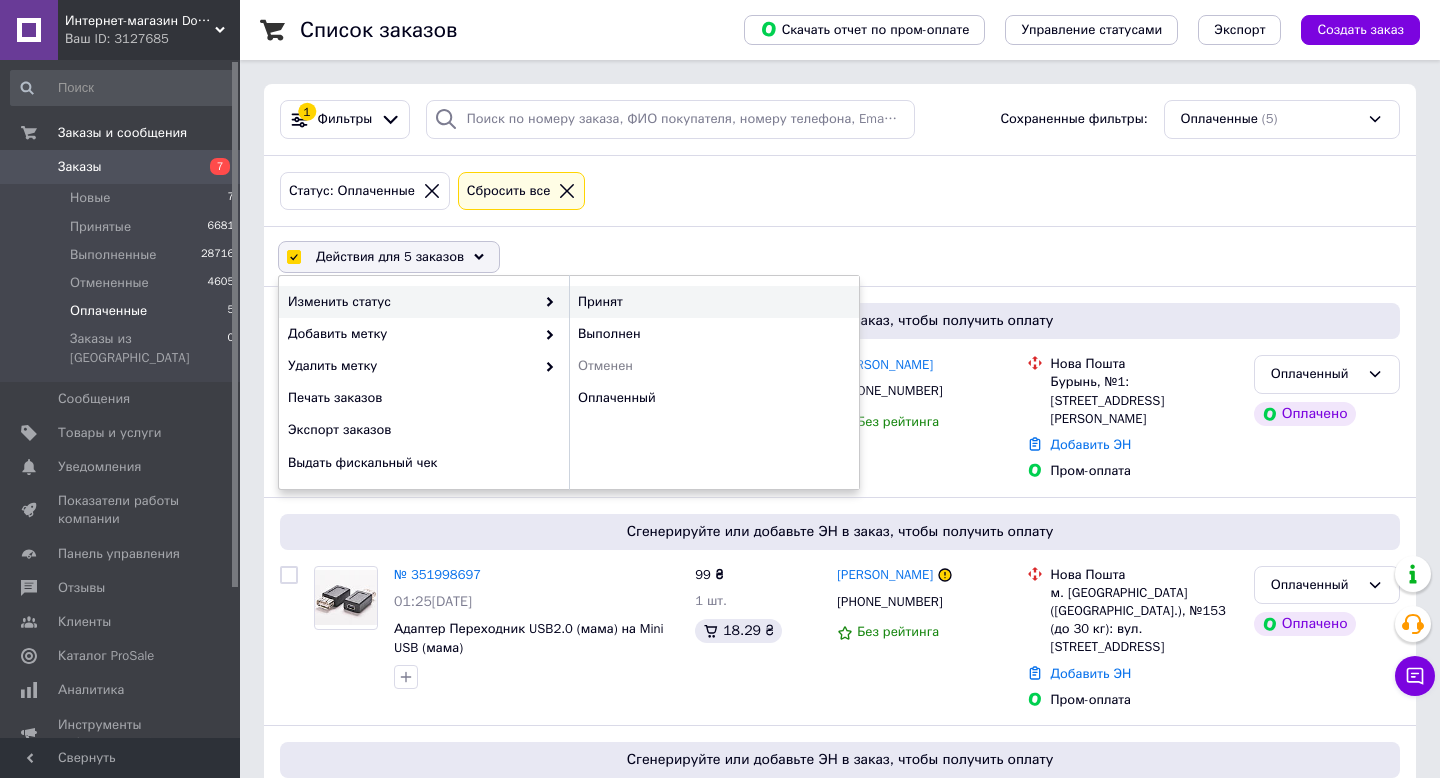 checkbox on "false" 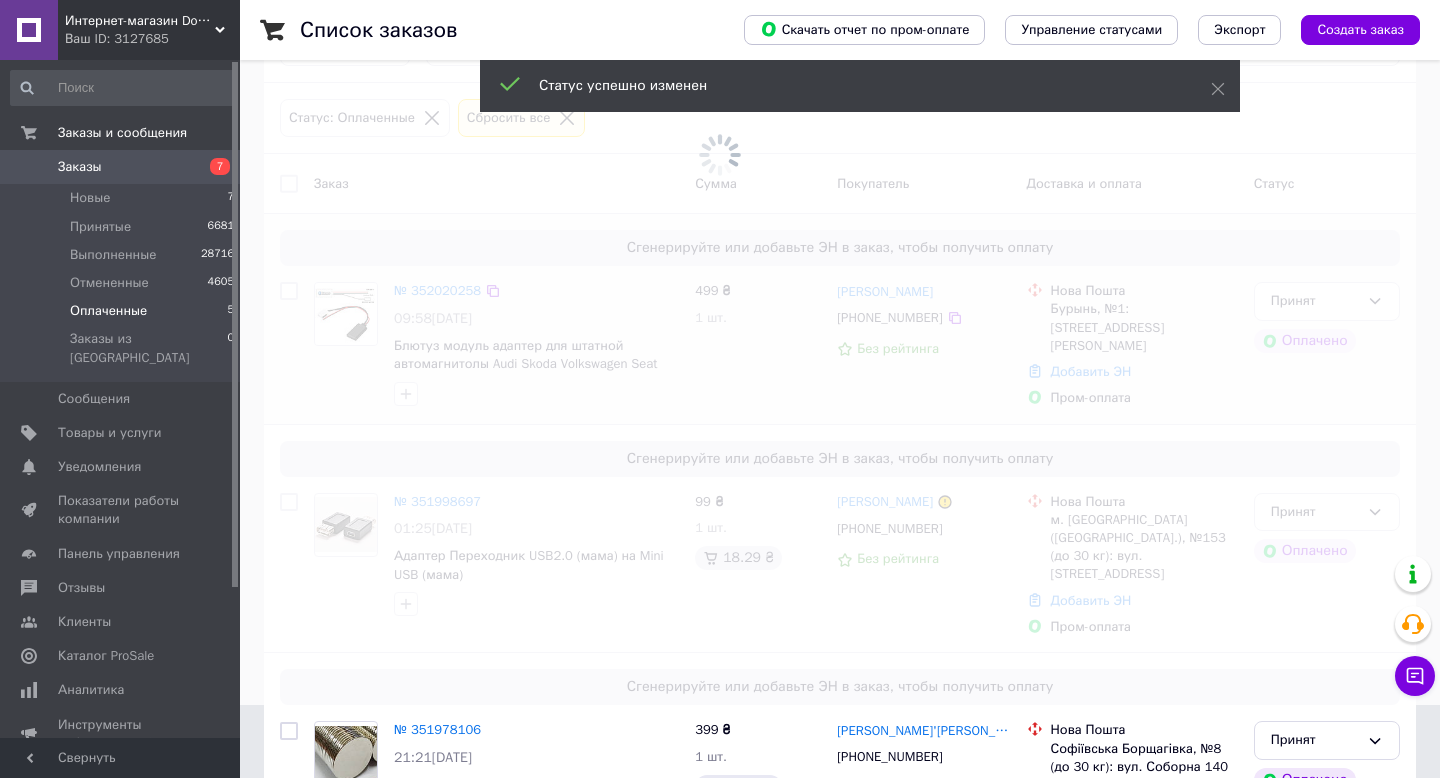 scroll, scrollTop: 92, scrollLeft: 0, axis: vertical 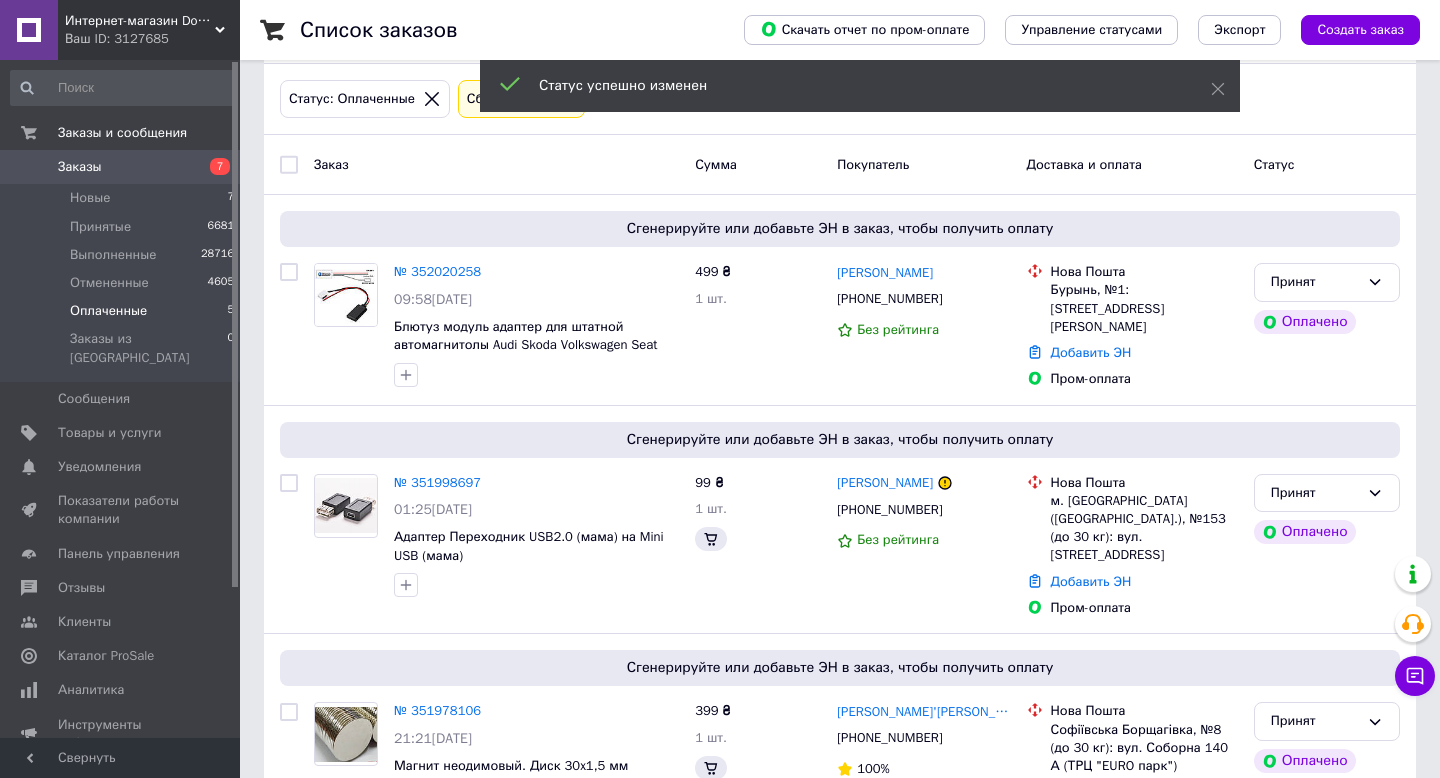 click at bounding box center [289, 165] 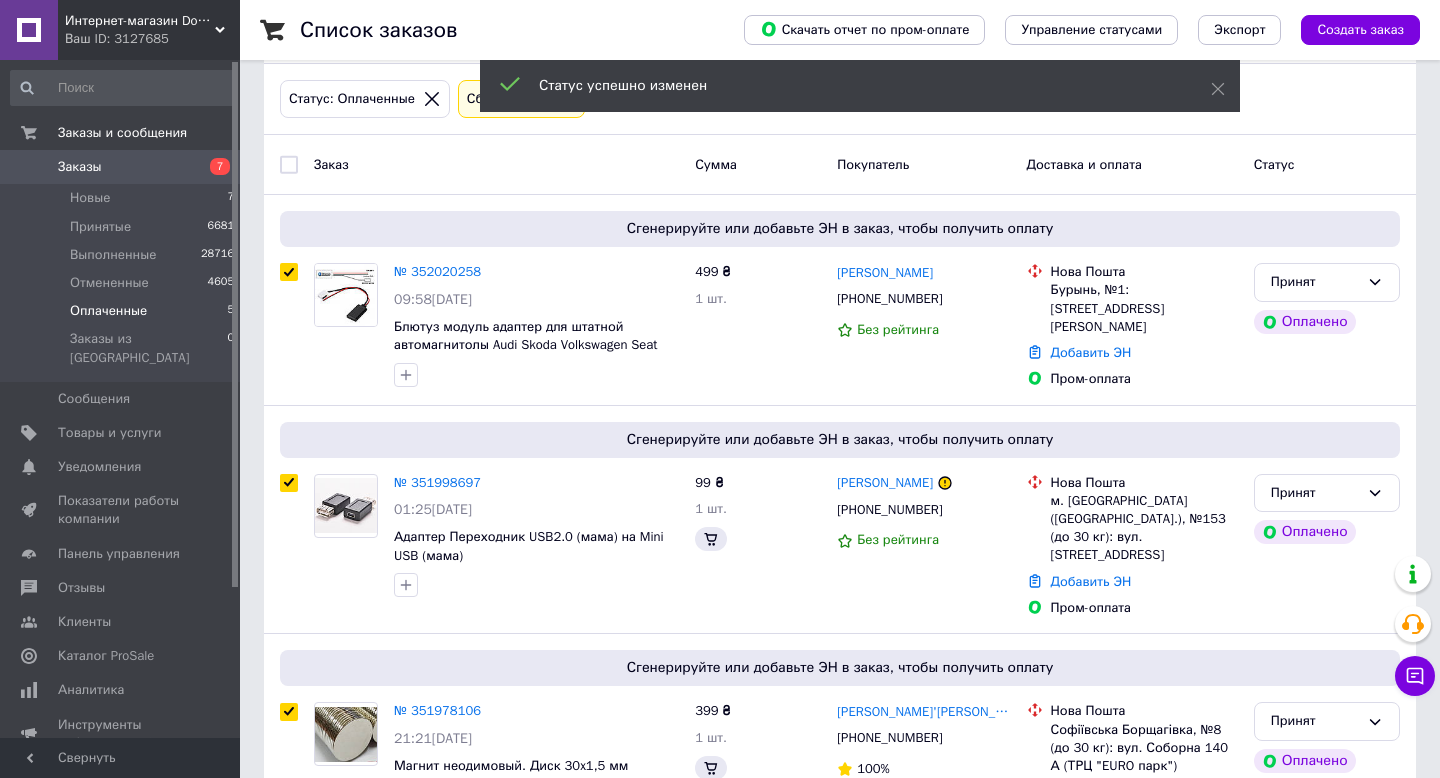 checkbox on "true" 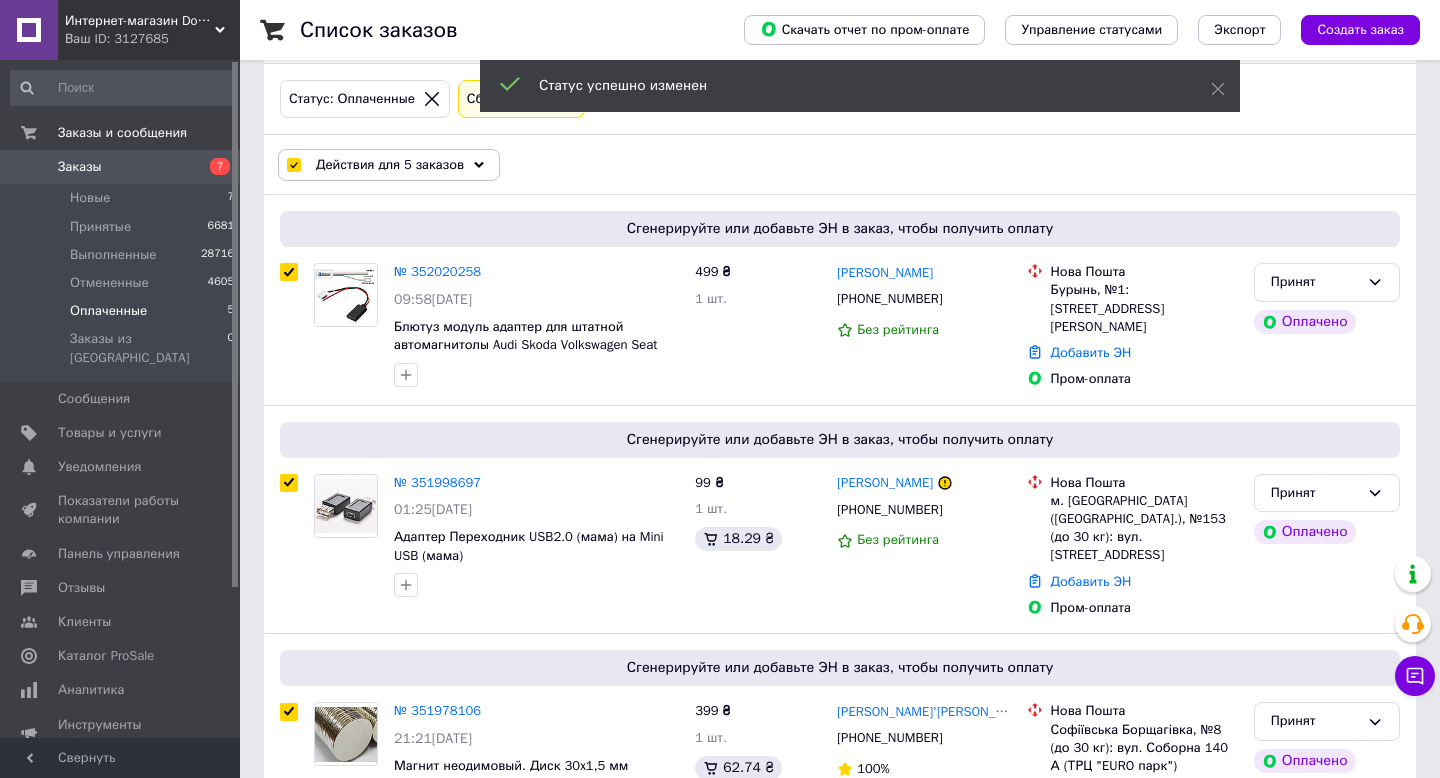 click on "Действия для 5 заказов" at bounding box center [390, 165] 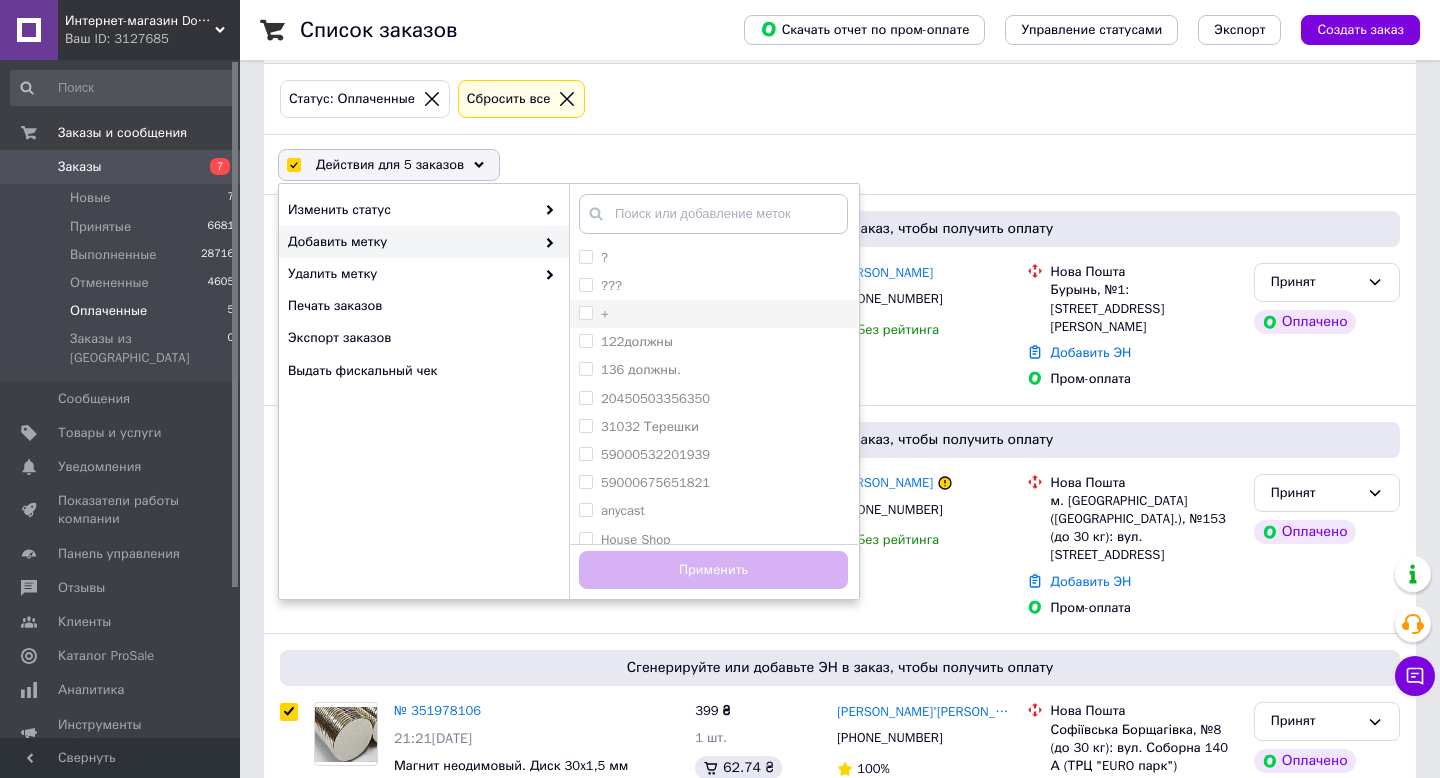click on "+" at bounding box center (585, 312) 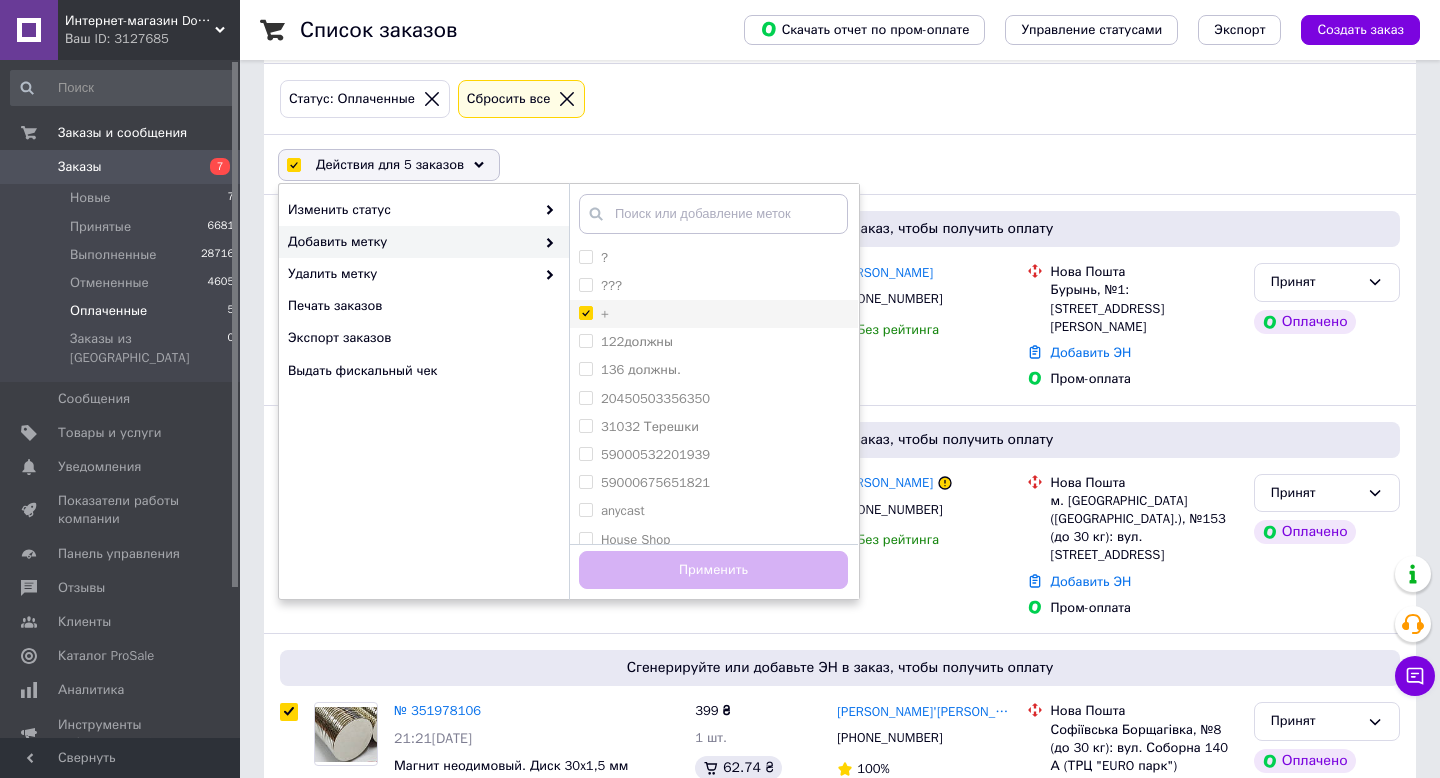 checkbox on "true" 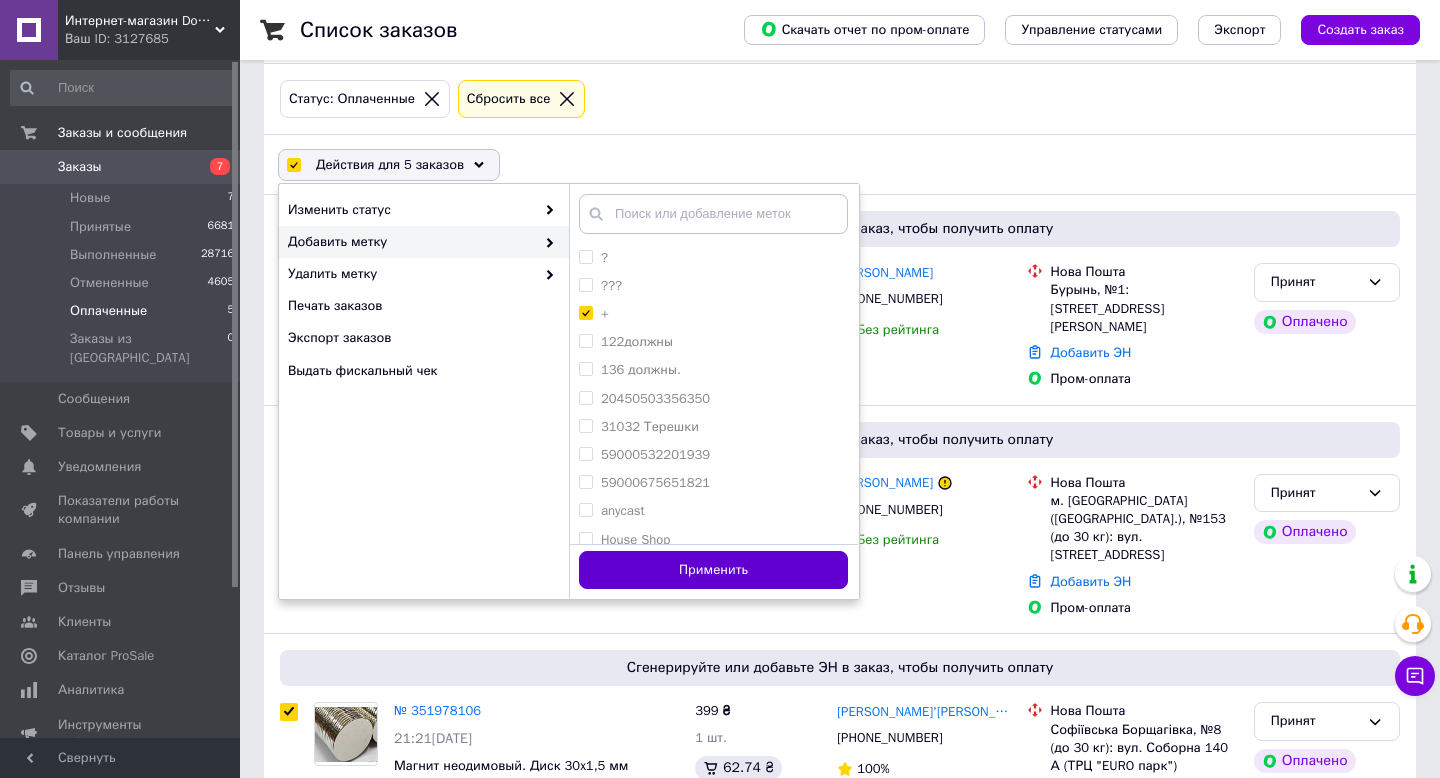 click on "Применить" at bounding box center [713, 570] 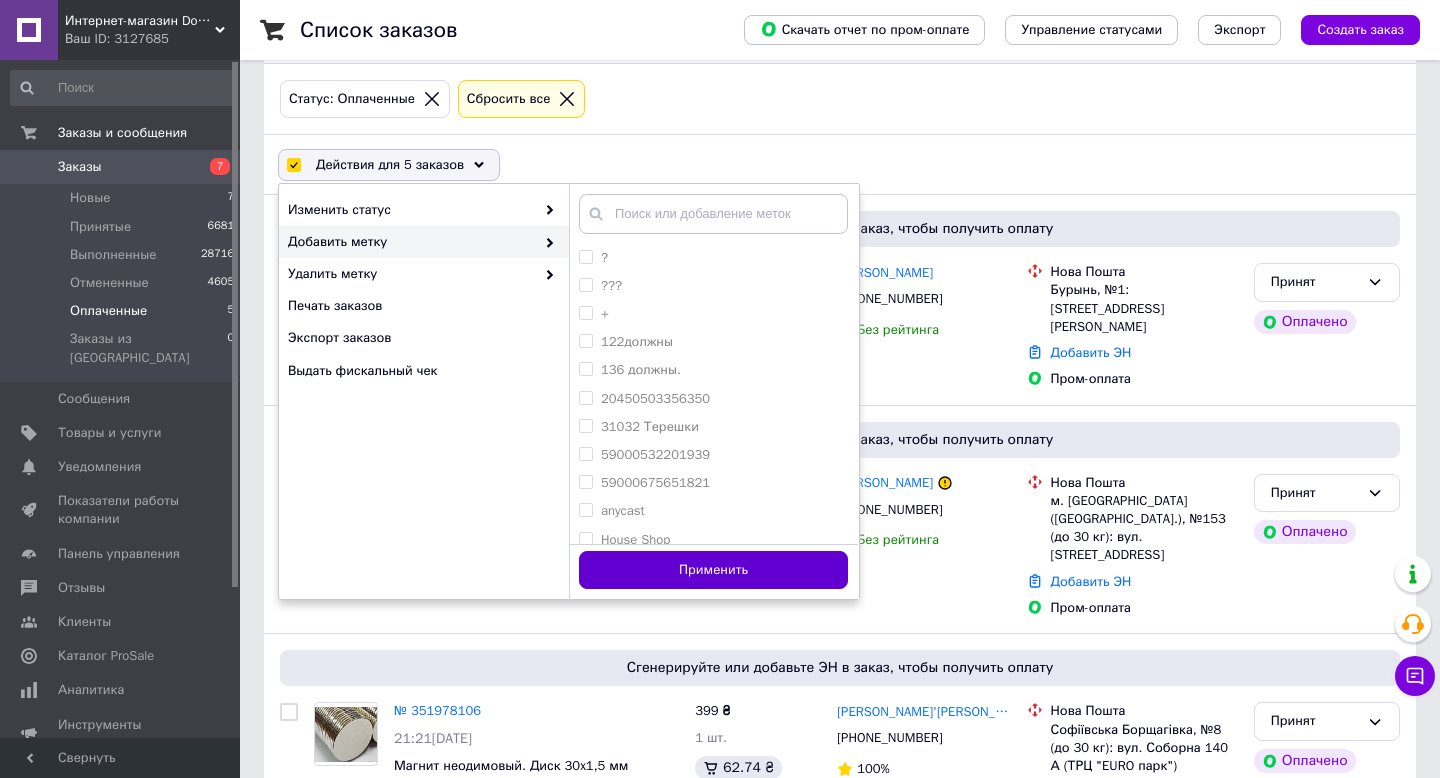 checkbox on "false" 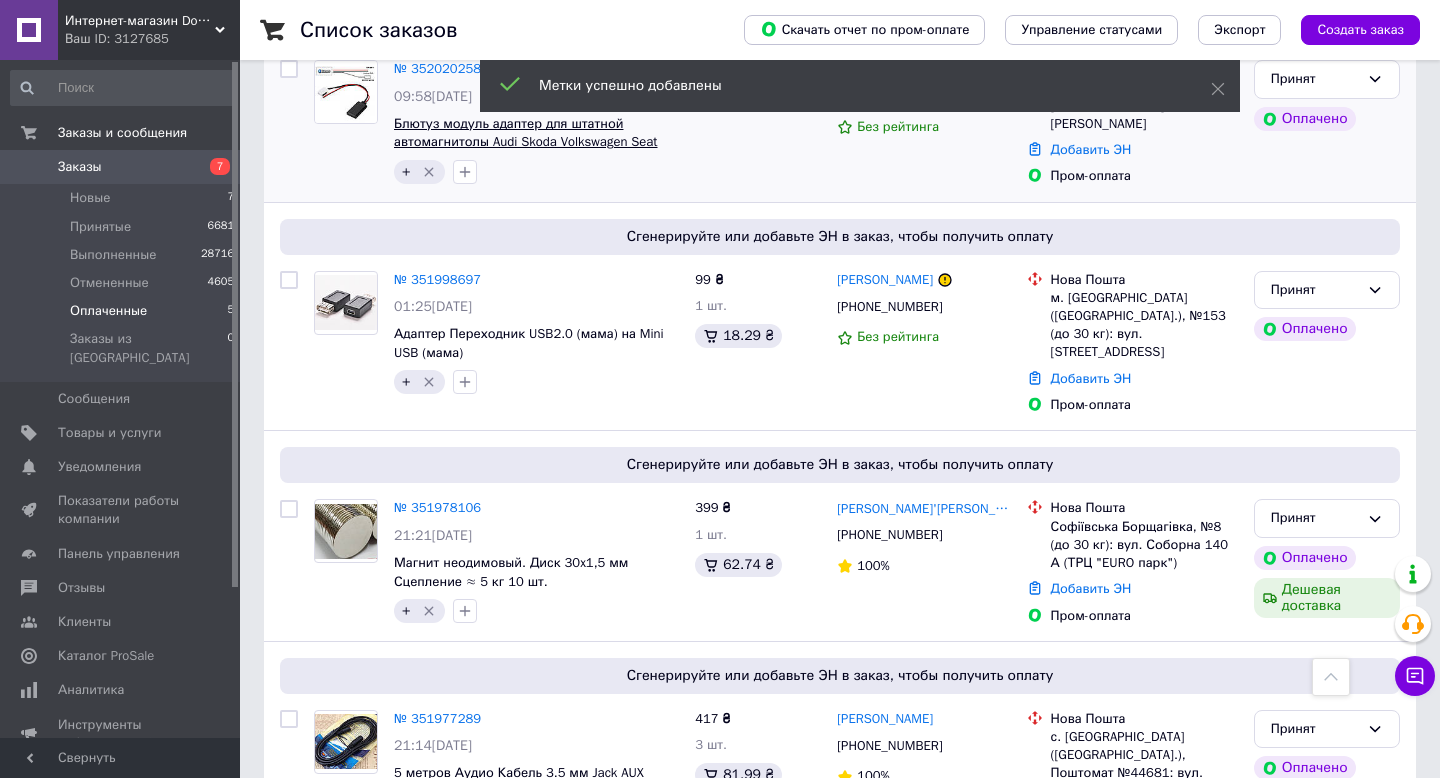scroll, scrollTop: 0, scrollLeft: 0, axis: both 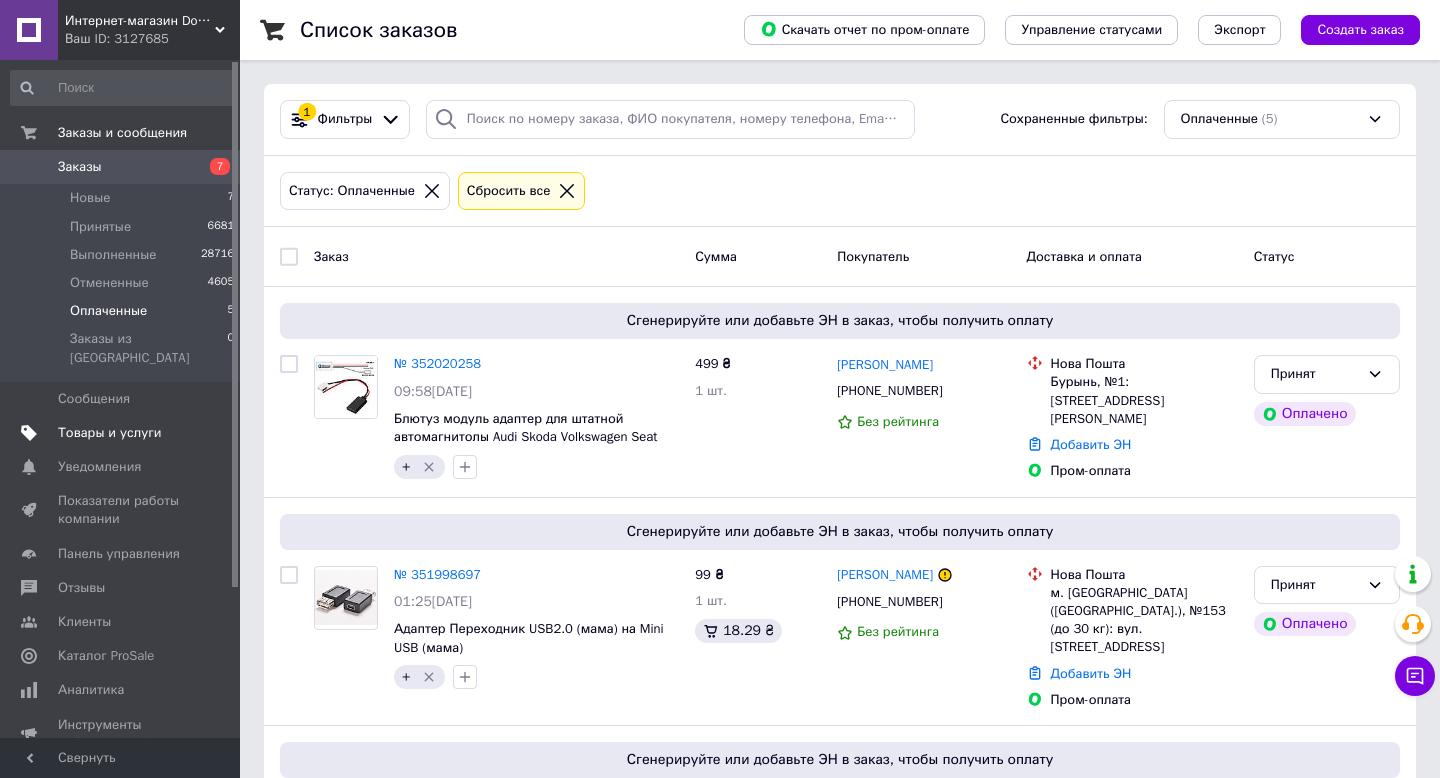 click on "Товары и услуги" at bounding box center (110, 433) 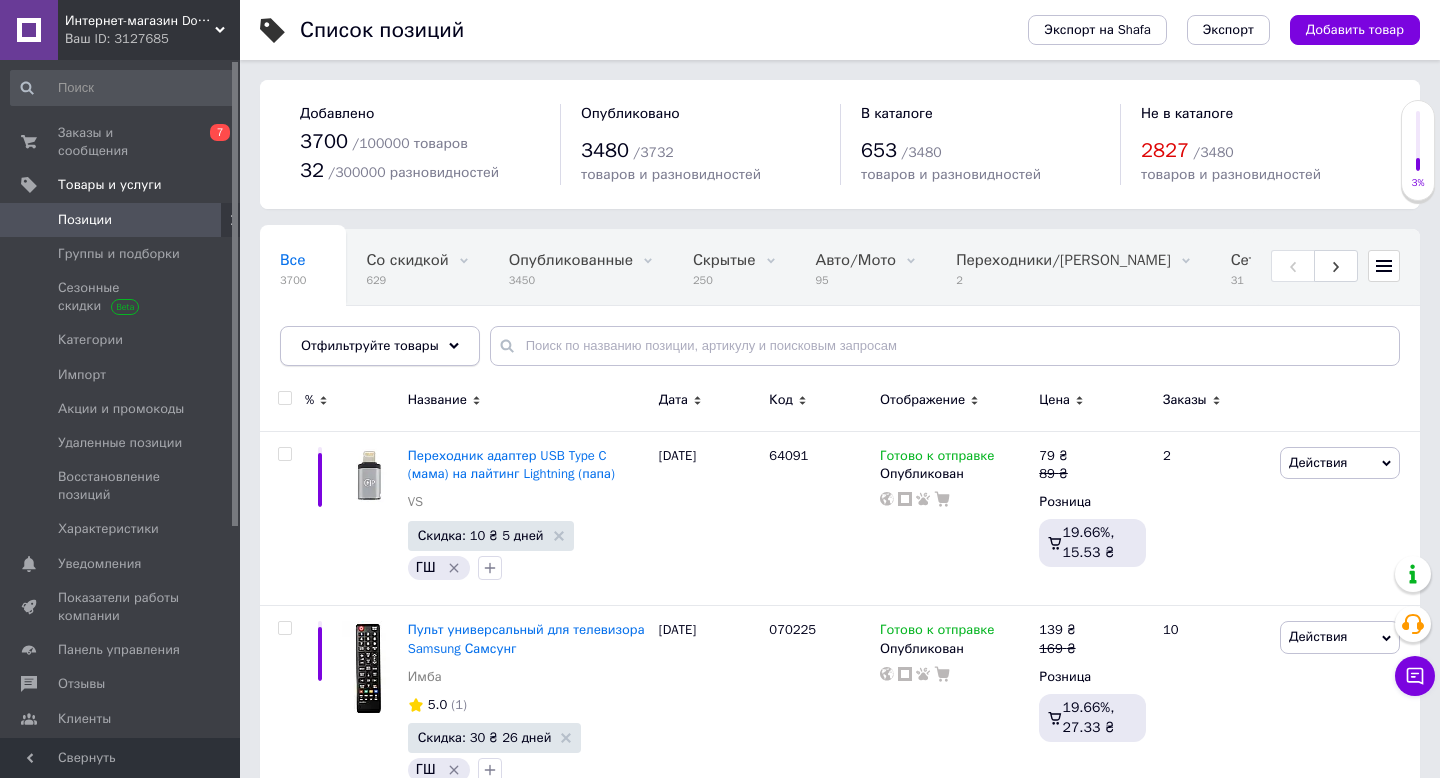 click 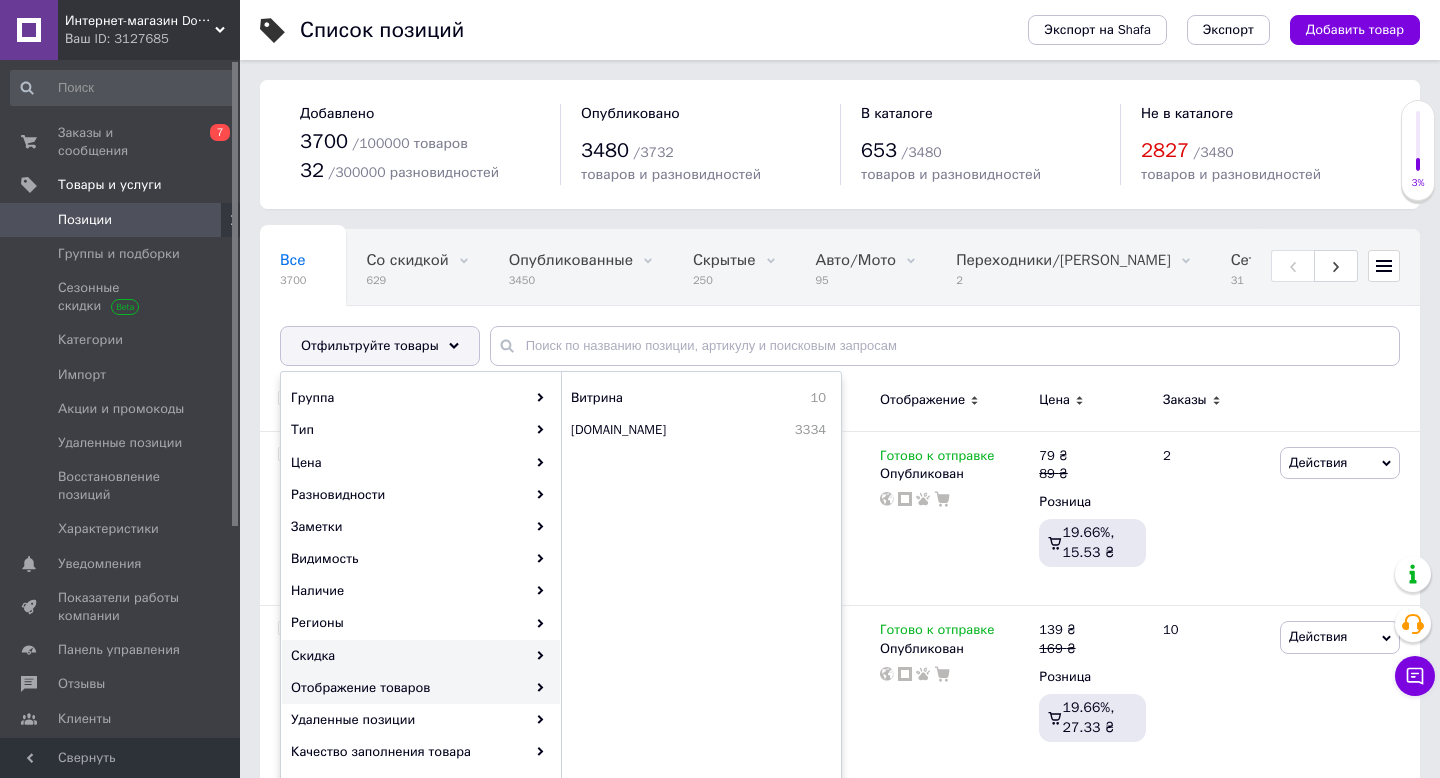 click on "Скидка" at bounding box center [421, 656] 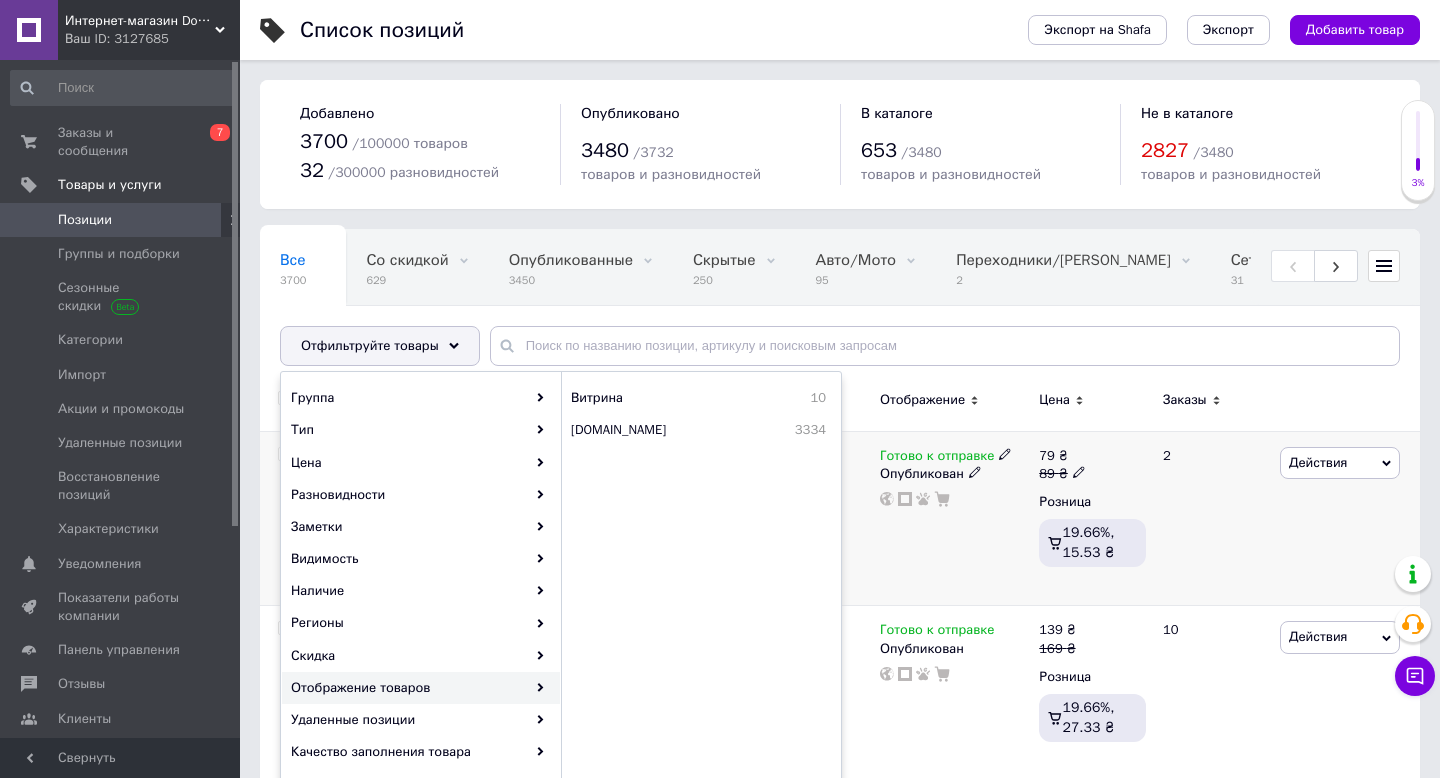 click on "2" at bounding box center (1213, 518) 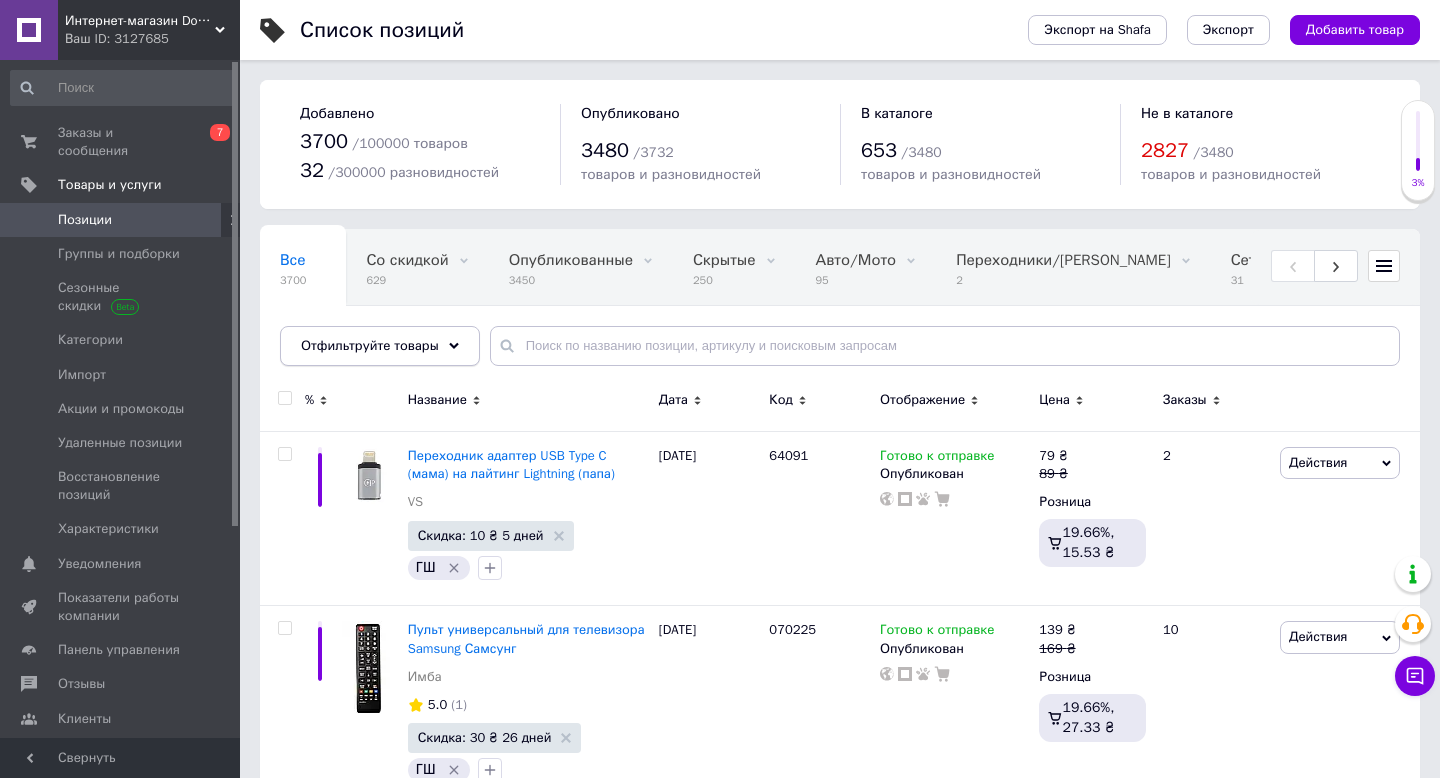 click on "Отфильтруйте товары" at bounding box center [380, 346] 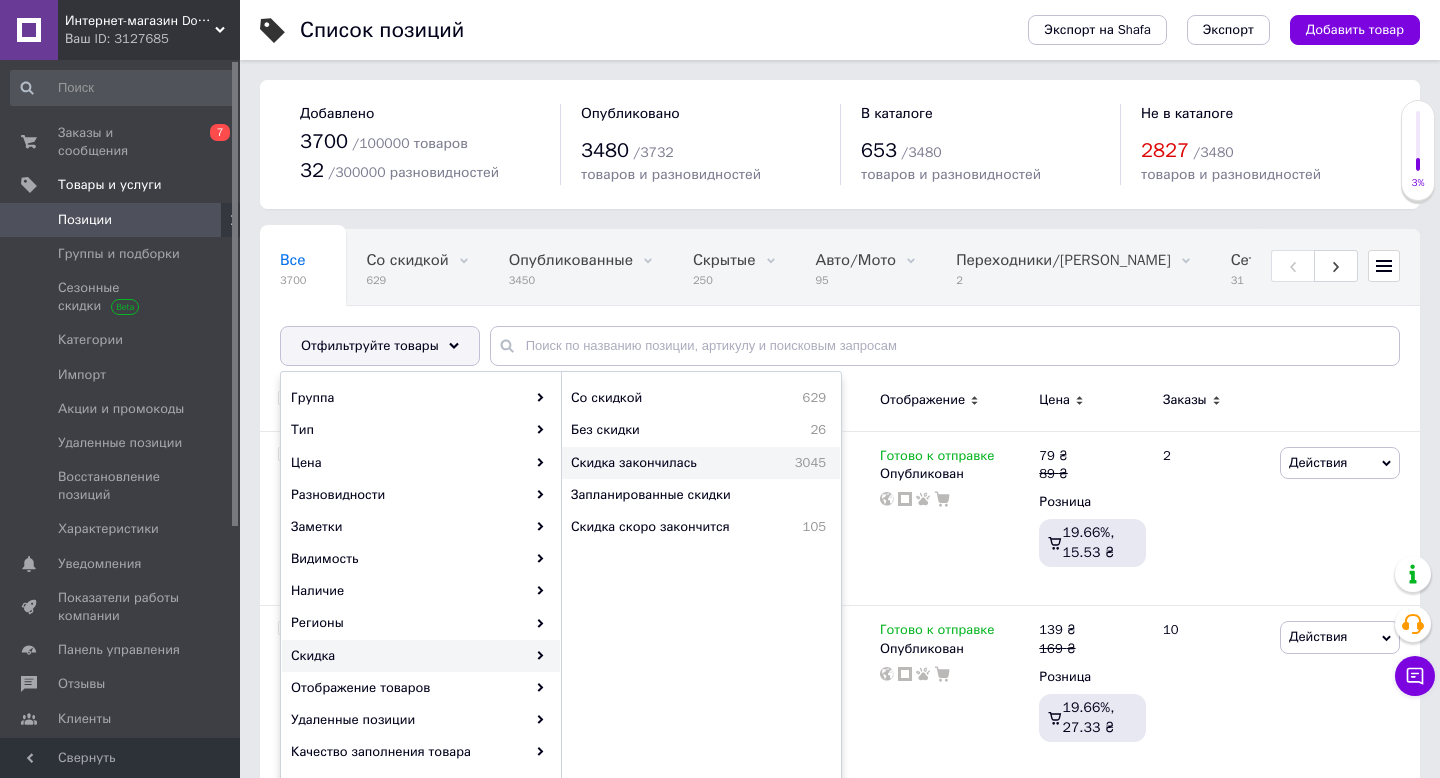 click on "Скидка закончилась" at bounding box center (667, 463) 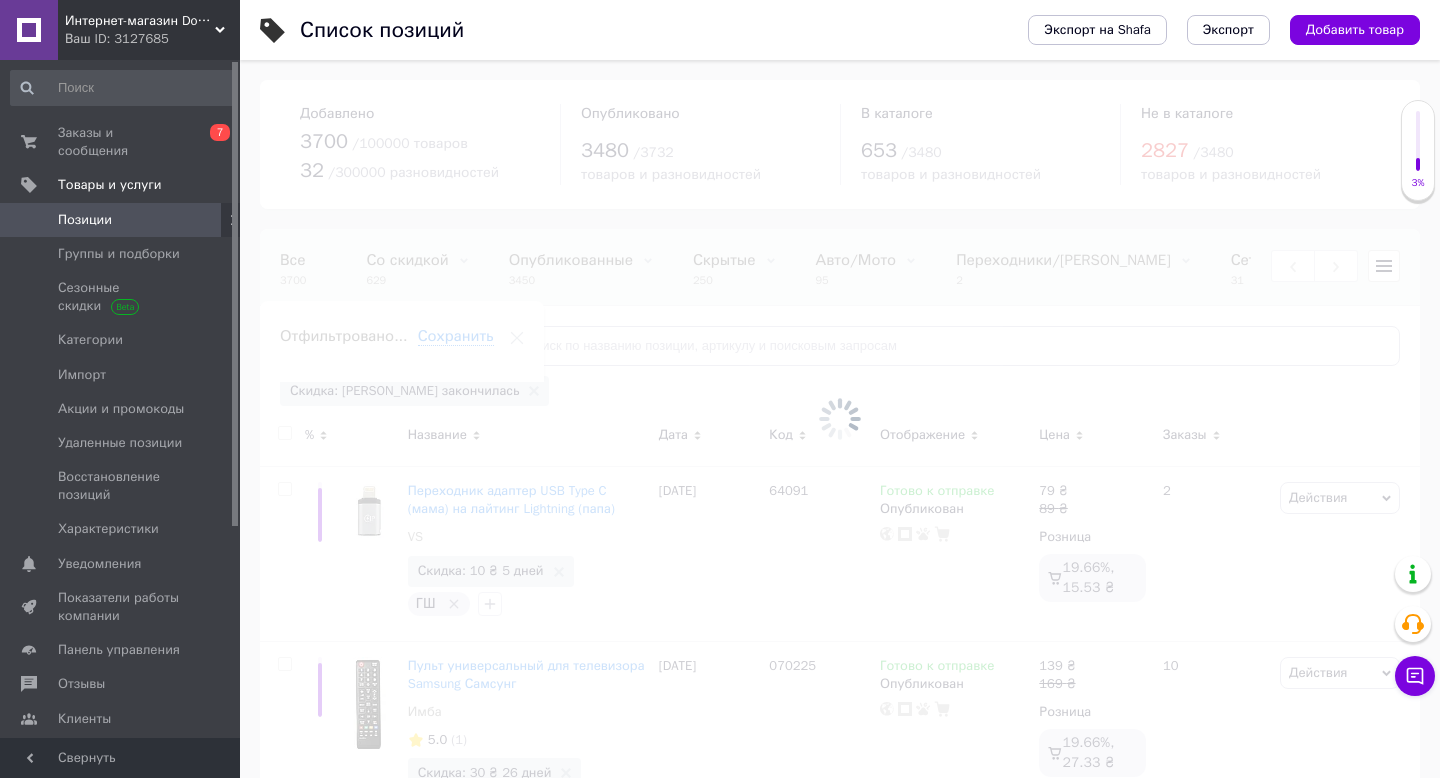 scroll, scrollTop: 0, scrollLeft: 622, axis: horizontal 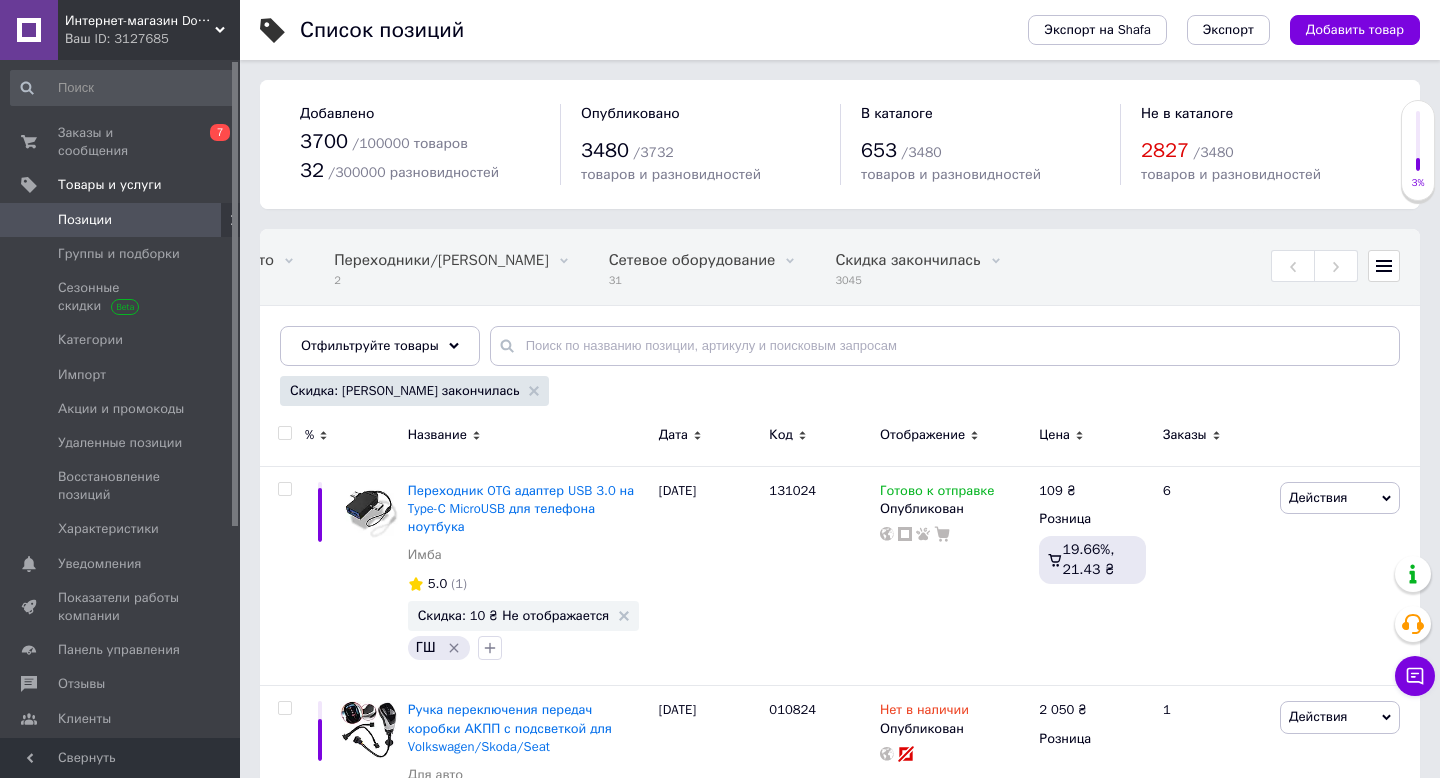 click 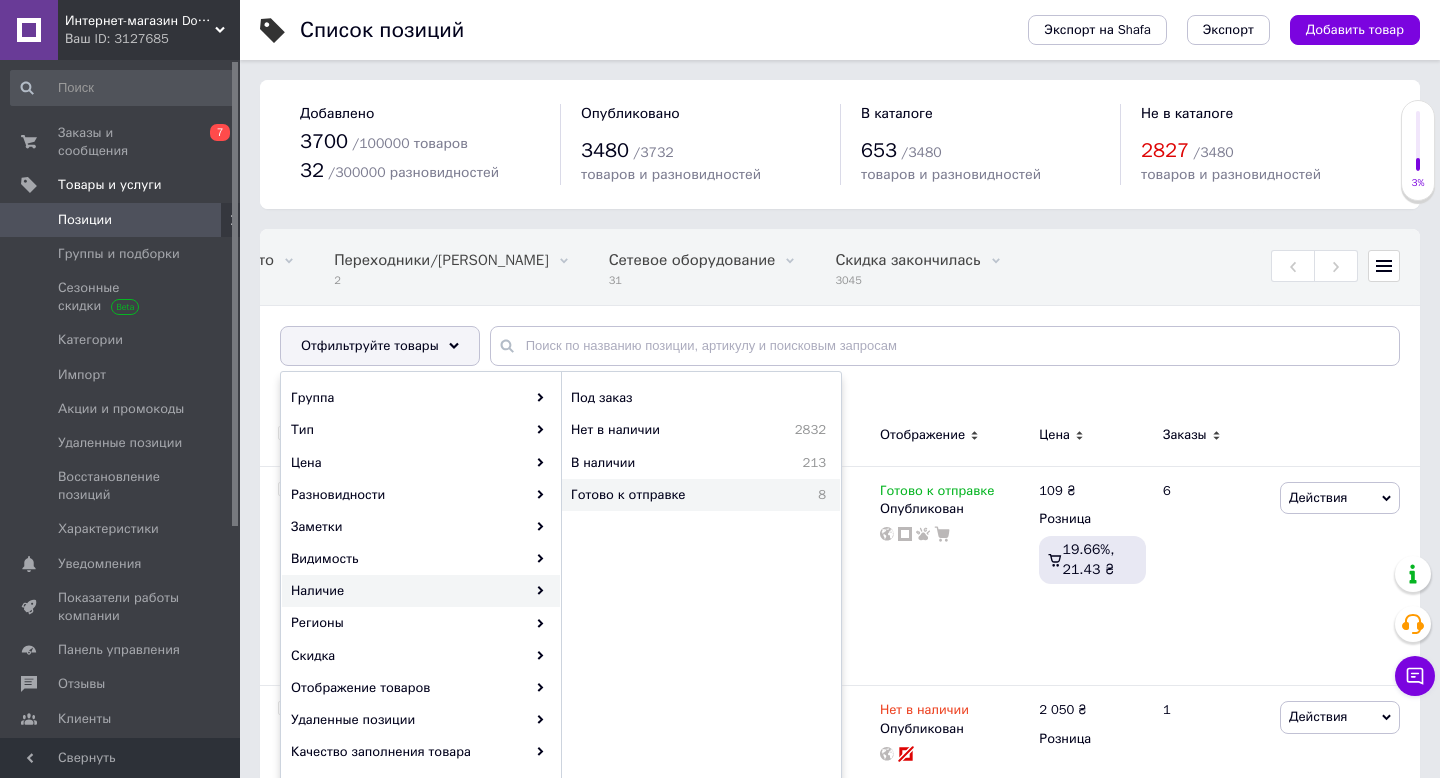 click on "Готово к отправке" at bounding box center [681, 495] 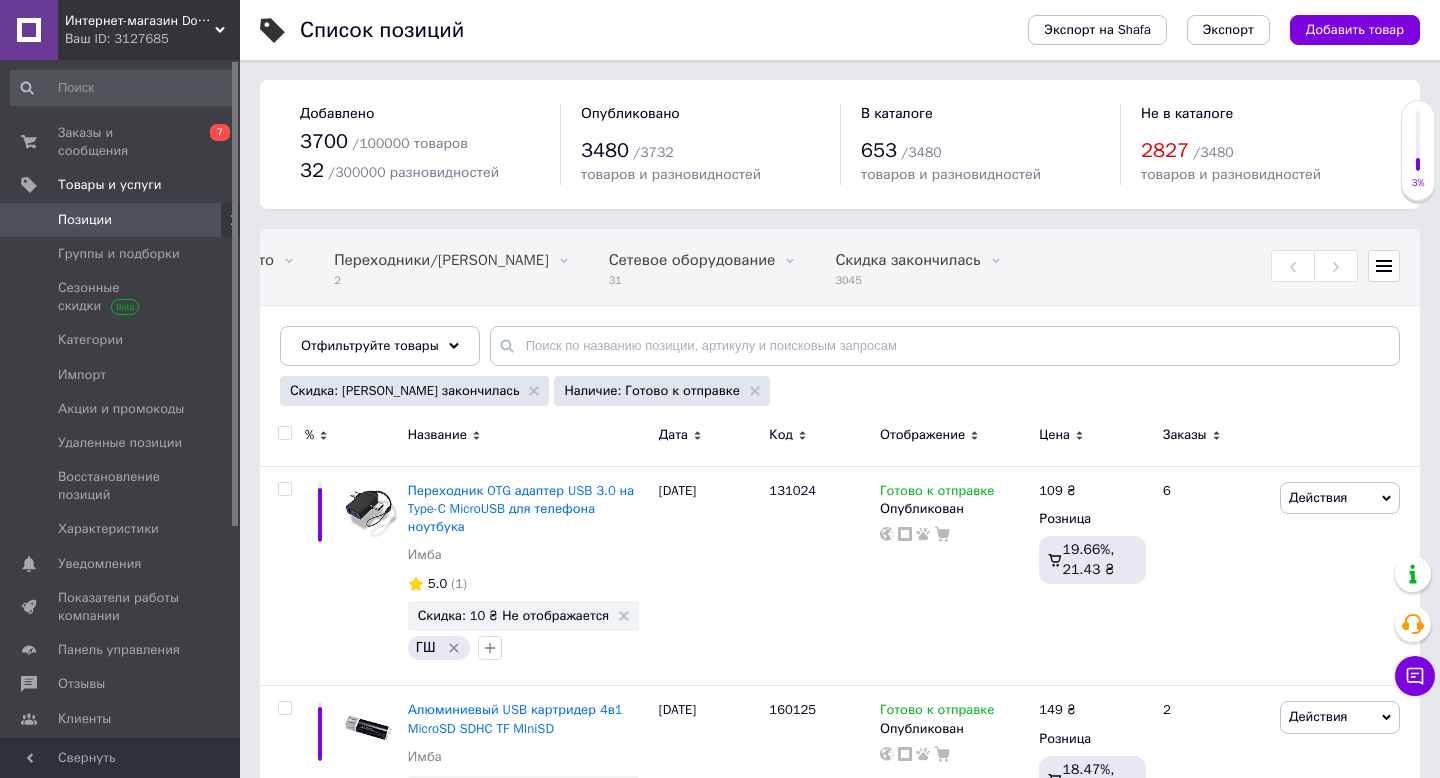click at bounding box center [284, 433] 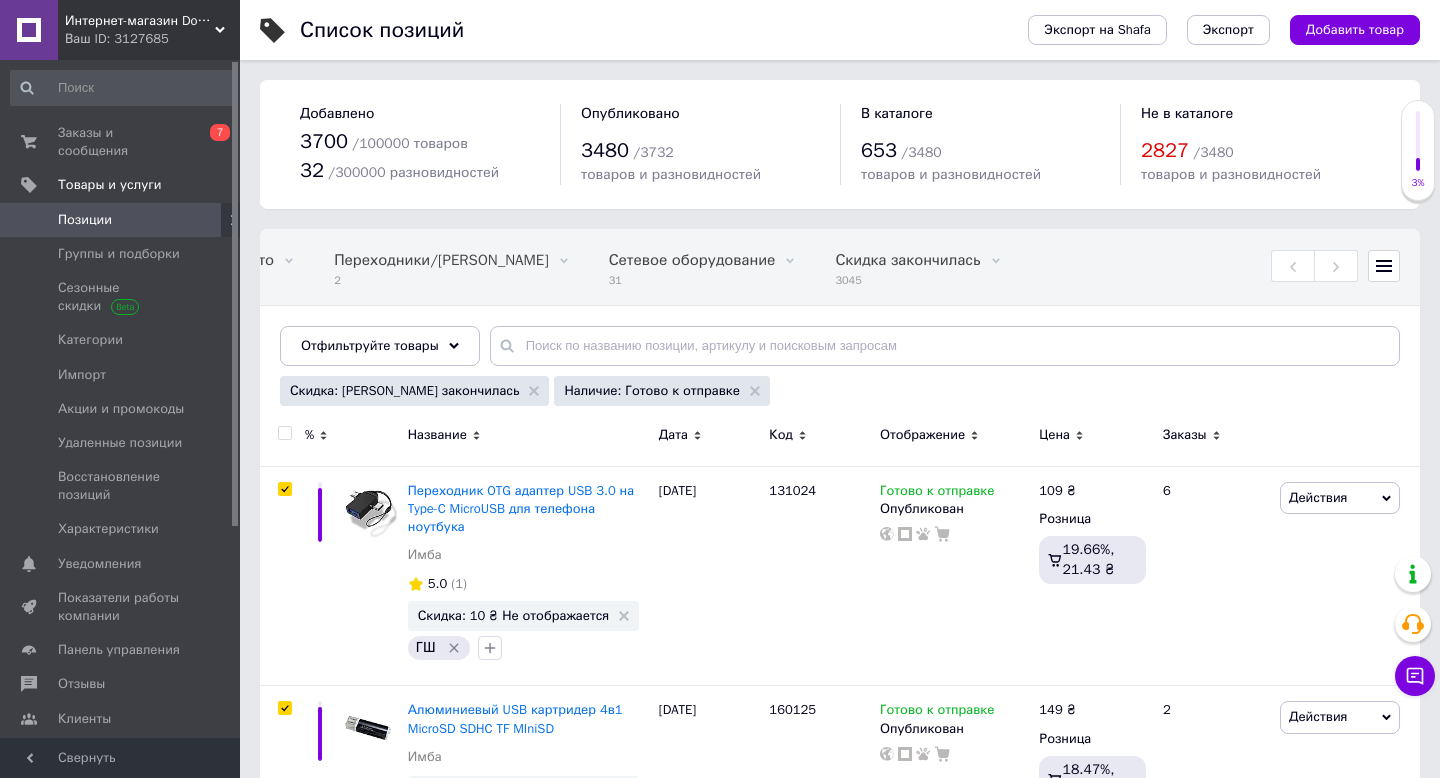 checkbox on "true" 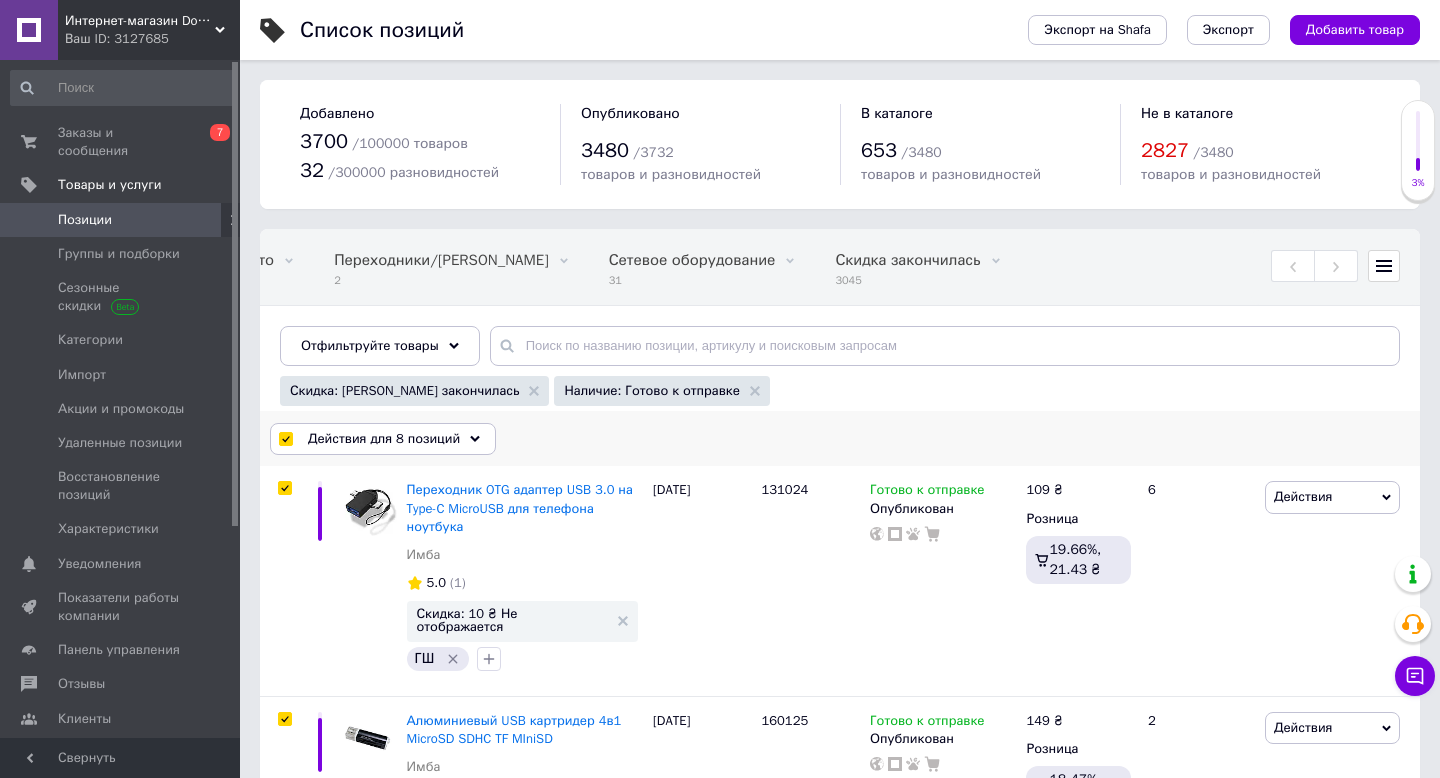 click on "Действия для 8 позиций" at bounding box center (384, 439) 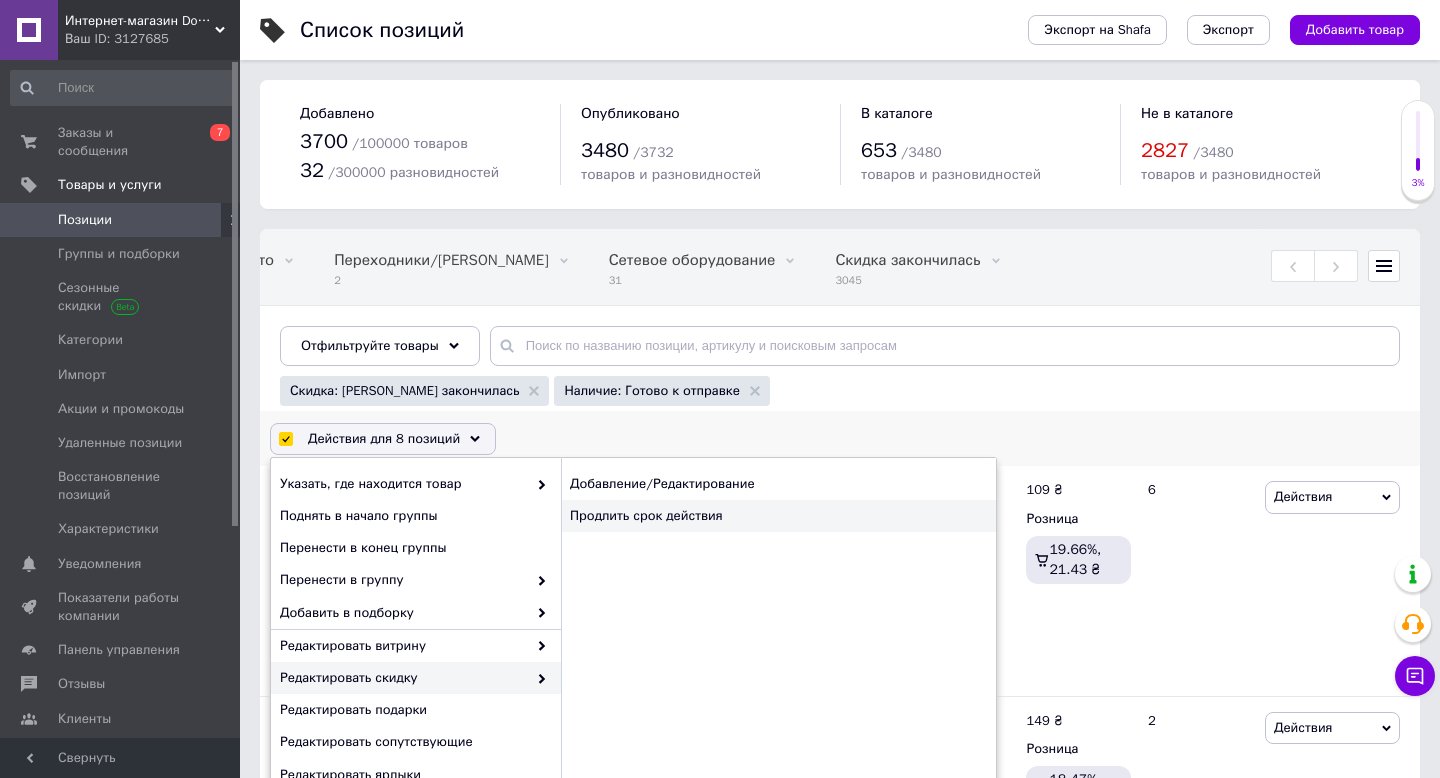 click on "Продлить срок действия" at bounding box center (778, 516) 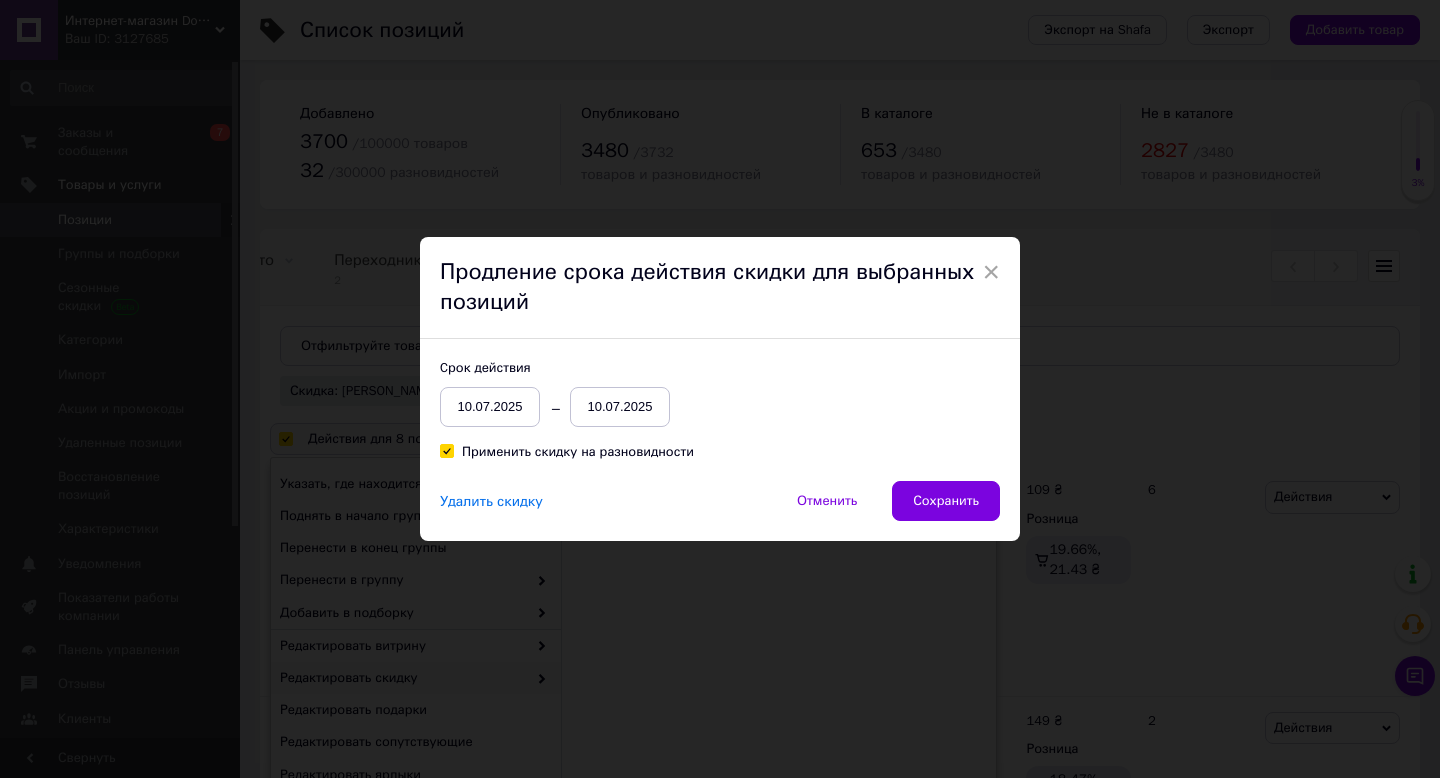 click on "10.07.2025" at bounding box center [620, 407] 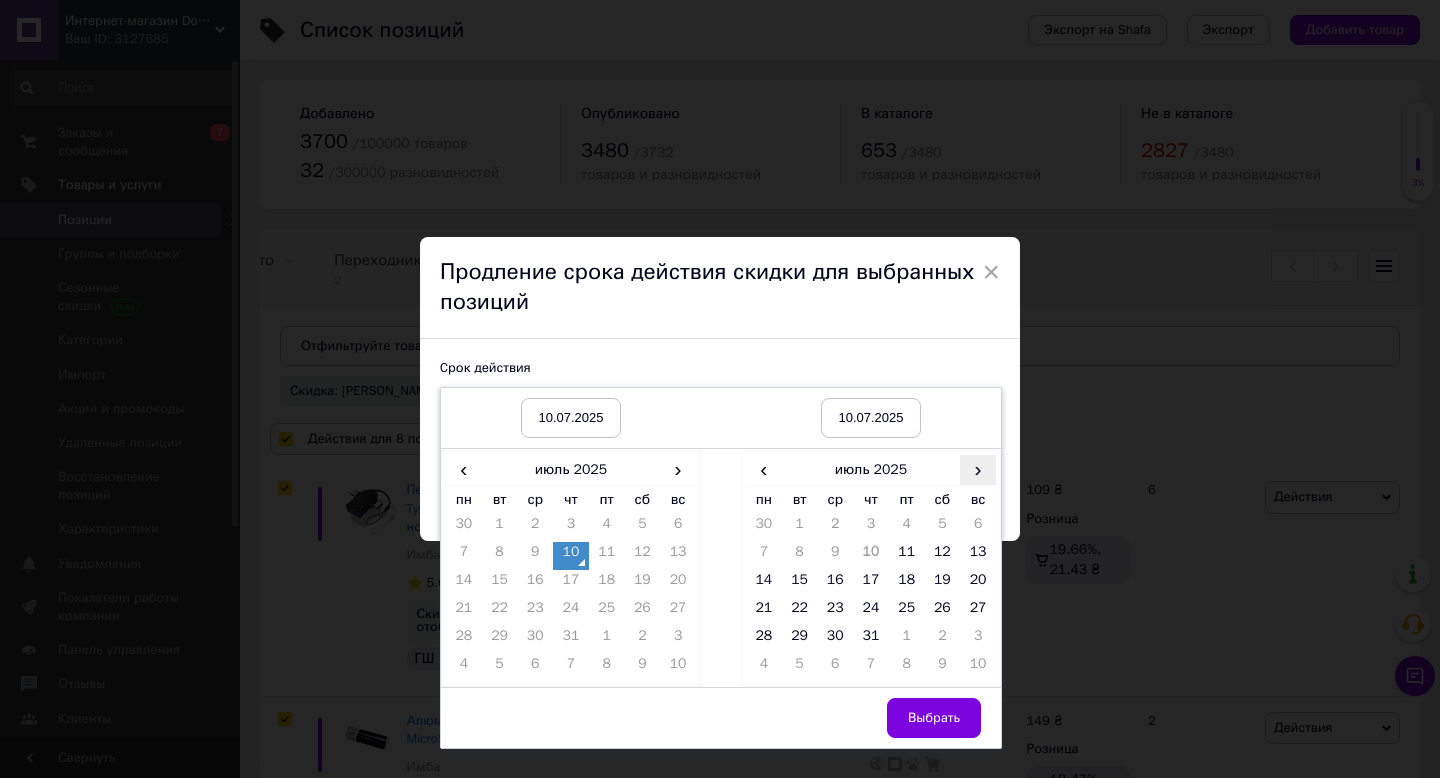click on "›" at bounding box center (978, 469) 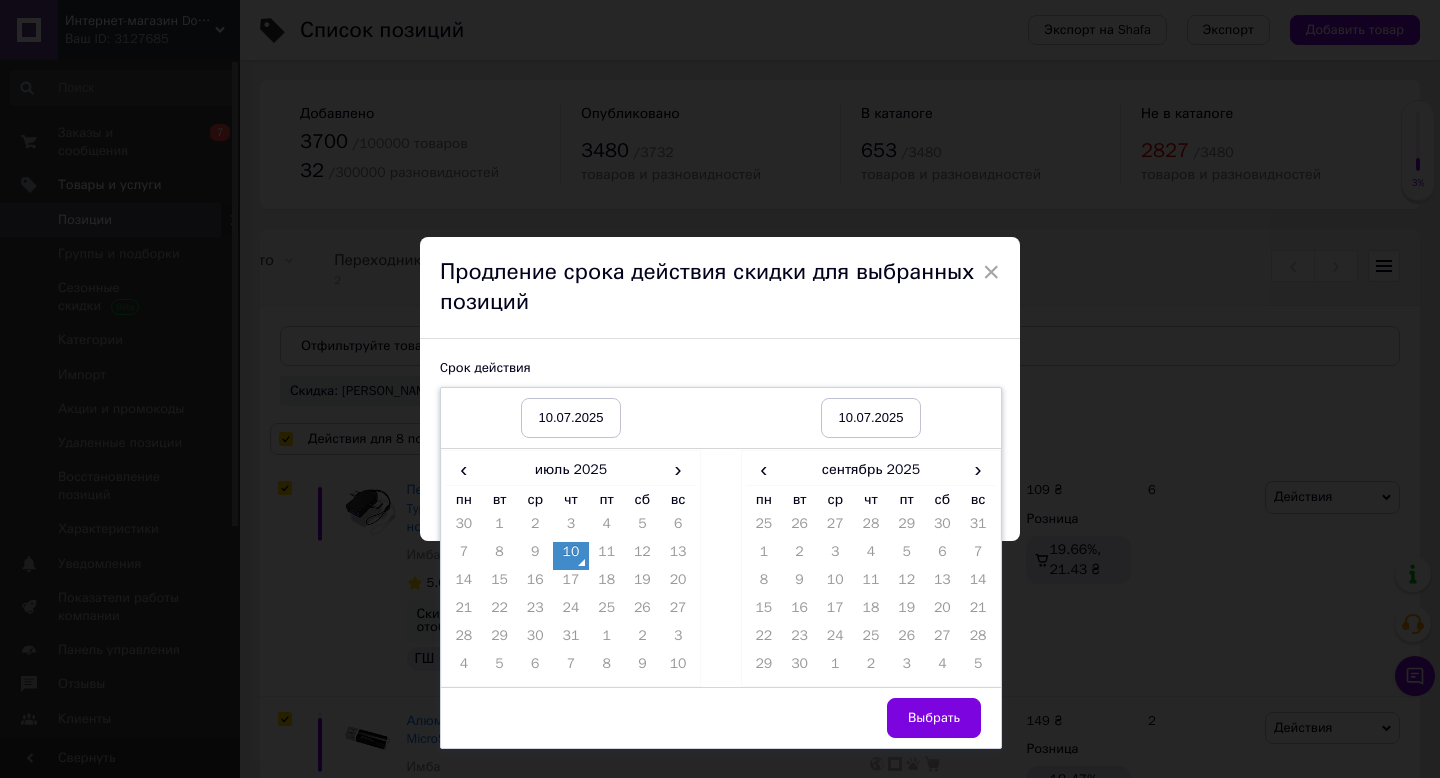 click on "пн" at bounding box center [764, 499] 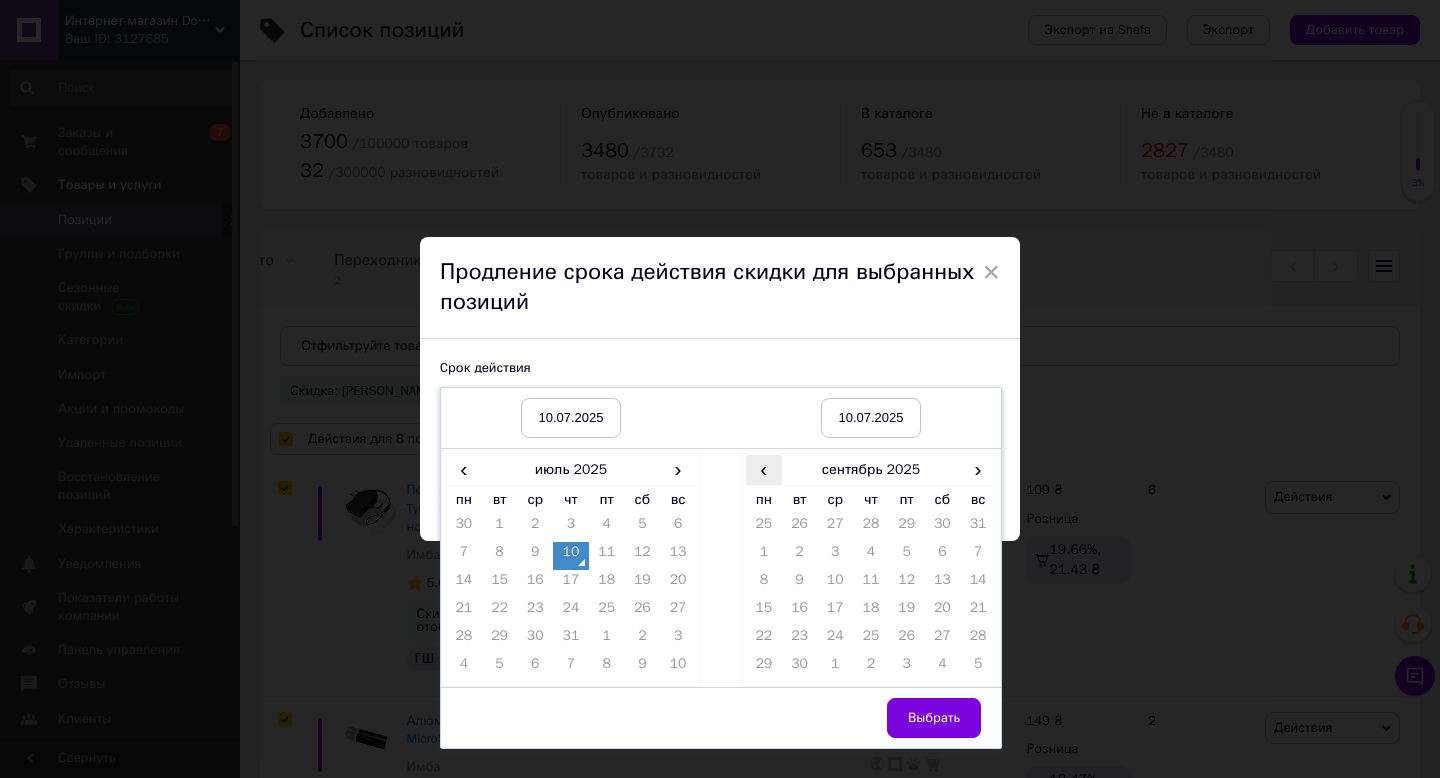 click on "‹" at bounding box center (764, 469) 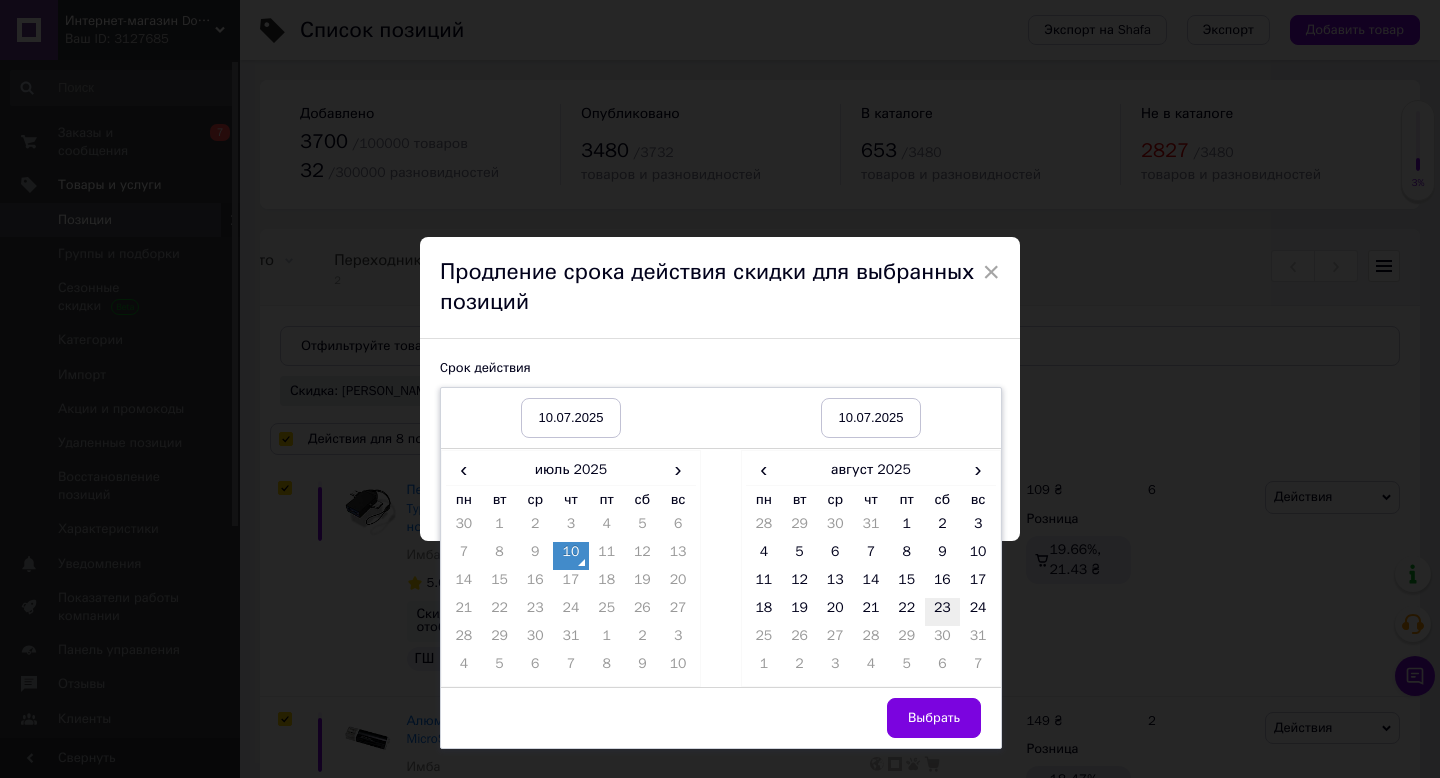 click on "23" at bounding box center [943, 612] 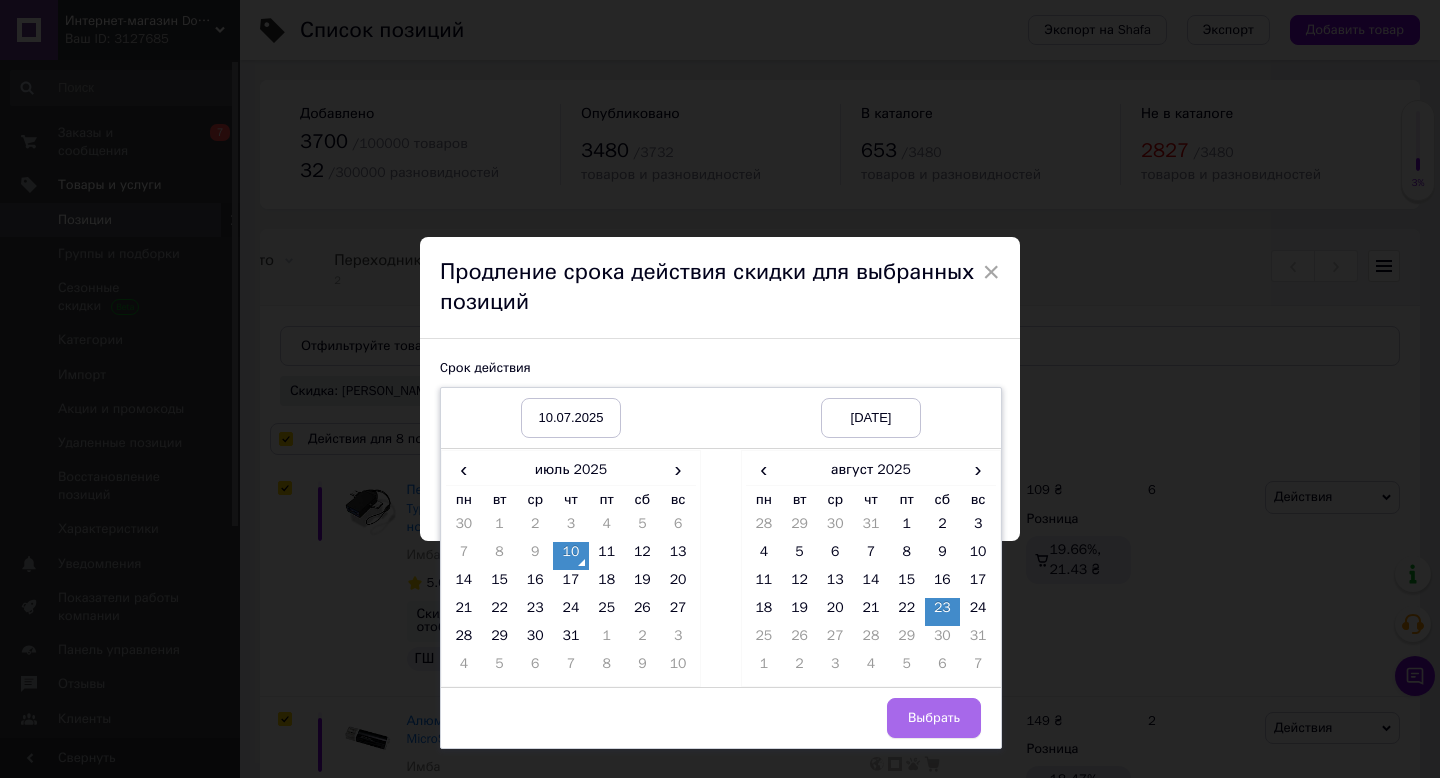 click on "Выбрать" at bounding box center (934, 718) 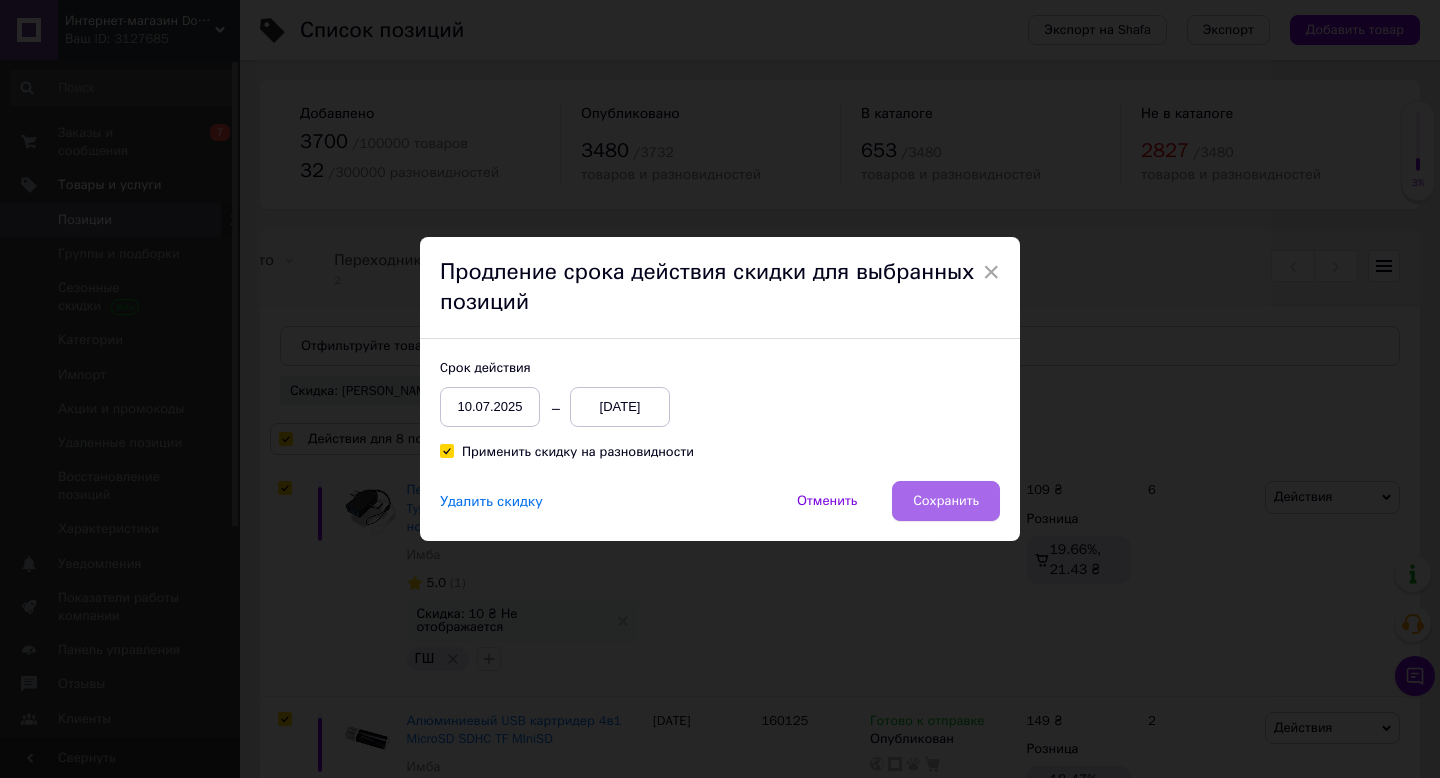 click on "Сохранить" at bounding box center (946, 501) 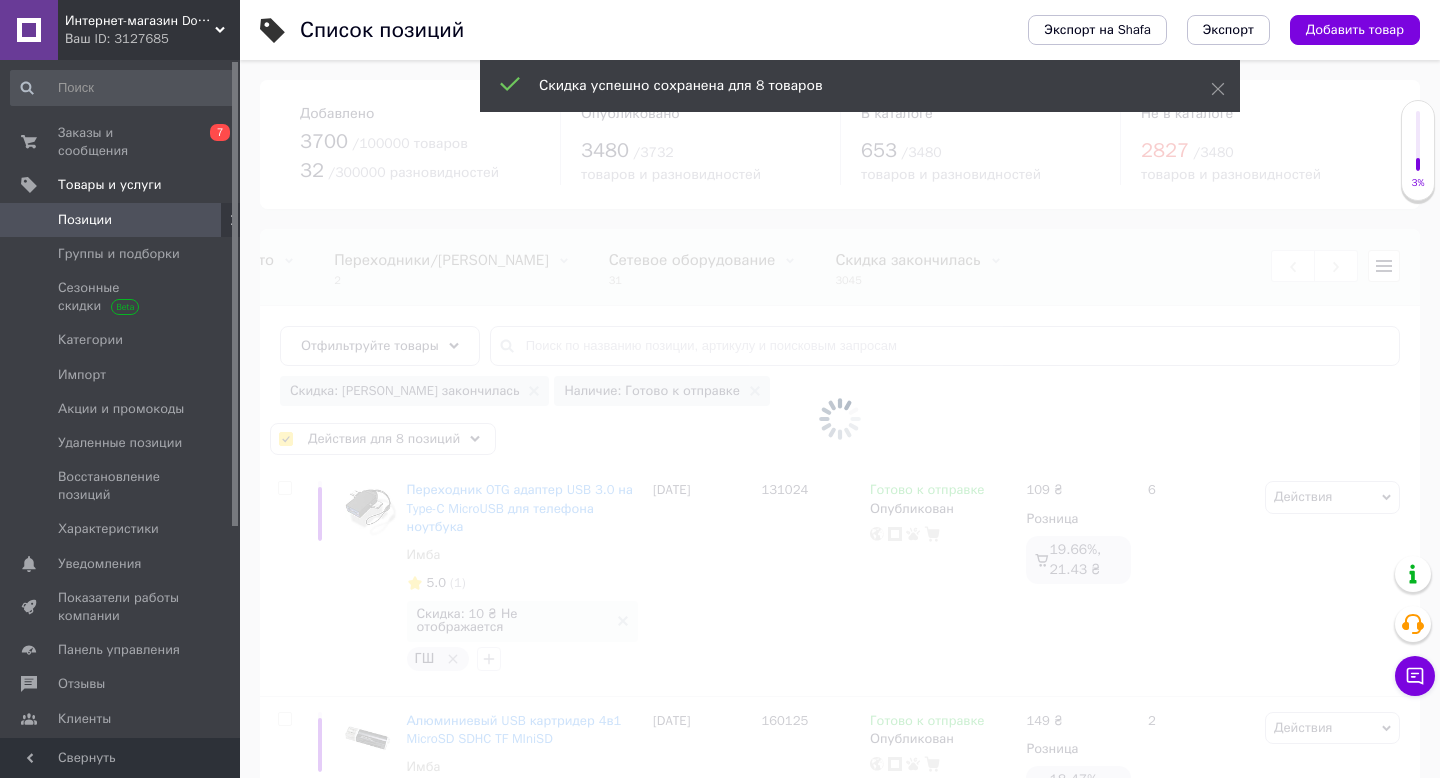 checkbox on "false" 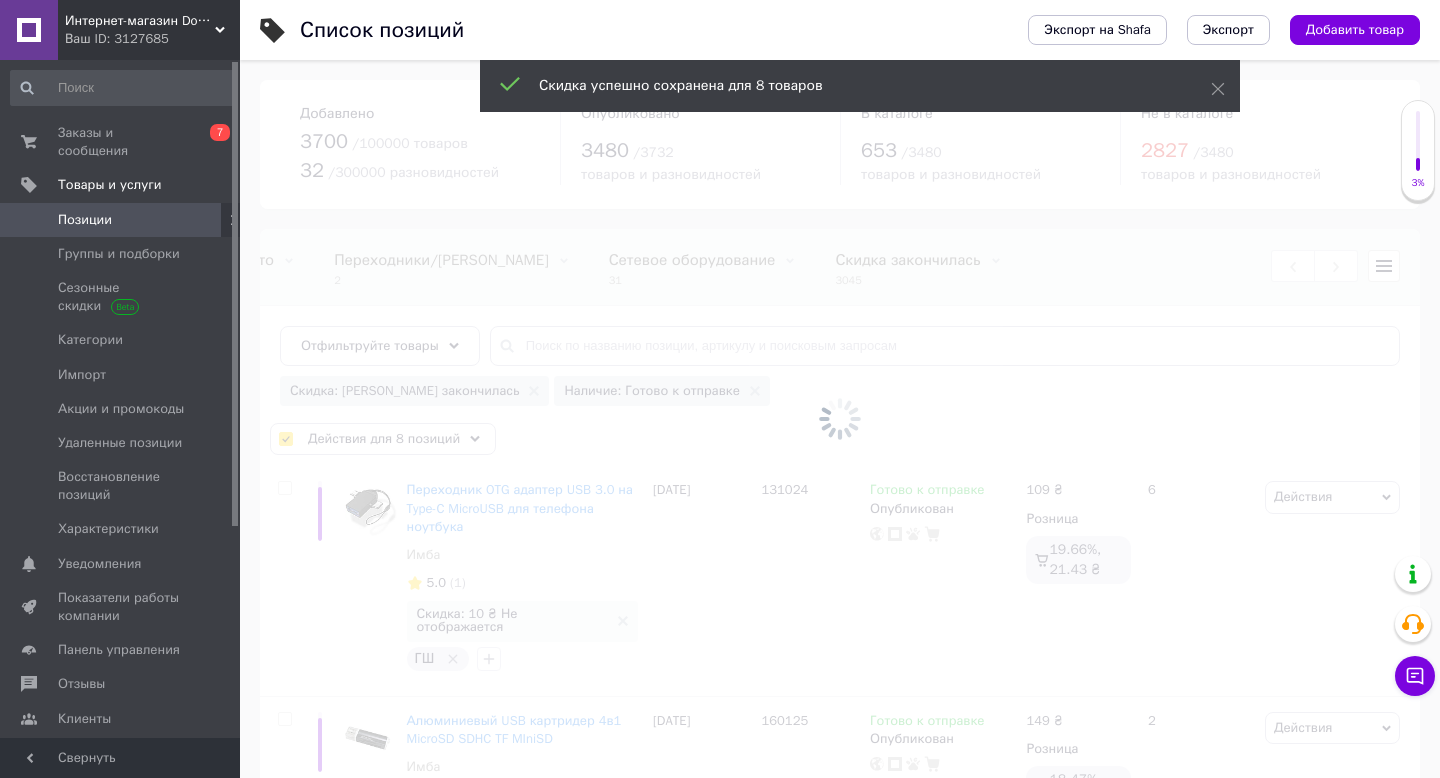 checkbox on "false" 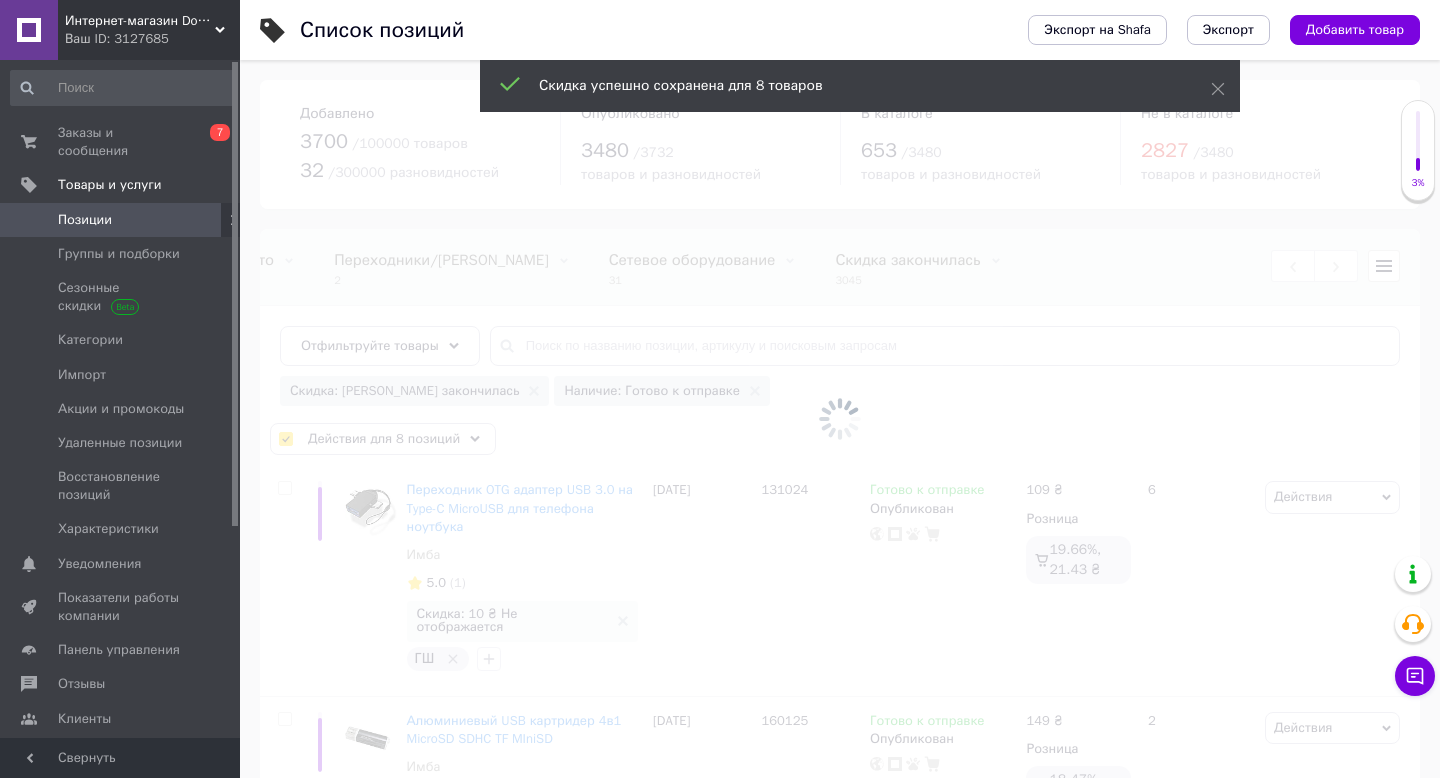 checkbox on "false" 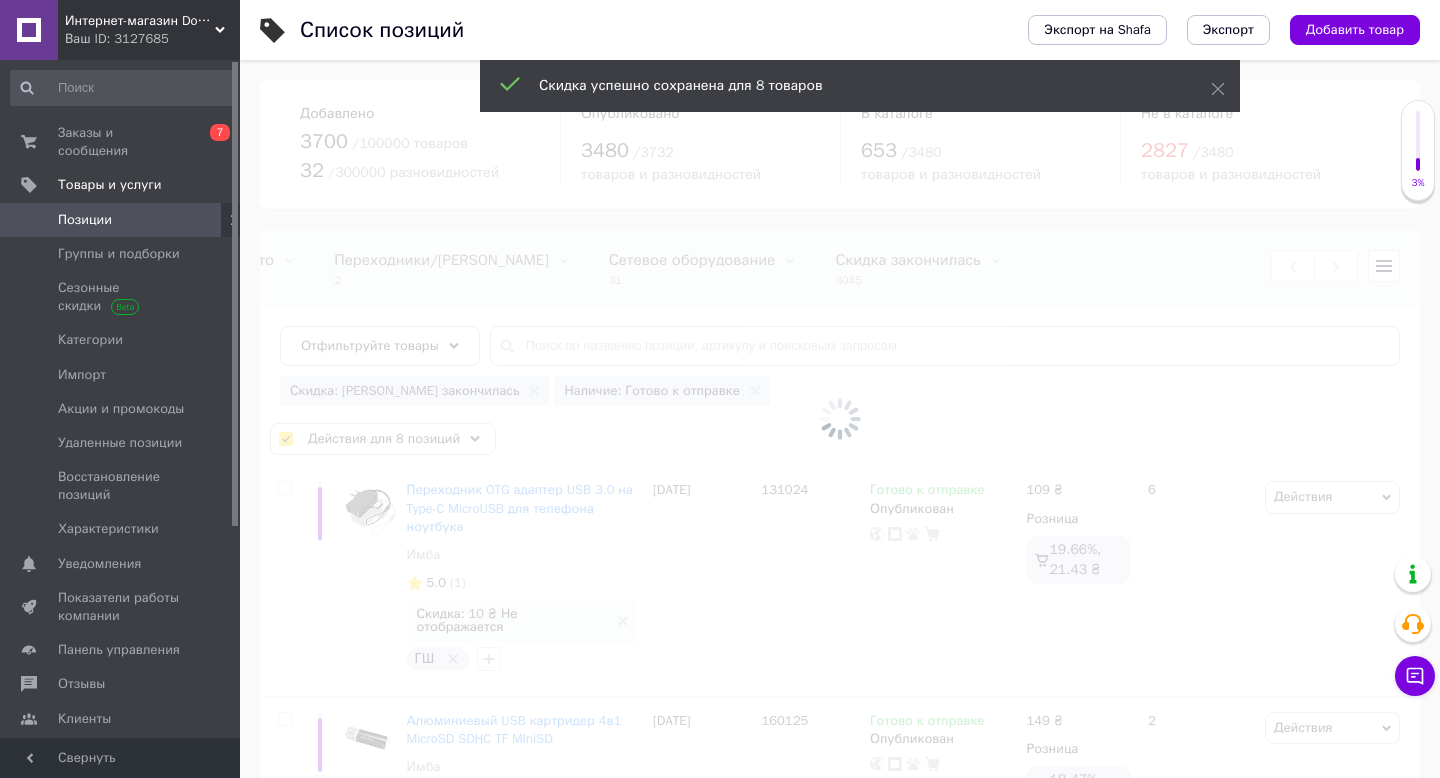 checkbox on "false" 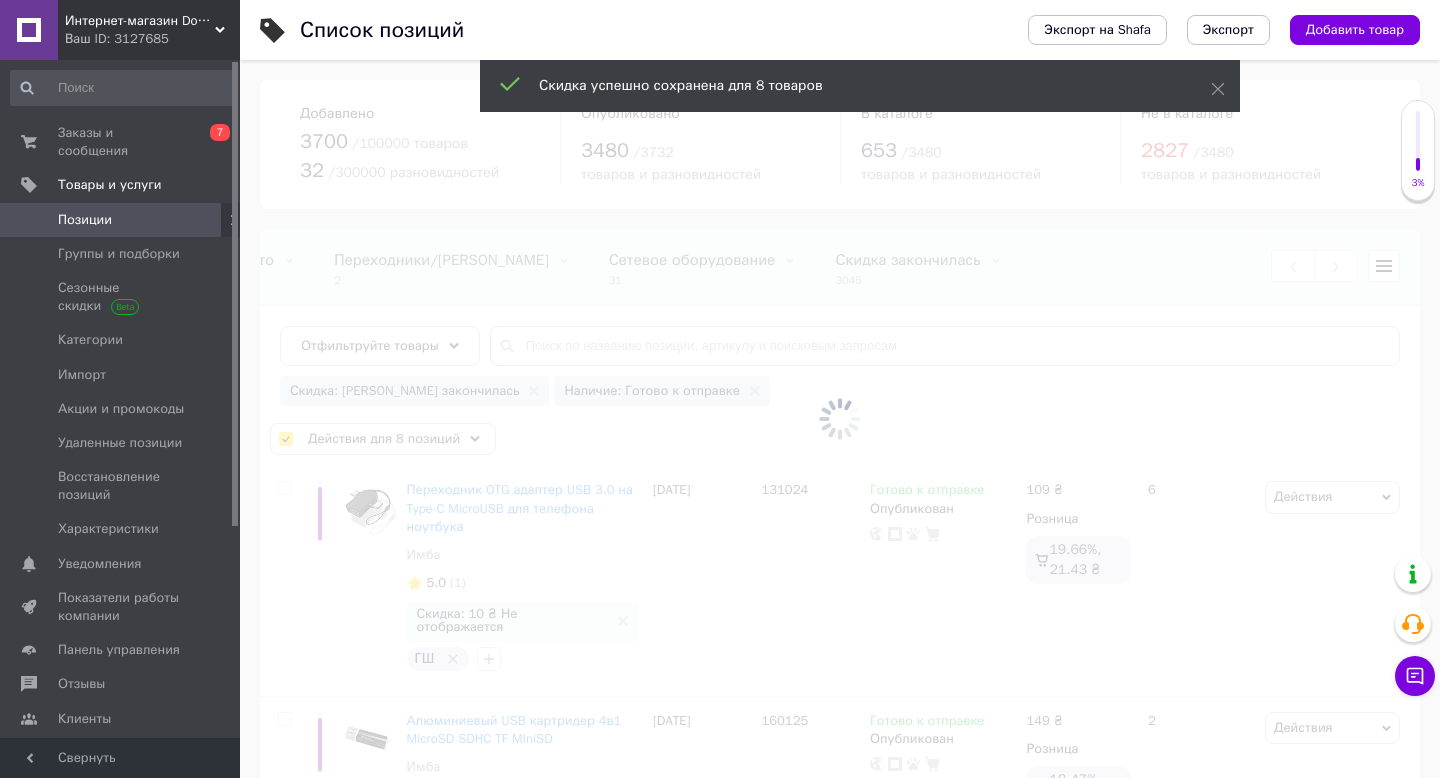 checkbox on "false" 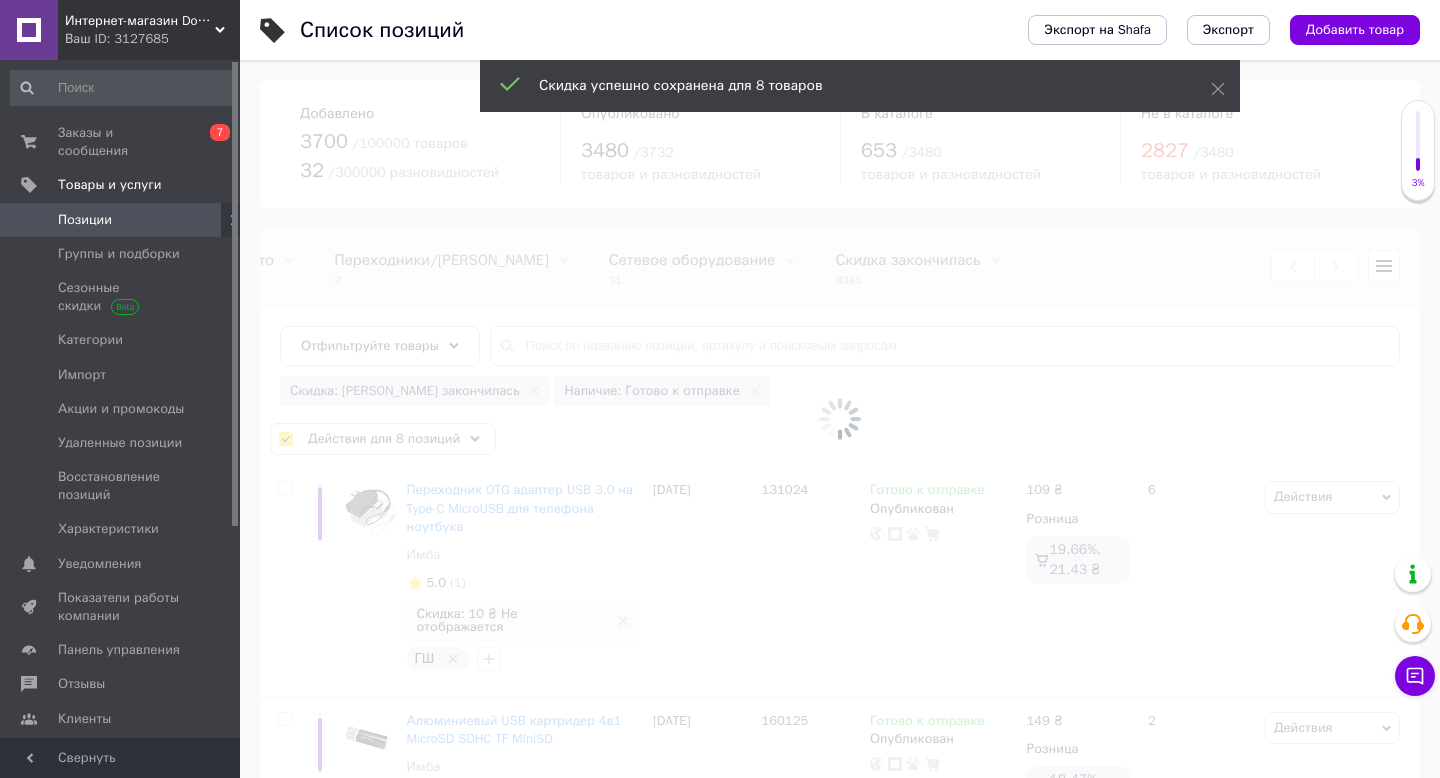 checkbox on "false" 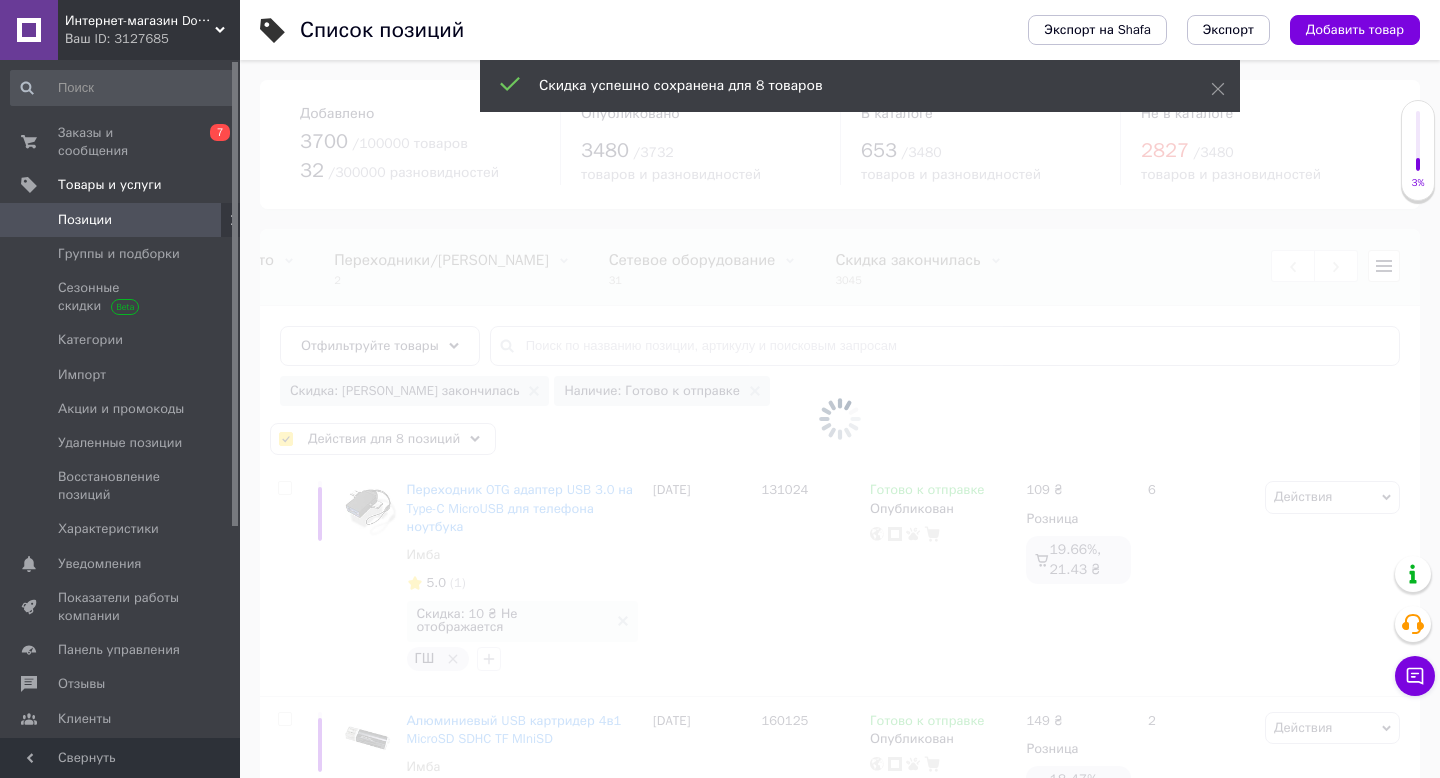 checkbox on "false" 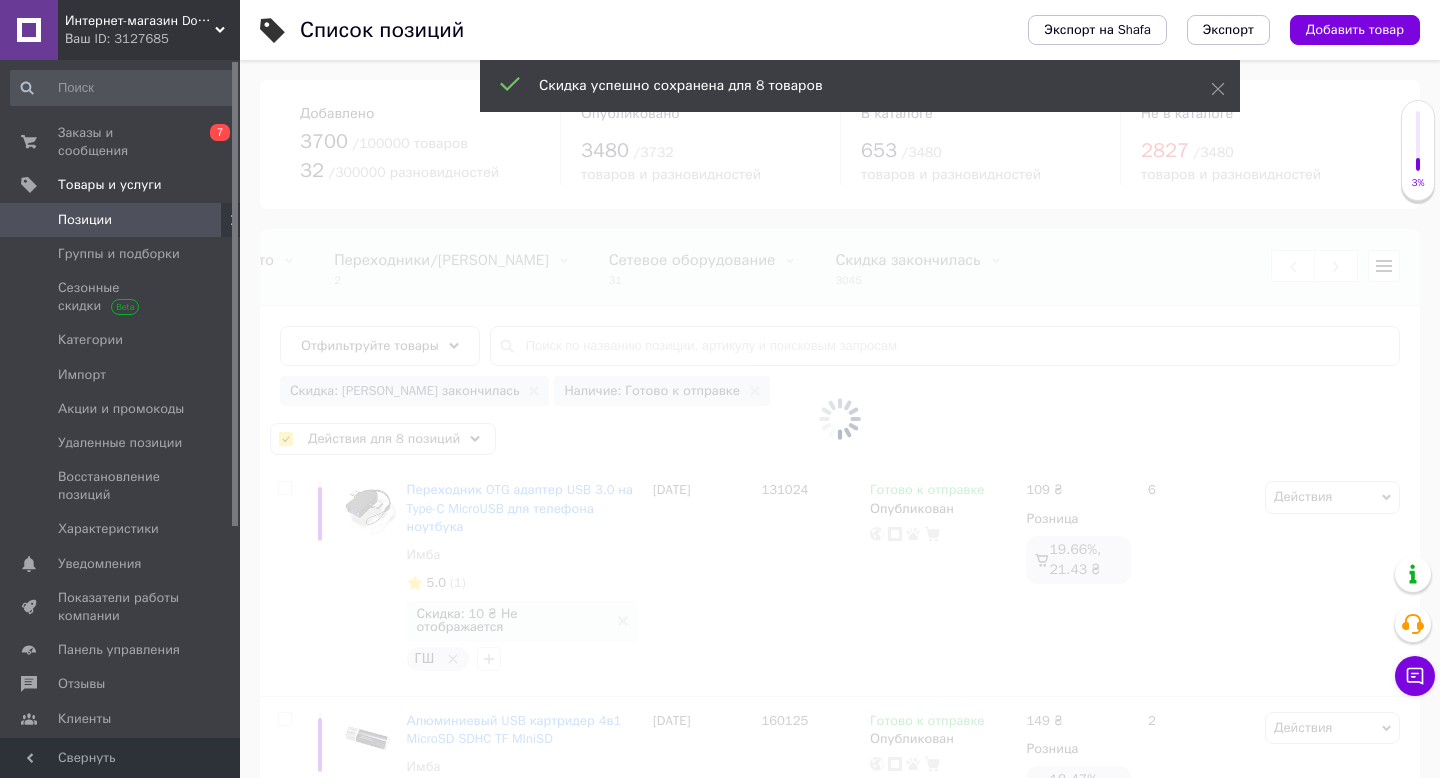 checkbox on "false" 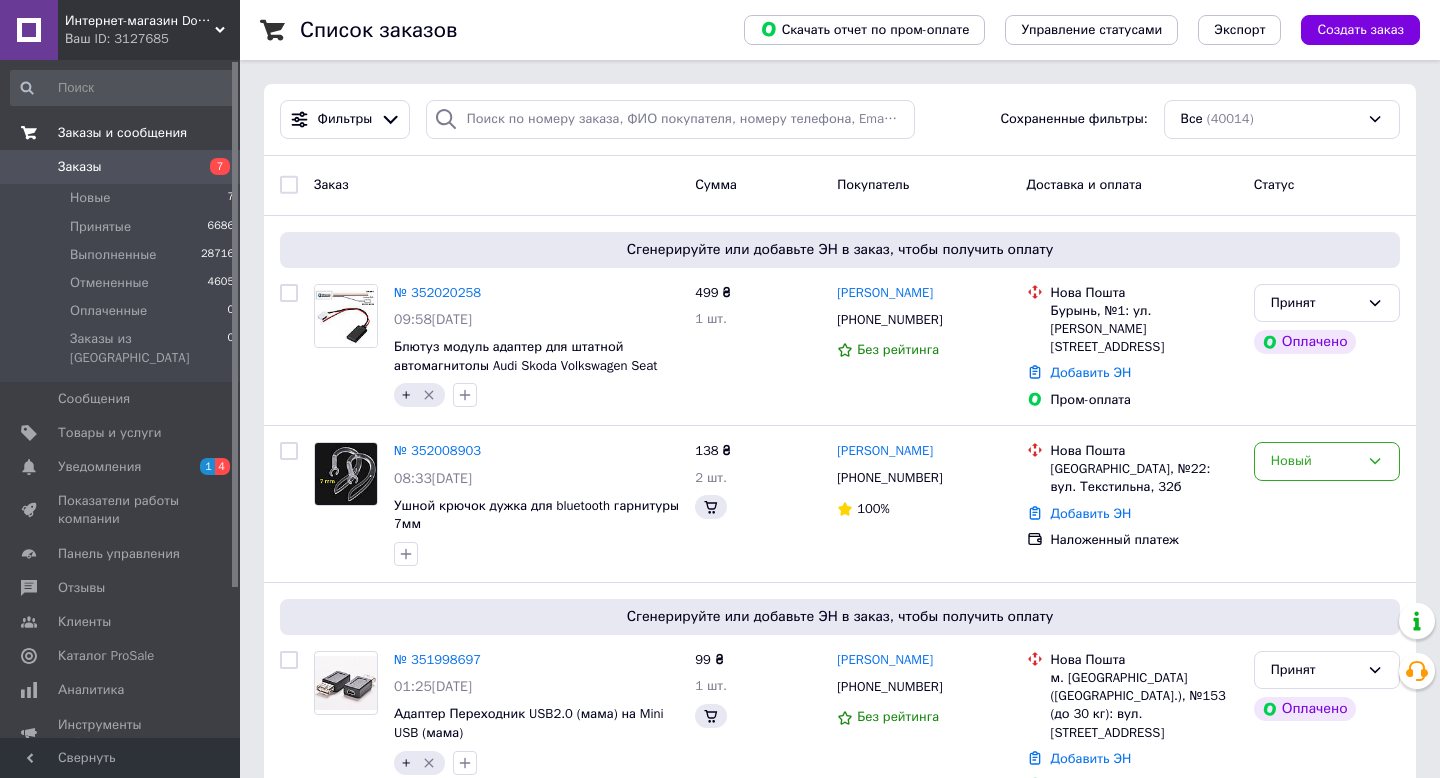 scroll, scrollTop: 0, scrollLeft: 0, axis: both 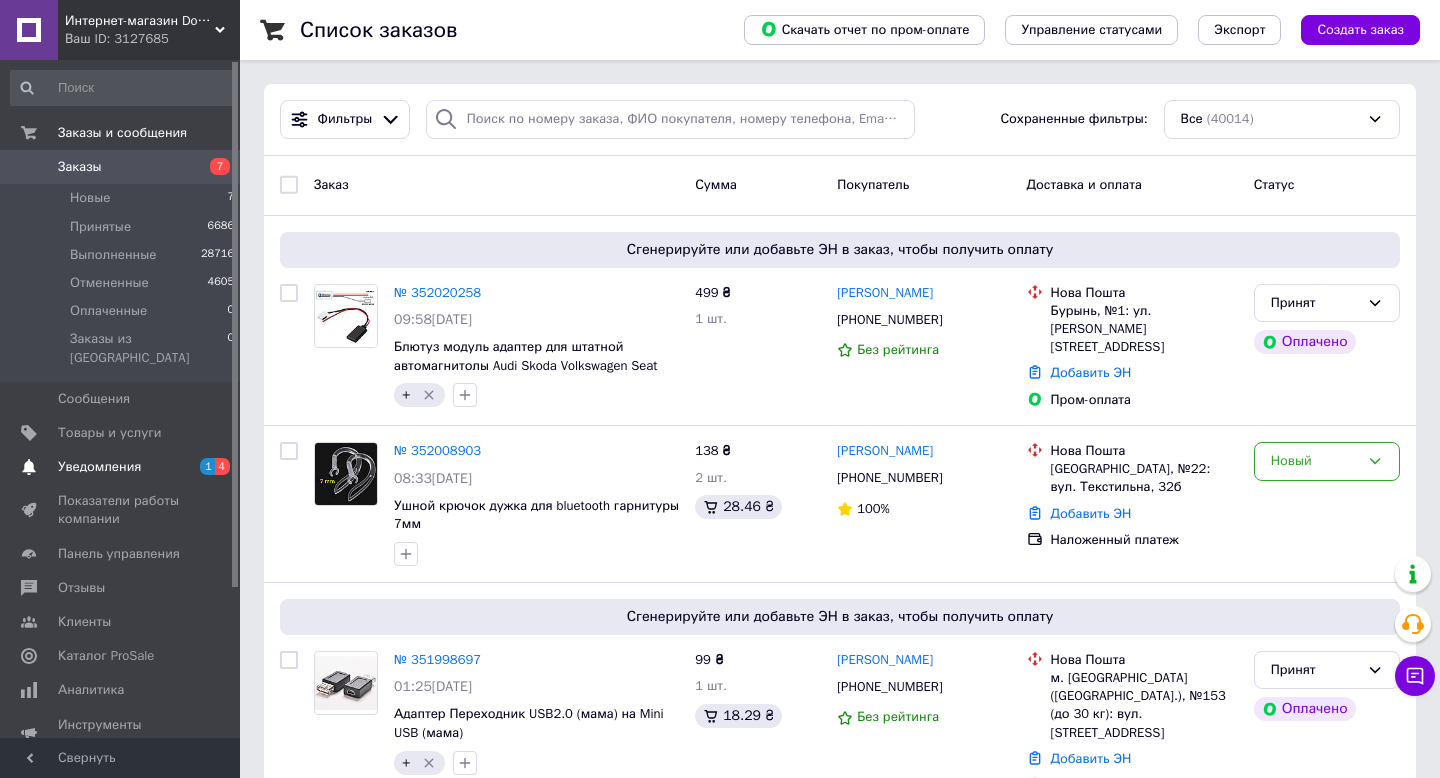 click on "Уведомления" at bounding box center (99, 467) 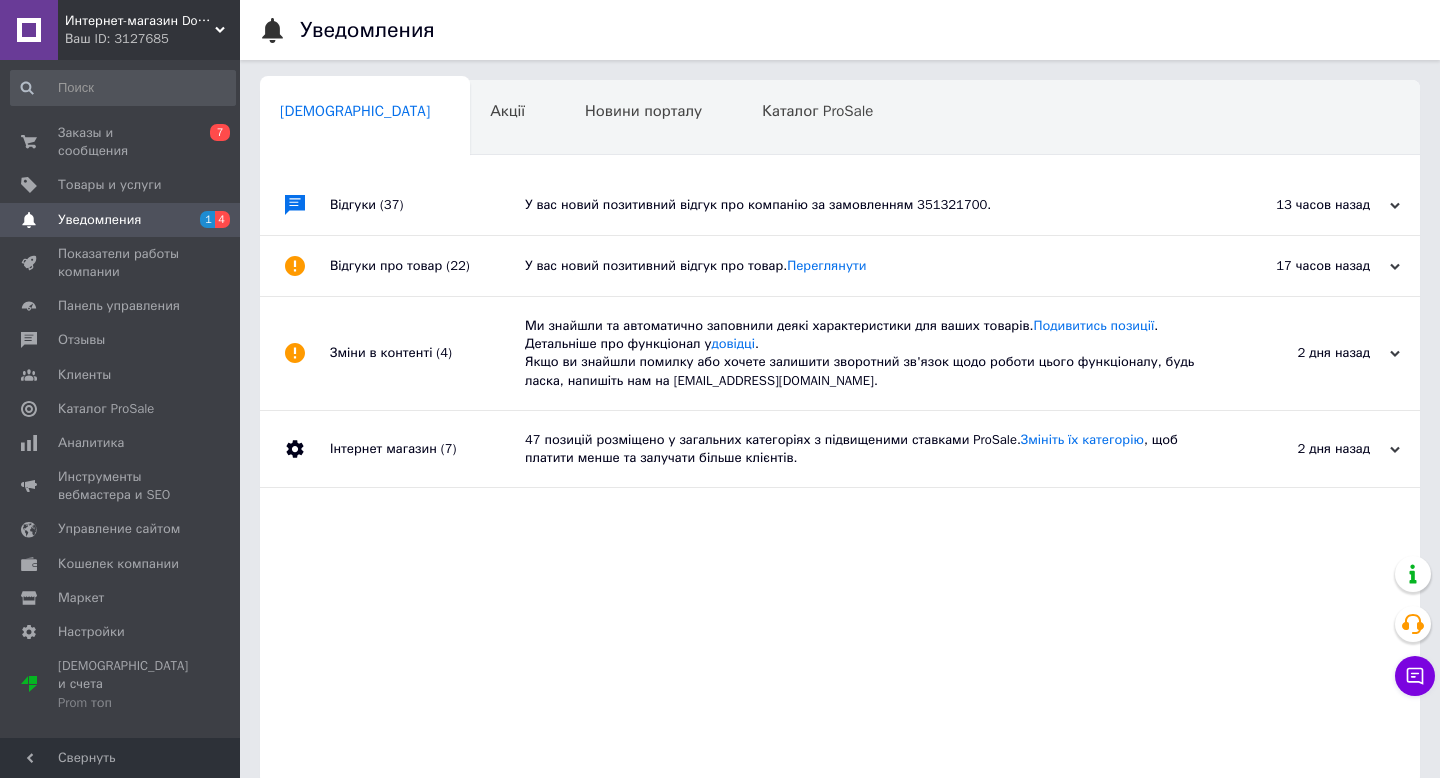 click on "Ми знайшли та автоматично заповнили деякі характеристики для ваших товарів.  Подивитись позиції . Детальніше про функціонал у  довідці . Якщо ви знайшли помилку або хочете залишити зворотний зв'язок щодо роботи цього функціоналу, будь ласка, напишіть нам на moderation@prom.ua." at bounding box center [862, 353] 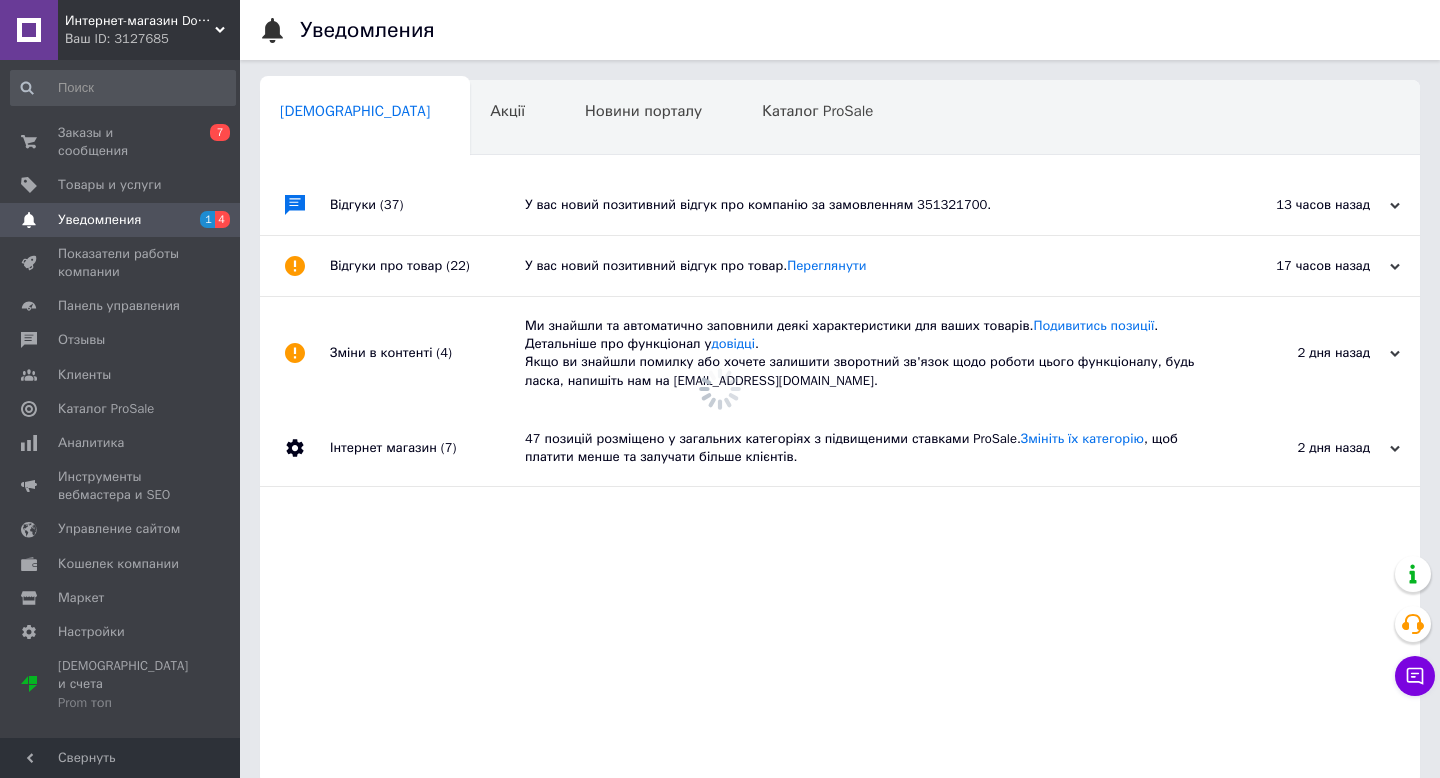 click on "У вас новий позитивний відгук про товар.  Переглянути" at bounding box center (862, 266) 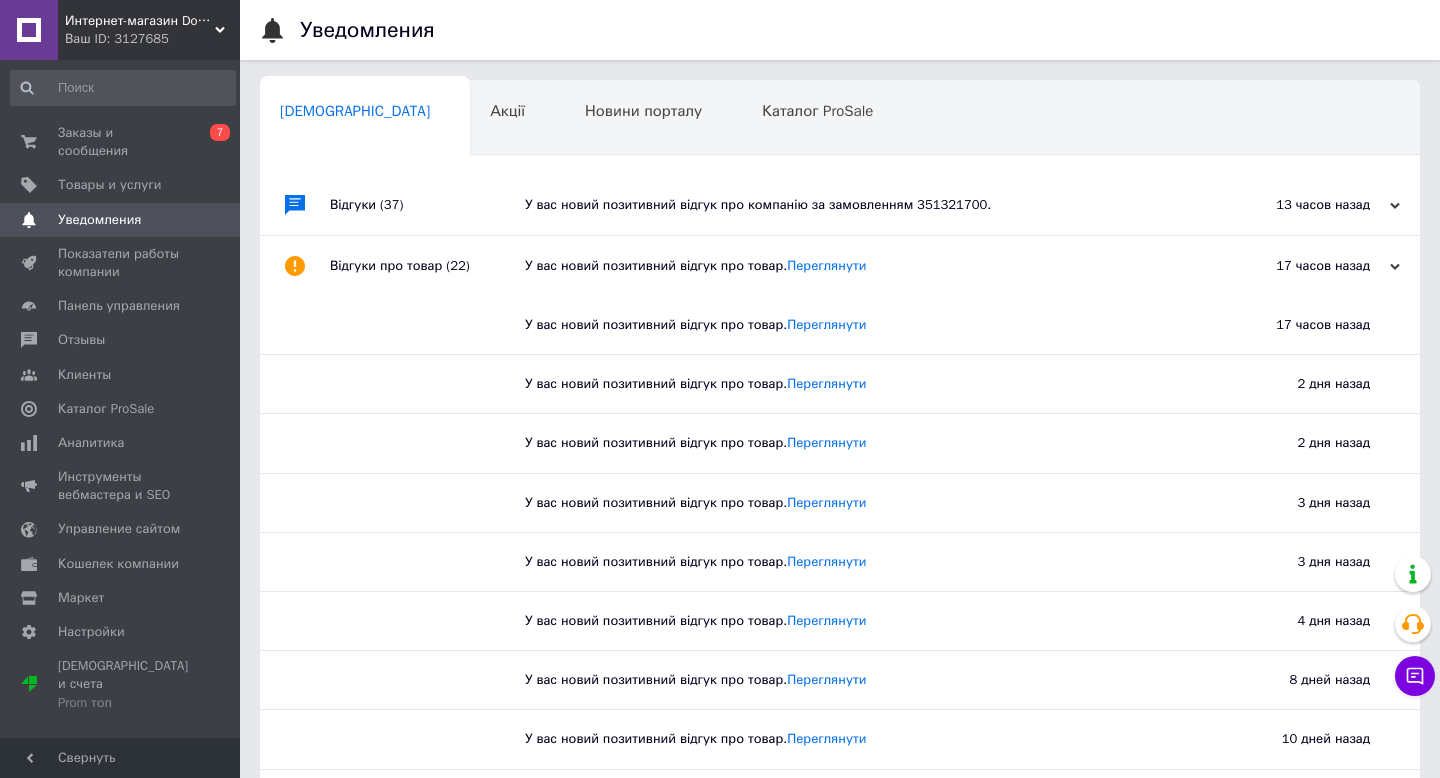 click on "У вас новий позитивний відгук про компанію за замовленням 351321700." at bounding box center (862, 205) 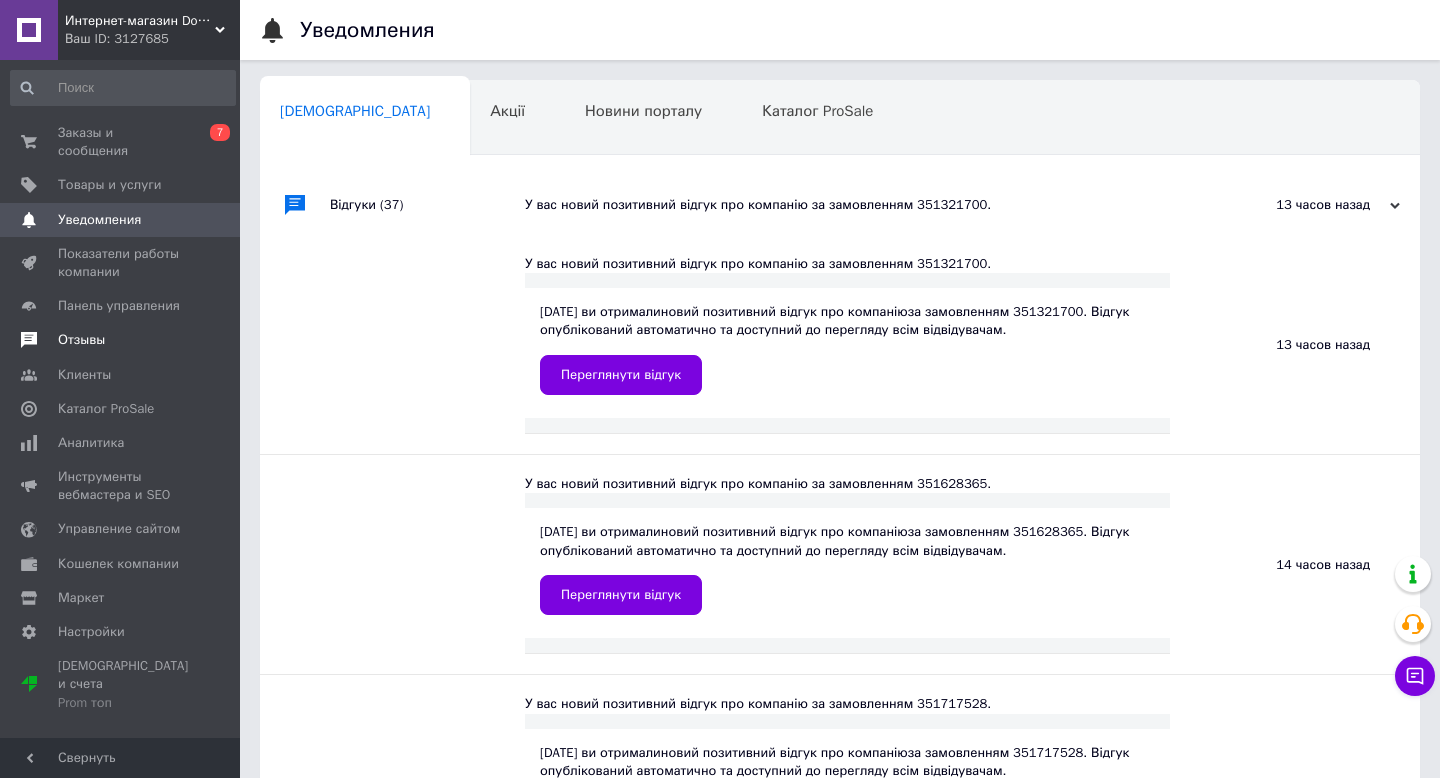 click on "Отзывы" at bounding box center (81, 340) 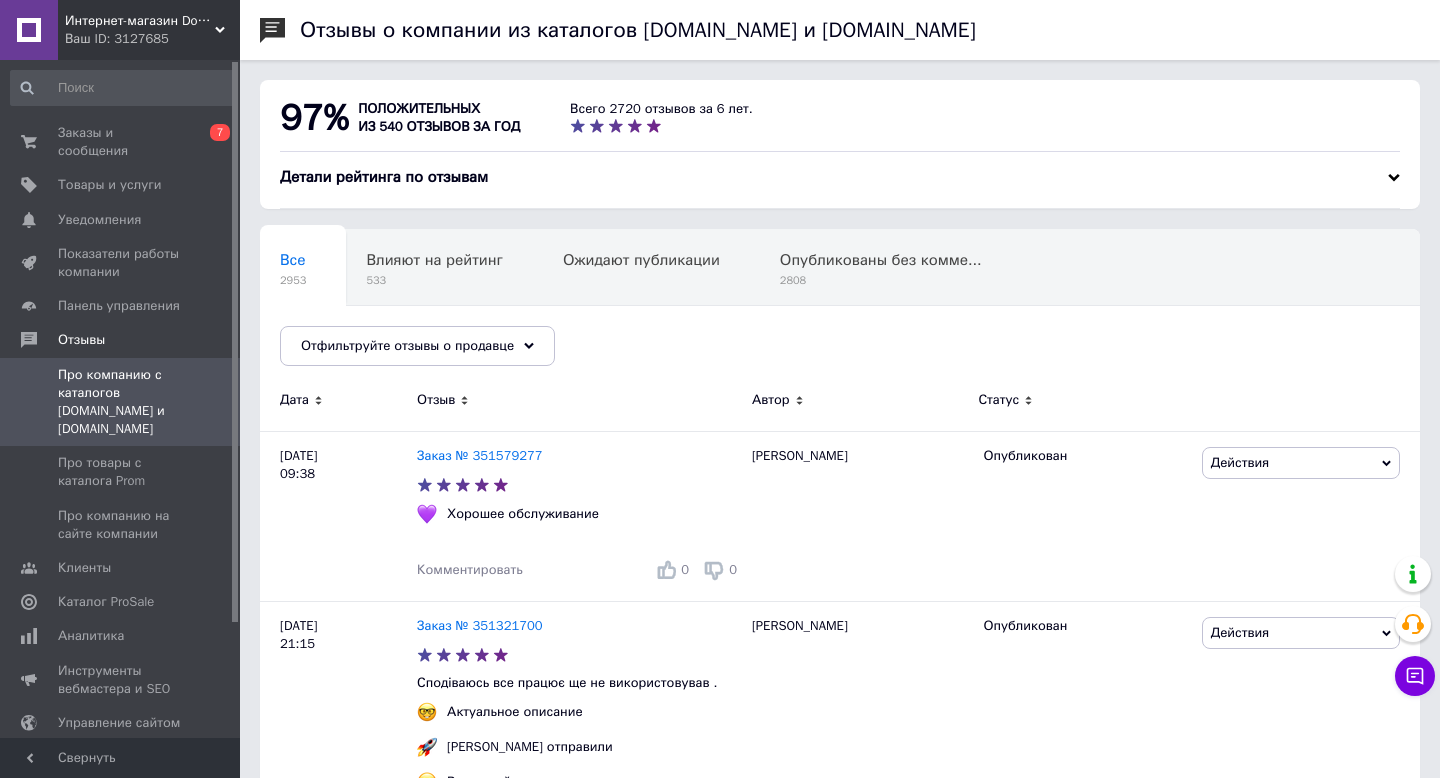 click 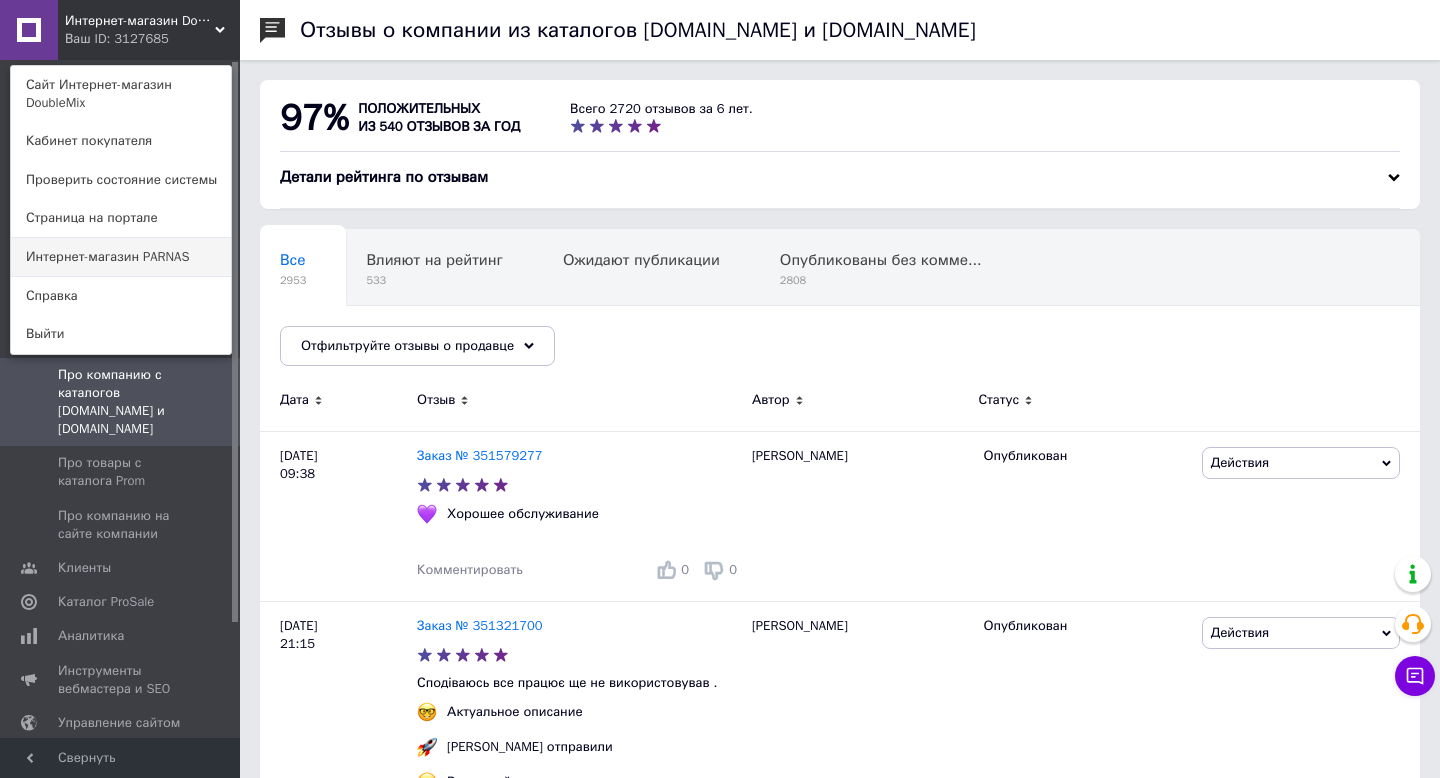 click on "Интернет-магазин PARNAS" at bounding box center [121, 257] 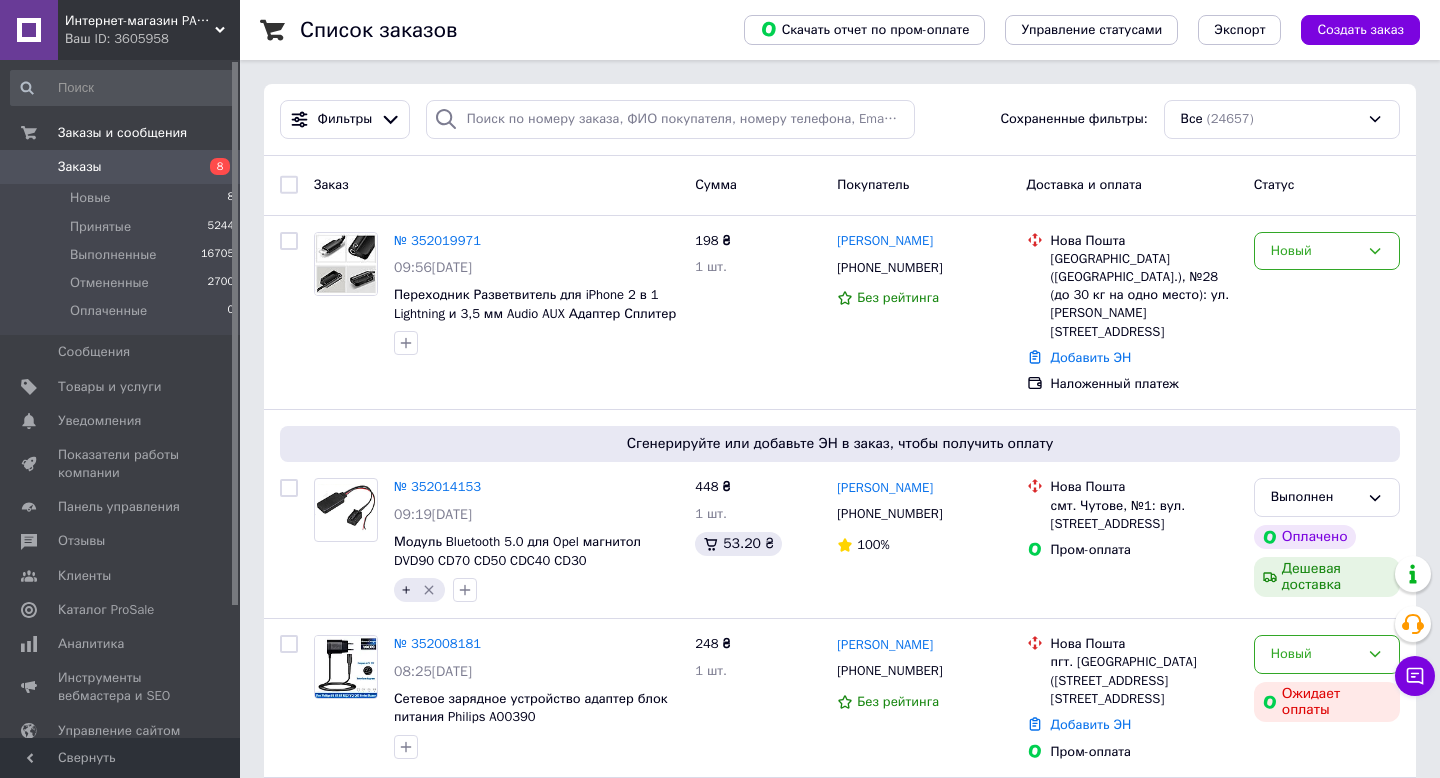 scroll, scrollTop: 3147, scrollLeft: 0, axis: vertical 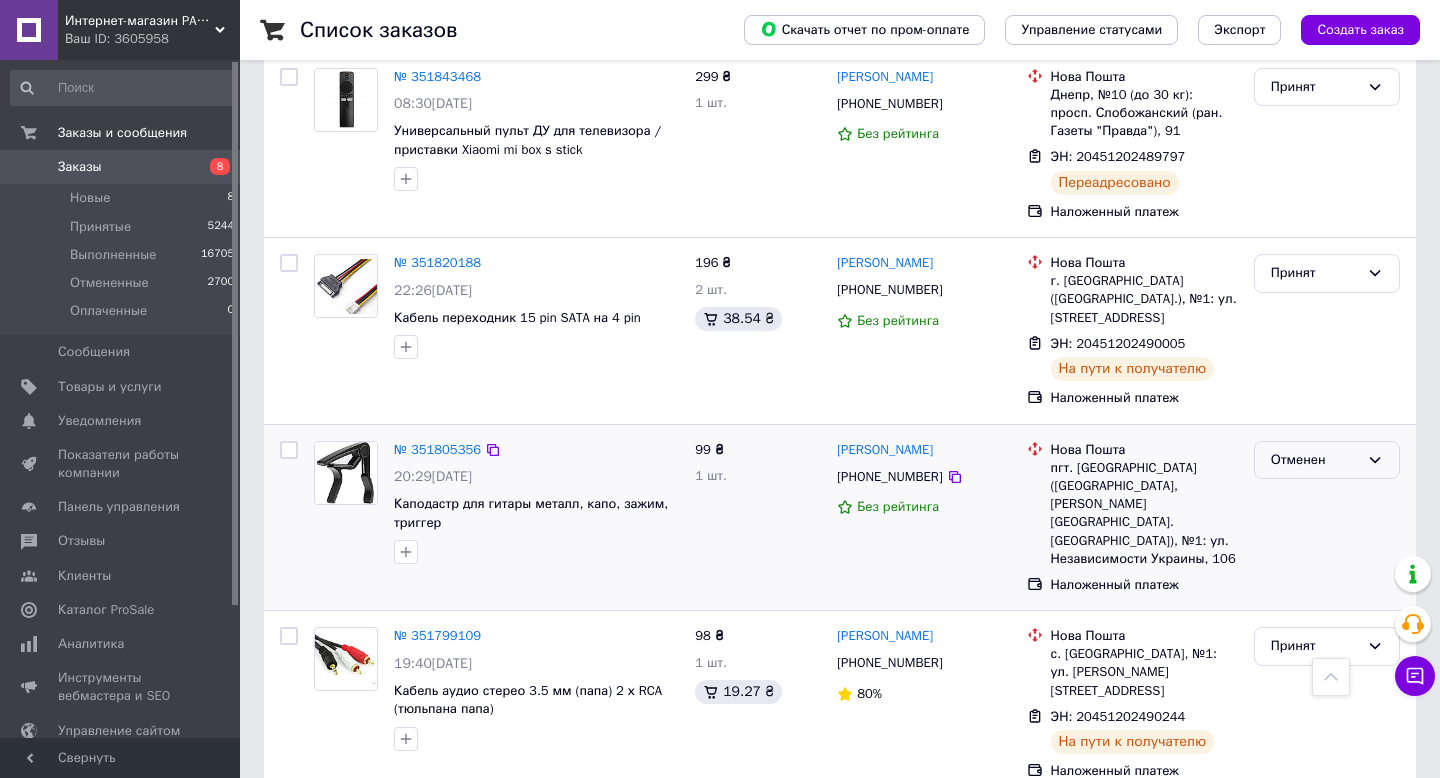 click on "Отменен" at bounding box center (1327, 460) 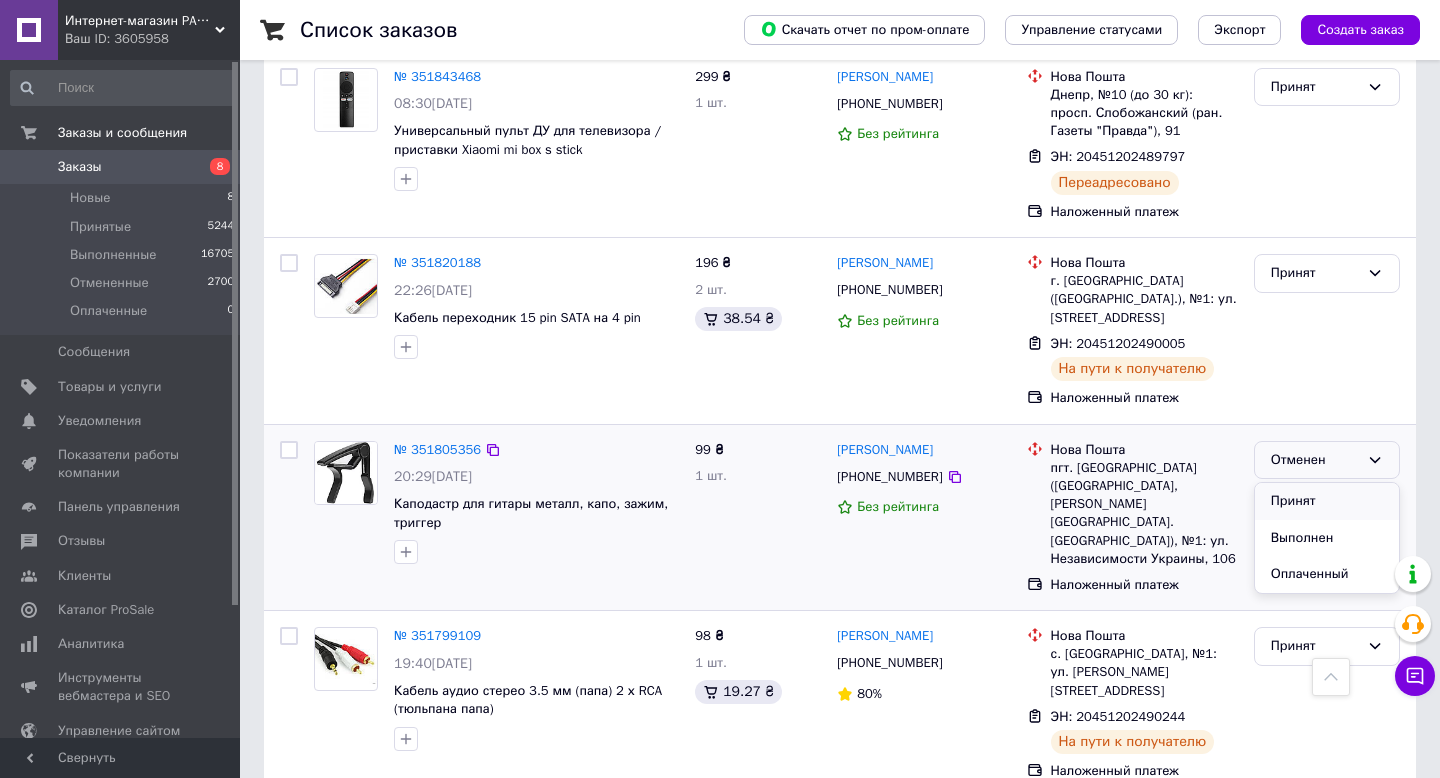 click on "Принят" at bounding box center (1327, 501) 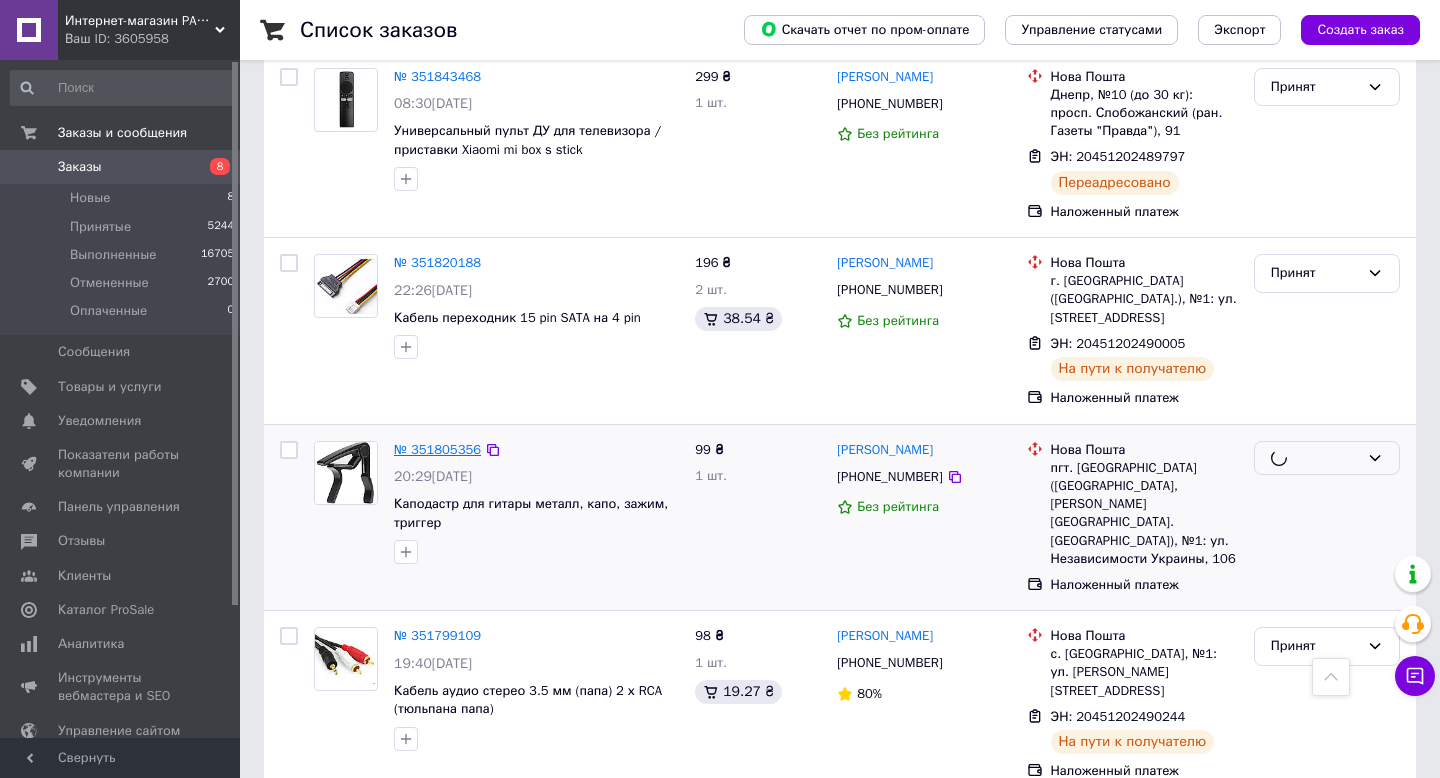 click on "№ 351805356" at bounding box center [437, 449] 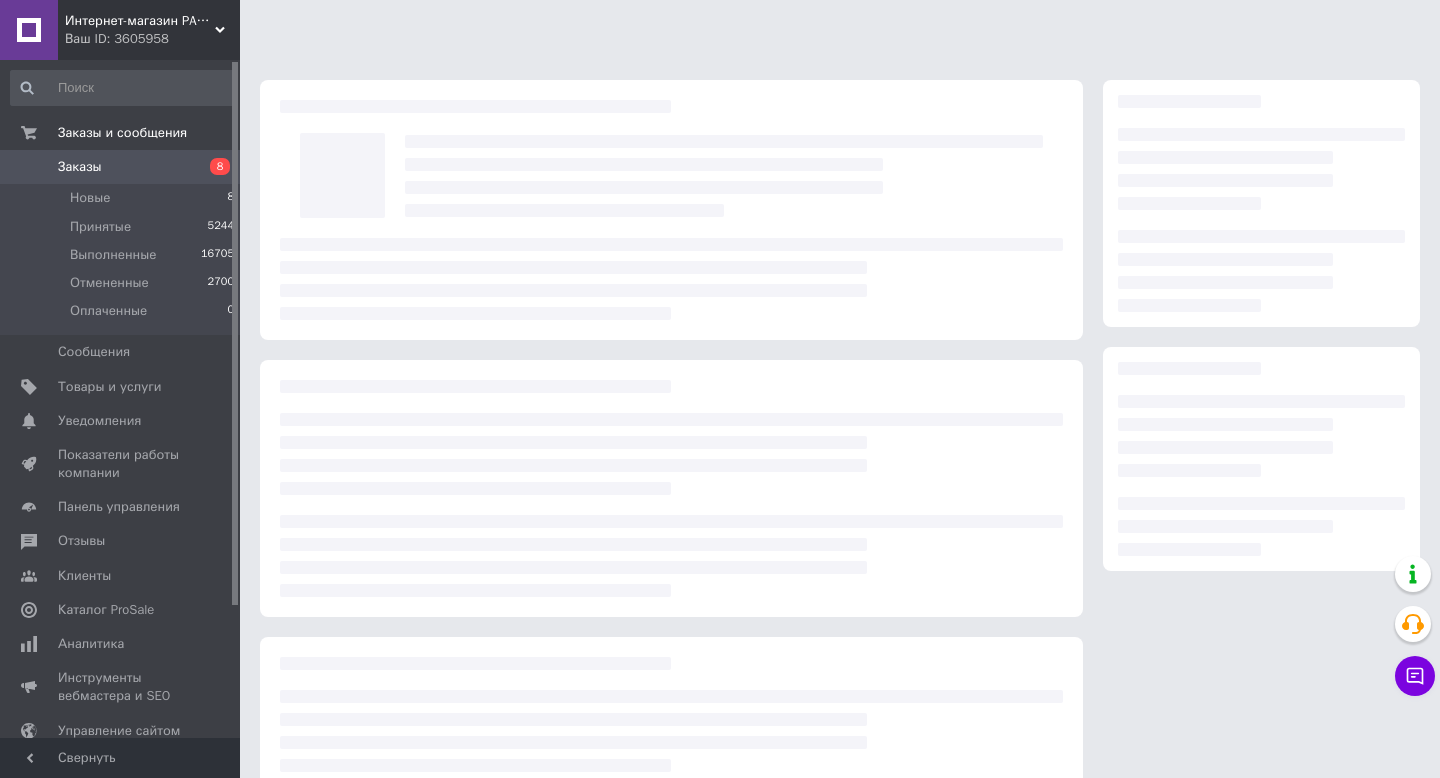 scroll, scrollTop: 70, scrollLeft: 0, axis: vertical 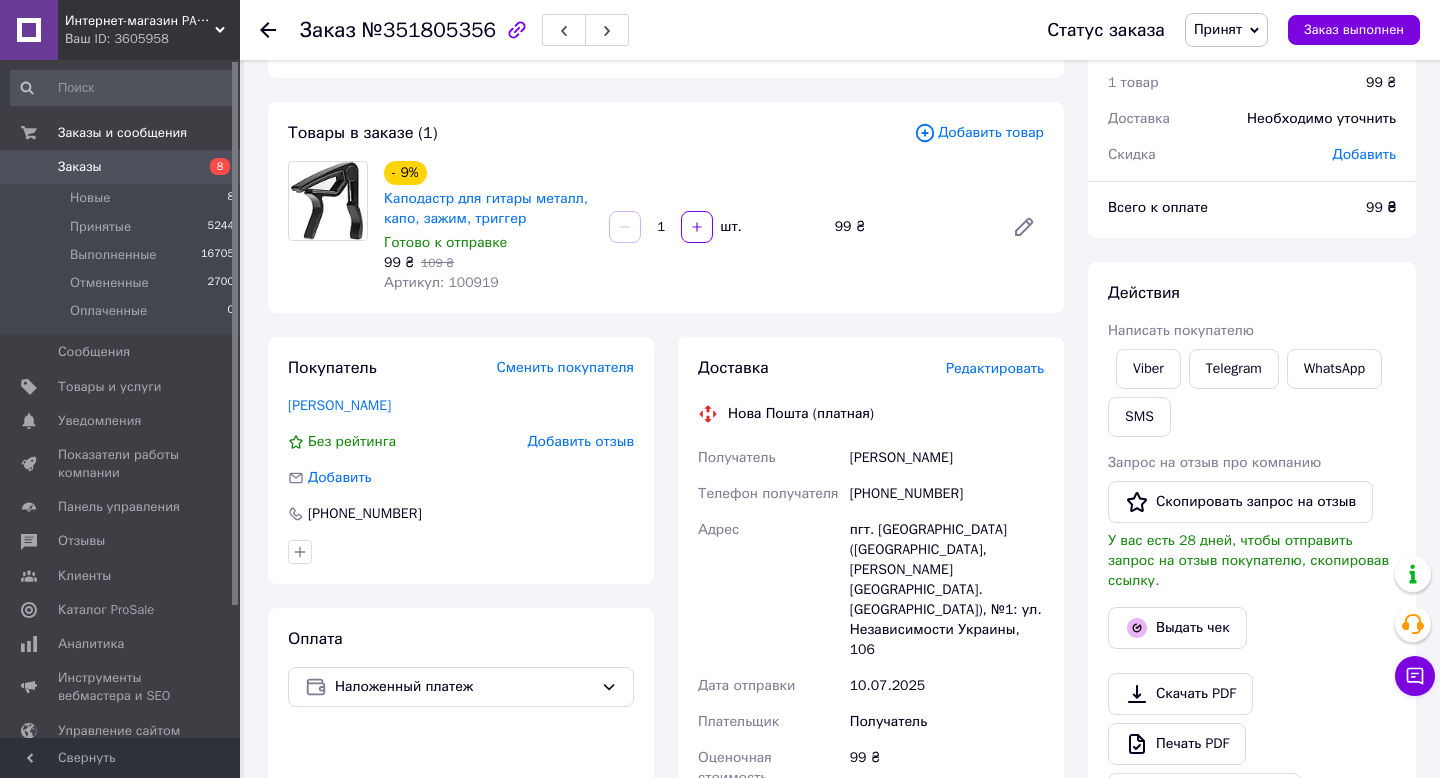 click on "Редактировать" at bounding box center [995, 368] 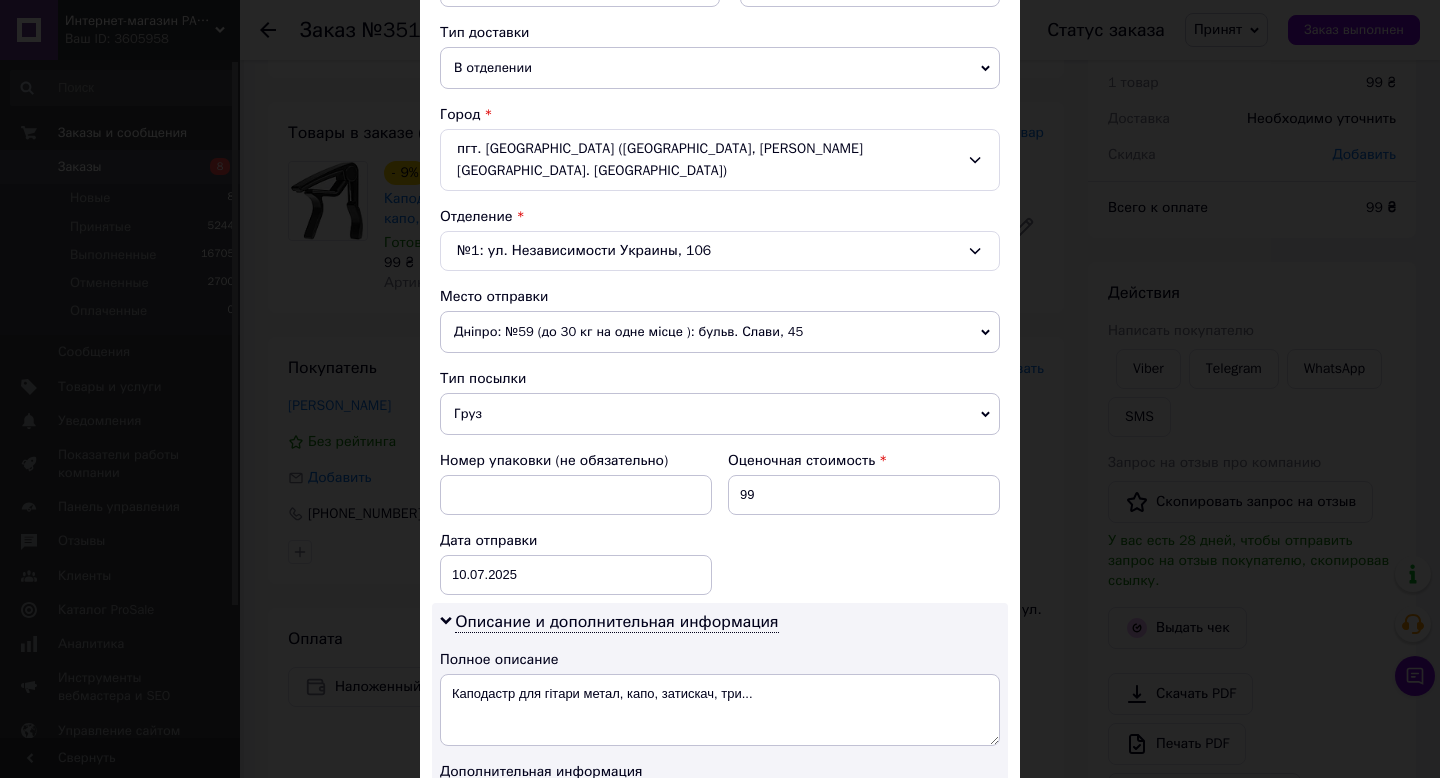 scroll, scrollTop: 468, scrollLeft: 0, axis: vertical 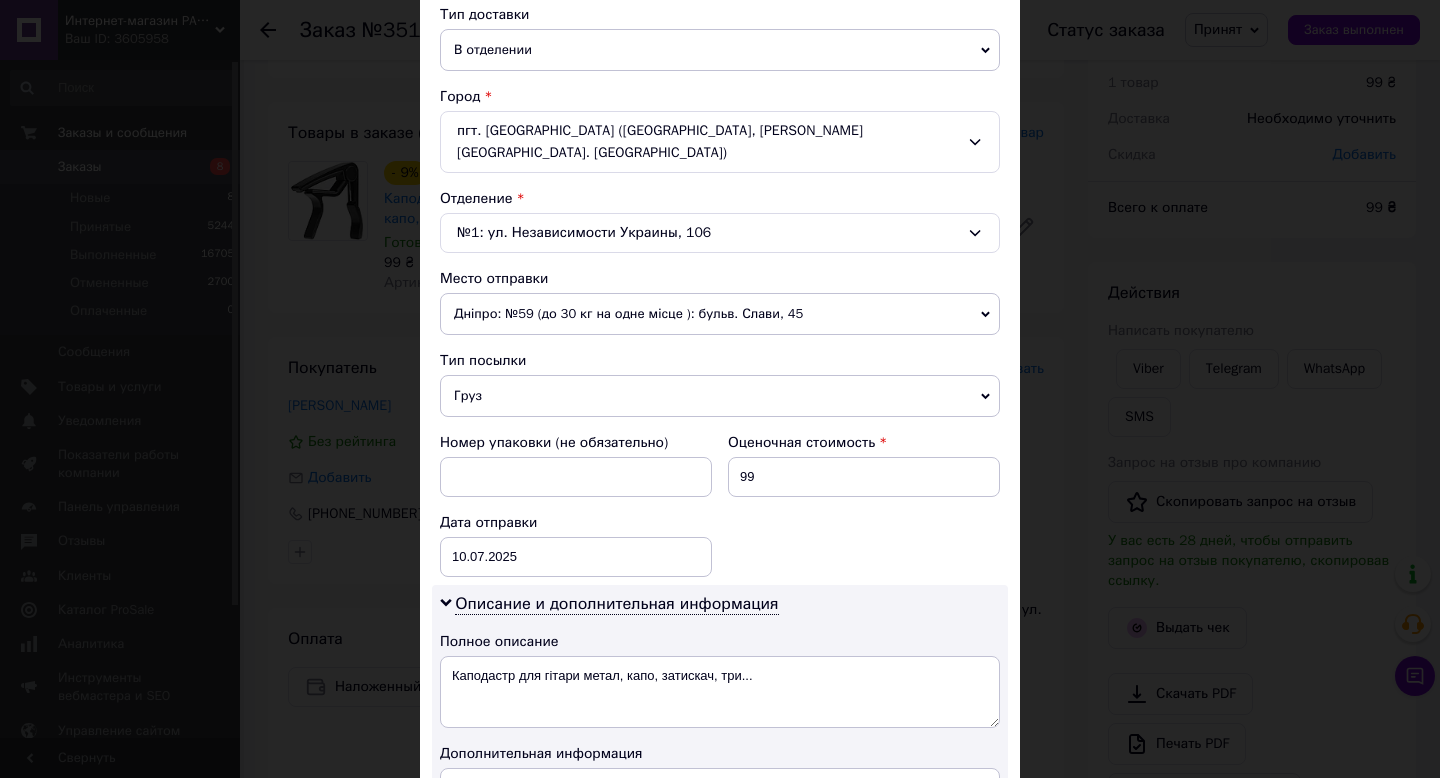 click on "Груз" at bounding box center (720, 396) 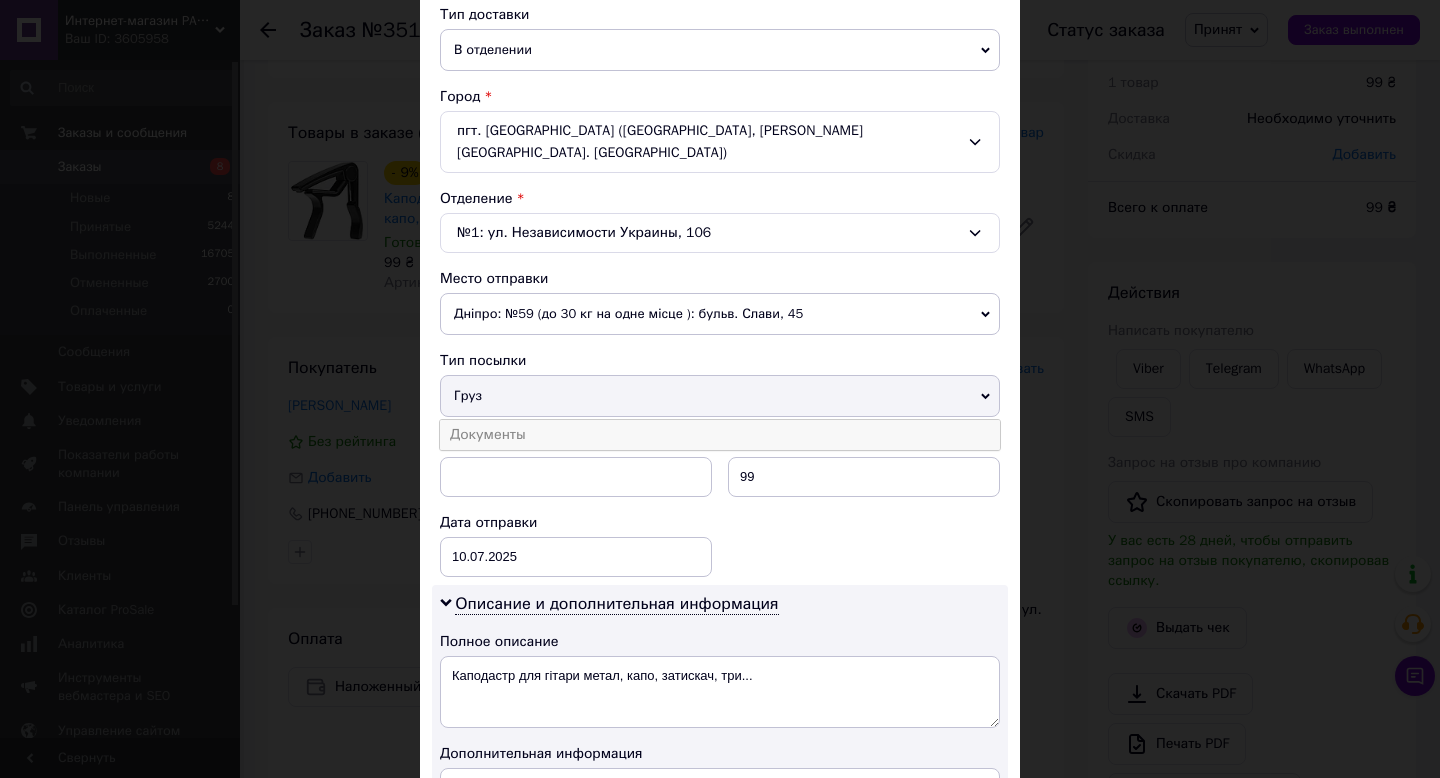 click on "Документы" at bounding box center [720, 435] 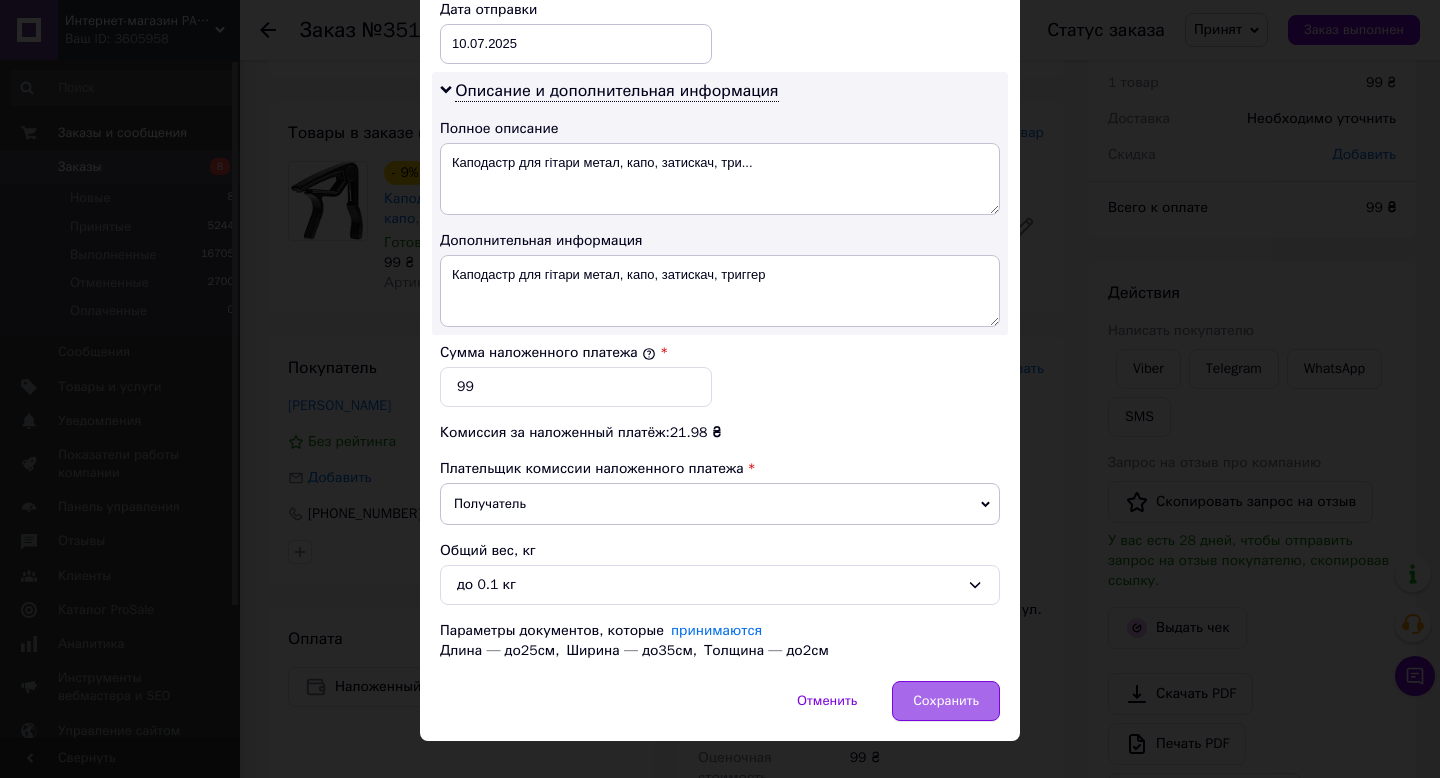 scroll, scrollTop: 1014, scrollLeft: 0, axis: vertical 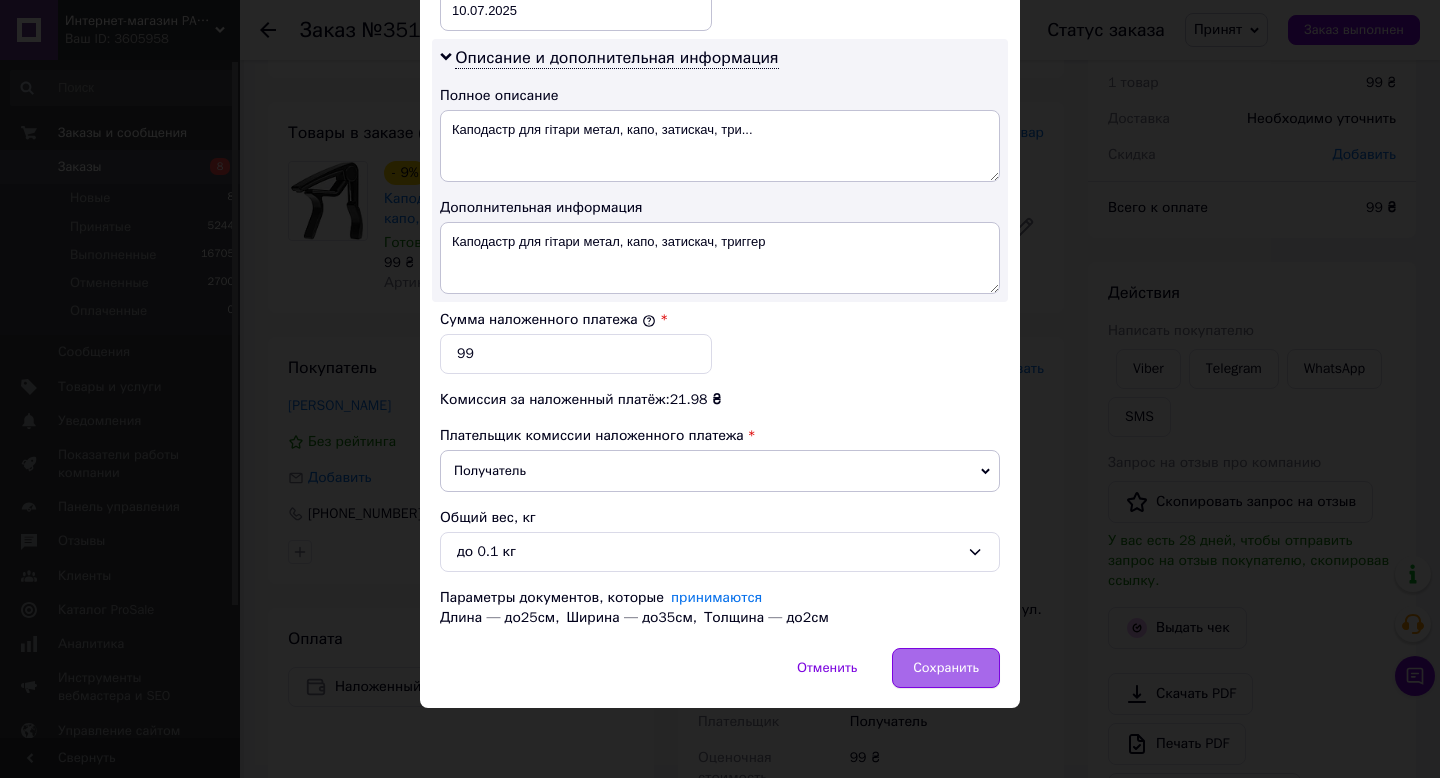 click on "Сохранить" at bounding box center [946, 668] 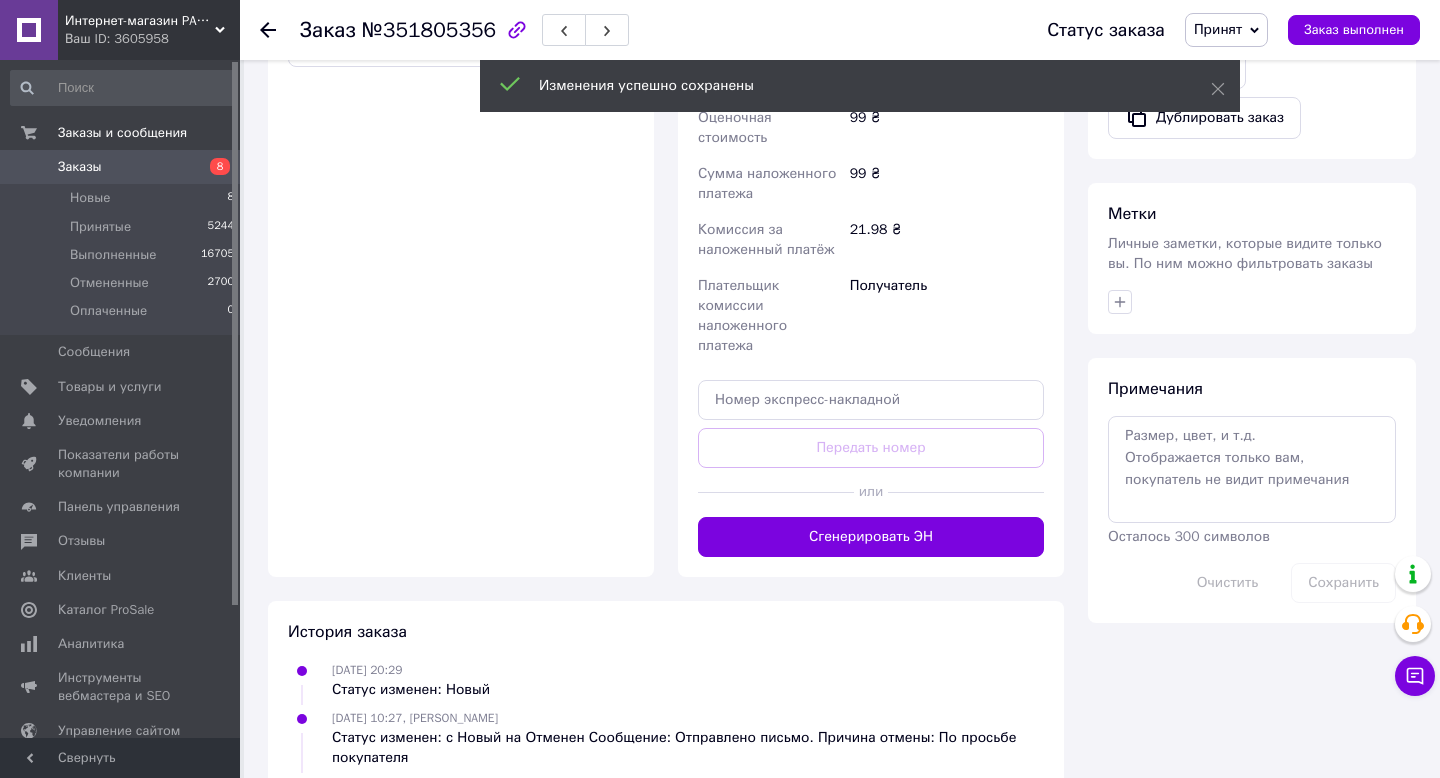 scroll, scrollTop: 714, scrollLeft: 0, axis: vertical 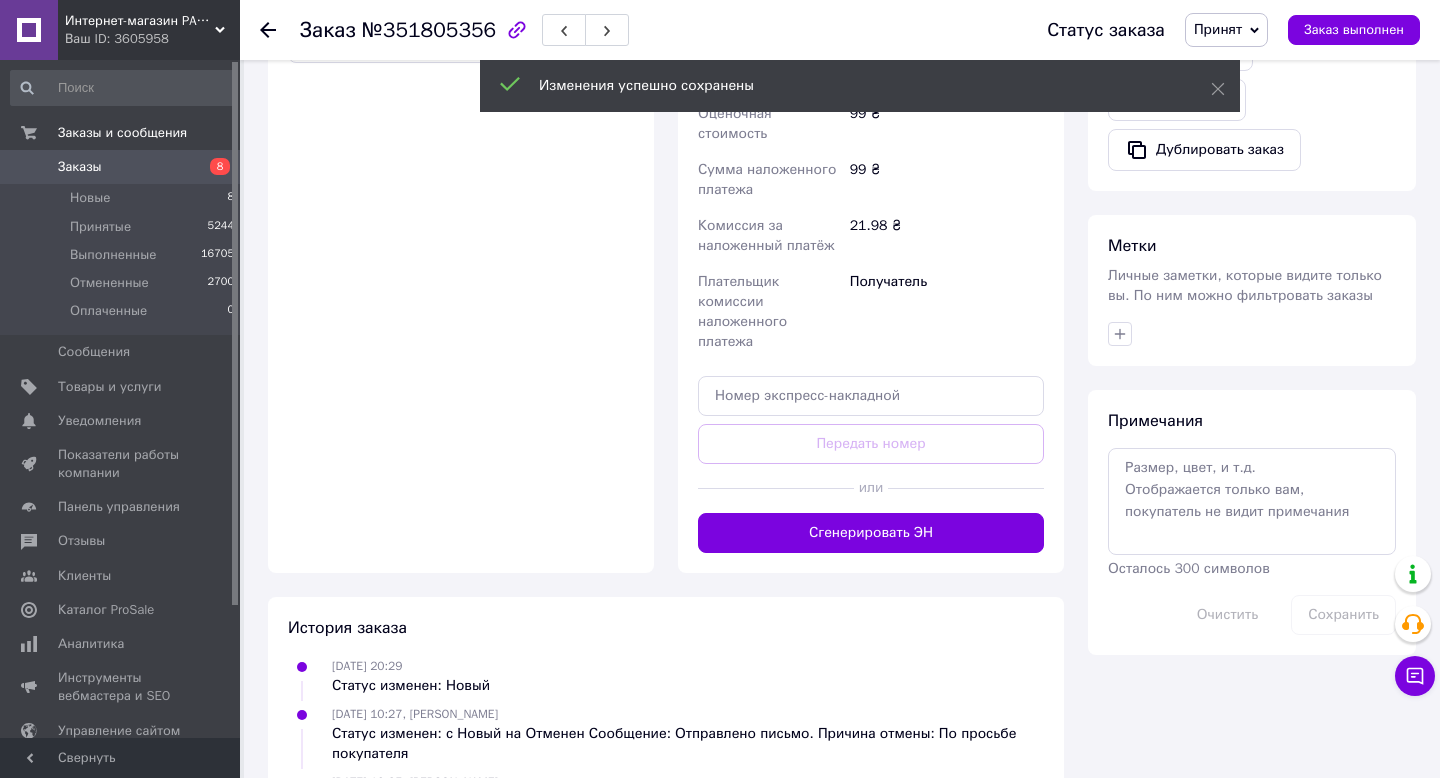 click at bounding box center [966, 488] 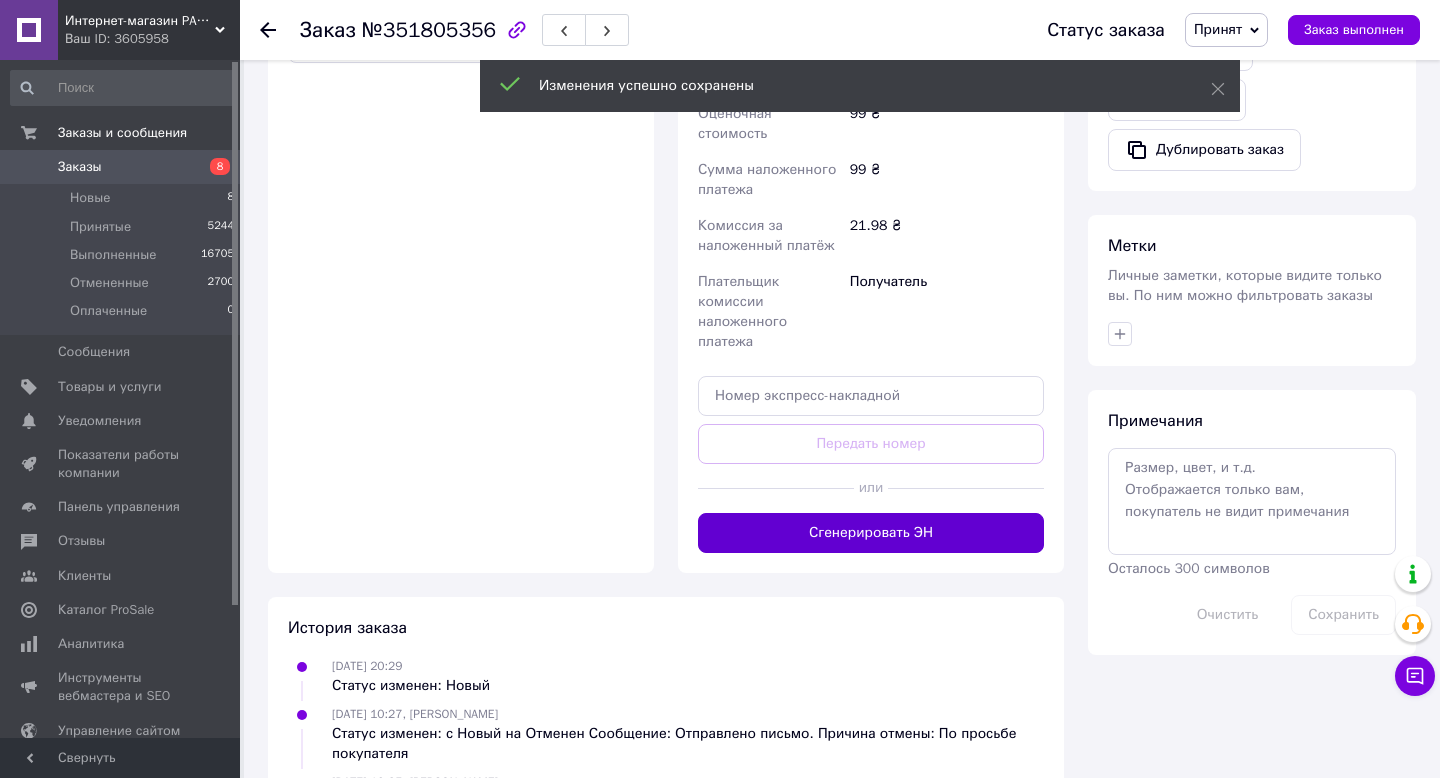 click on "Сгенерировать ЭН" at bounding box center [871, 533] 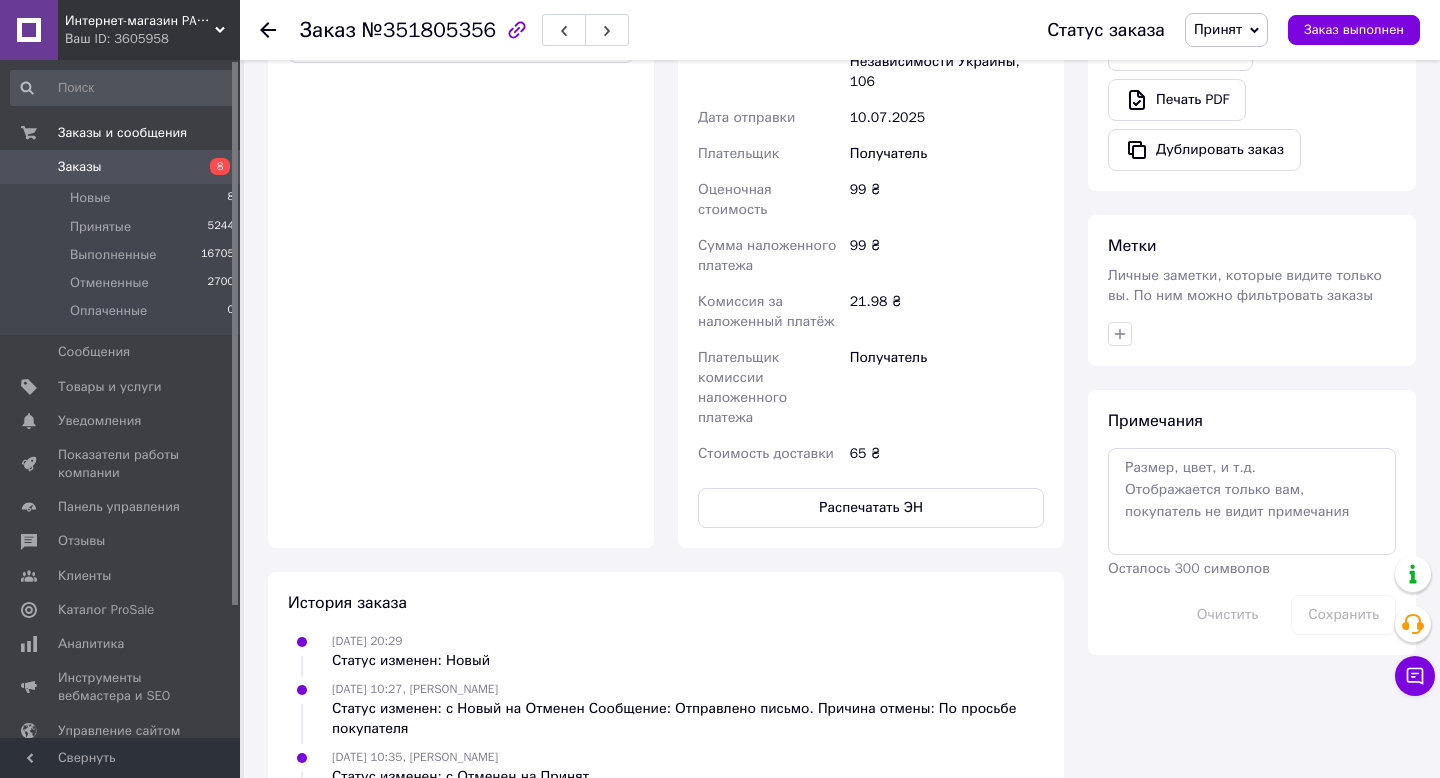 click on "Заказы" at bounding box center [80, 167] 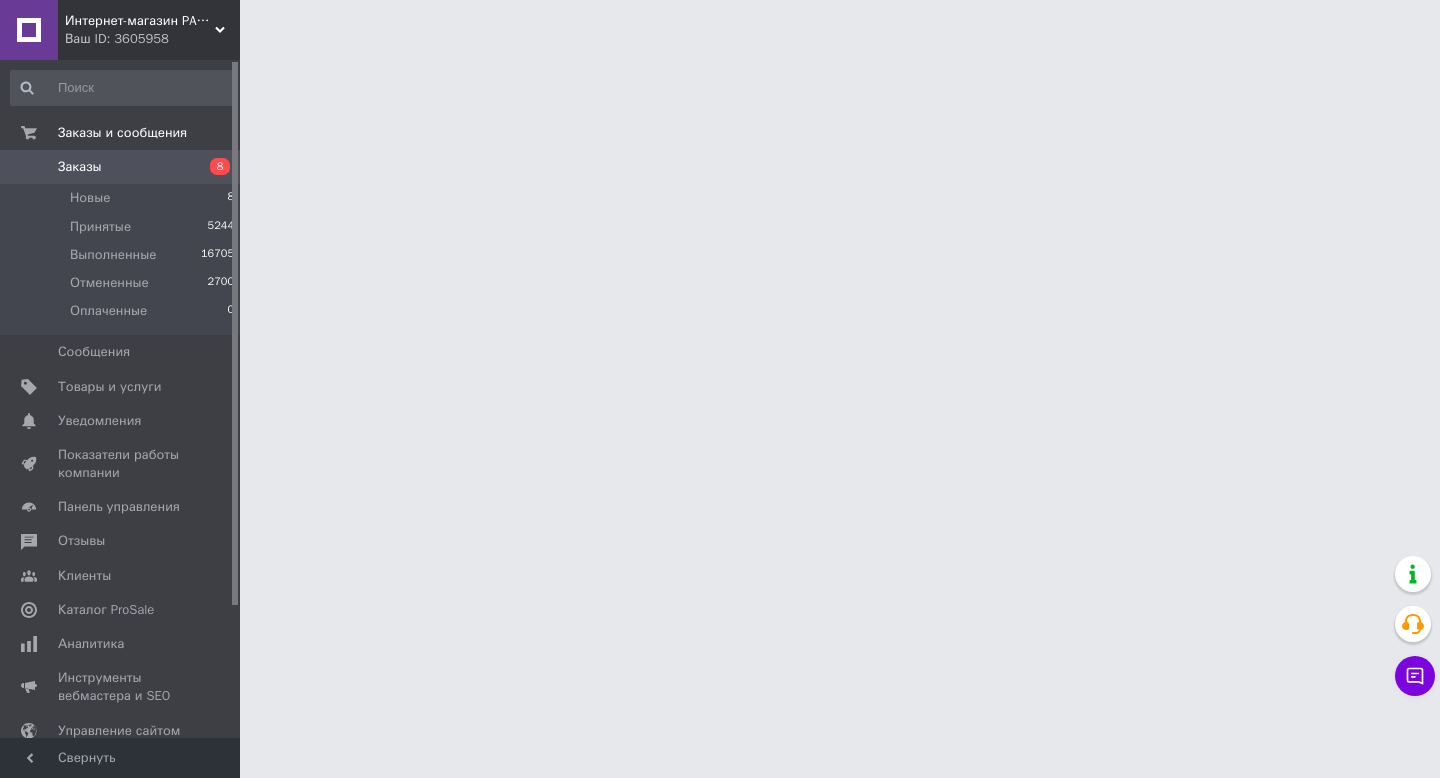 scroll, scrollTop: 0, scrollLeft: 0, axis: both 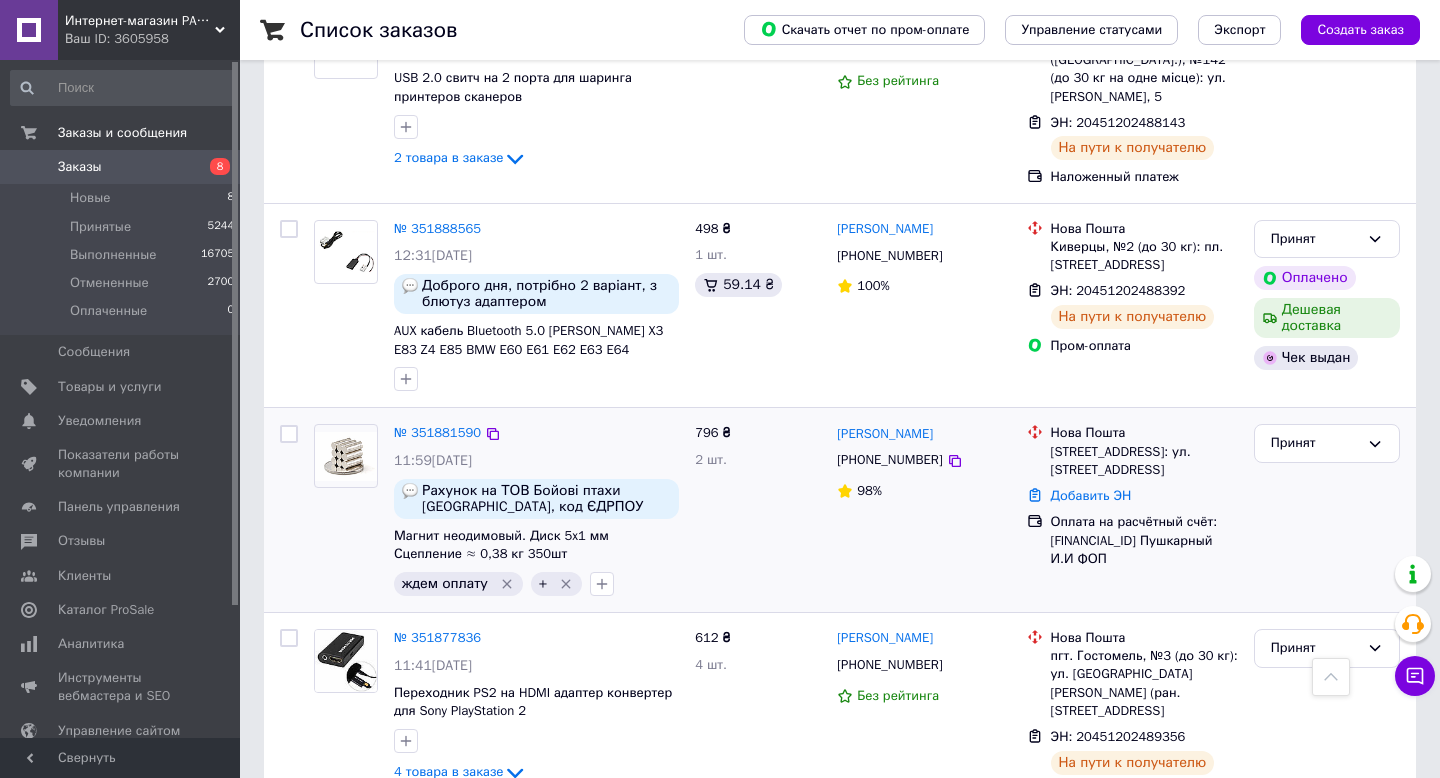click 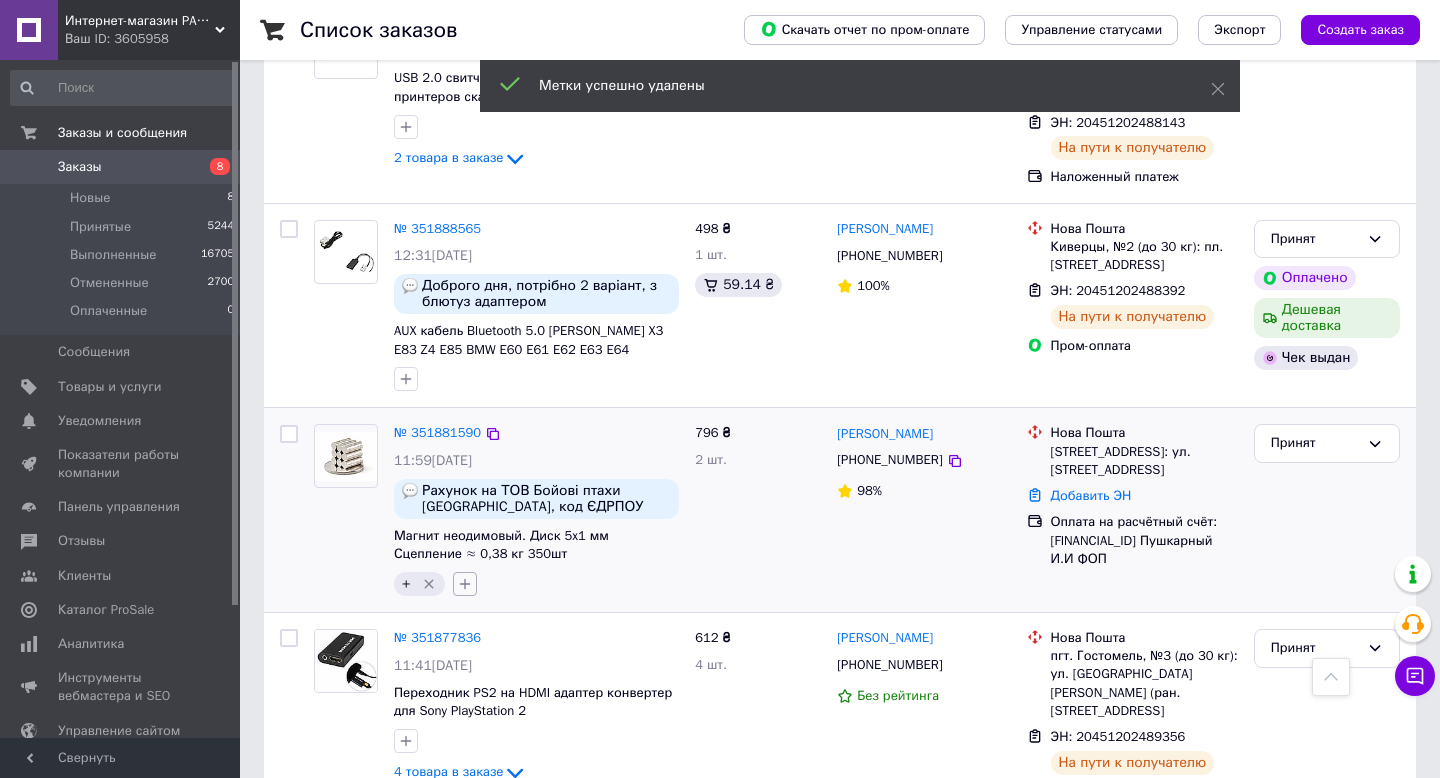 click 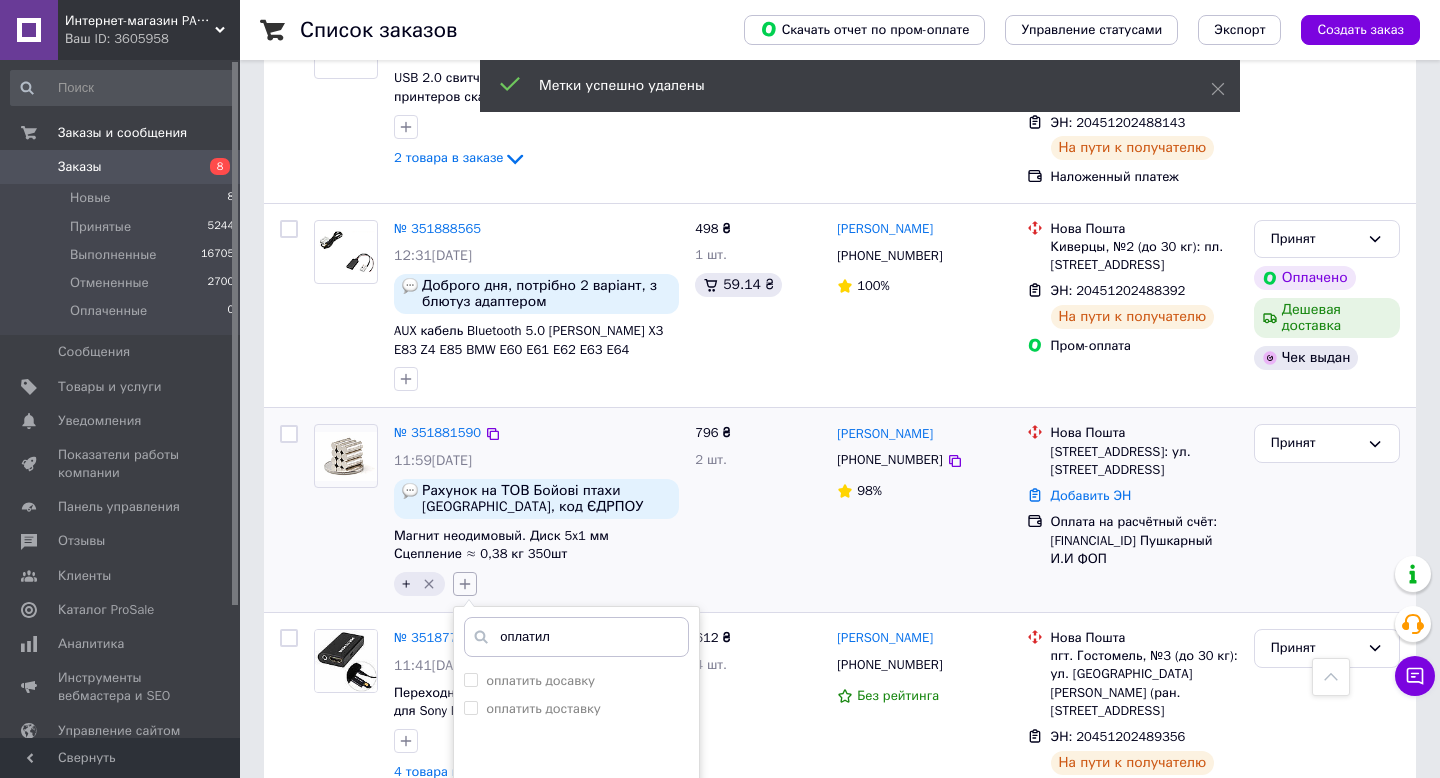 type on "оплатили" 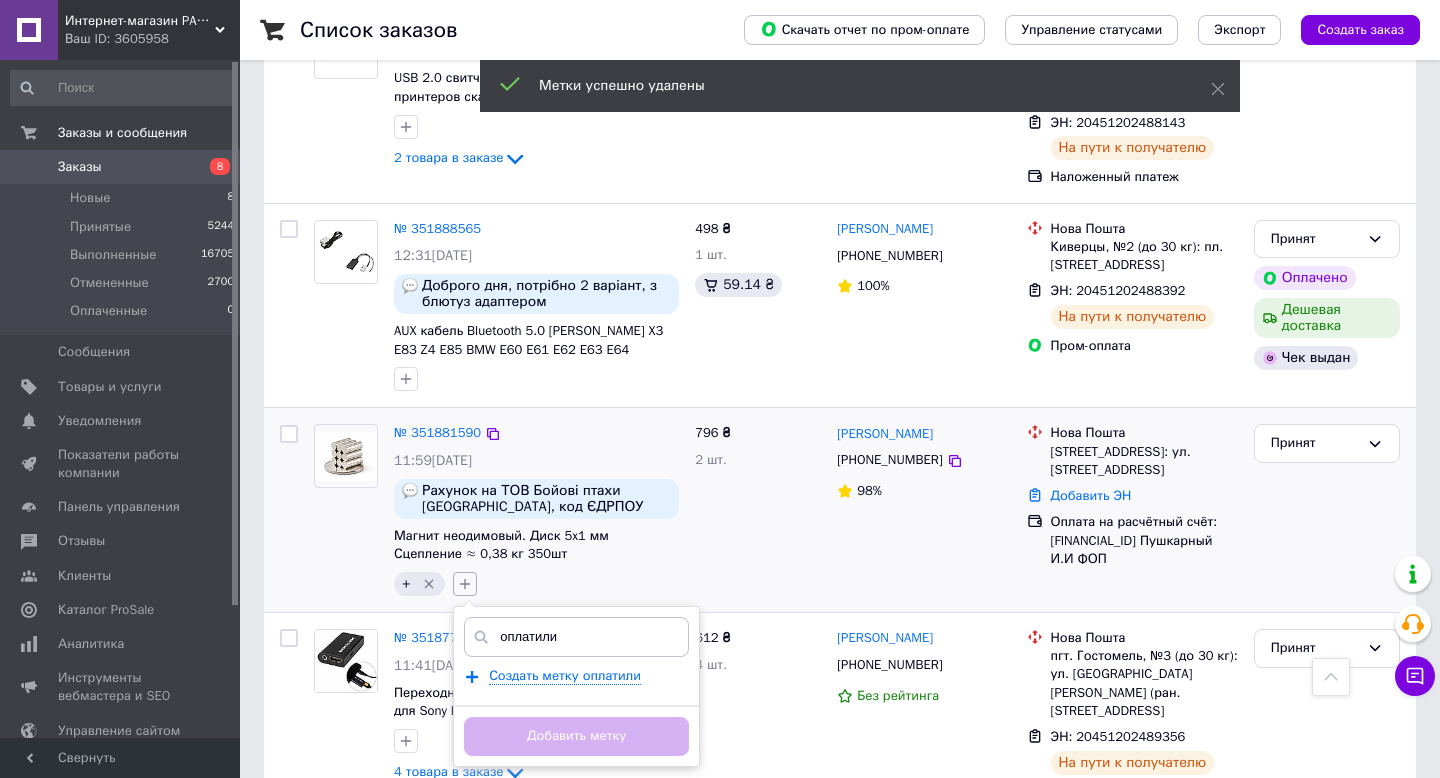 type 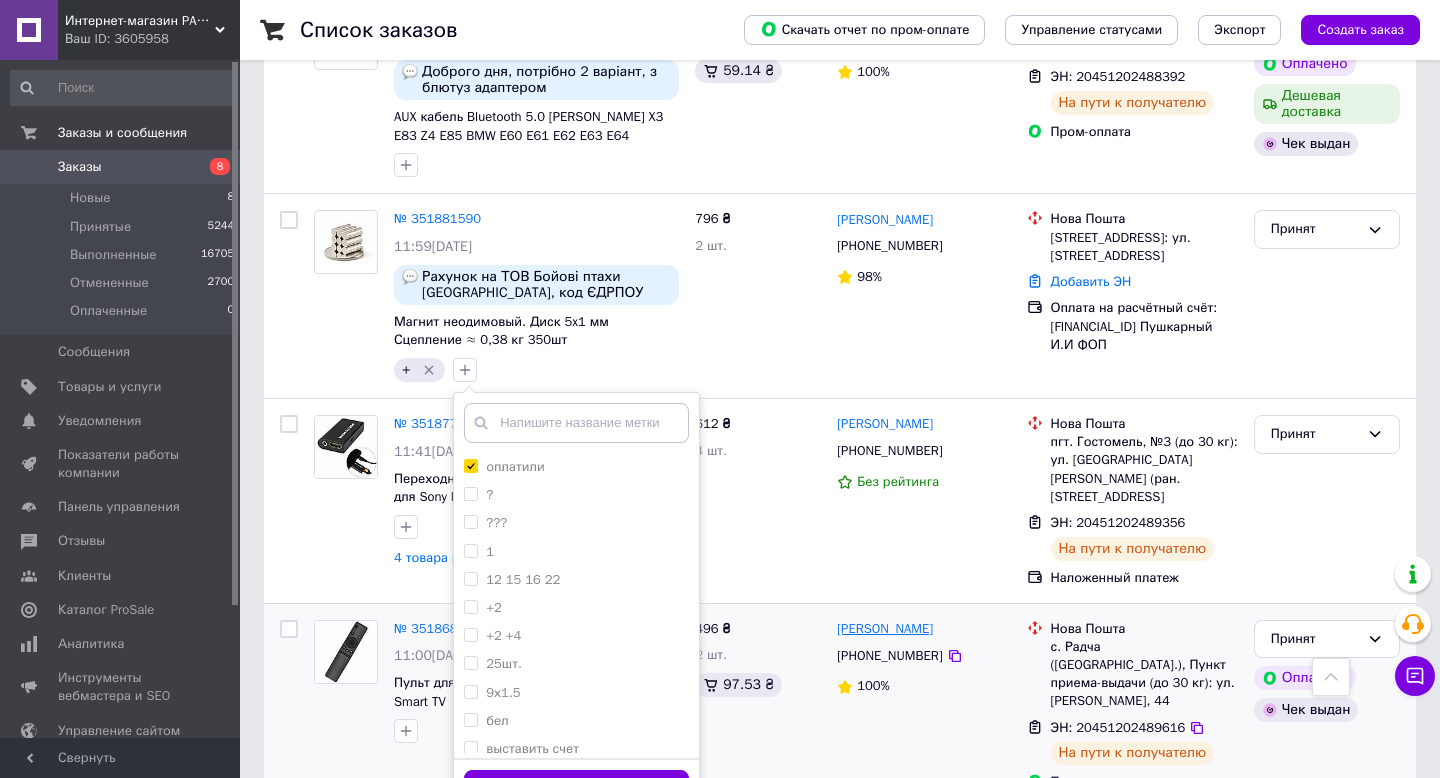 scroll, scrollTop: 2643, scrollLeft: 0, axis: vertical 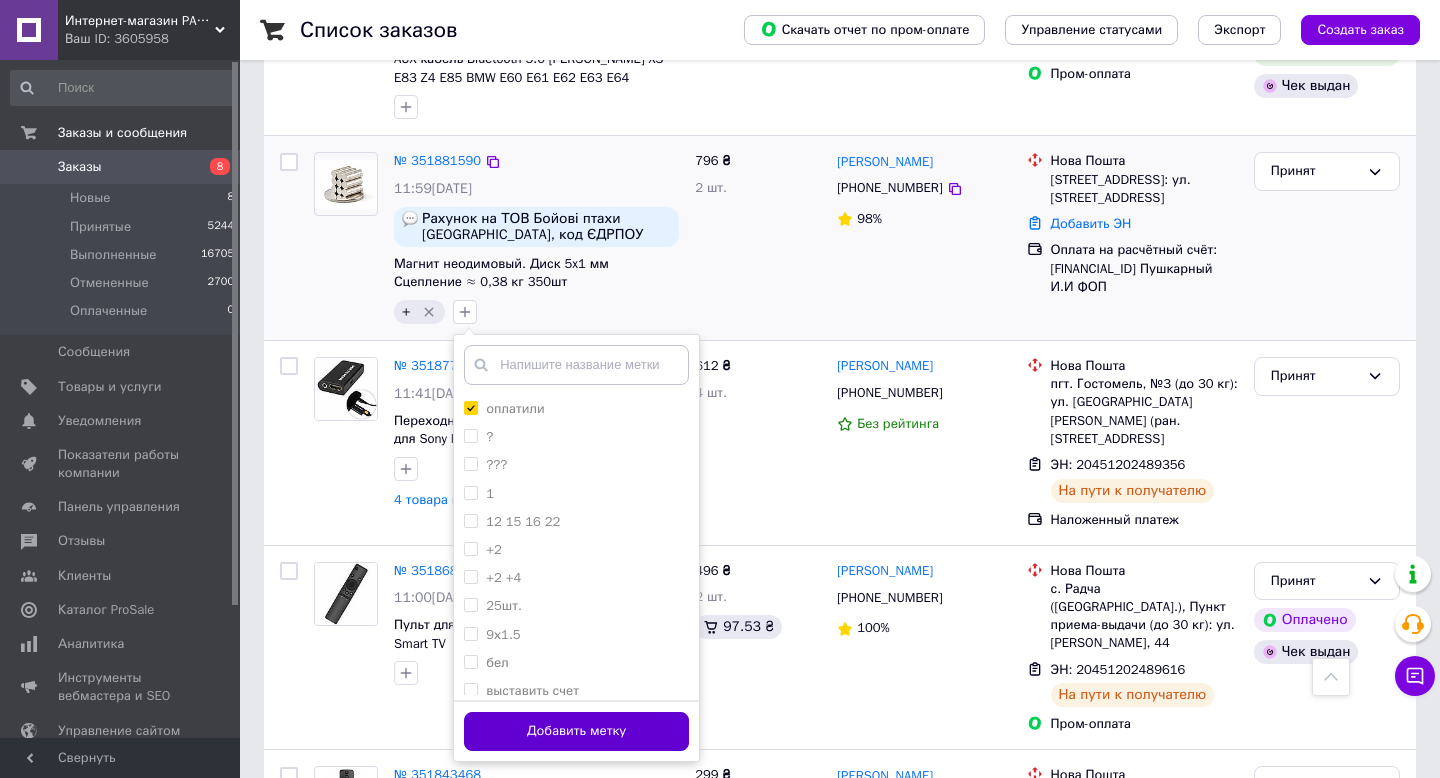 click on "Добавить метку" at bounding box center (576, 731) 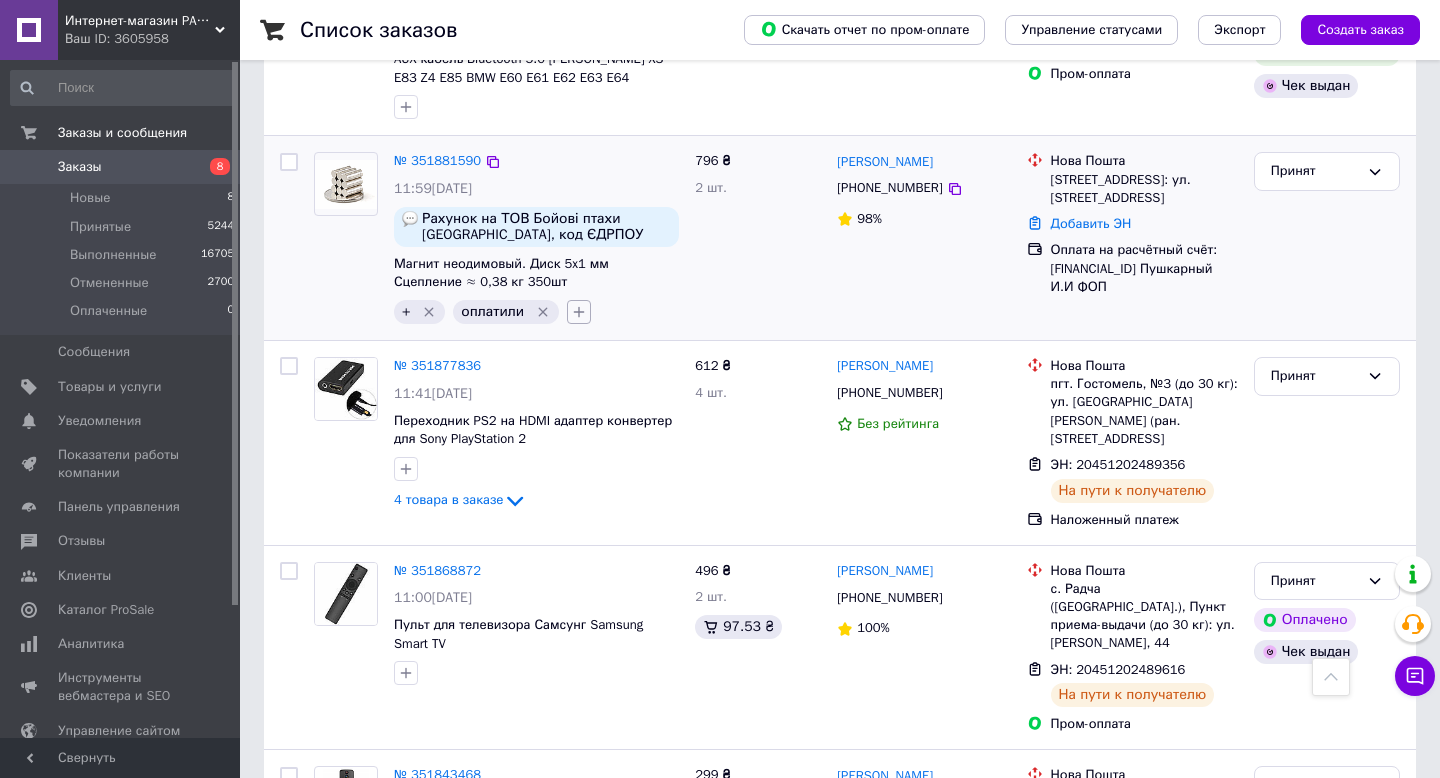 click 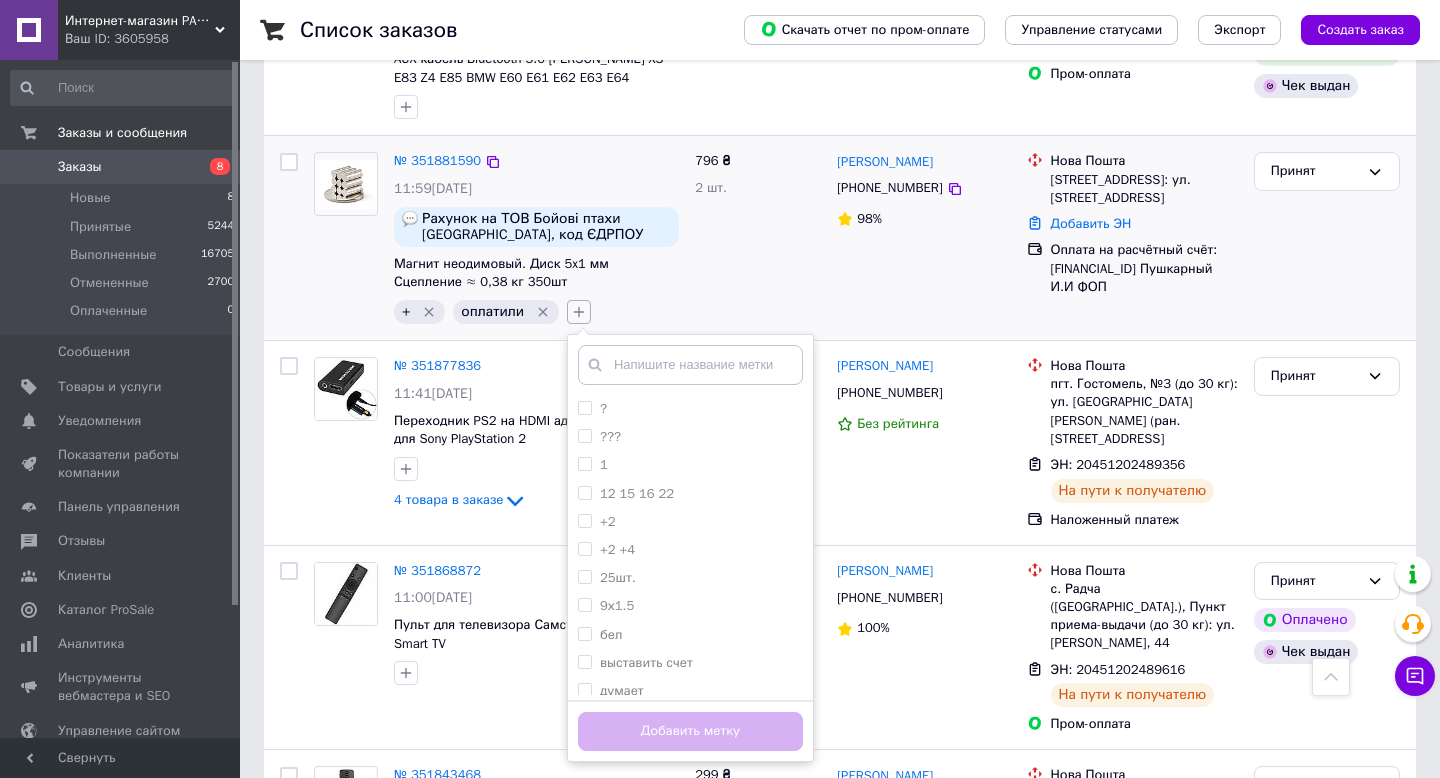 type on "після оплати новою поштою м. [GEOGRAPHIC_DATA], [GEOGRAPHIC_DATA]. 19, по безготівковому розрахунку на ТОВ Бойові птахи України, код ЄДРПОУ 44774645, [PERSON_NAME] [PHONE_NUMBER], обов'язково з документами" 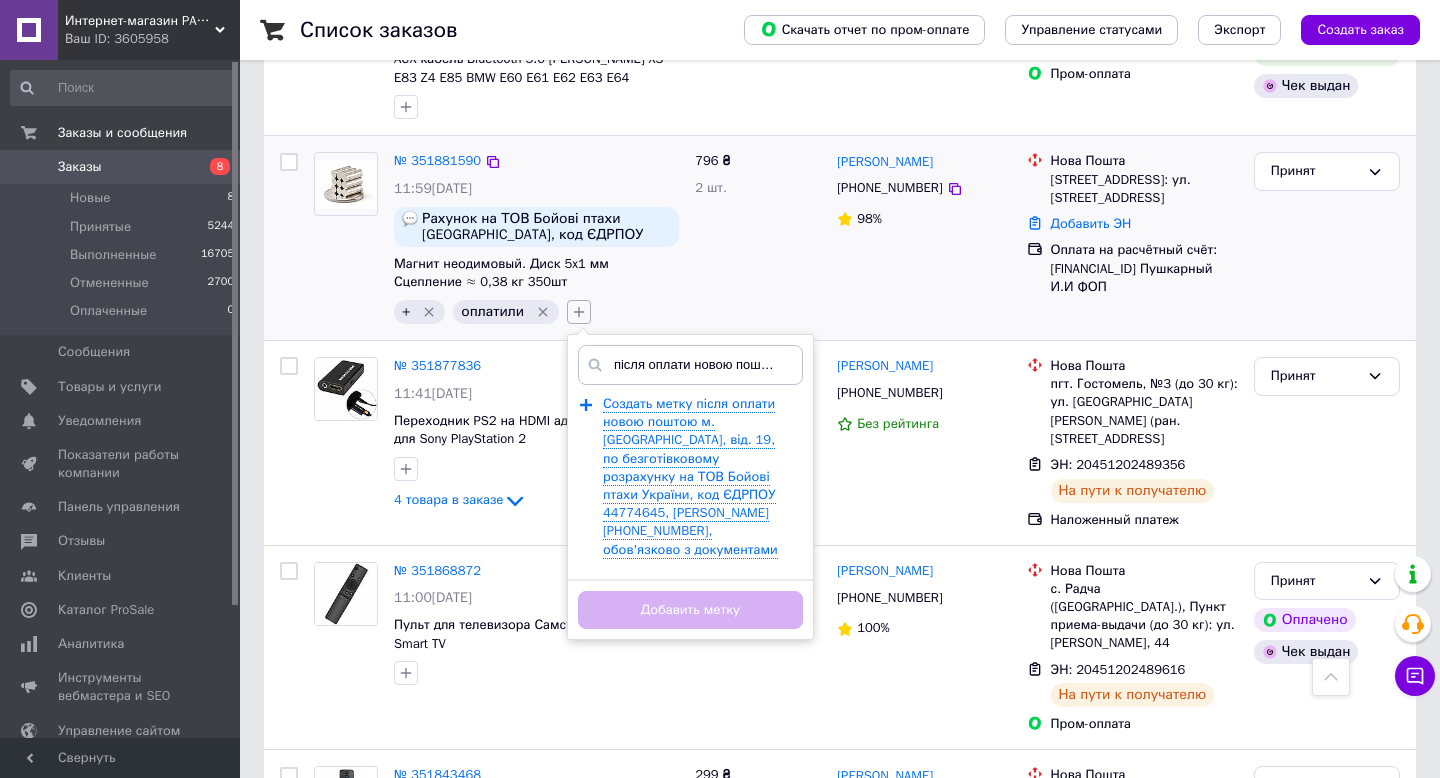 scroll, scrollTop: 0, scrollLeft: 963, axis: horizontal 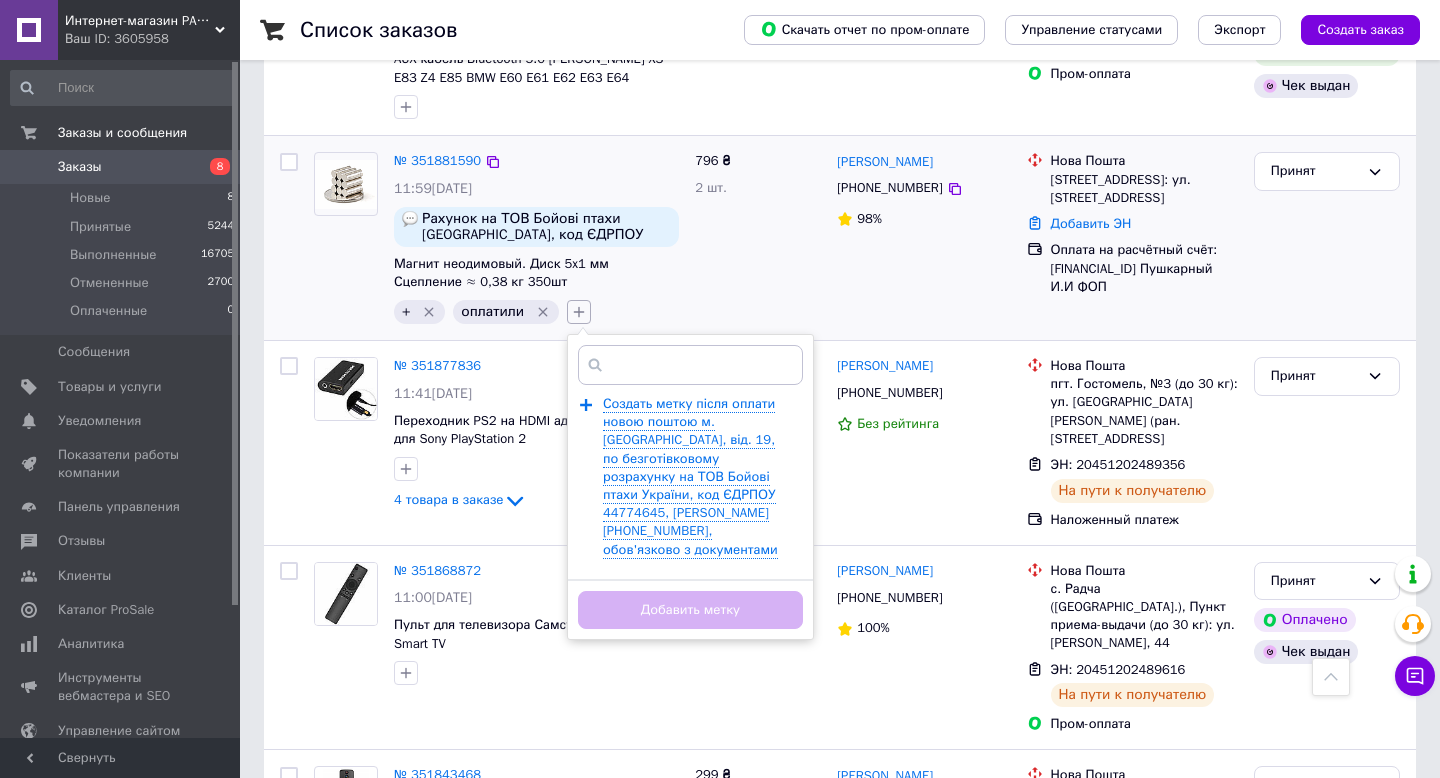 type 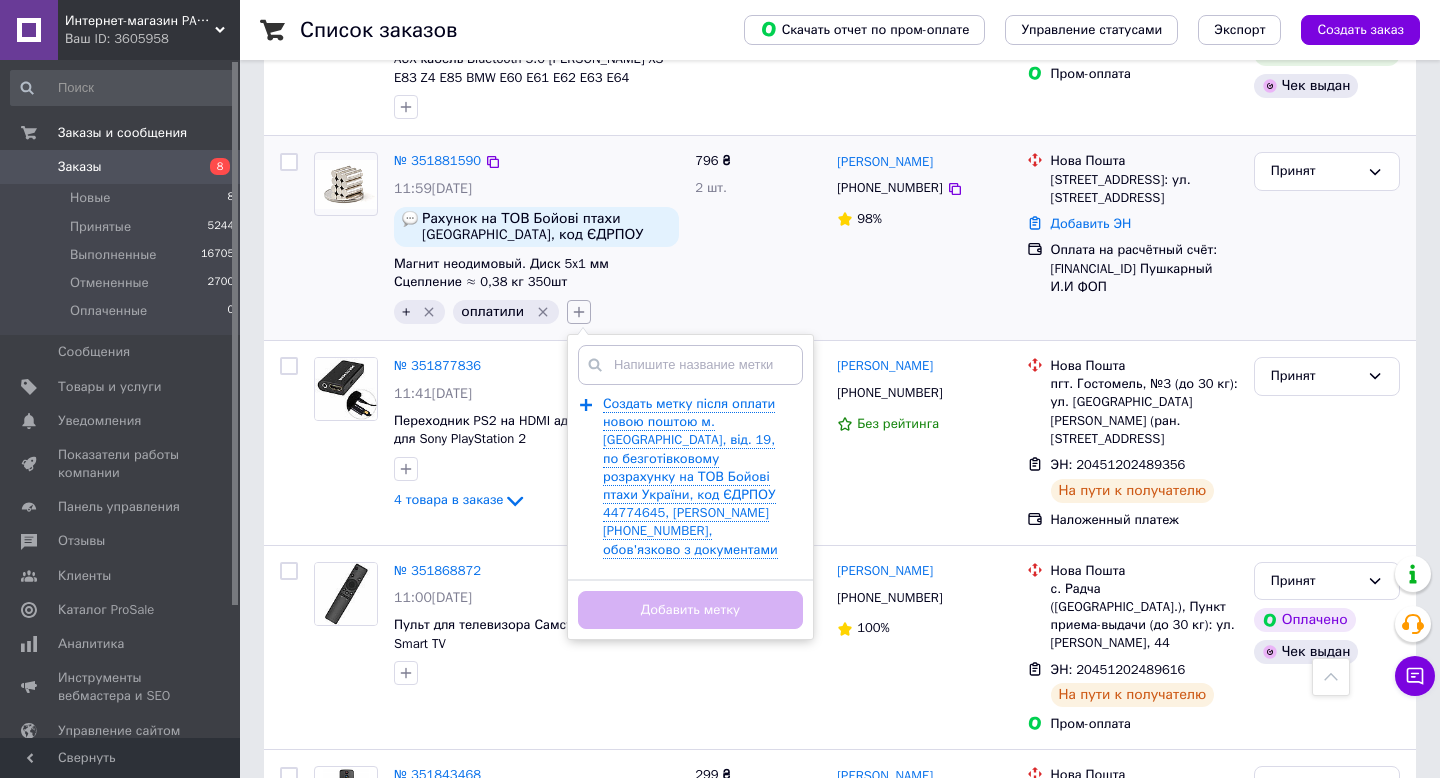 scroll, scrollTop: 0, scrollLeft: 0, axis: both 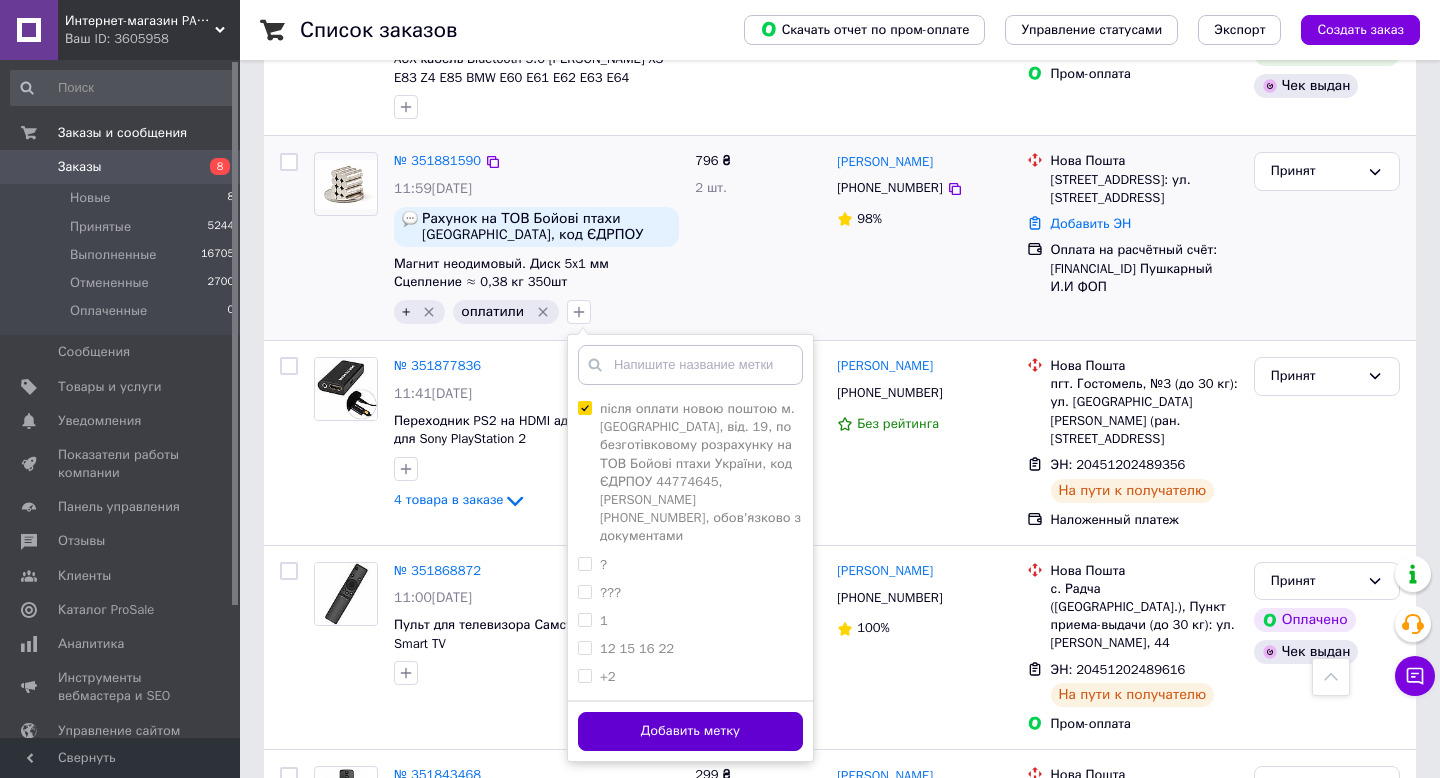 click on "Добавить метку" at bounding box center (690, 731) 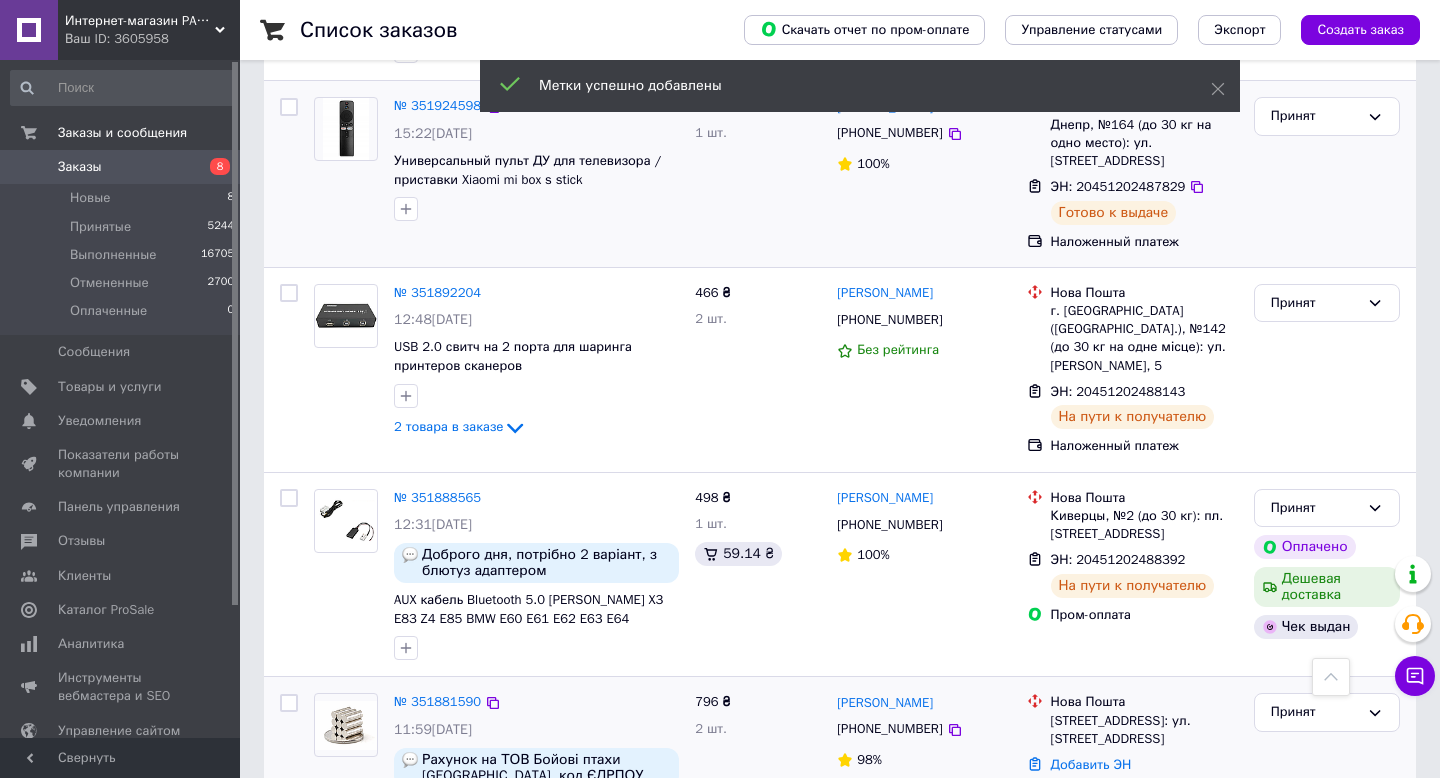 scroll, scrollTop: 2180, scrollLeft: 0, axis: vertical 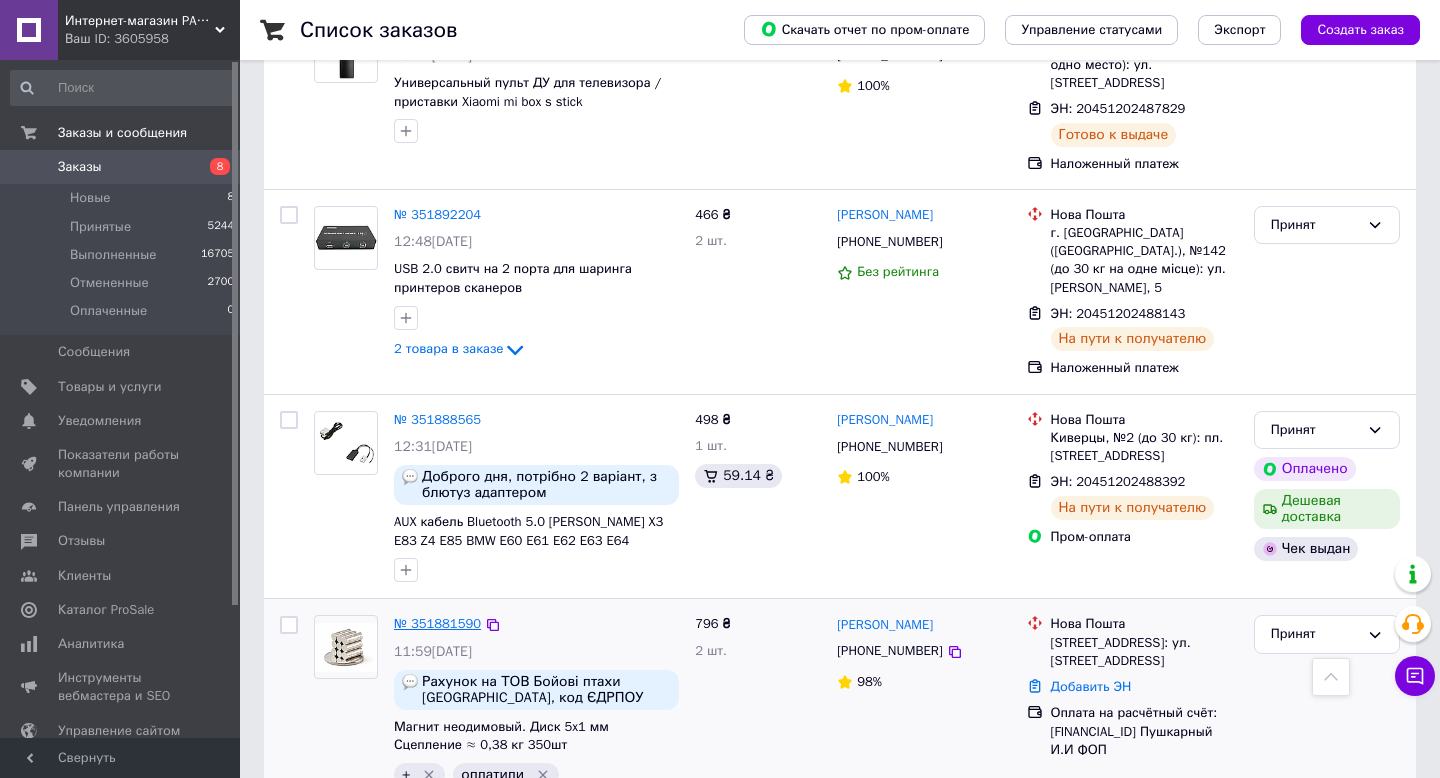 click on "№ 351881590" at bounding box center (437, 623) 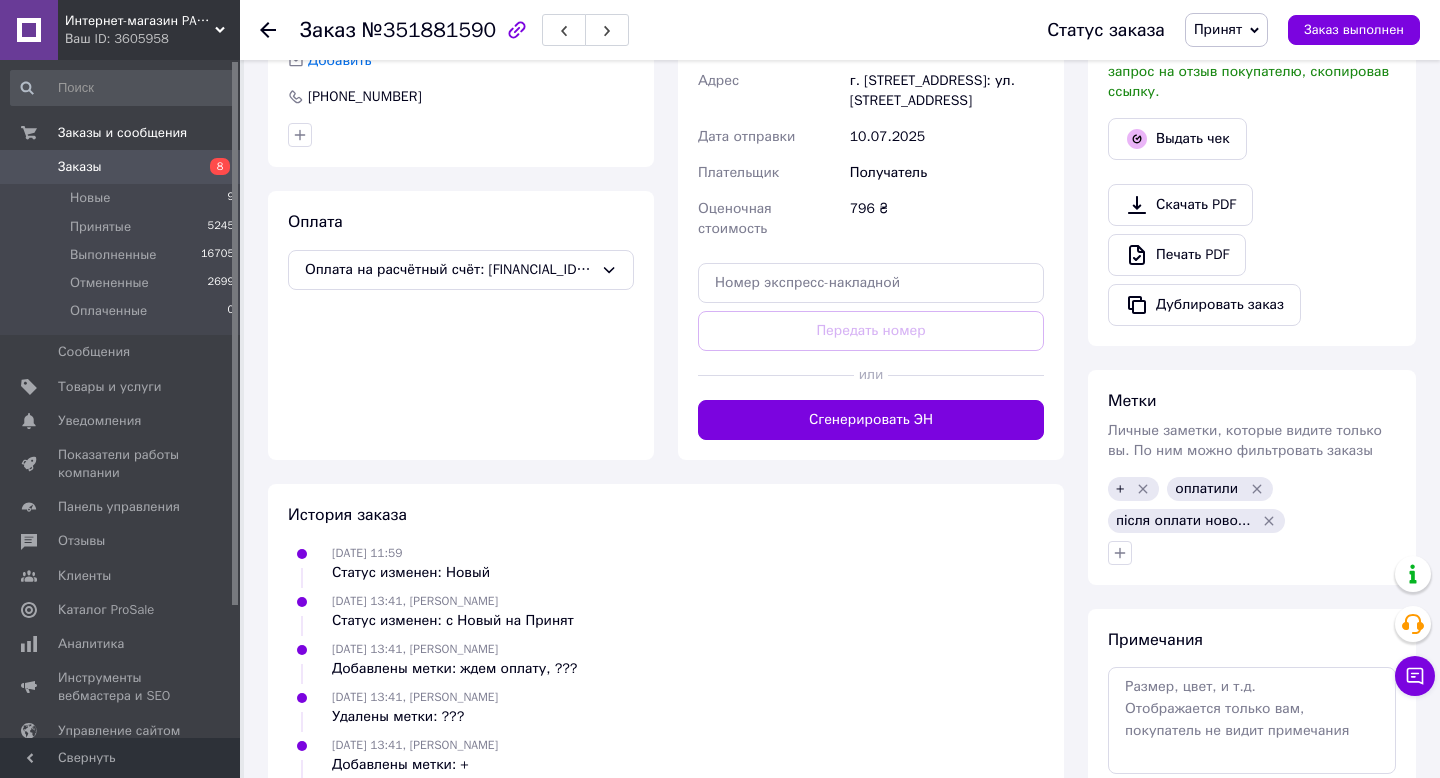 scroll, scrollTop: 784, scrollLeft: 0, axis: vertical 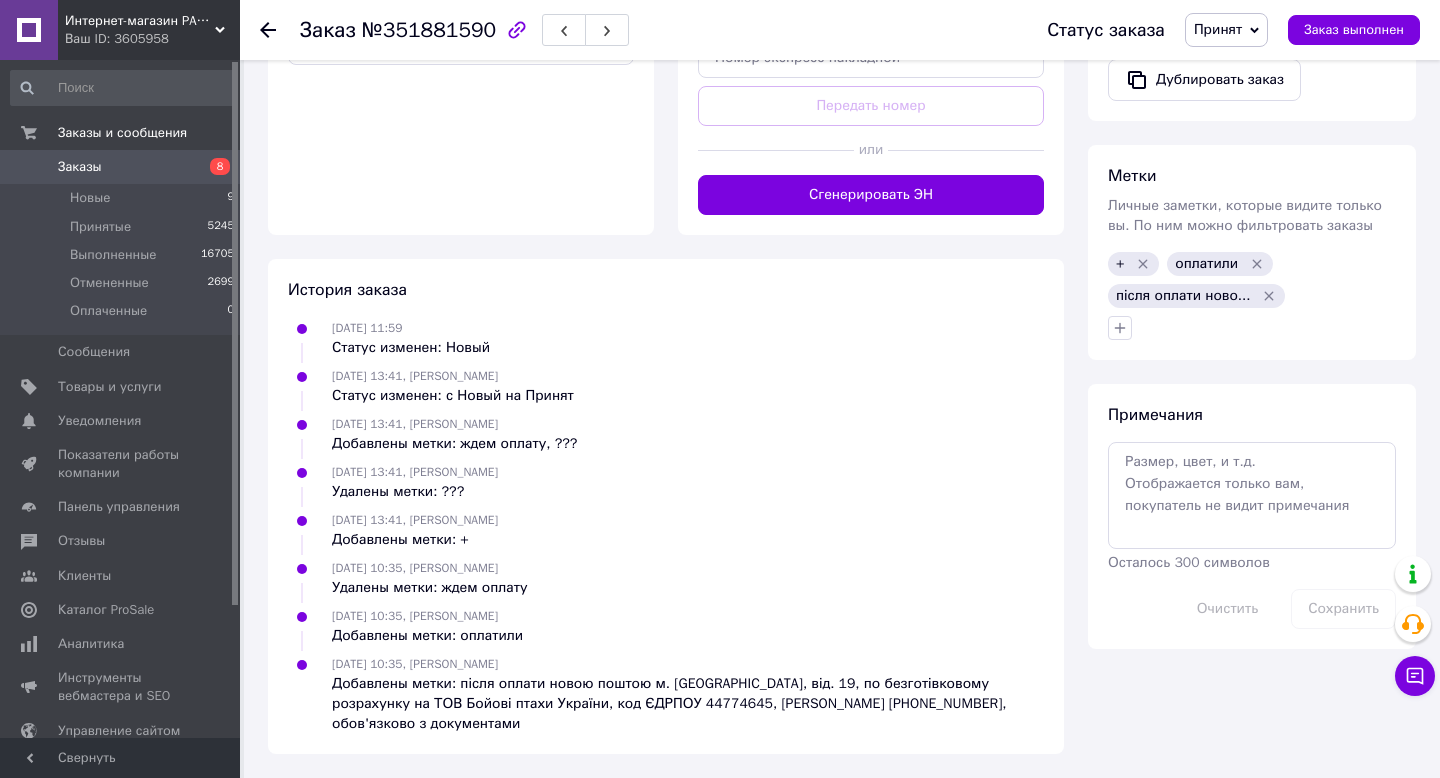 click on "Заказы" at bounding box center [121, 167] 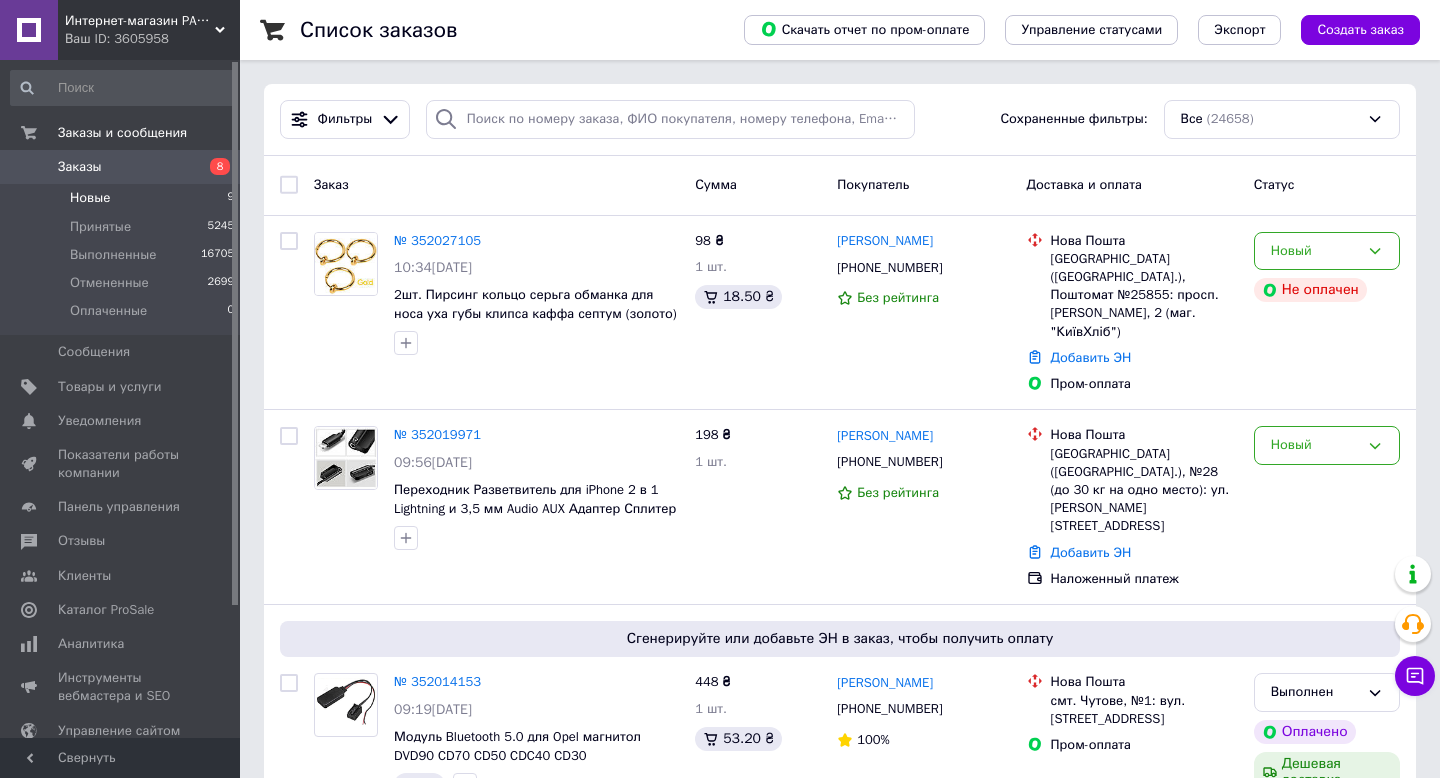 click on "Новые" at bounding box center [90, 198] 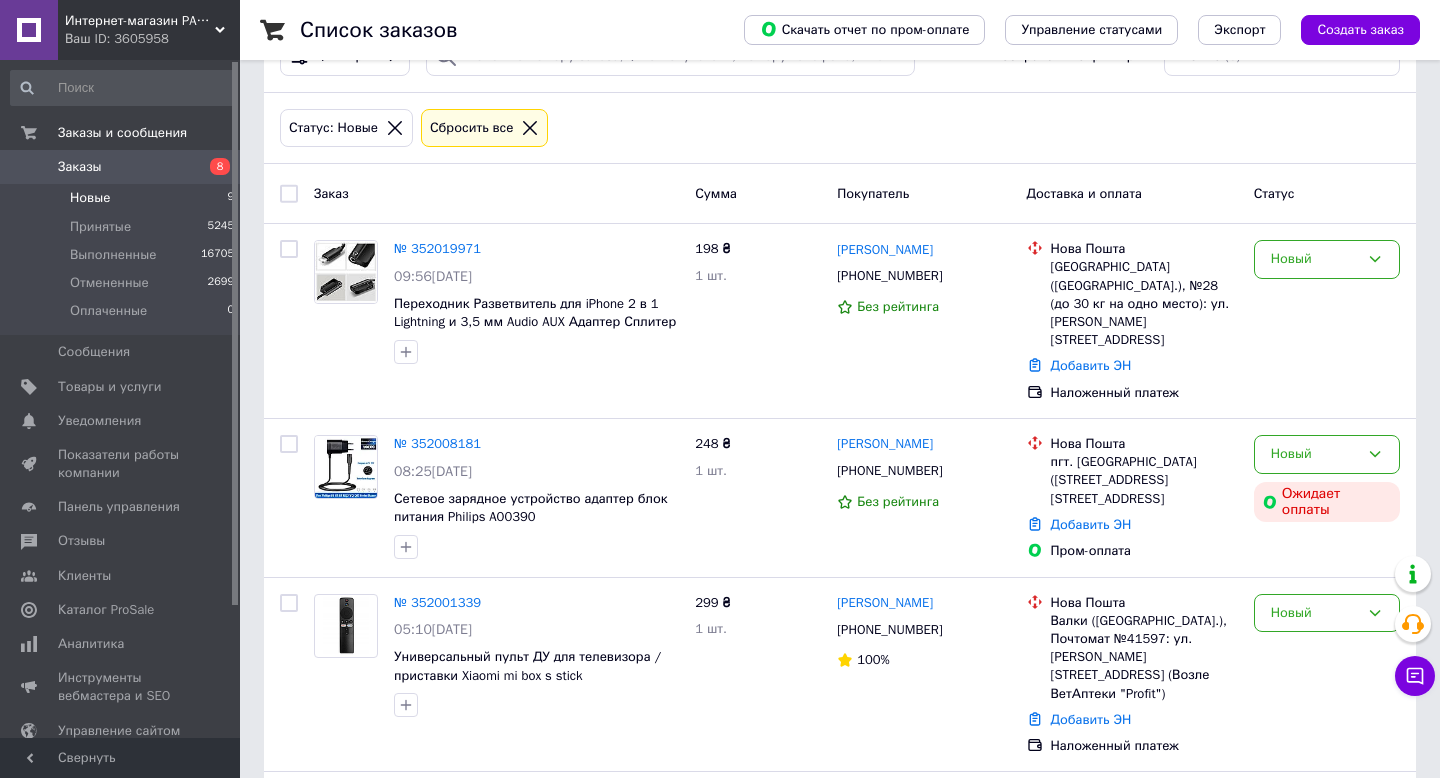 scroll, scrollTop: 0, scrollLeft: 0, axis: both 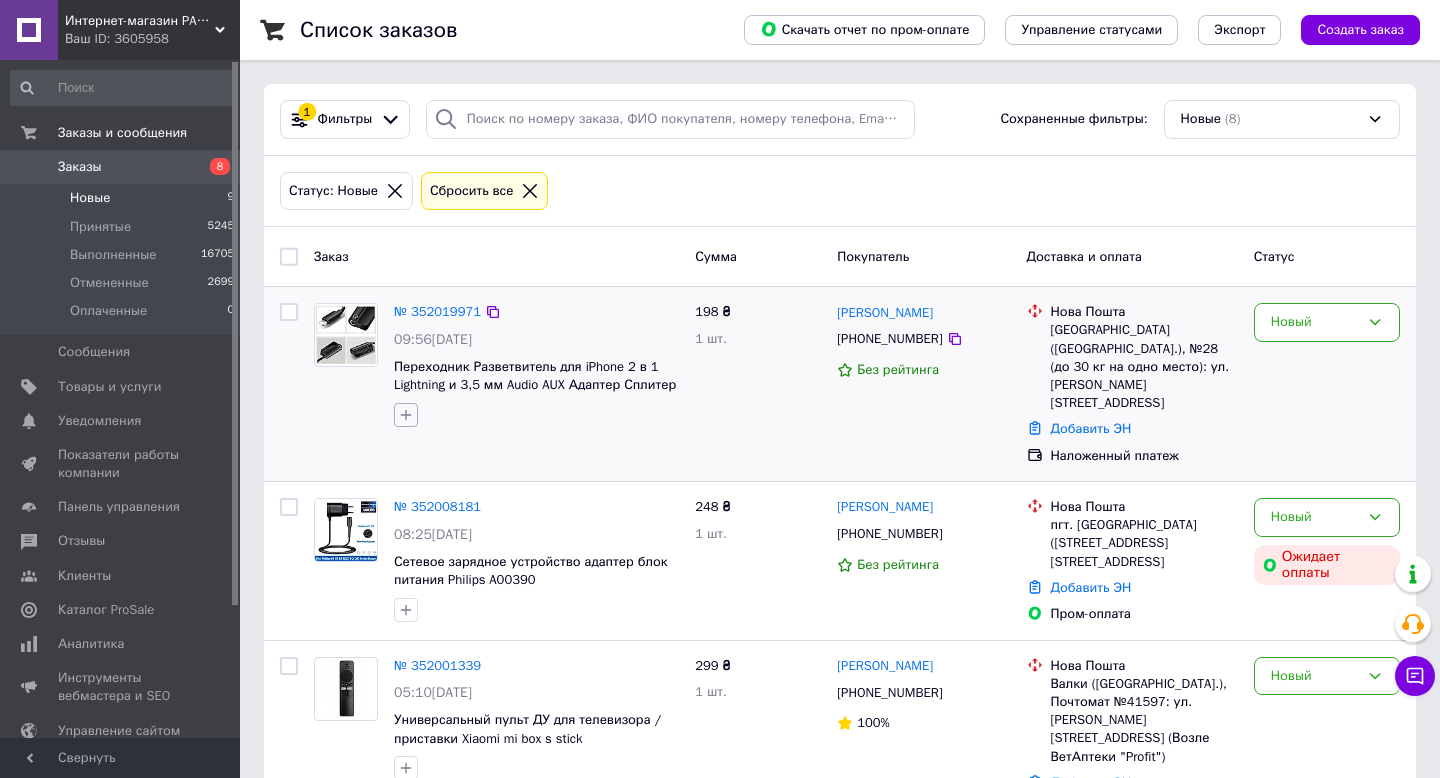 click 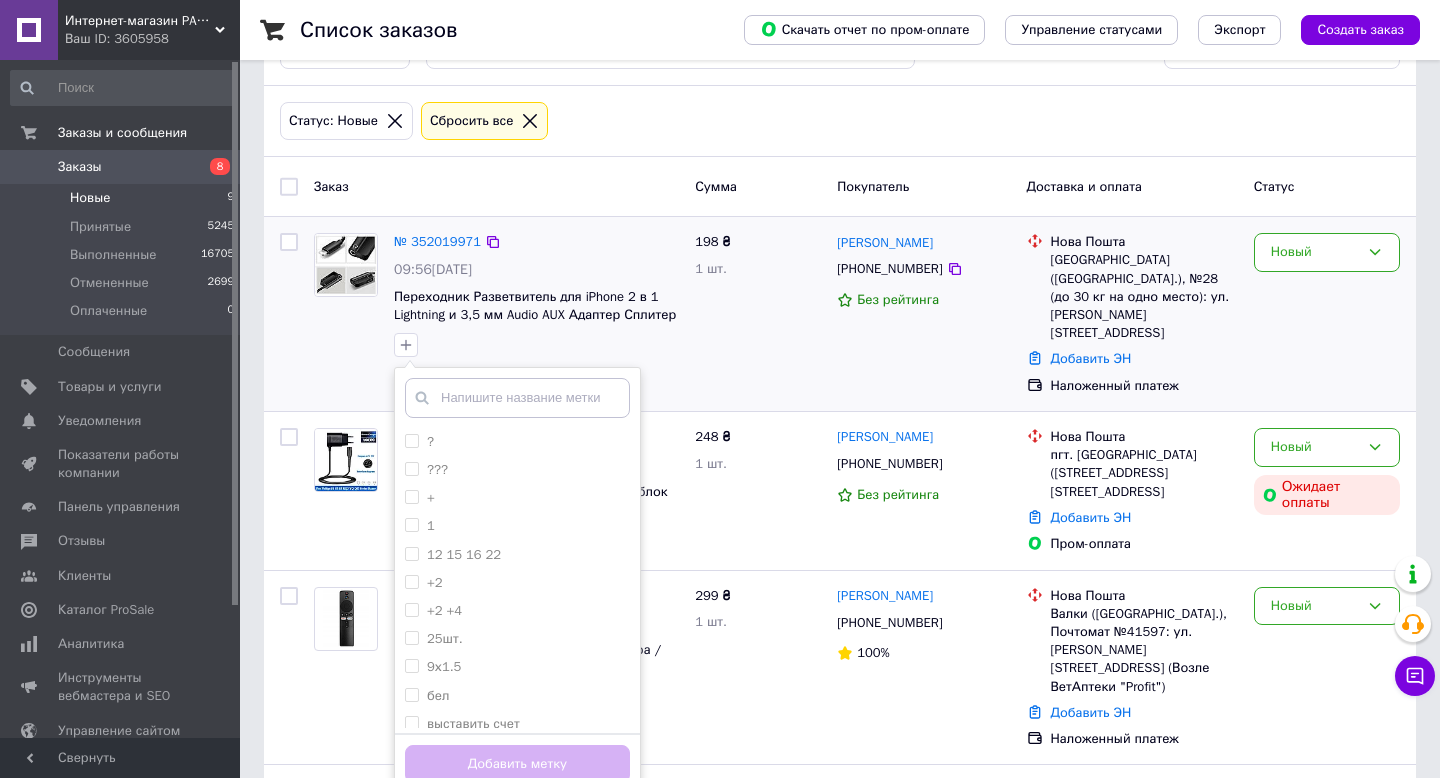 scroll, scrollTop: 159, scrollLeft: 0, axis: vertical 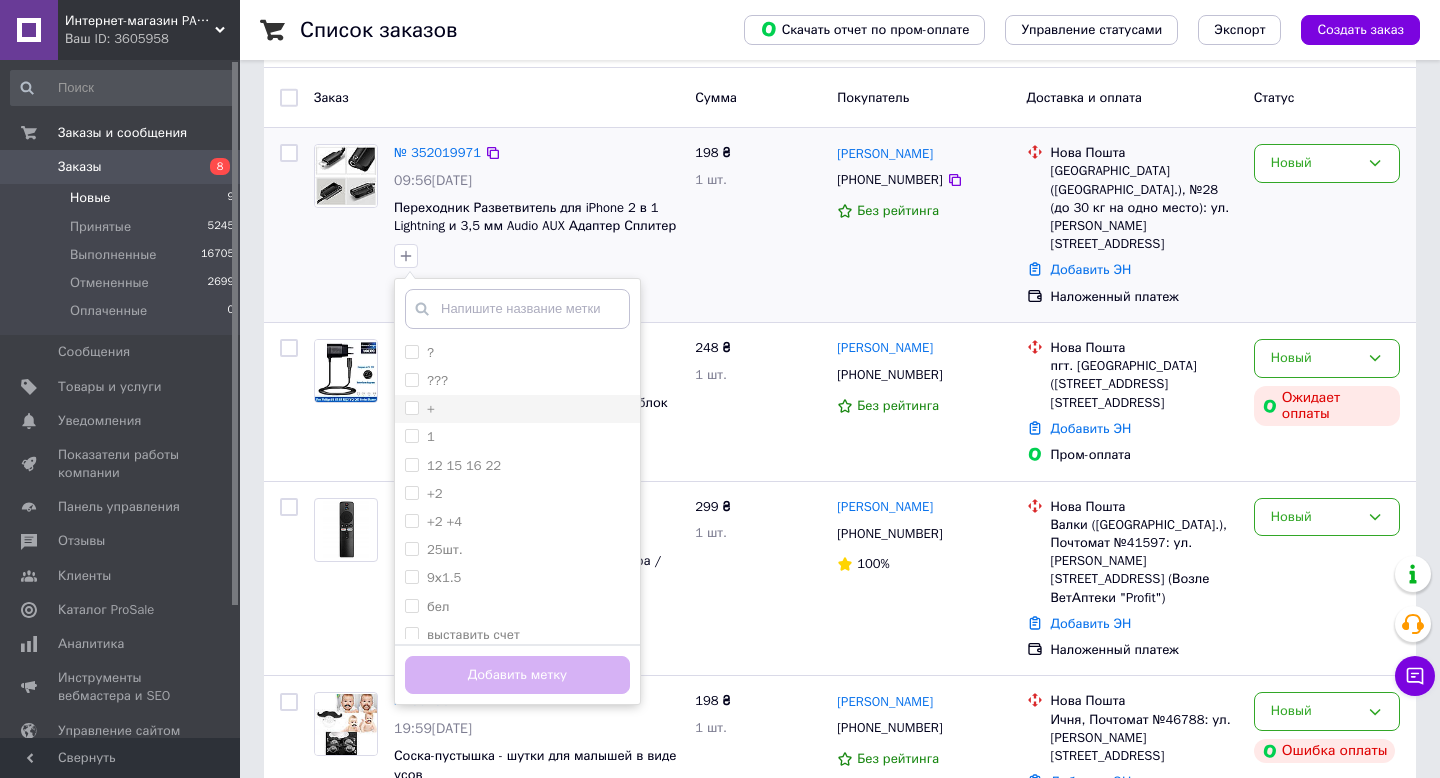 click on "+" at bounding box center (411, 407) 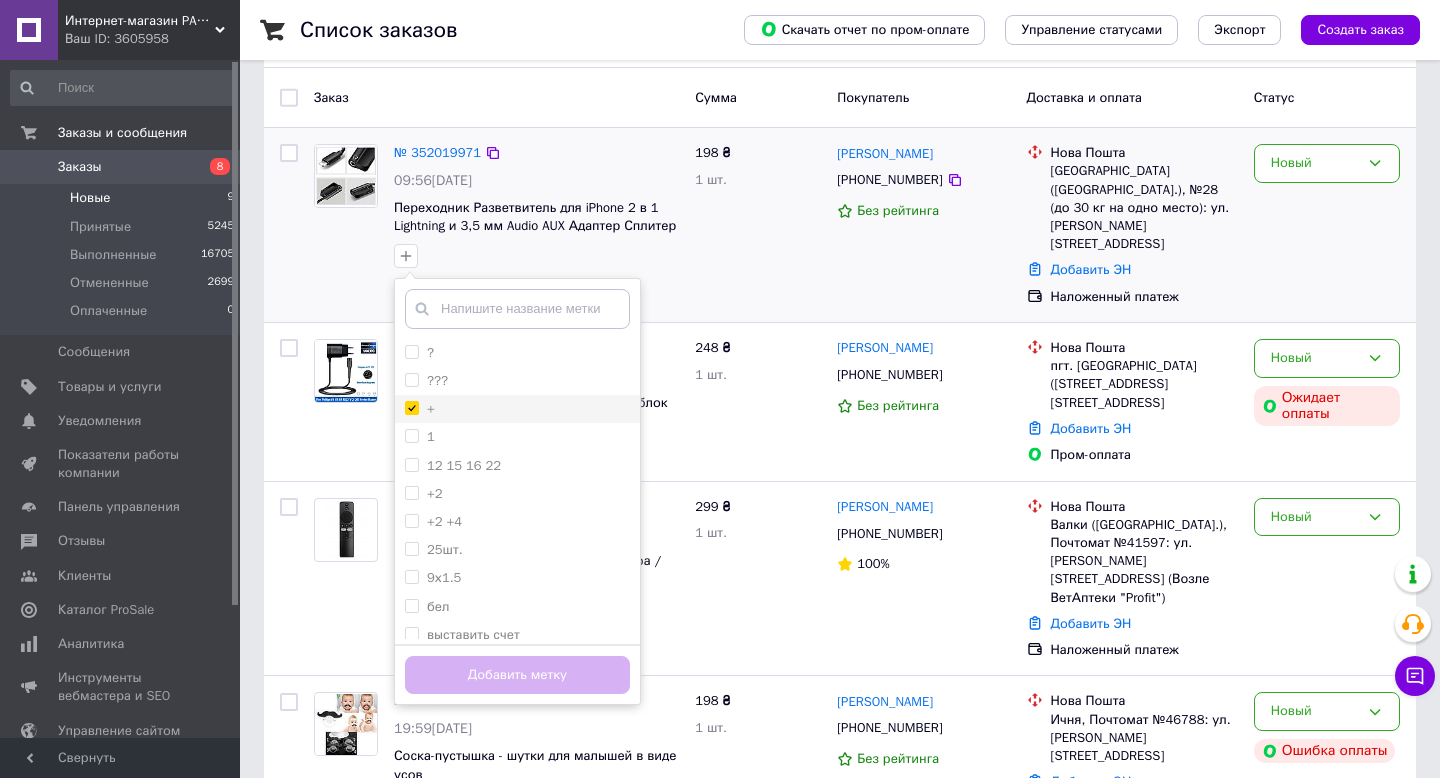 checkbox on "true" 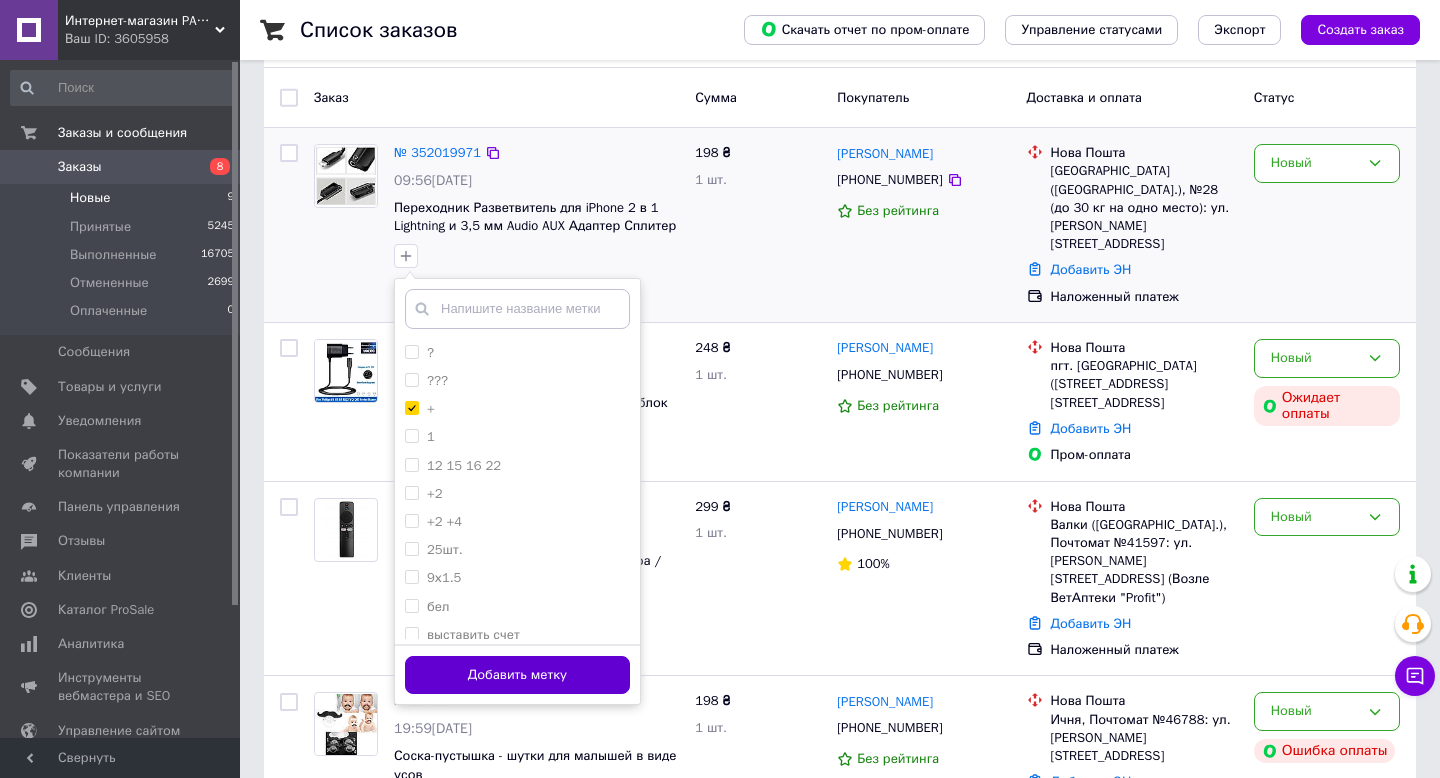 click on "Добавить метку" at bounding box center (517, 675) 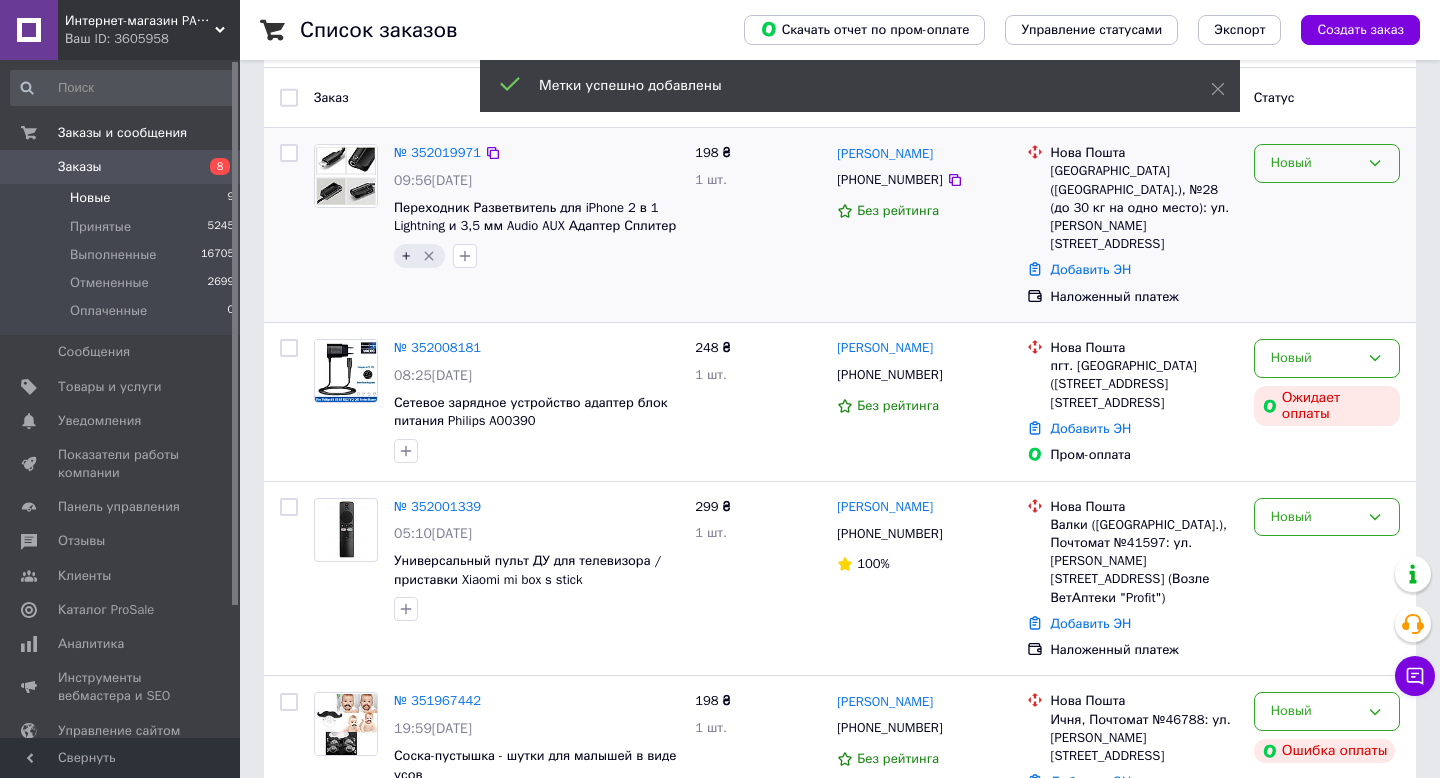 click on "Новый" at bounding box center (1327, 163) 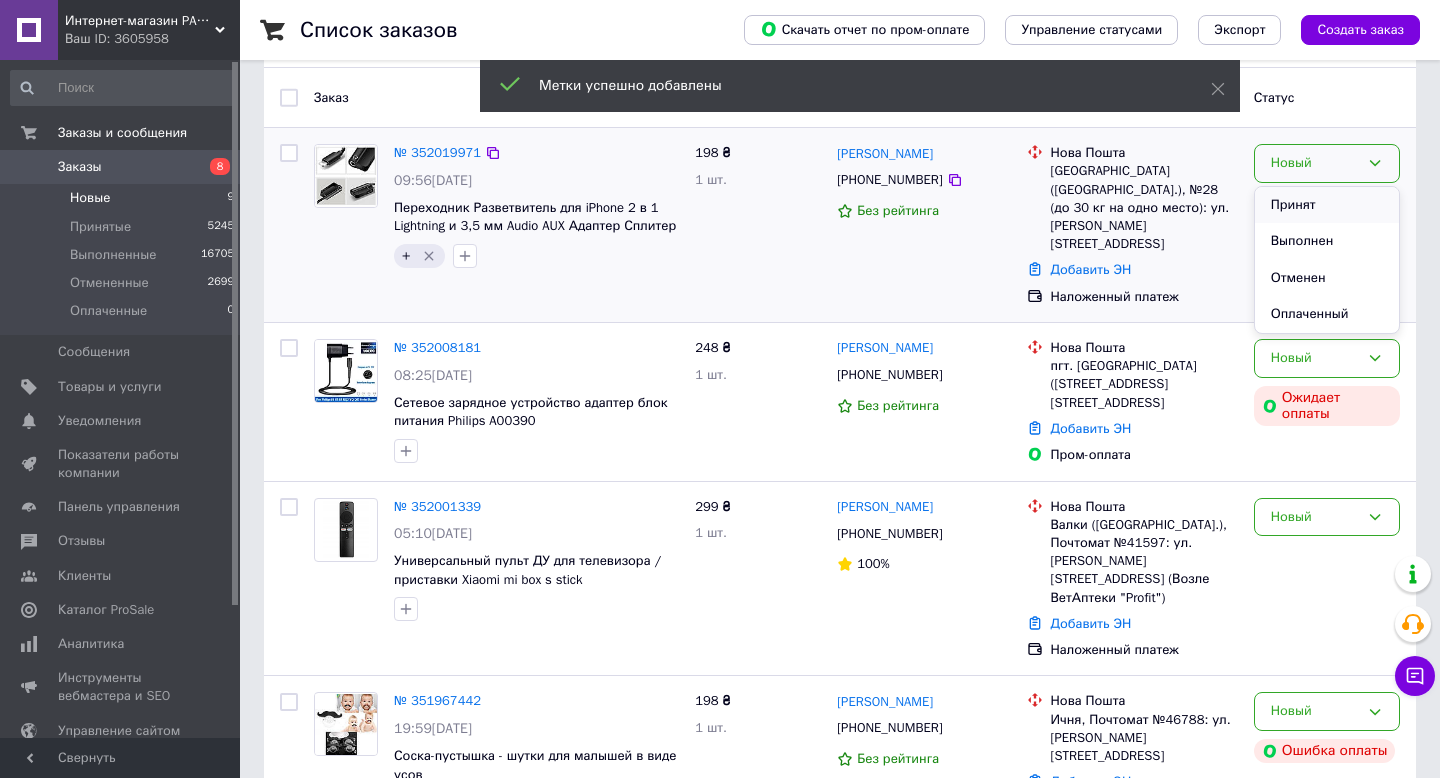 click on "Принят" at bounding box center (1327, 205) 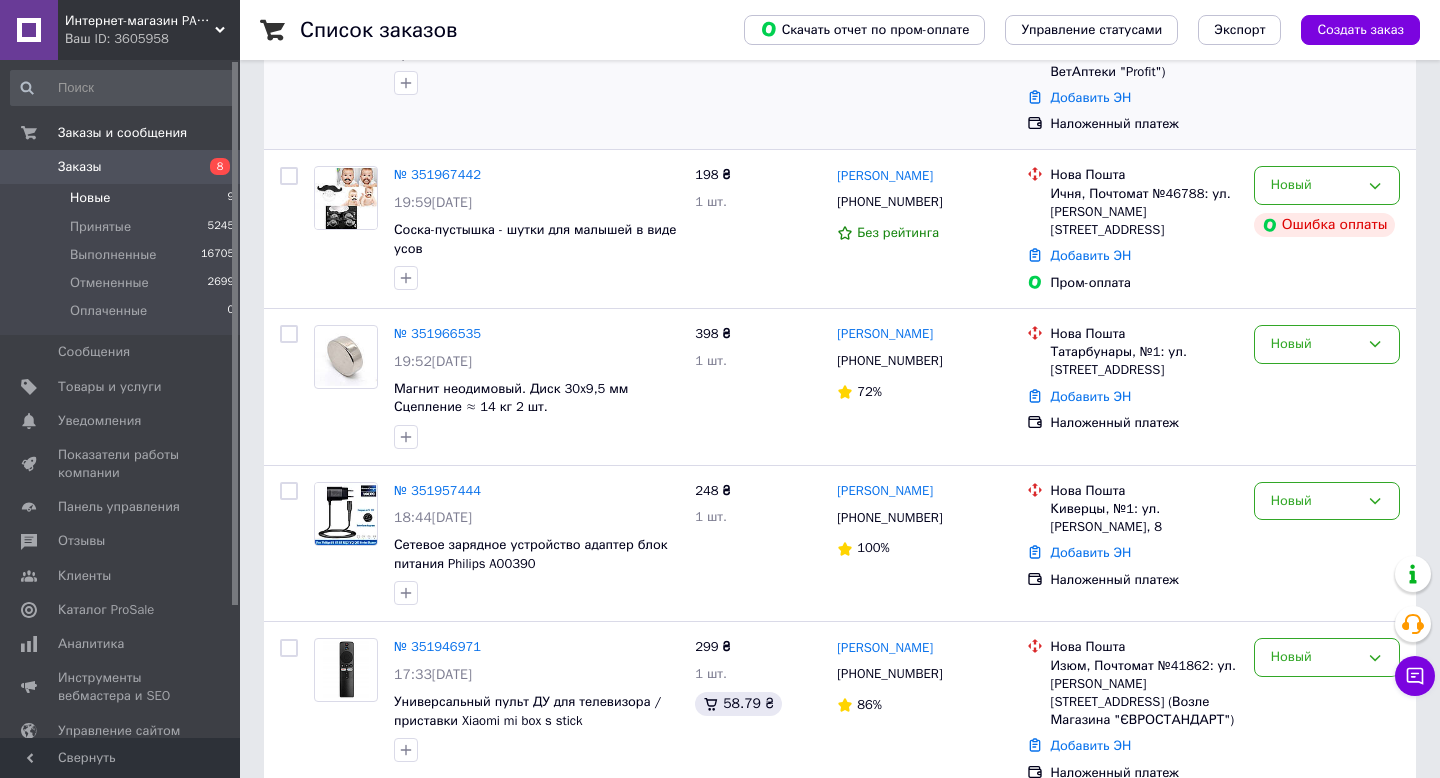 scroll, scrollTop: 833, scrollLeft: 0, axis: vertical 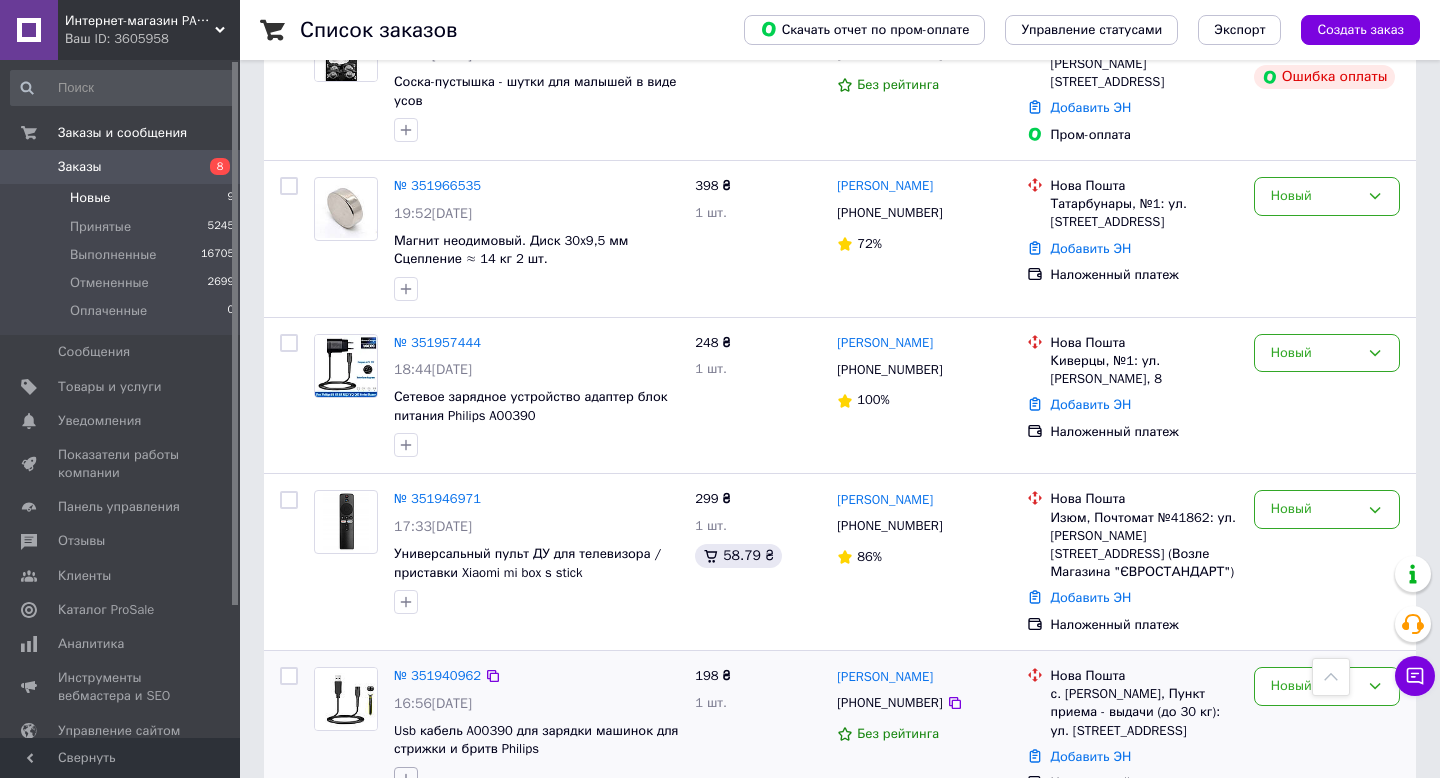 click 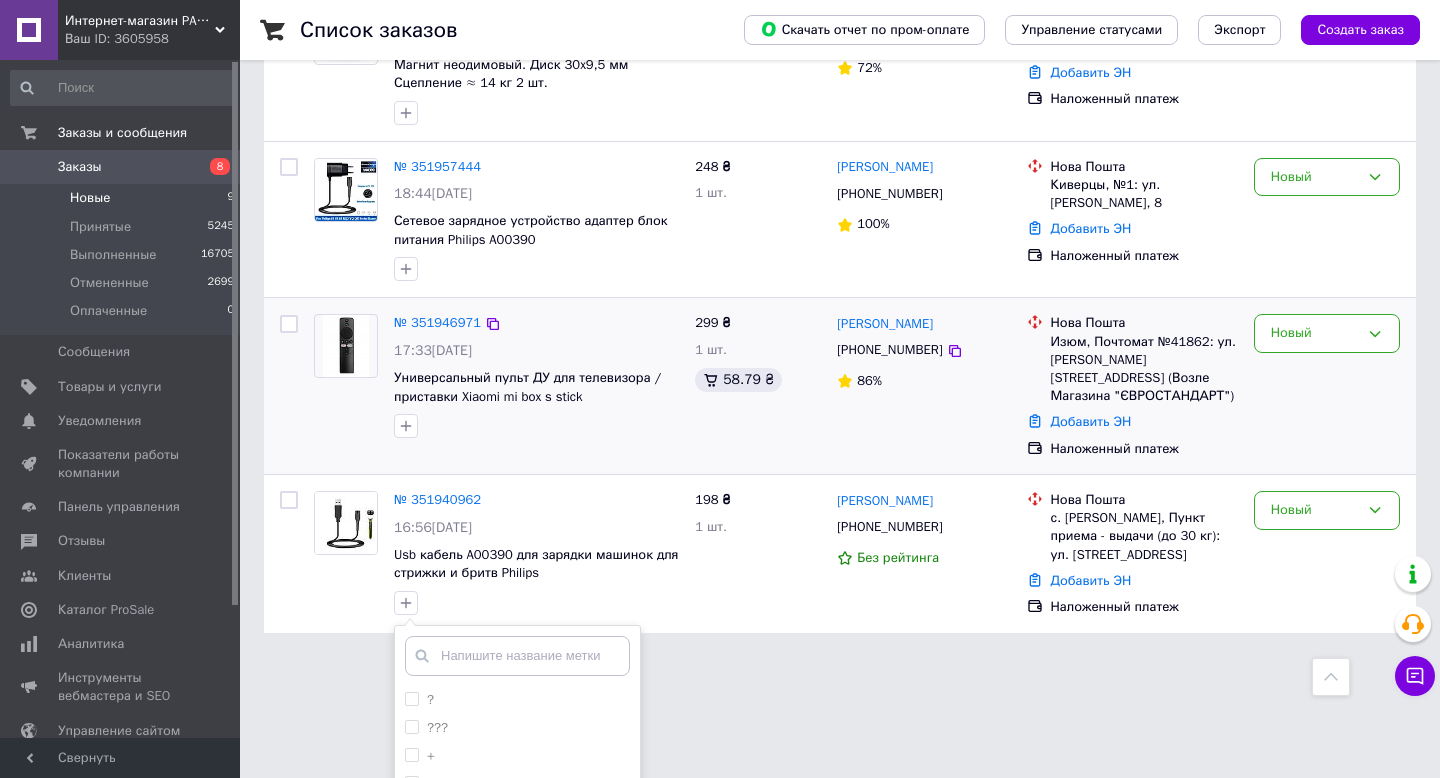 scroll, scrollTop: 1021, scrollLeft: 0, axis: vertical 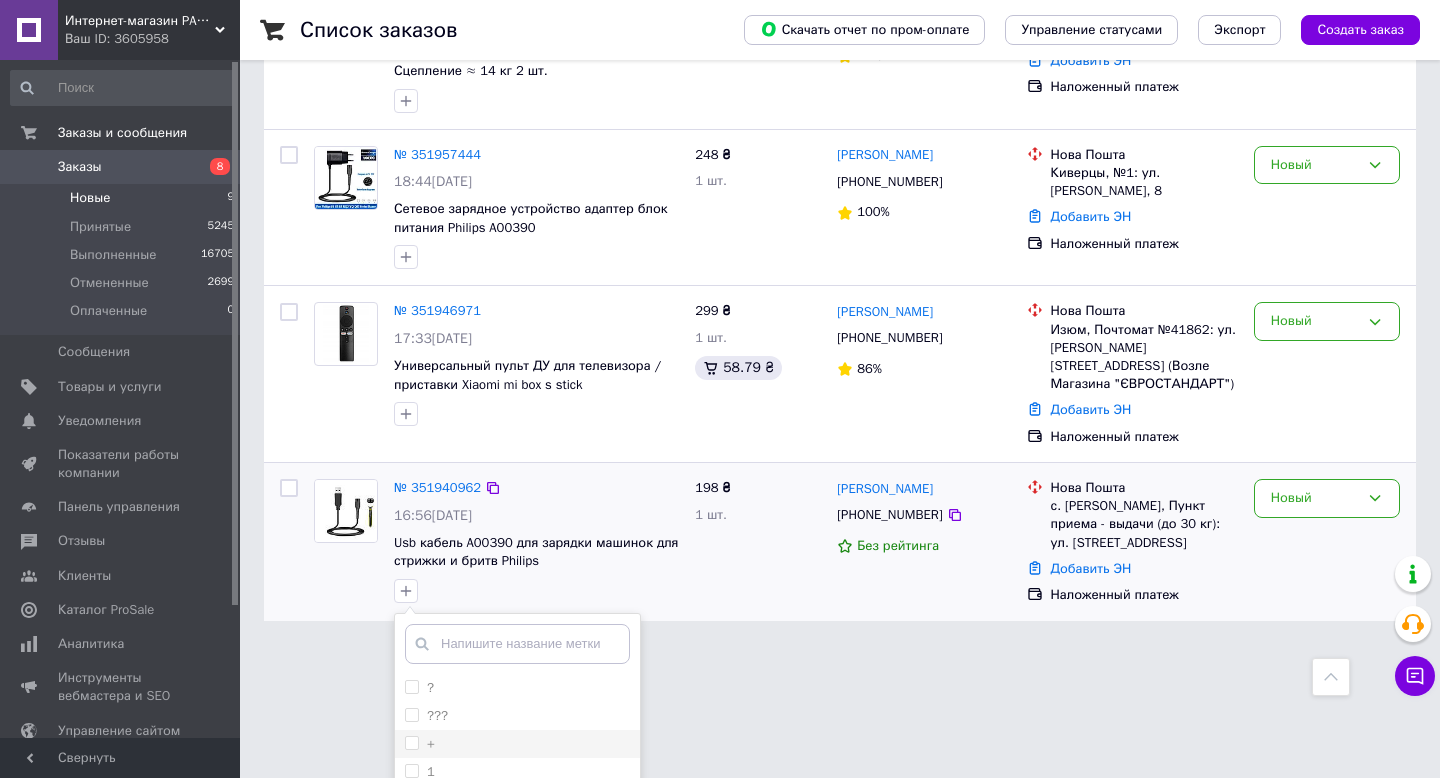 click on "+" at bounding box center [411, 742] 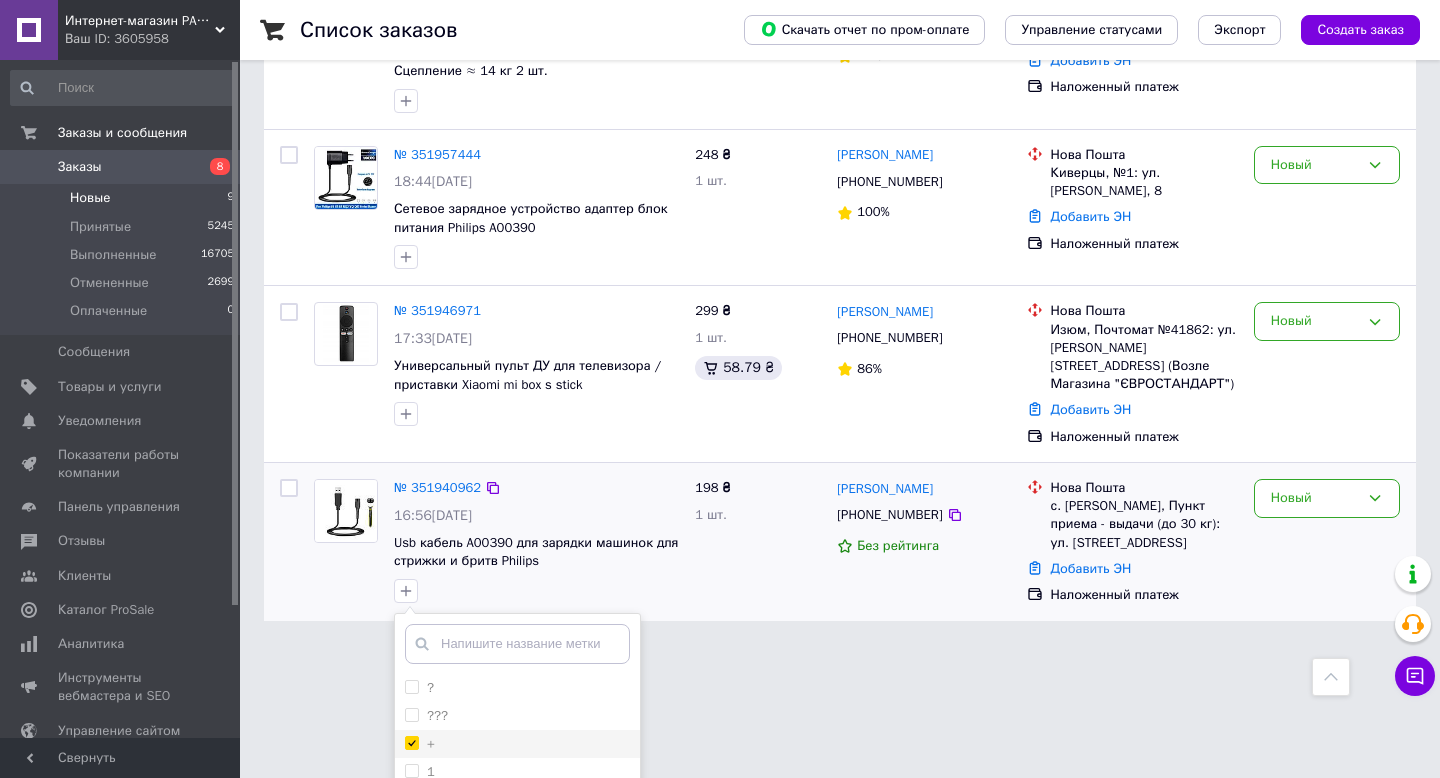 checkbox on "true" 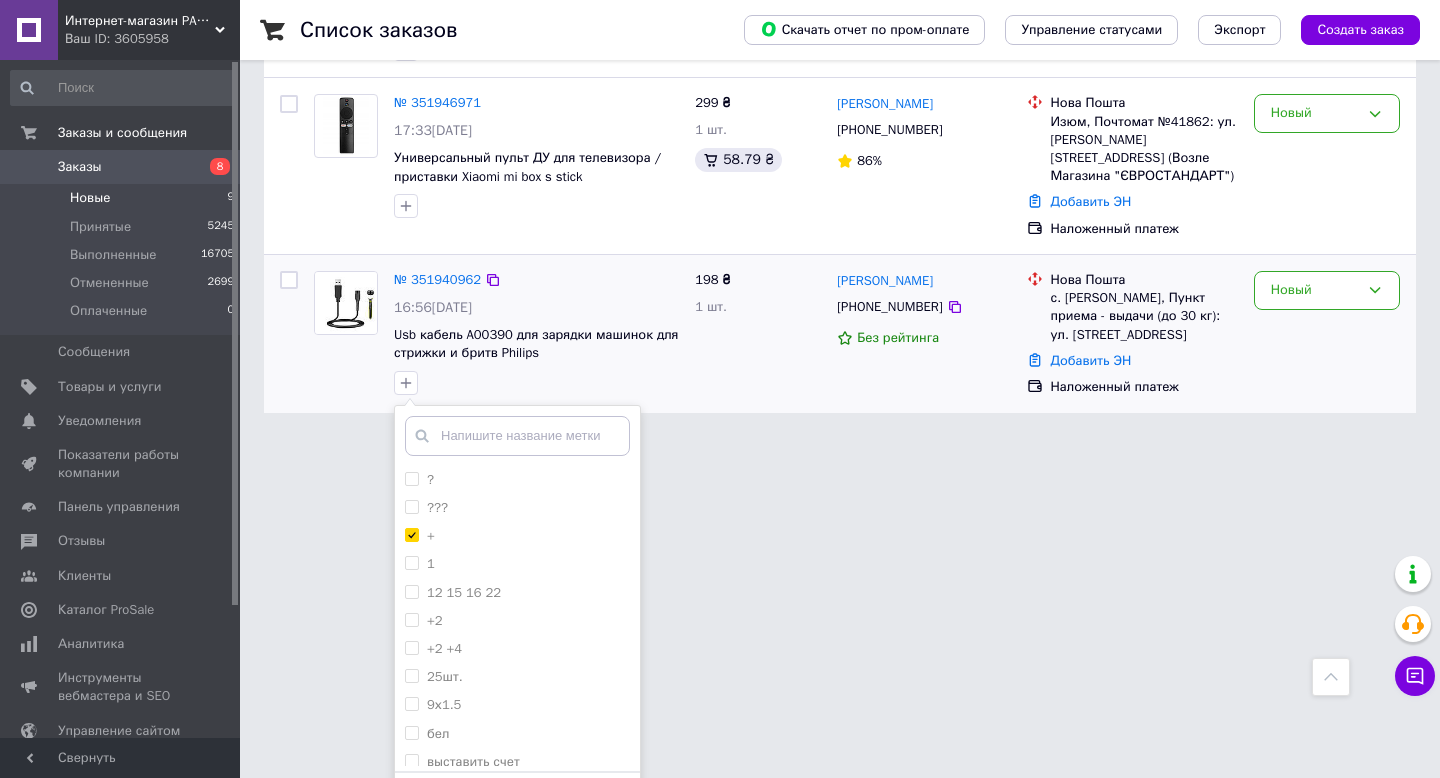 click on "Добавить метку" at bounding box center (517, 802) 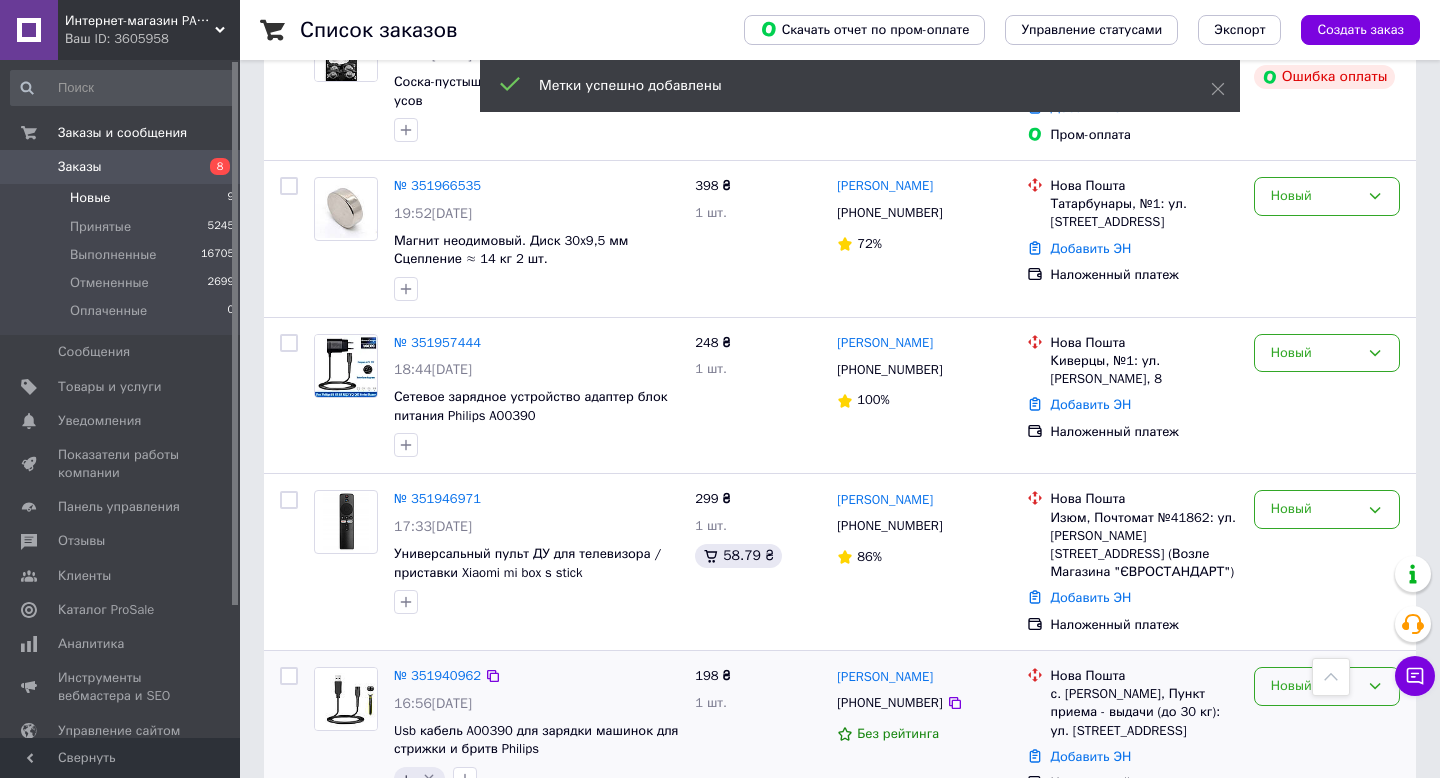 click on "Новый" at bounding box center [1327, 686] 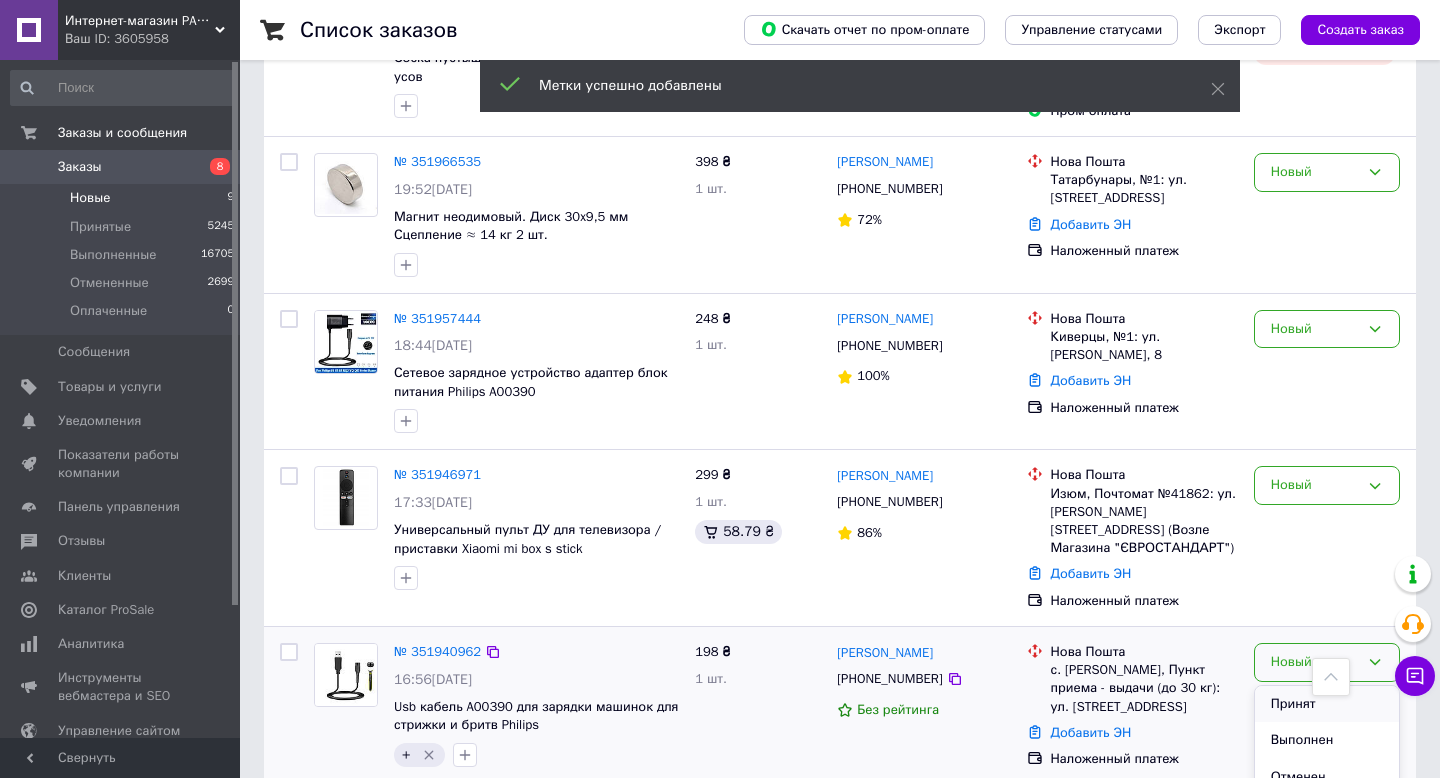 click on "Принят" at bounding box center (1327, 704) 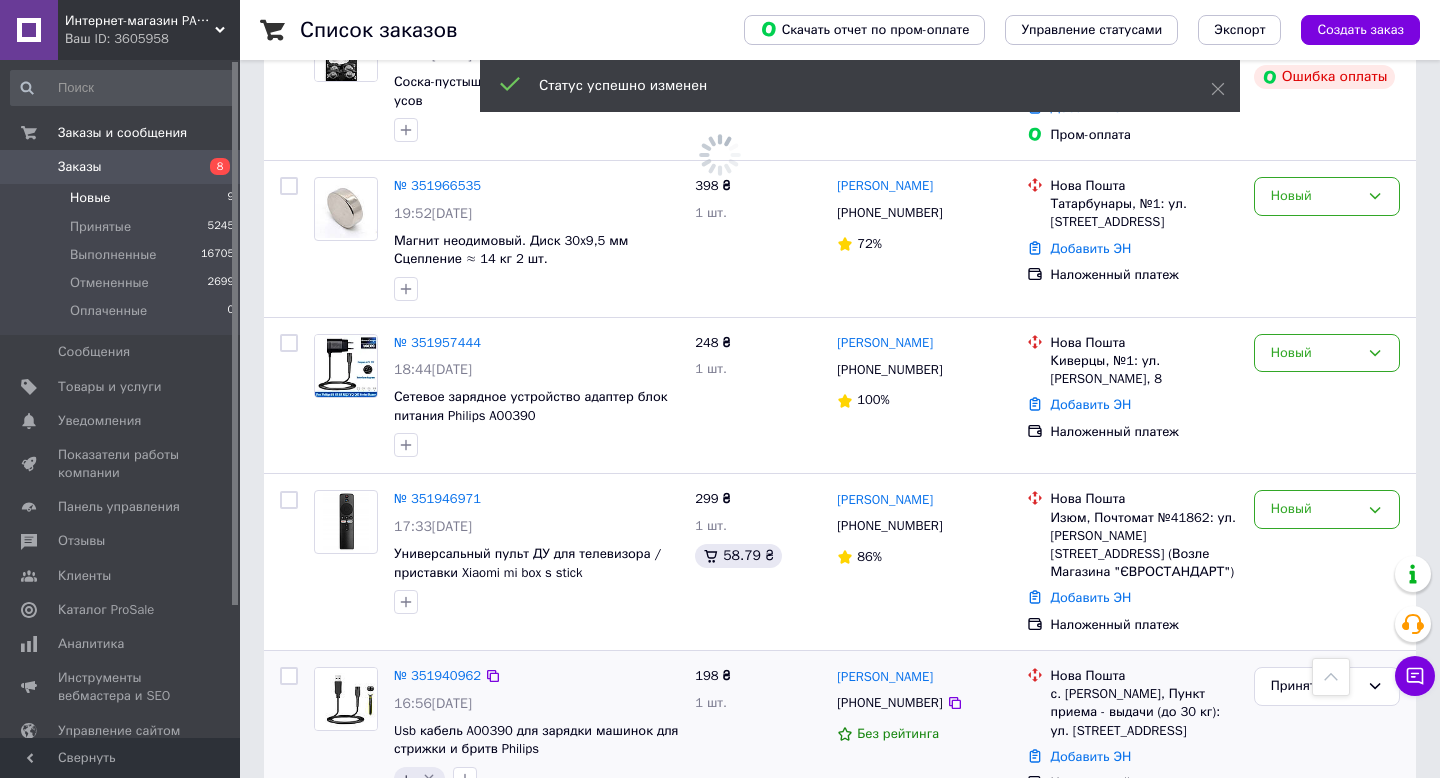 scroll, scrollTop: 675, scrollLeft: 0, axis: vertical 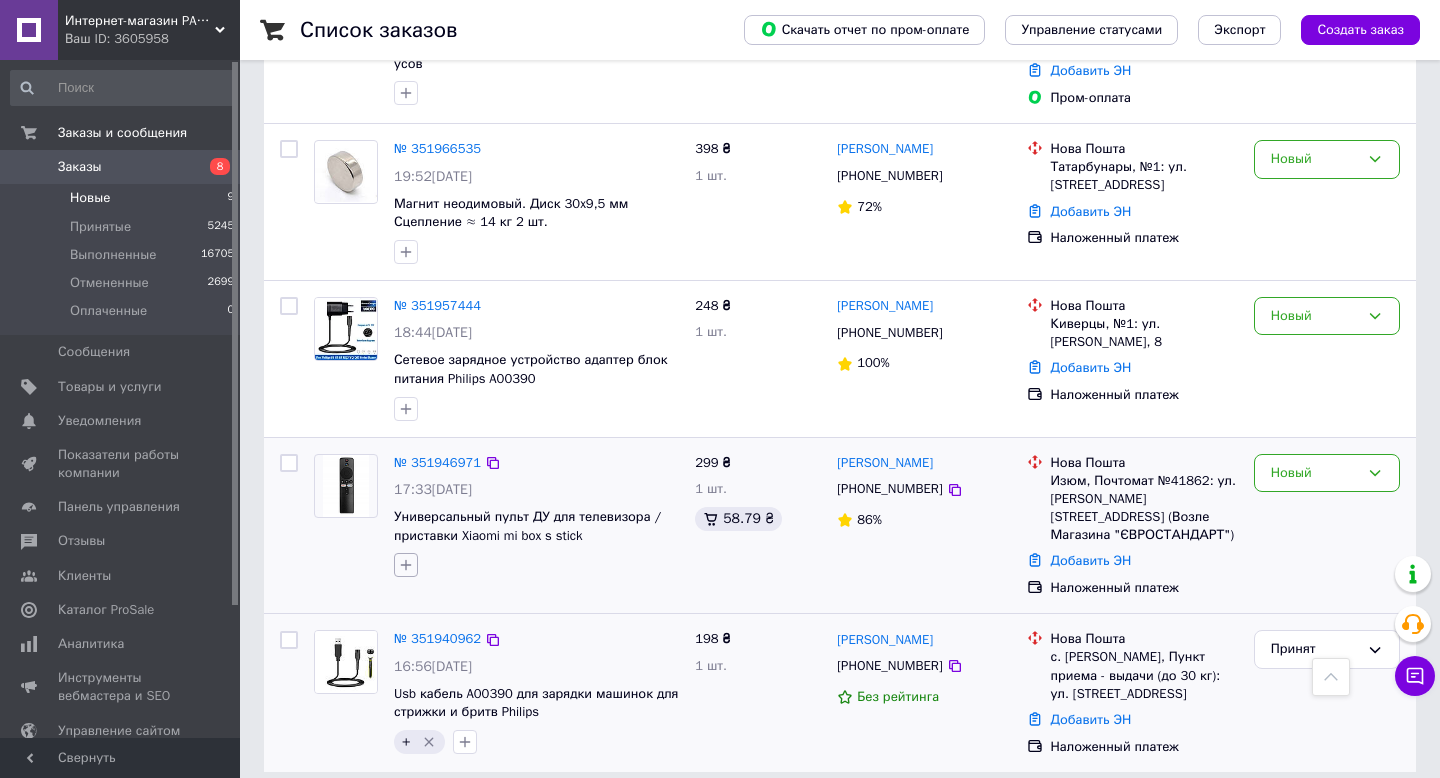 click 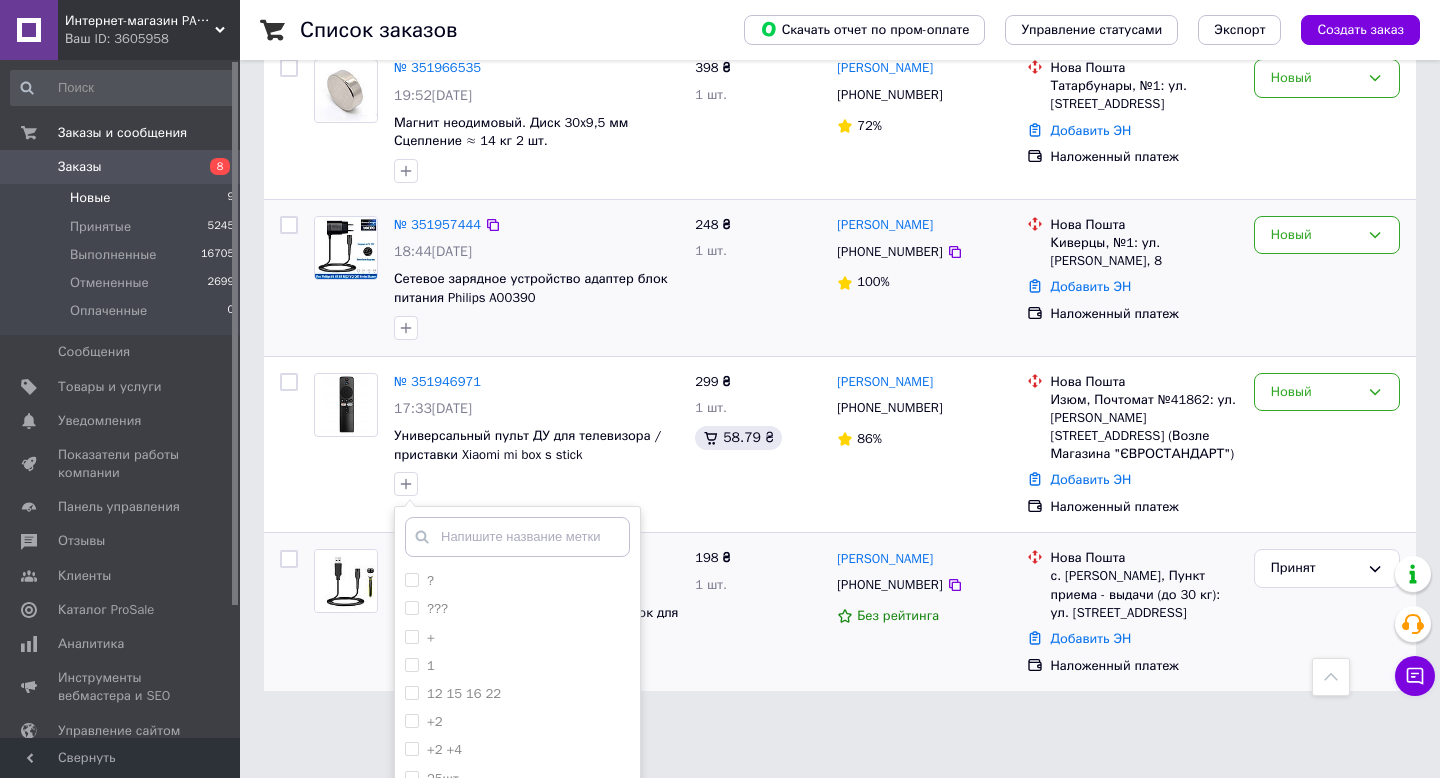 scroll, scrollTop: 849, scrollLeft: 0, axis: vertical 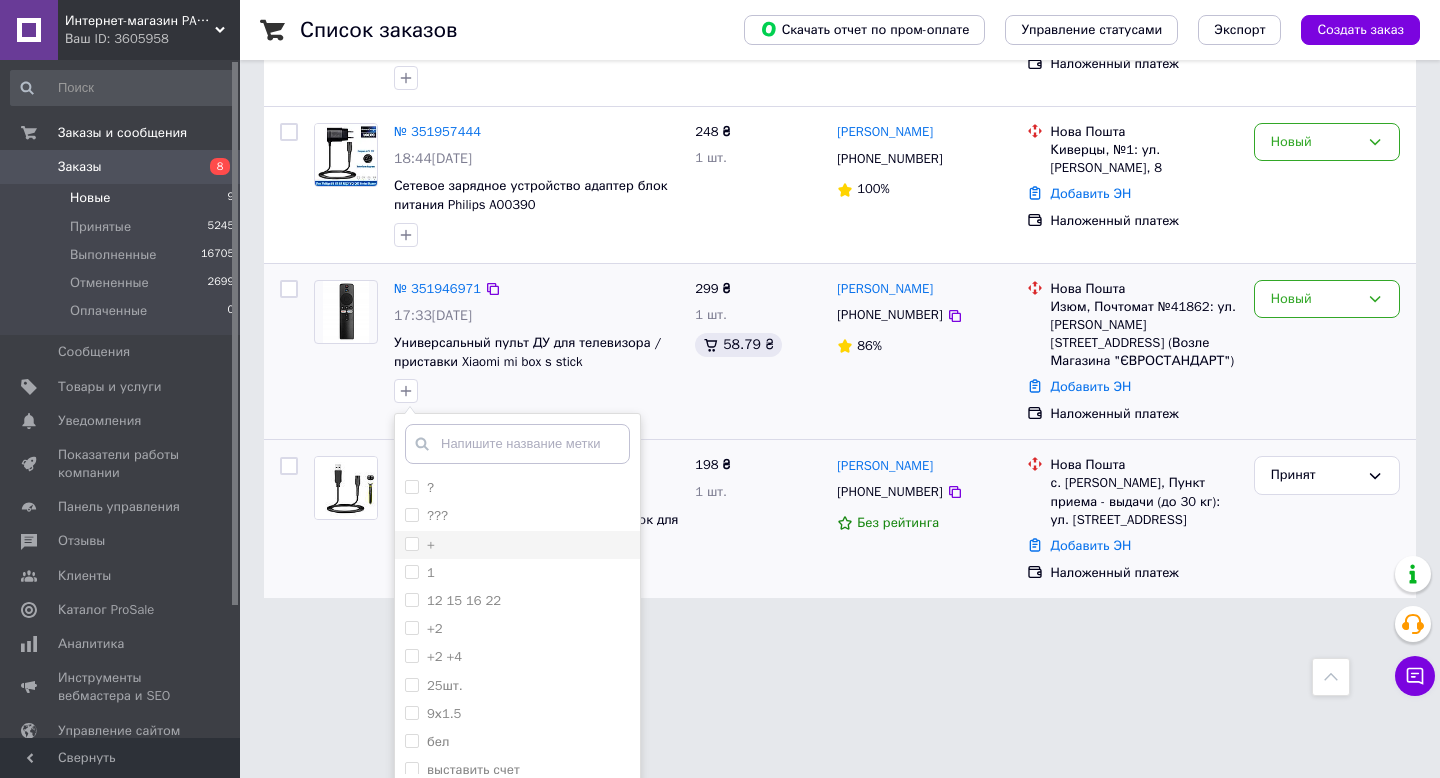 click on "+" at bounding box center (411, 543) 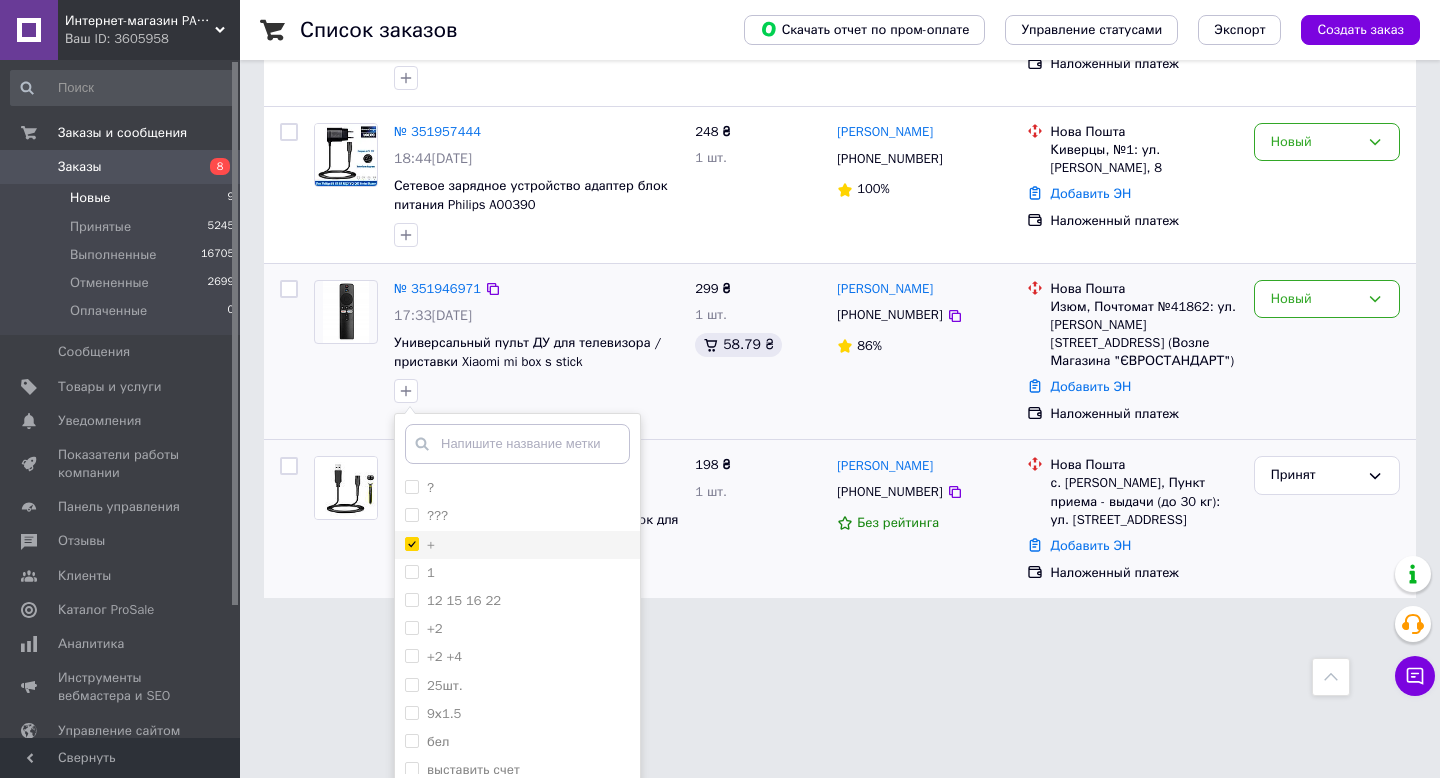 checkbox on "true" 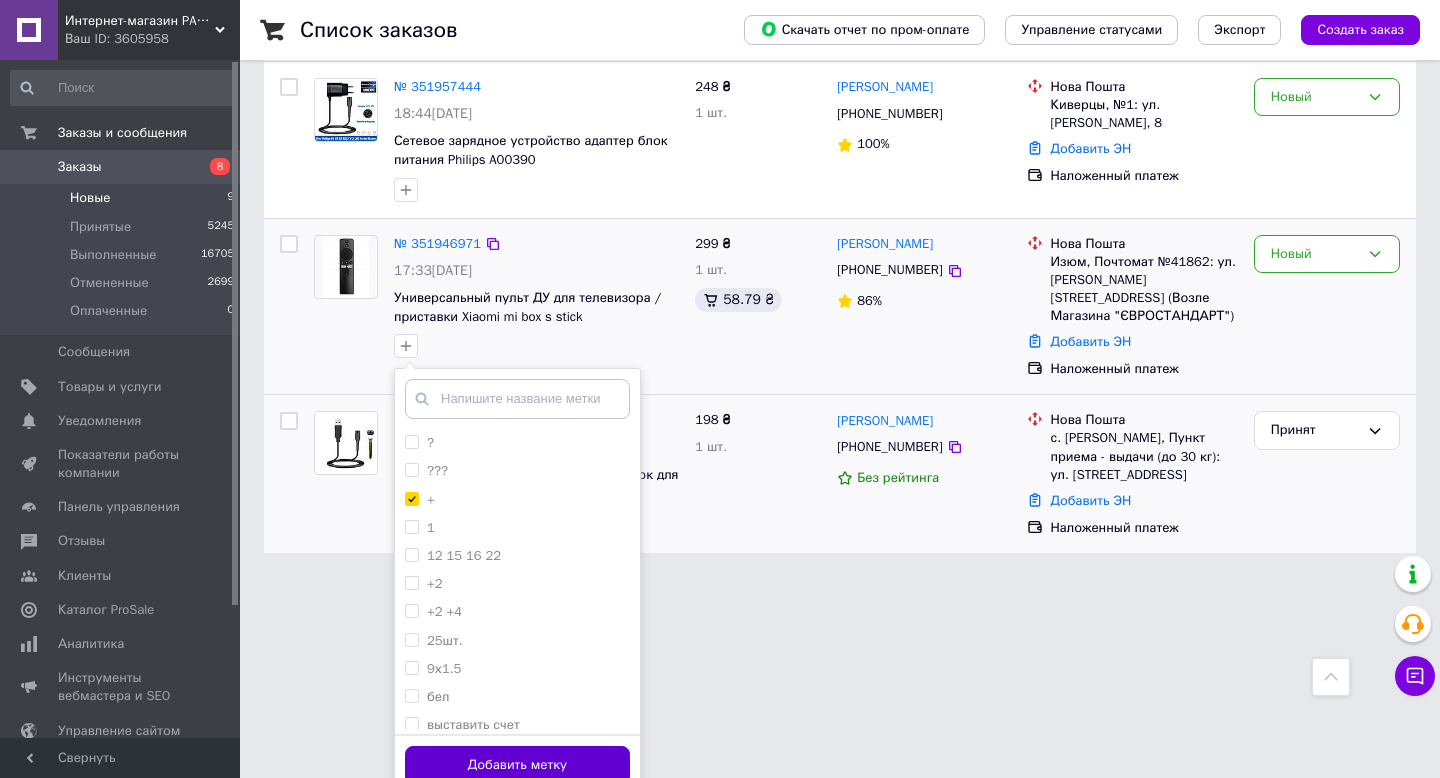 click on "Добавить метку" at bounding box center (517, 765) 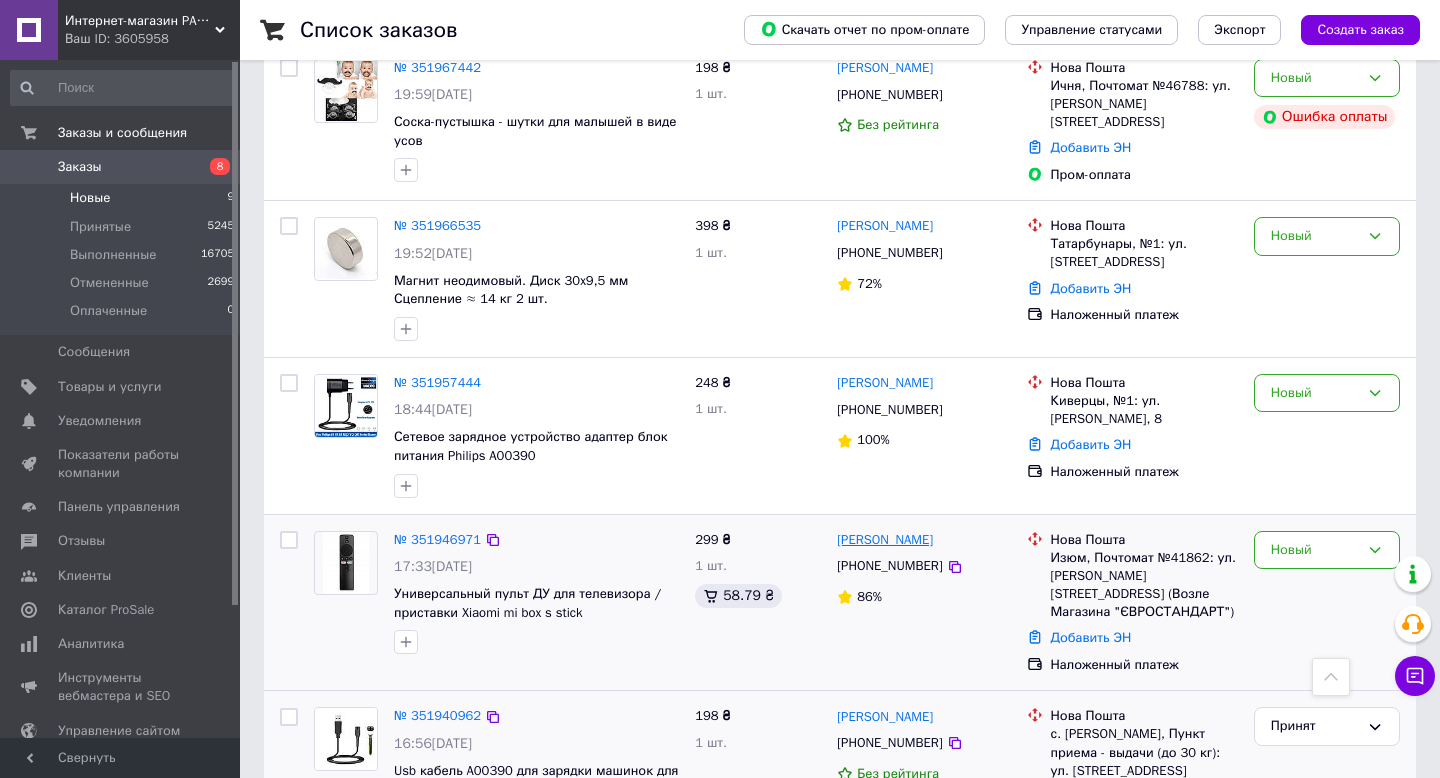 scroll, scrollTop: 592, scrollLeft: 0, axis: vertical 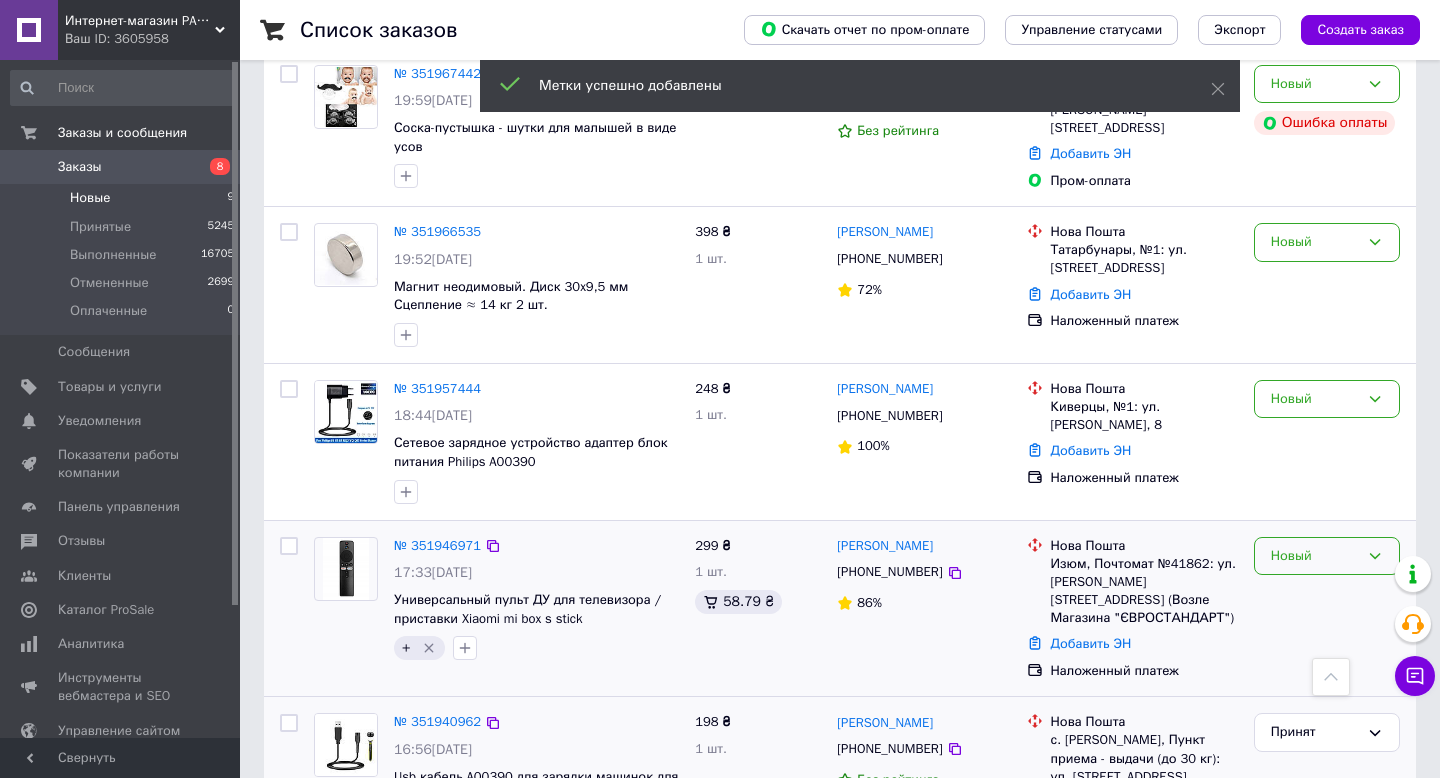 click on "Новый" at bounding box center (1315, 556) 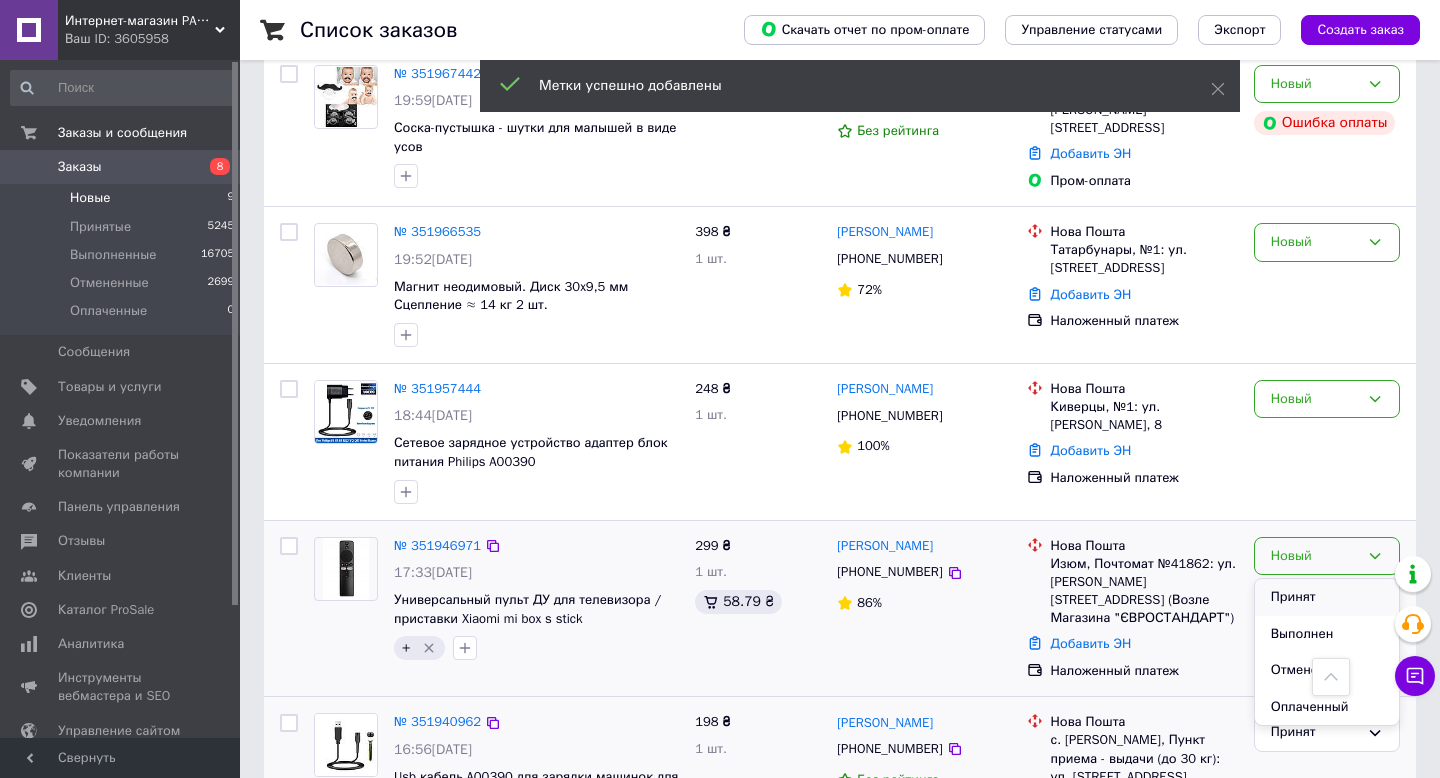 click on "Принят" at bounding box center (1327, 597) 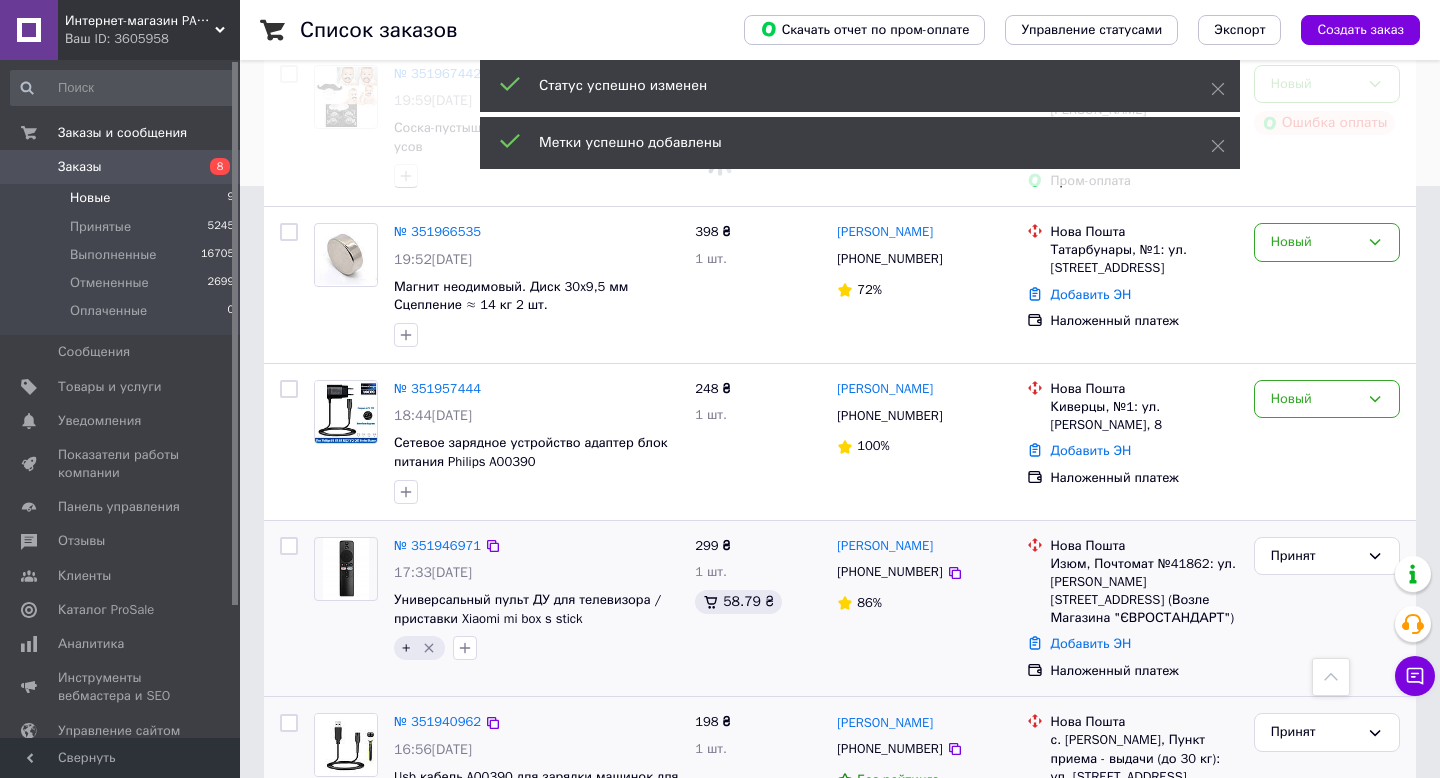 scroll, scrollTop: 516, scrollLeft: 0, axis: vertical 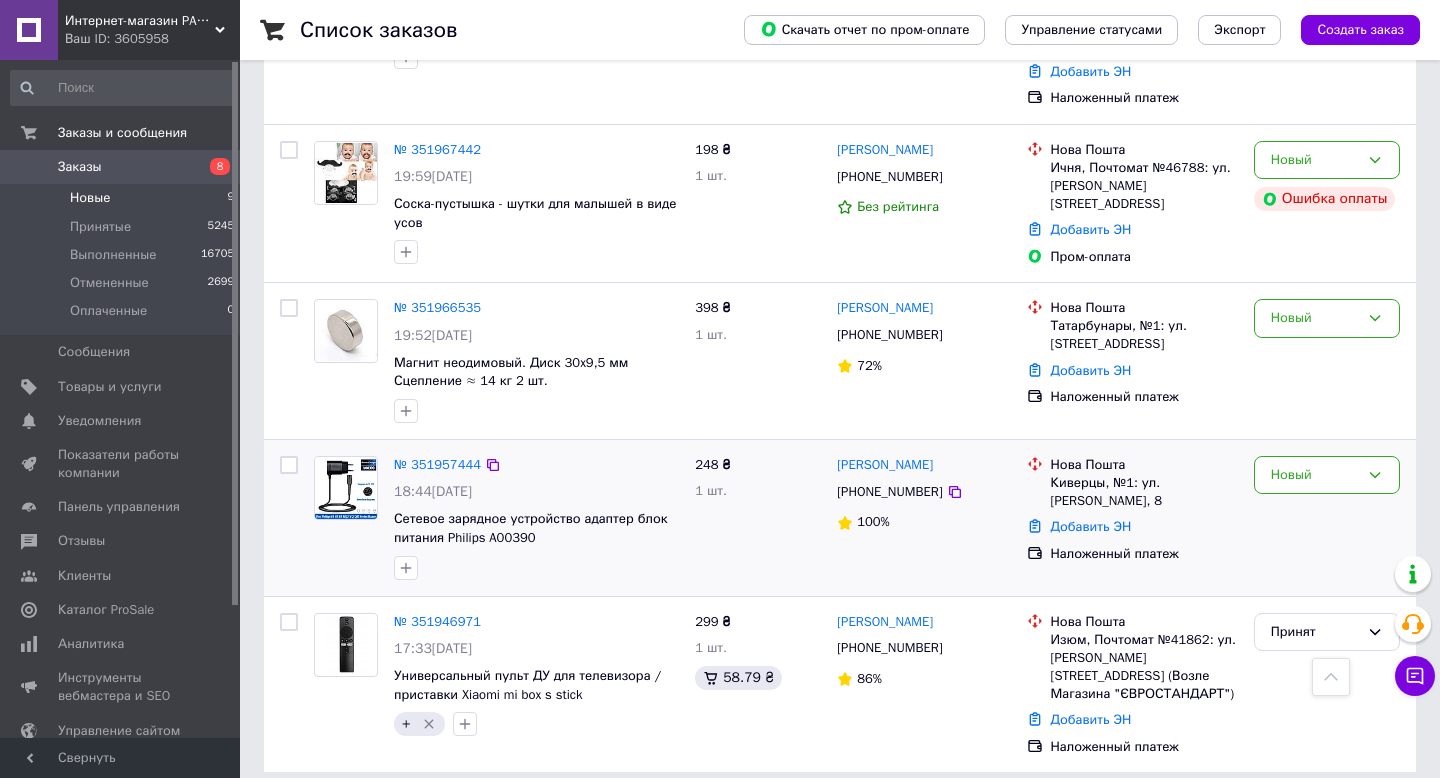 click at bounding box center (406, 568) 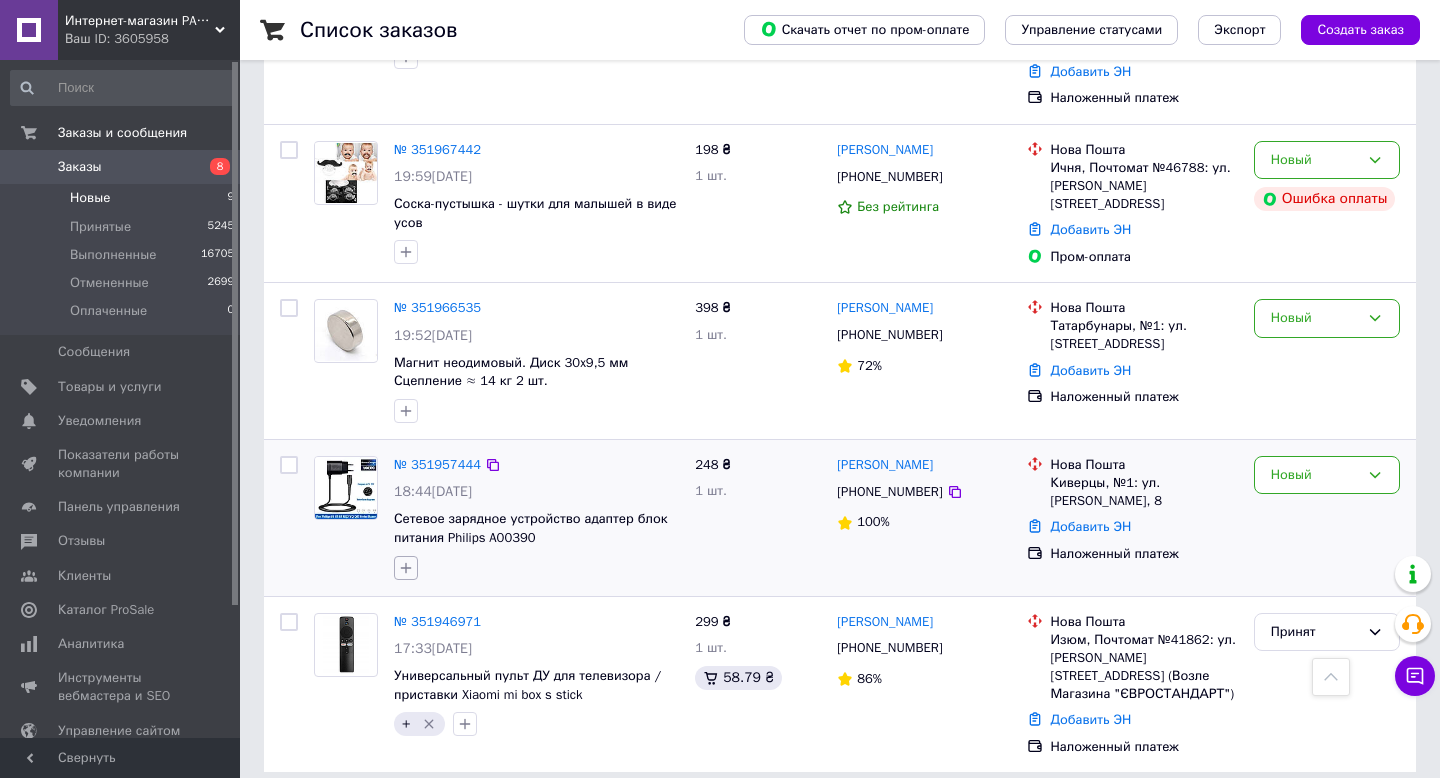 click 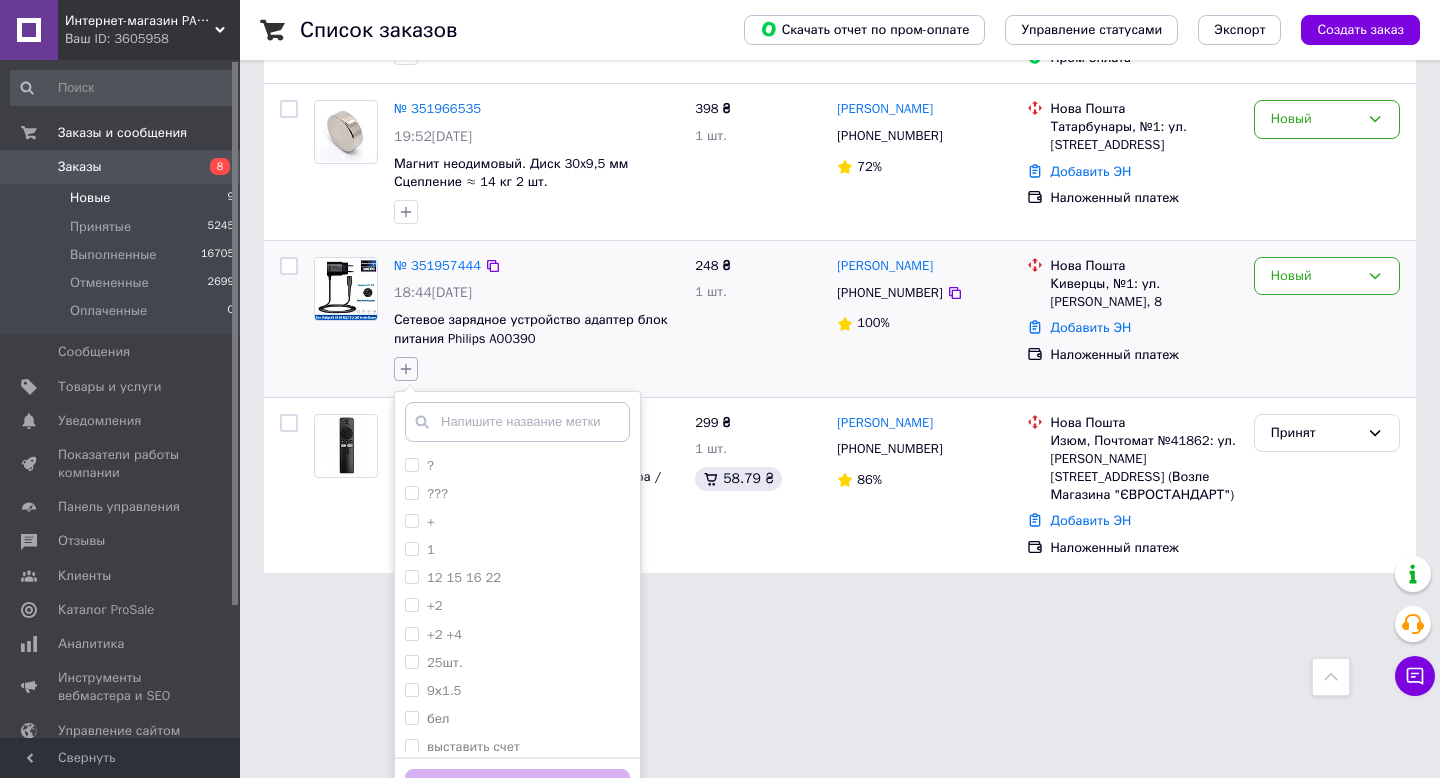 scroll, scrollTop: 737, scrollLeft: 0, axis: vertical 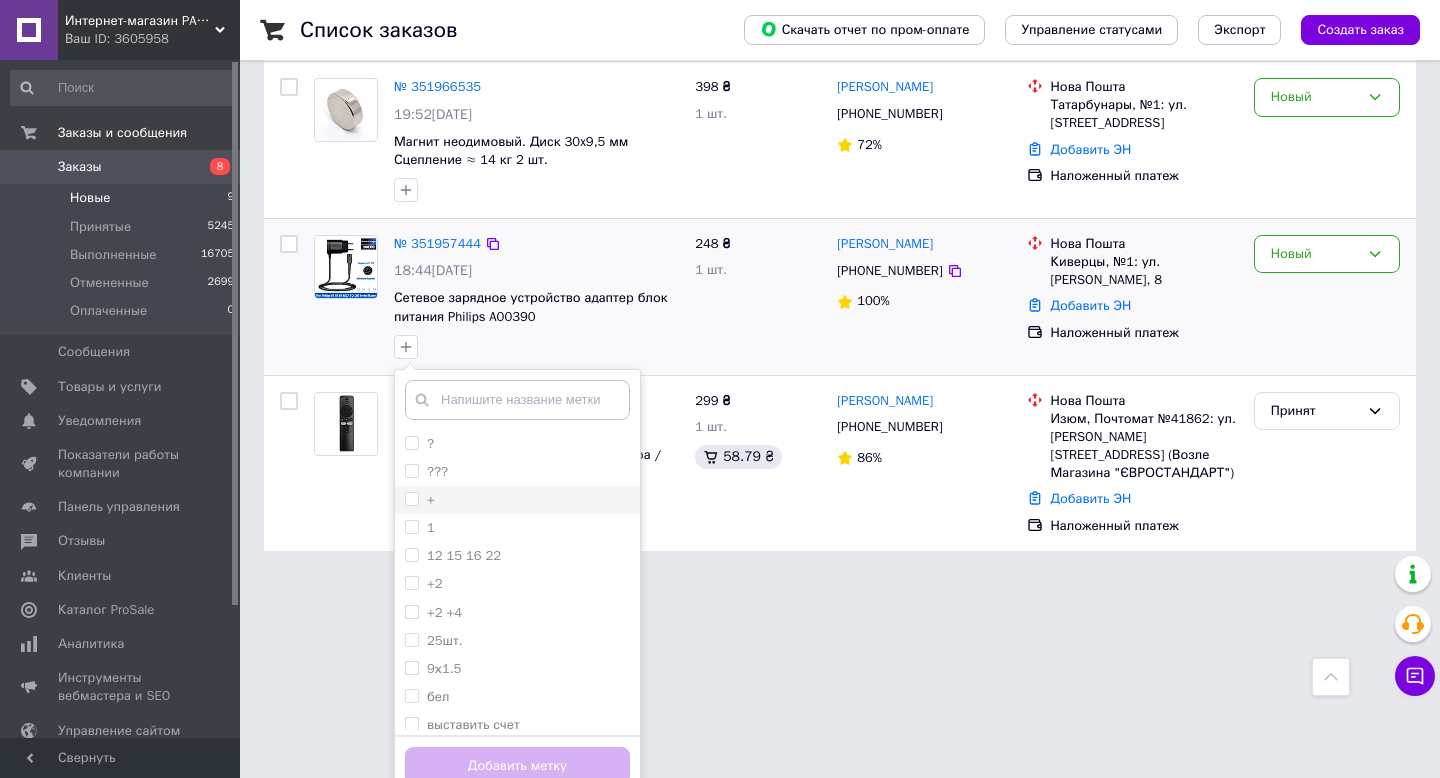 click on "+" at bounding box center [411, 498] 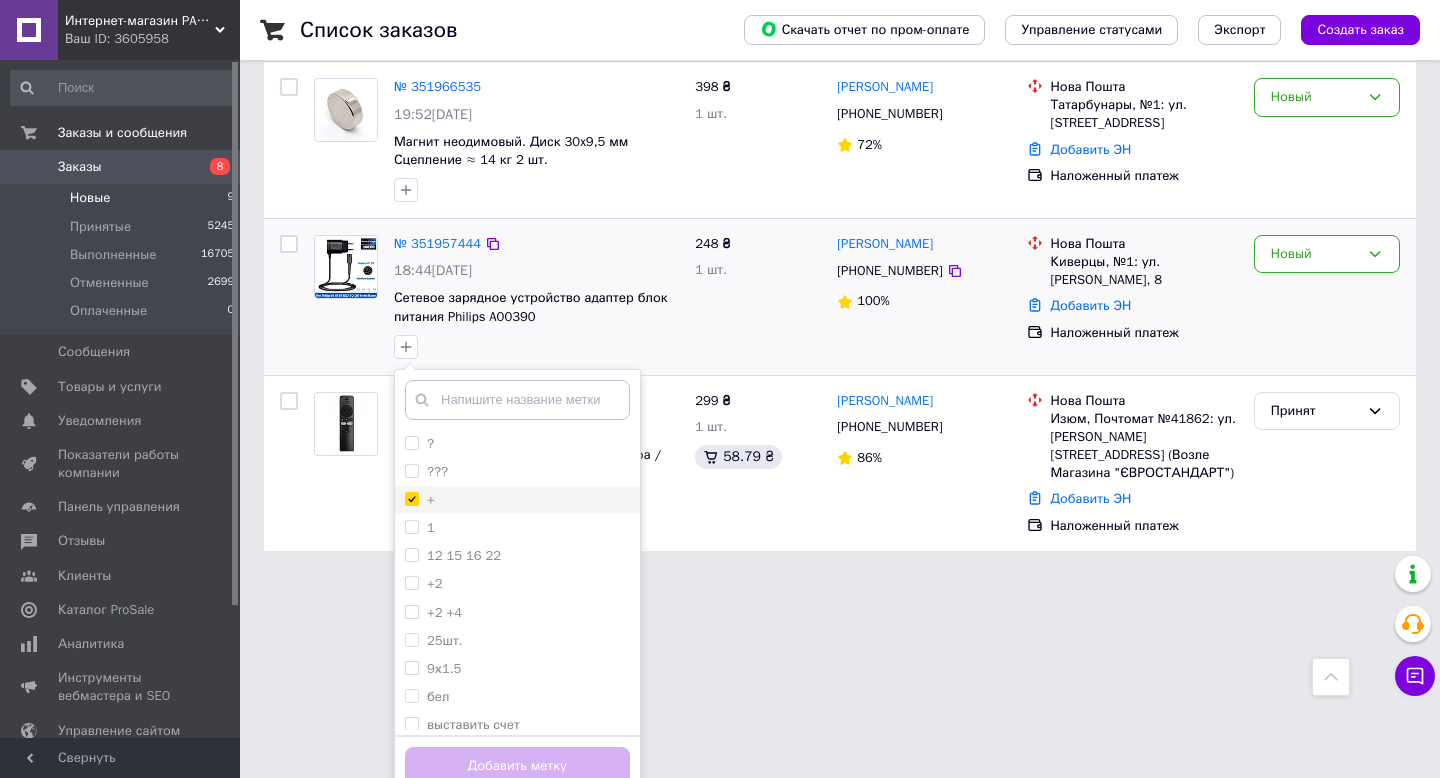 checkbox on "true" 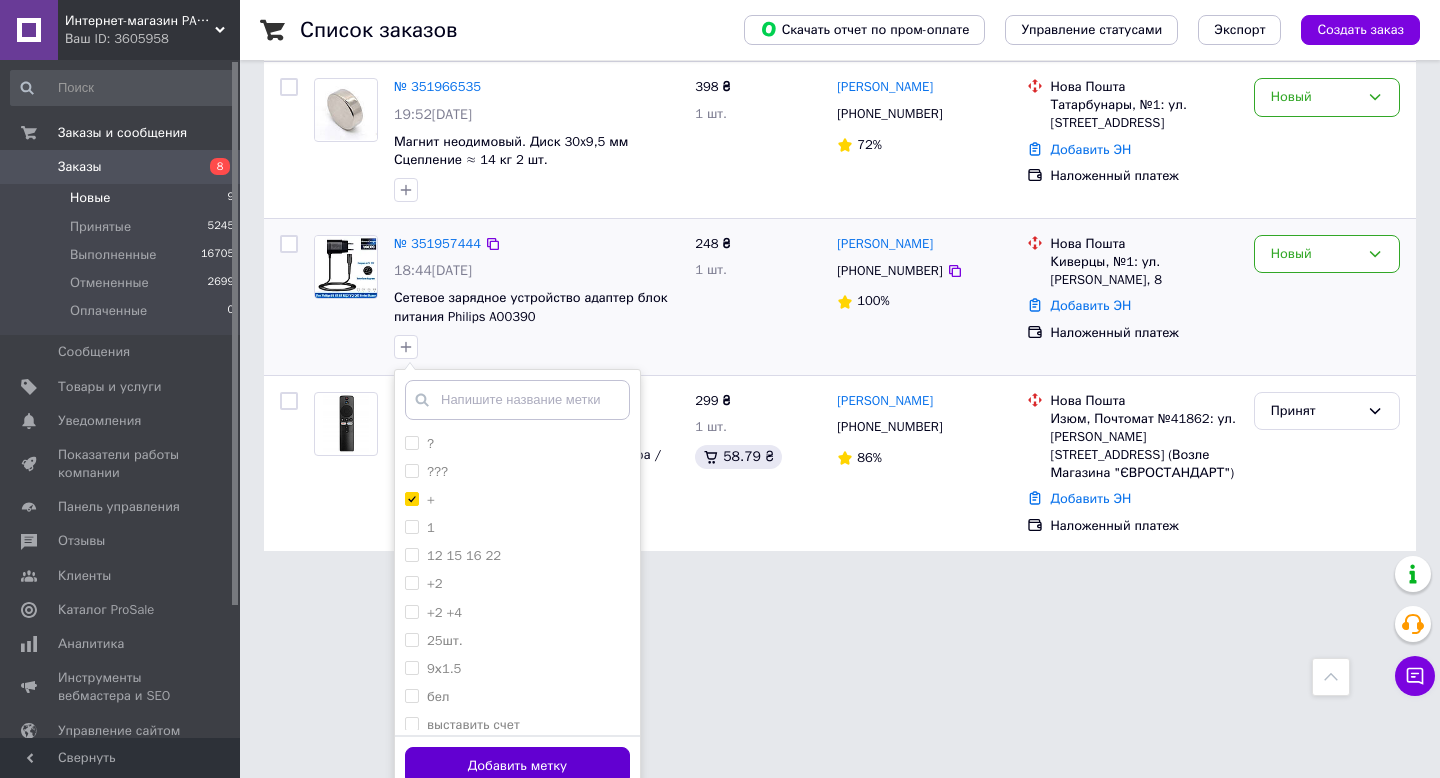click on "Добавить метку" at bounding box center [517, 766] 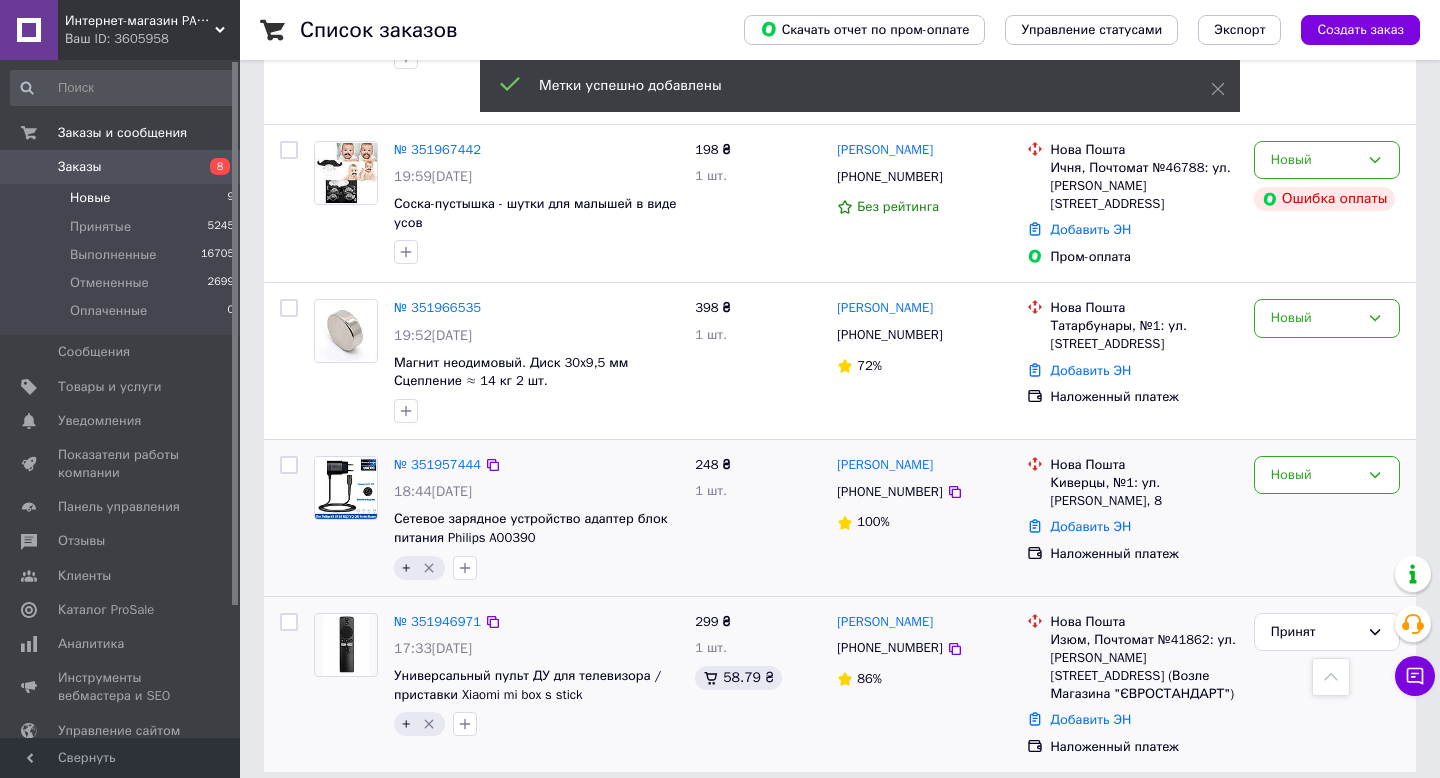 scroll, scrollTop: 489, scrollLeft: 0, axis: vertical 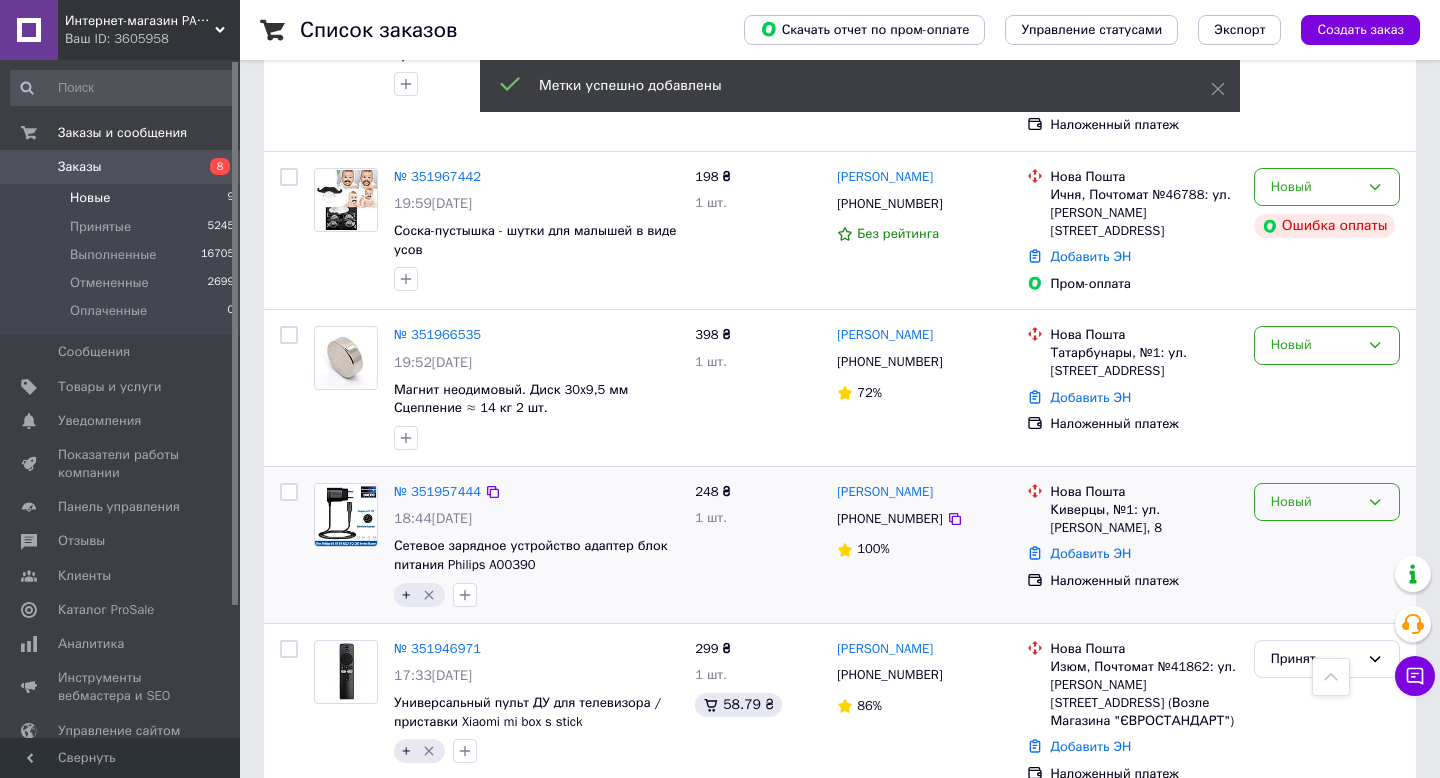 click on "Новый" at bounding box center [1315, 502] 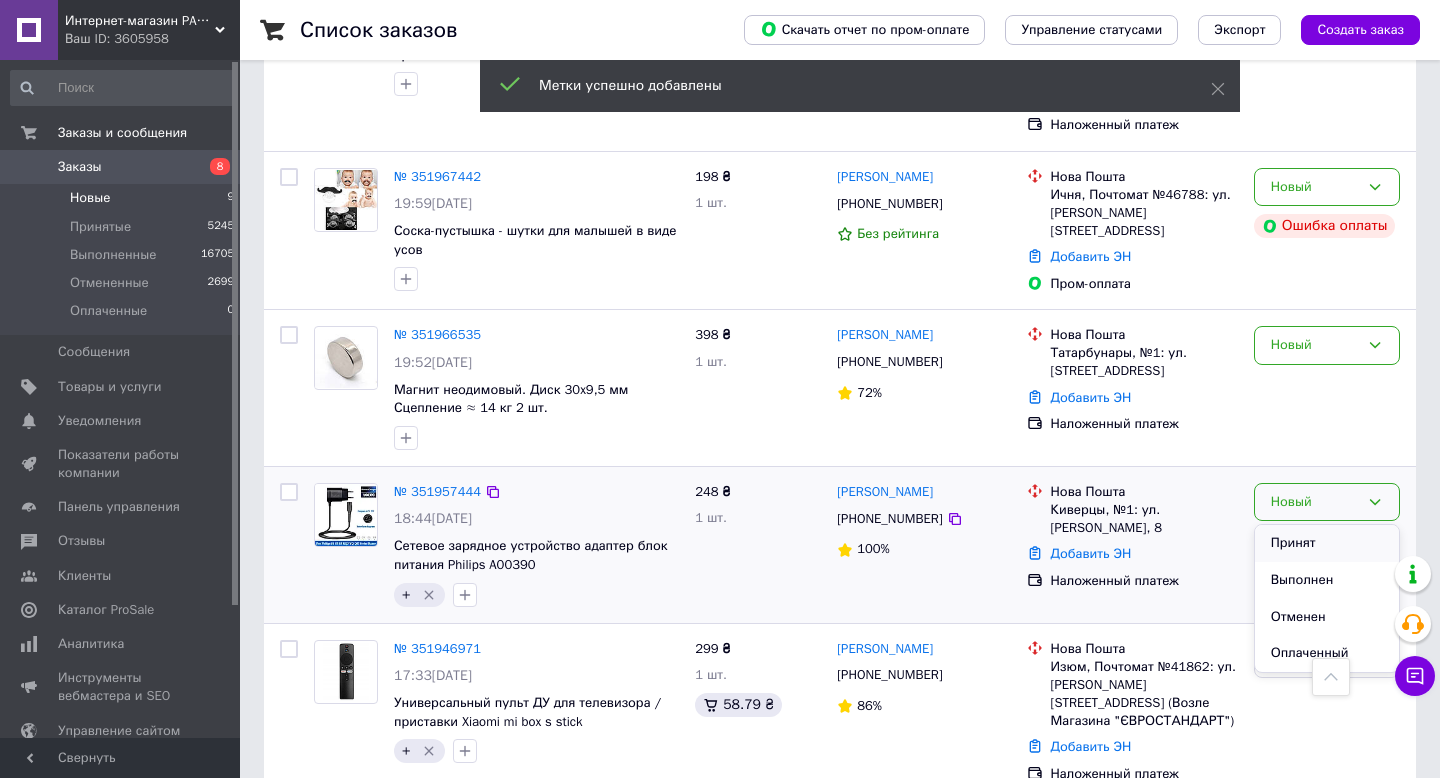 click on "Принят" at bounding box center [1327, 543] 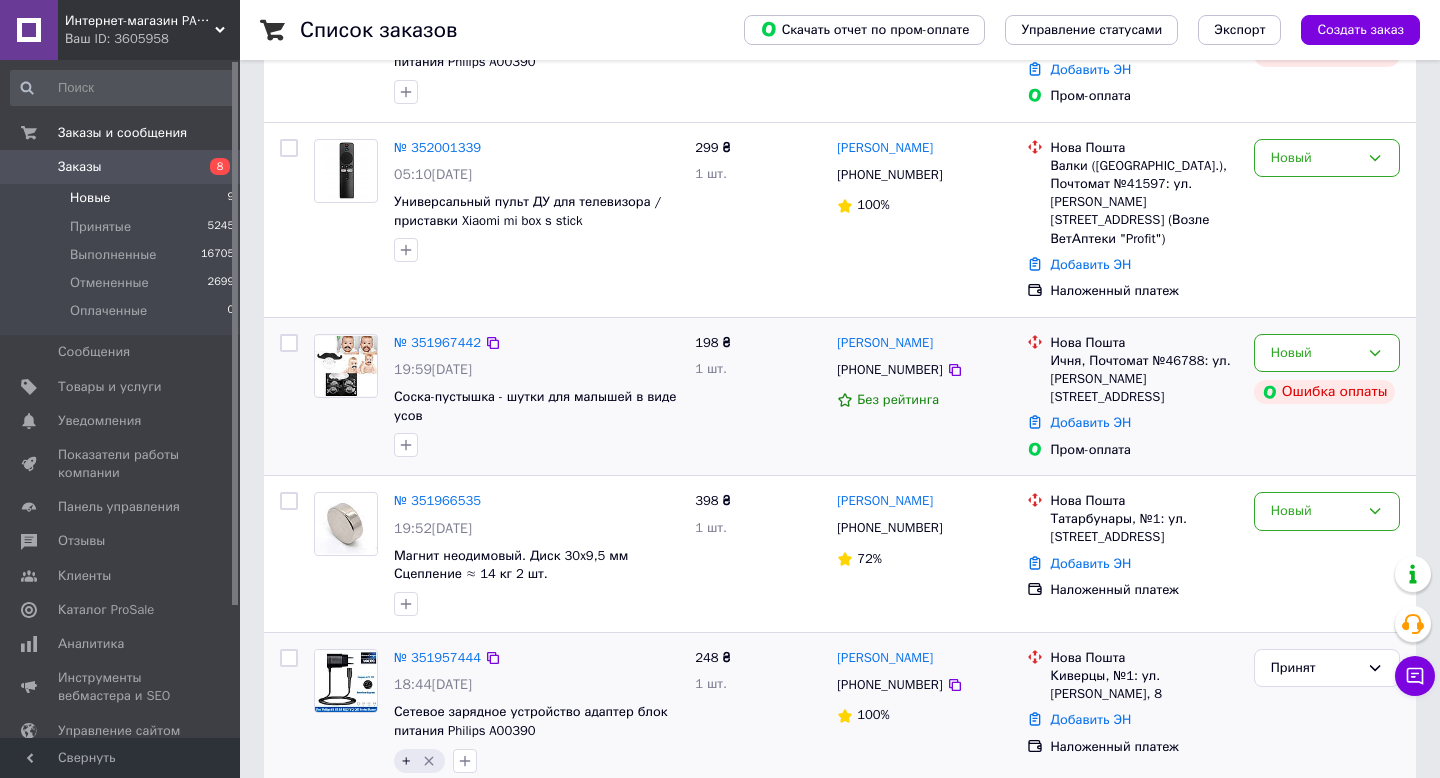 scroll, scrollTop: 327, scrollLeft: 0, axis: vertical 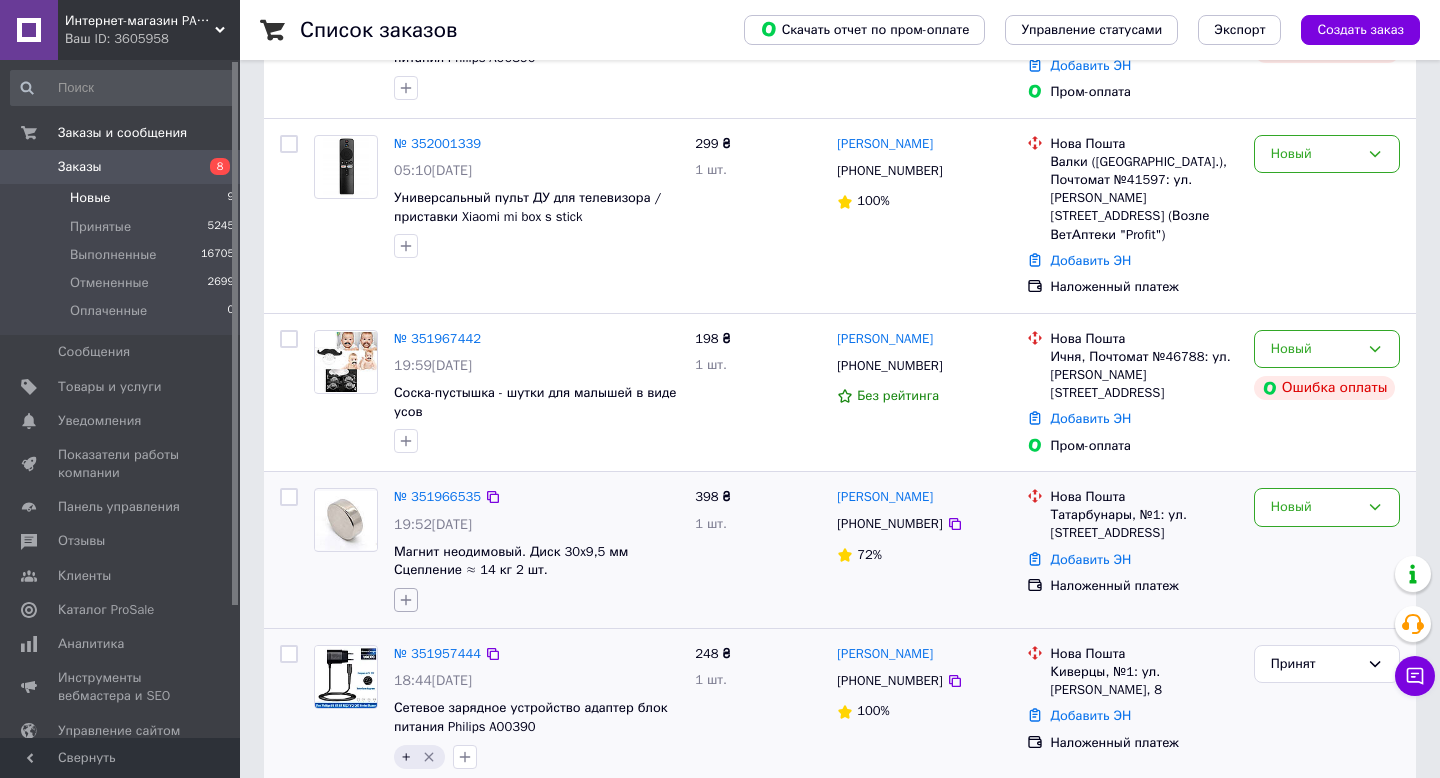 click 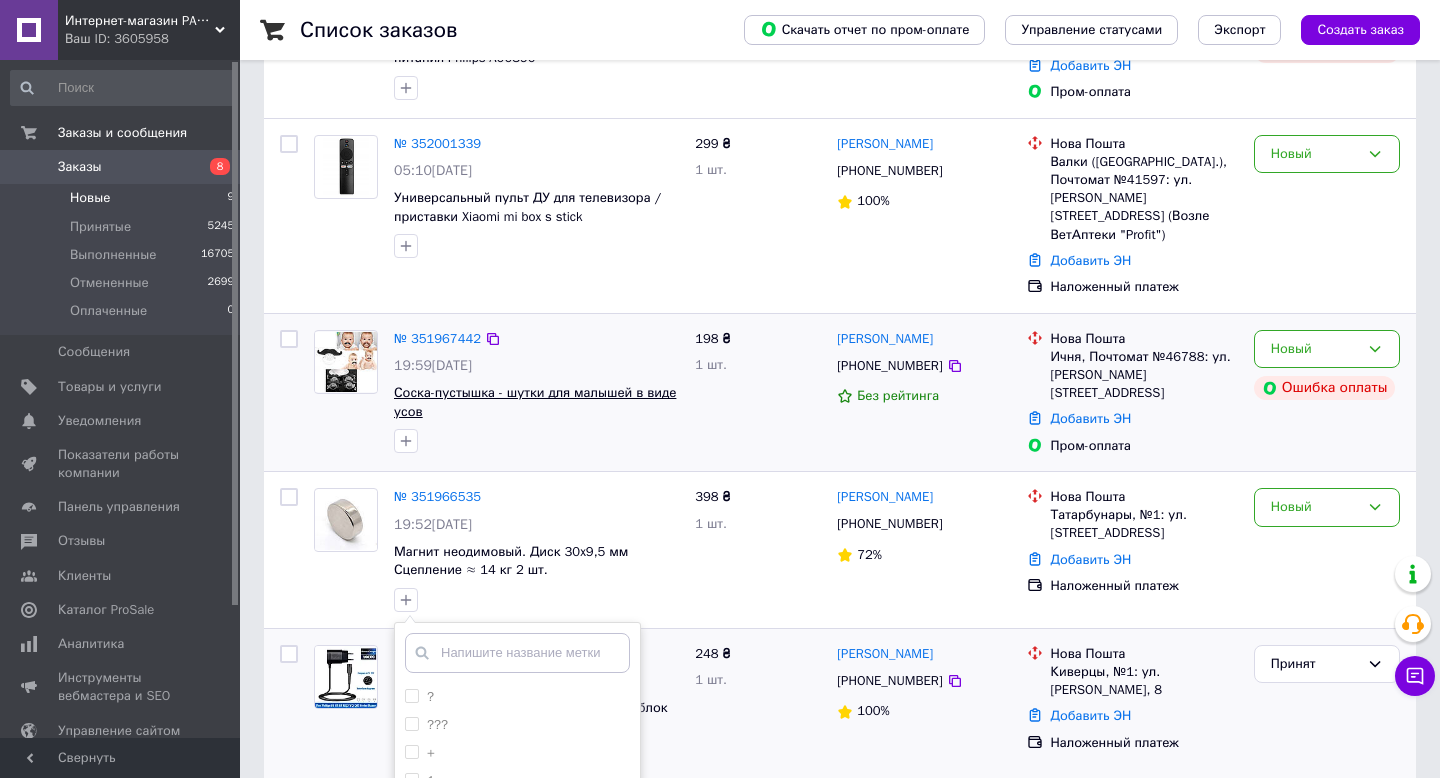 scroll, scrollTop: 538, scrollLeft: 0, axis: vertical 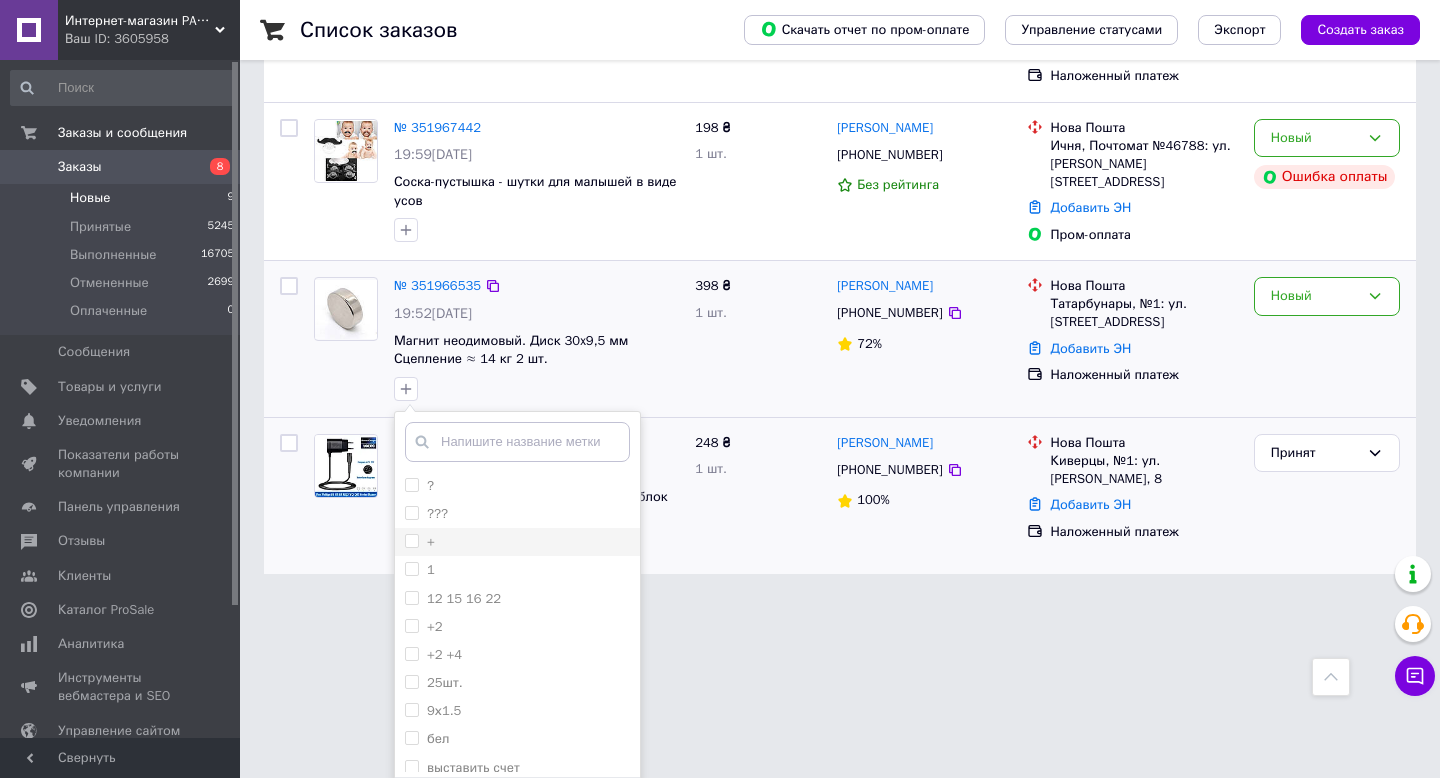 click on "+" at bounding box center (411, 540) 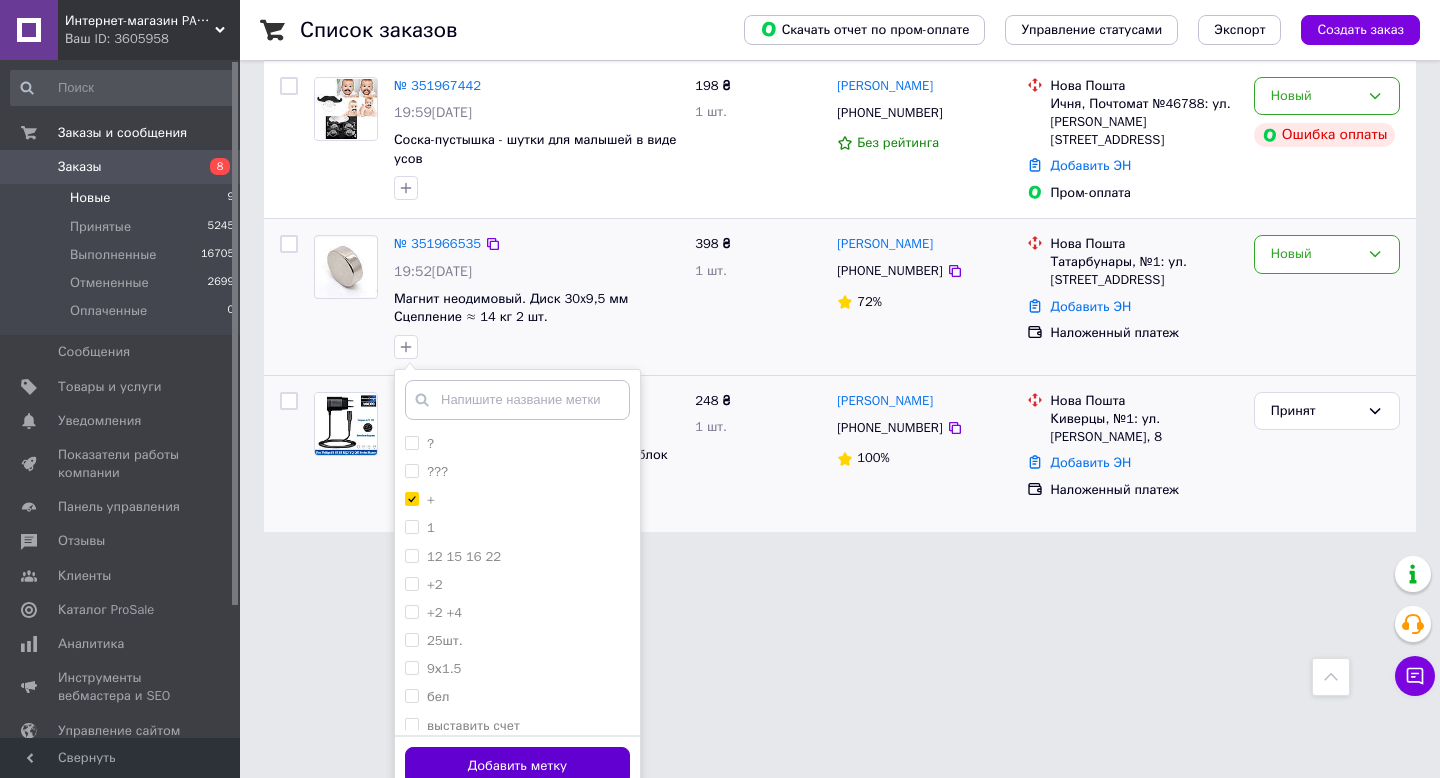 click on "Добавить метку" at bounding box center [517, 766] 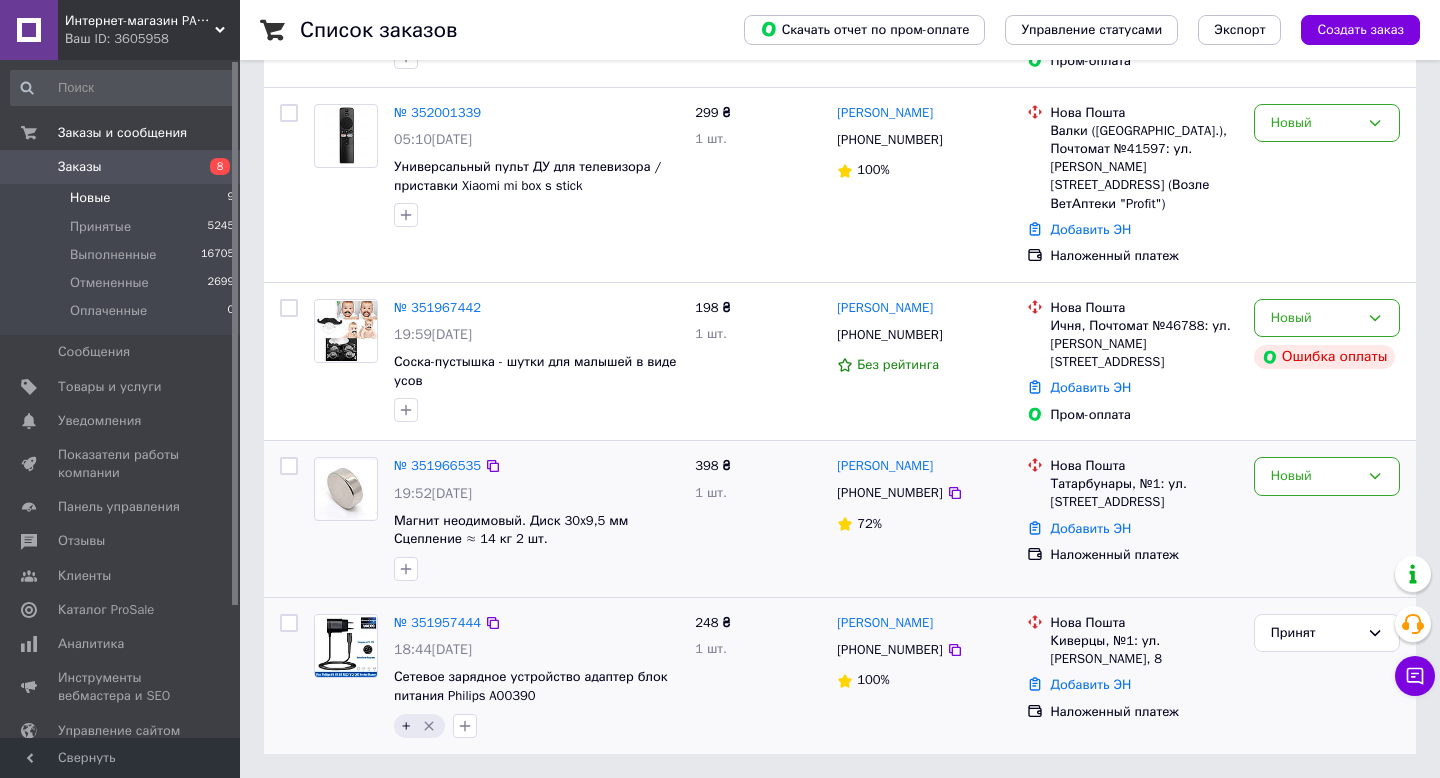 scroll, scrollTop: 339, scrollLeft: 0, axis: vertical 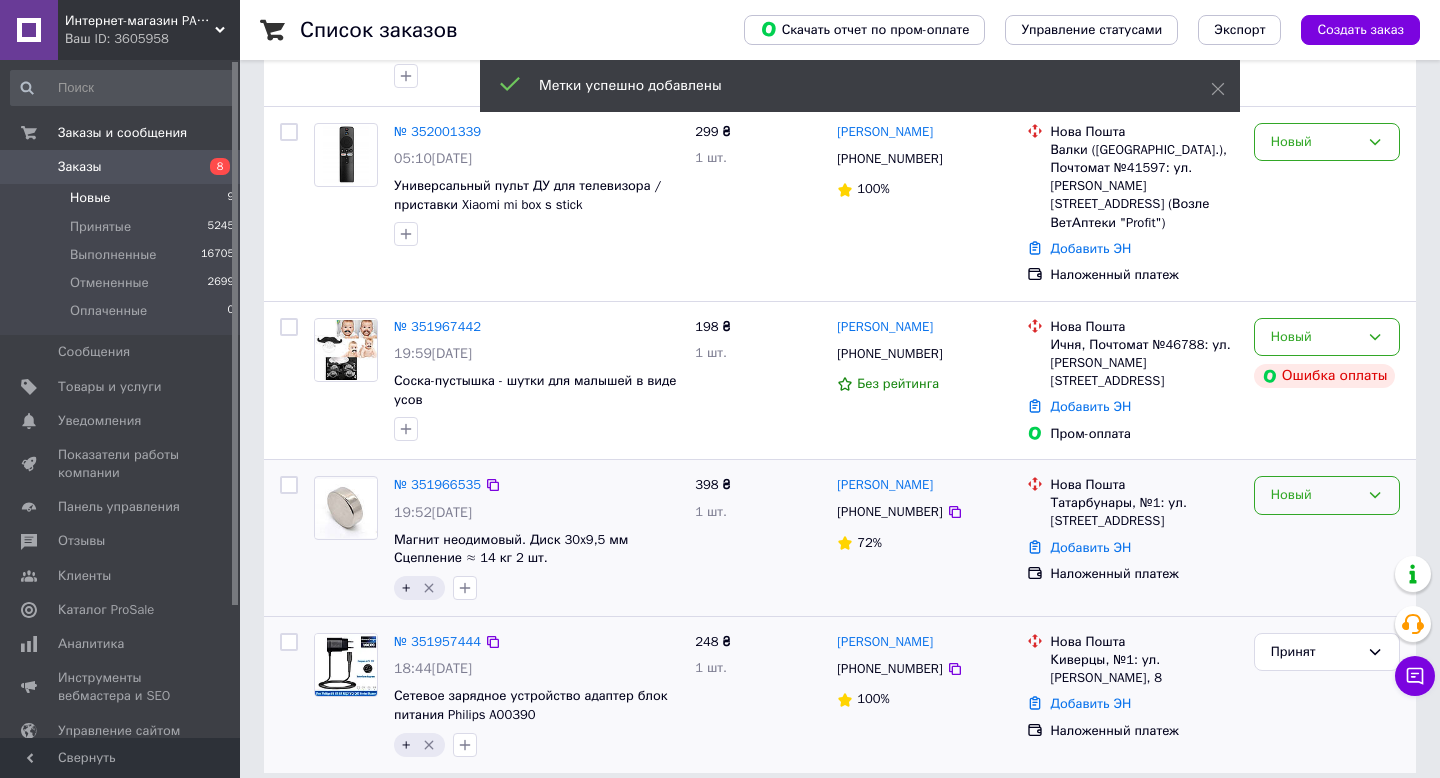 click on "Новый" at bounding box center [1315, 495] 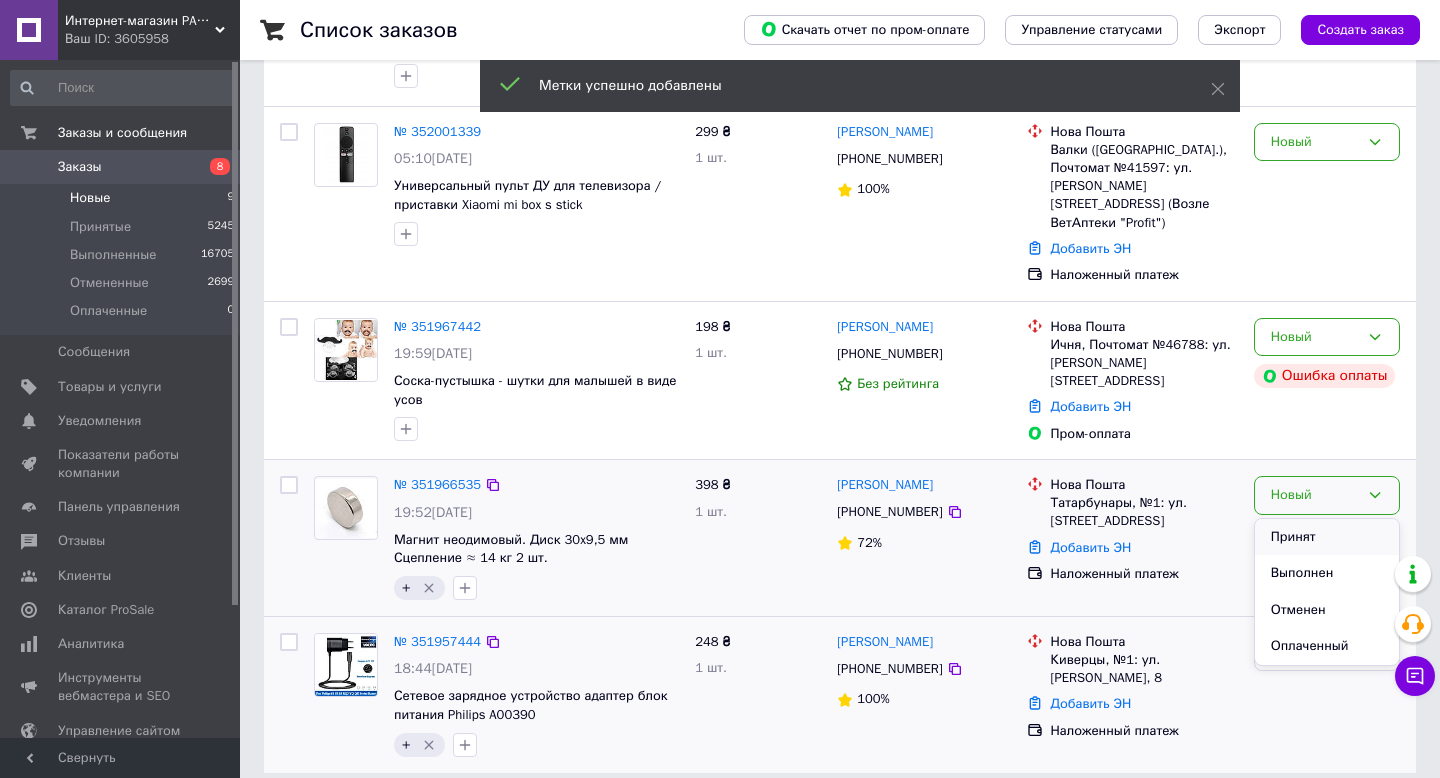 click on "Принят" at bounding box center (1327, 537) 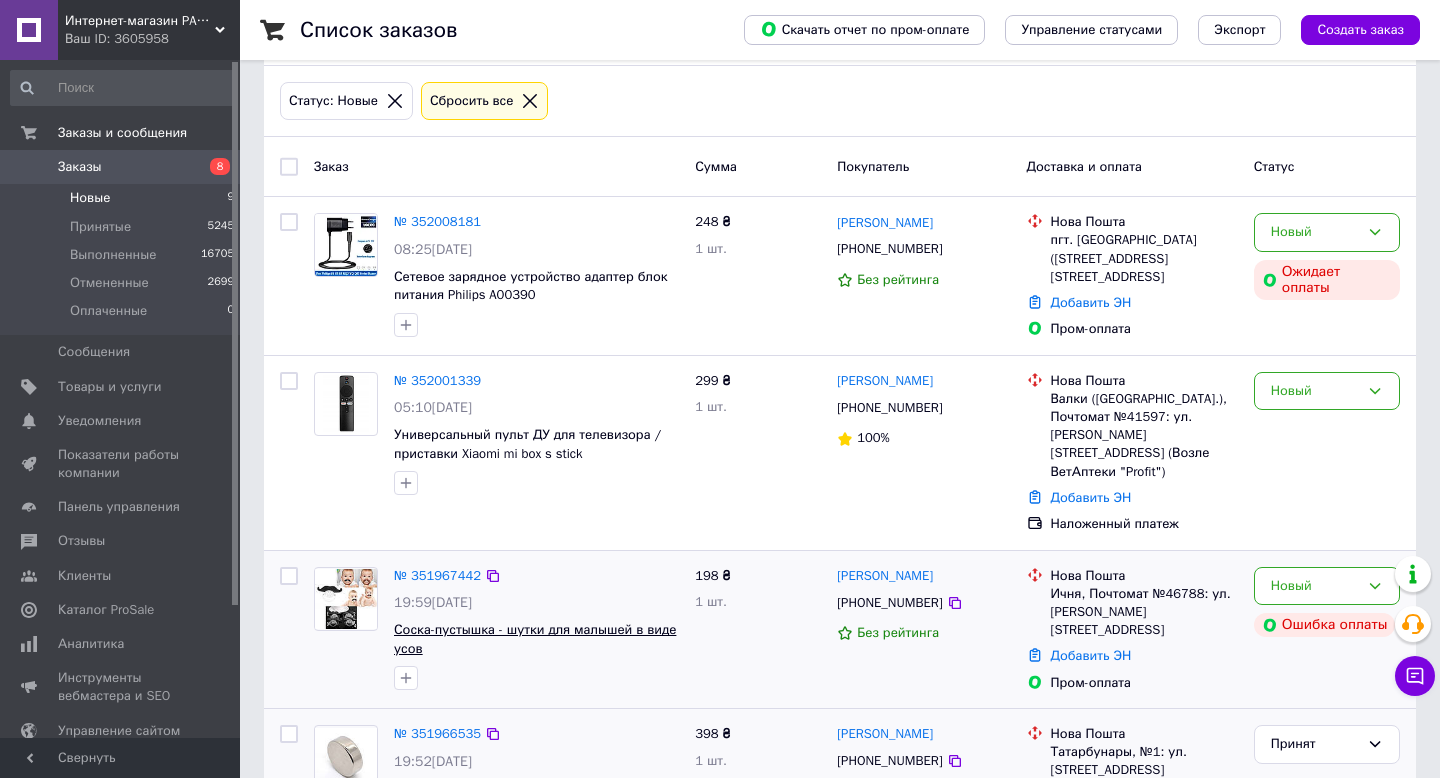 scroll, scrollTop: 89, scrollLeft: 0, axis: vertical 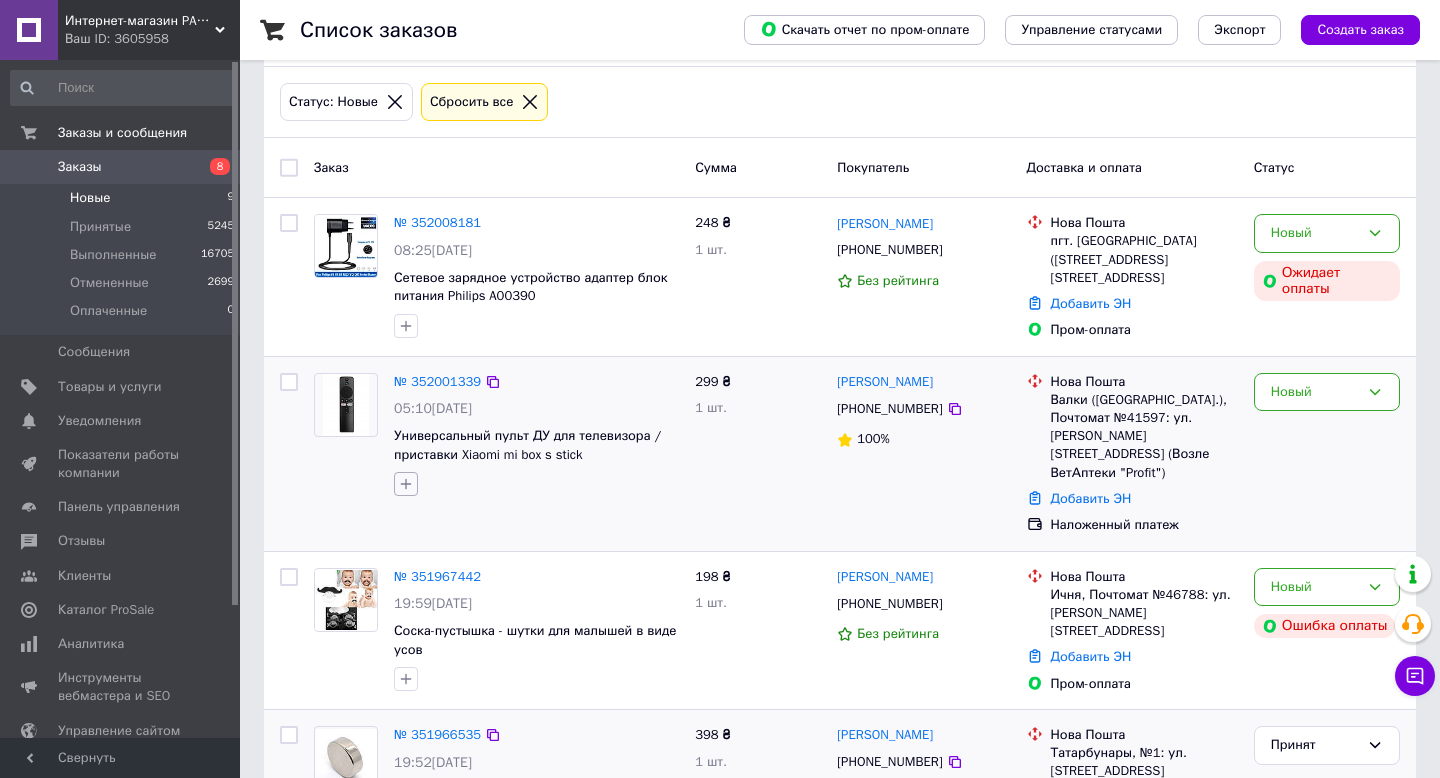 click 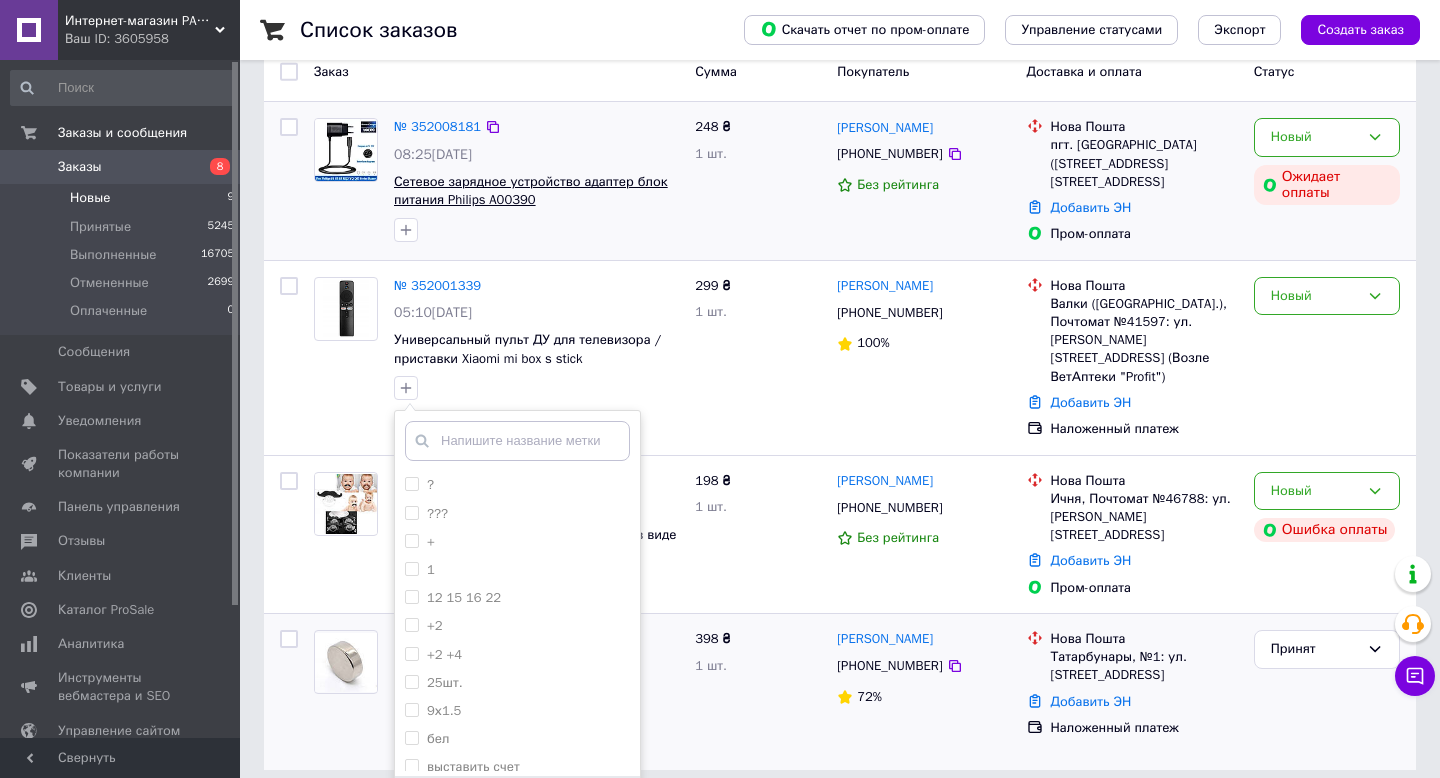 scroll, scrollTop: 245, scrollLeft: 0, axis: vertical 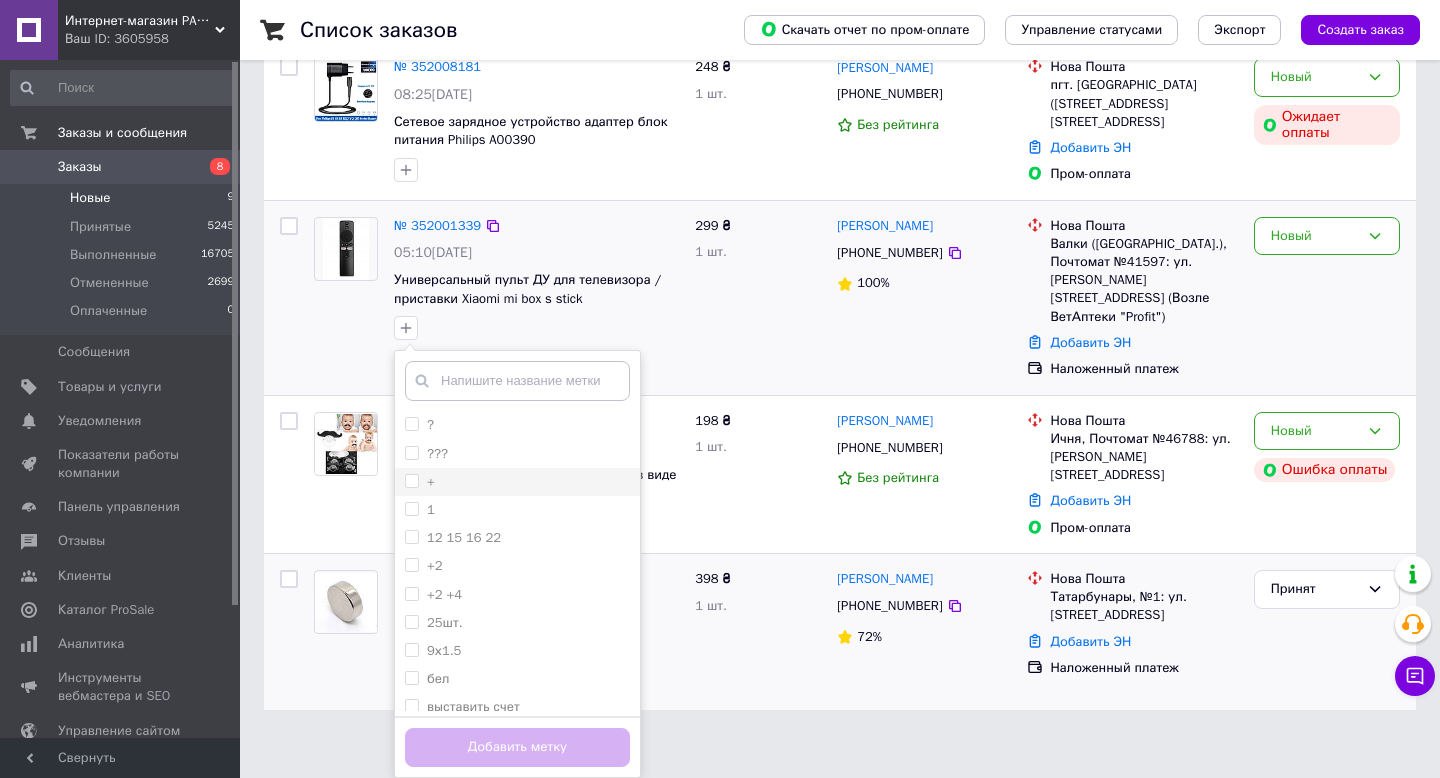 click on "+" at bounding box center (411, 480) 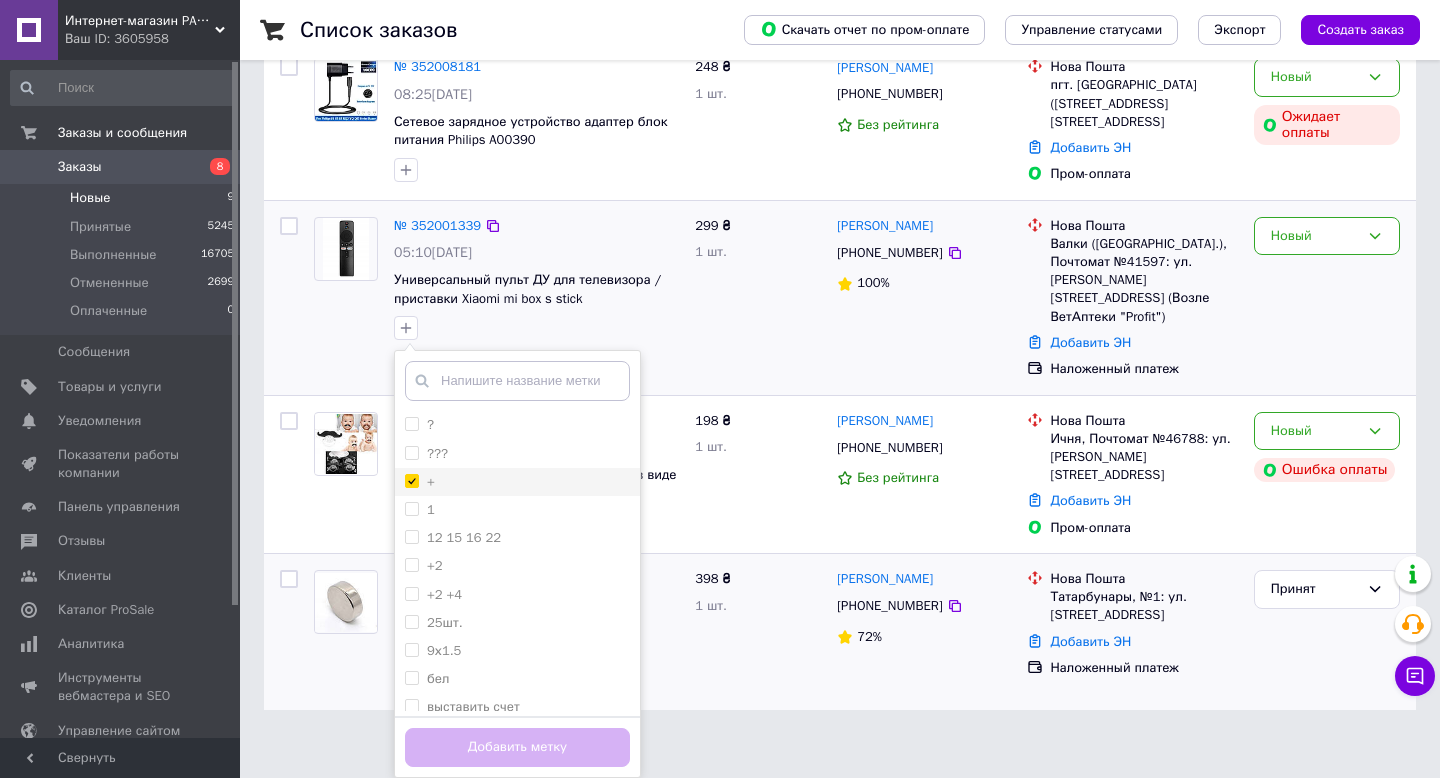 checkbox on "true" 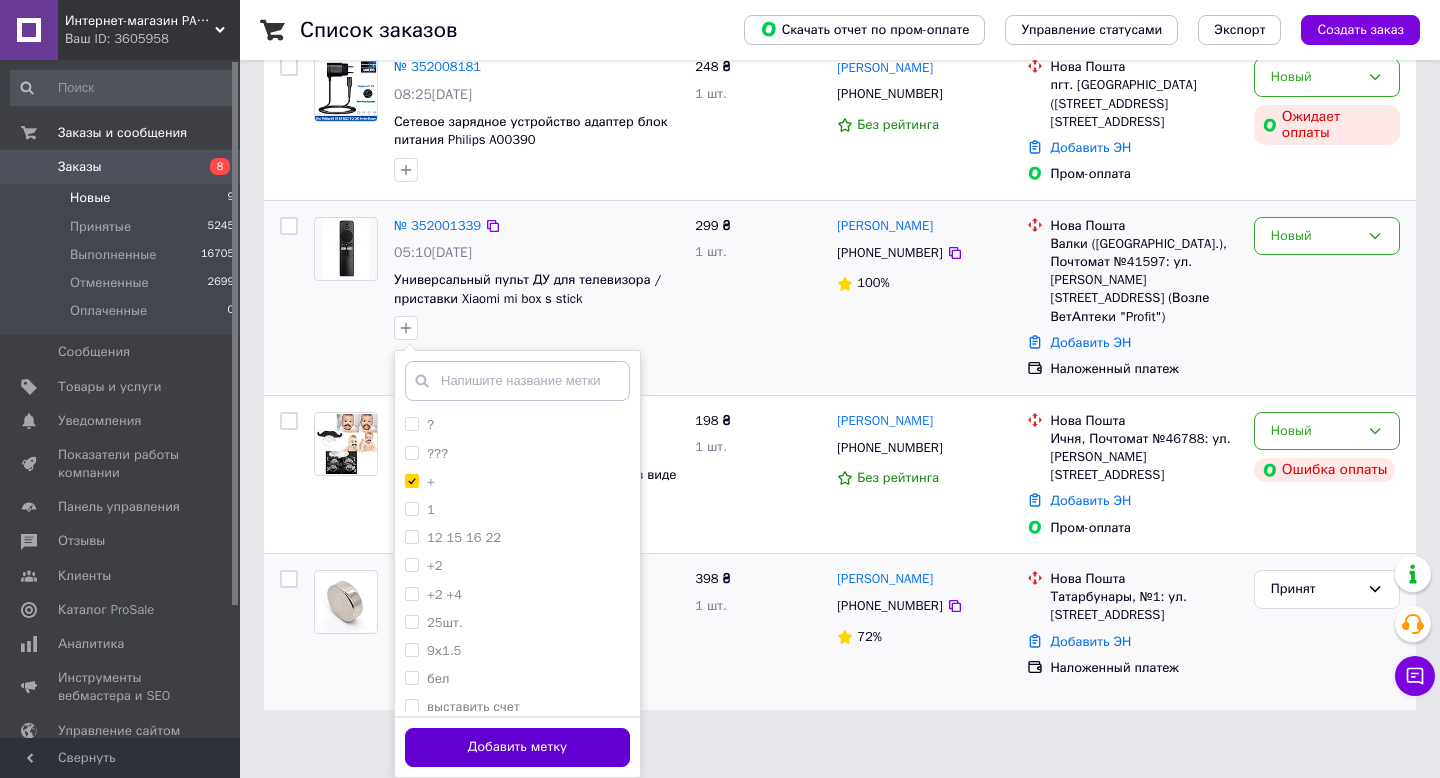 click on "Добавить метку" at bounding box center [517, 747] 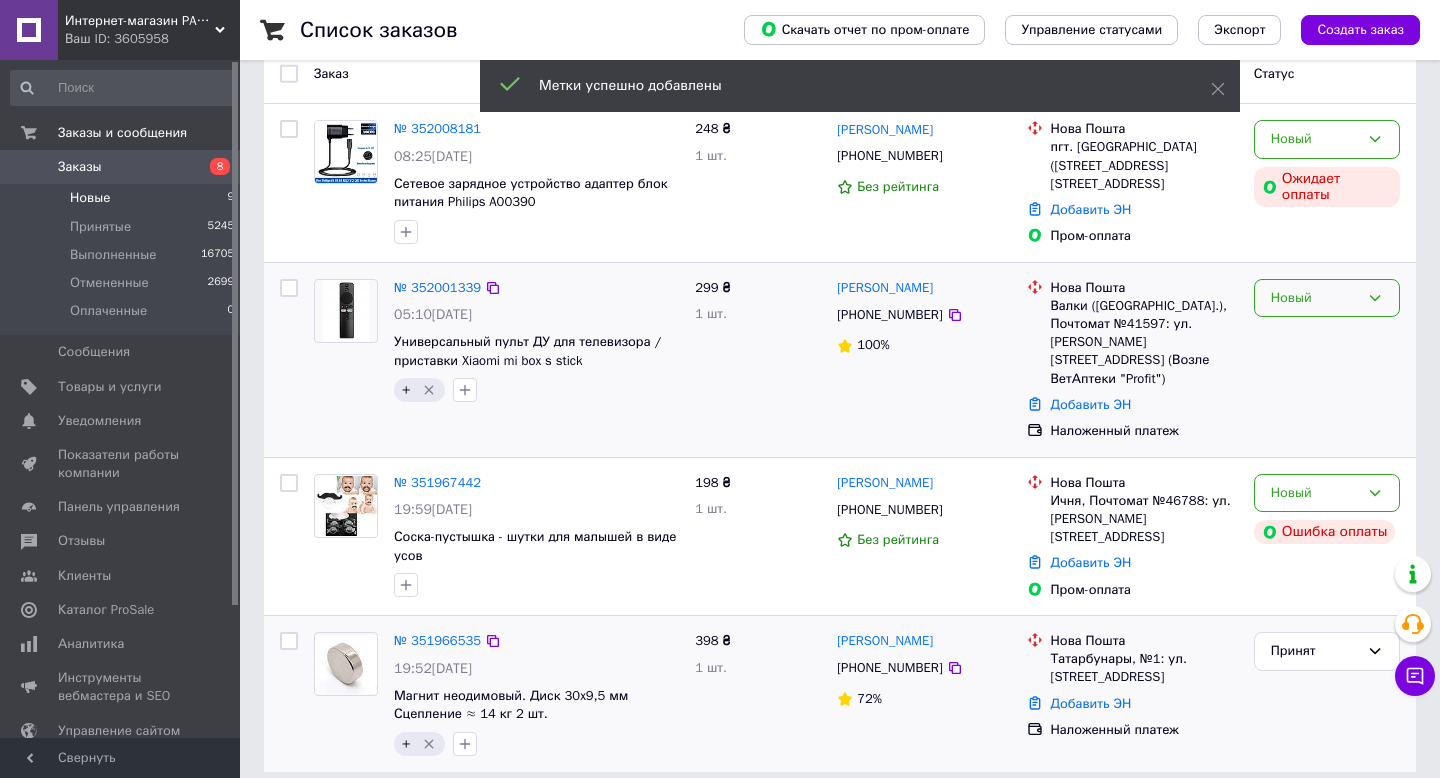 click on "Новый" at bounding box center [1315, 298] 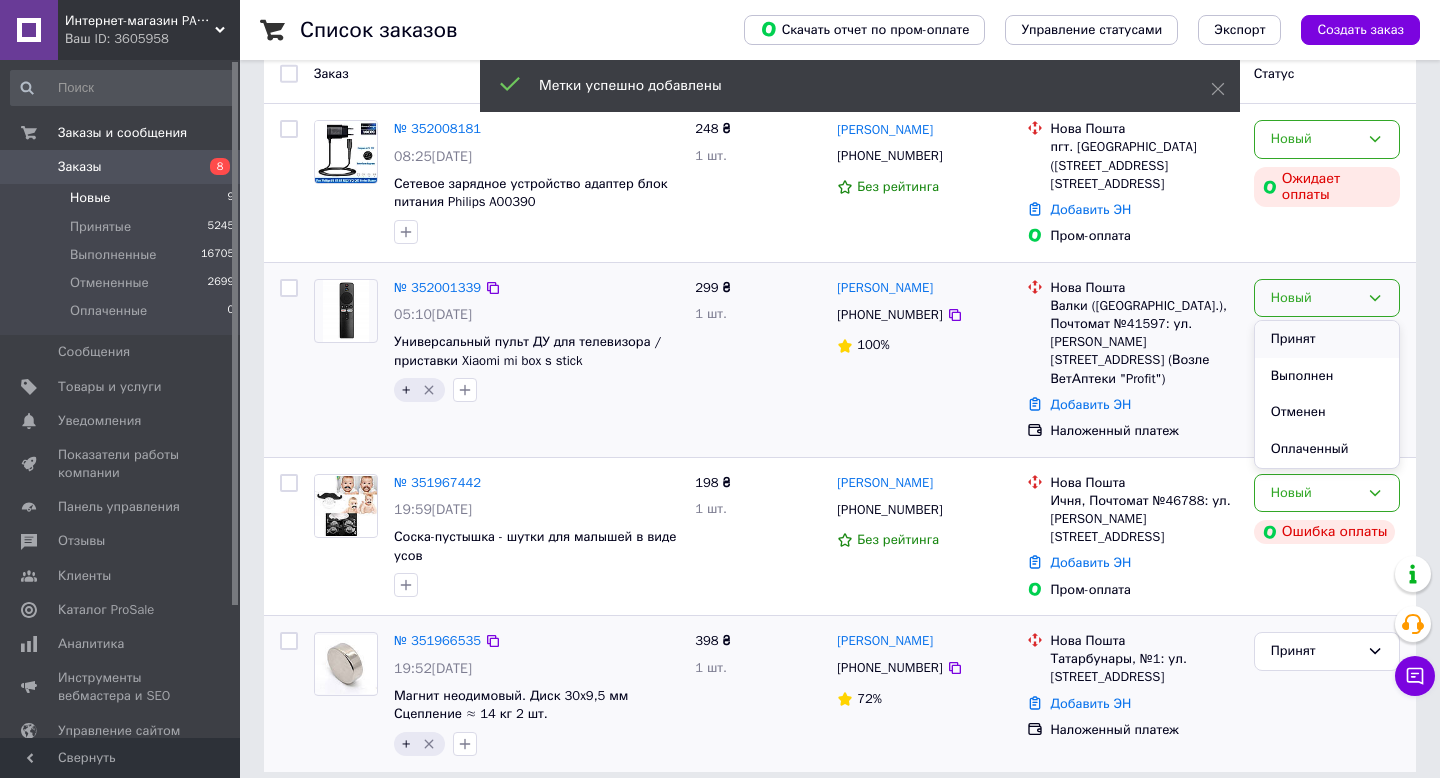 click on "Принят" at bounding box center (1327, 339) 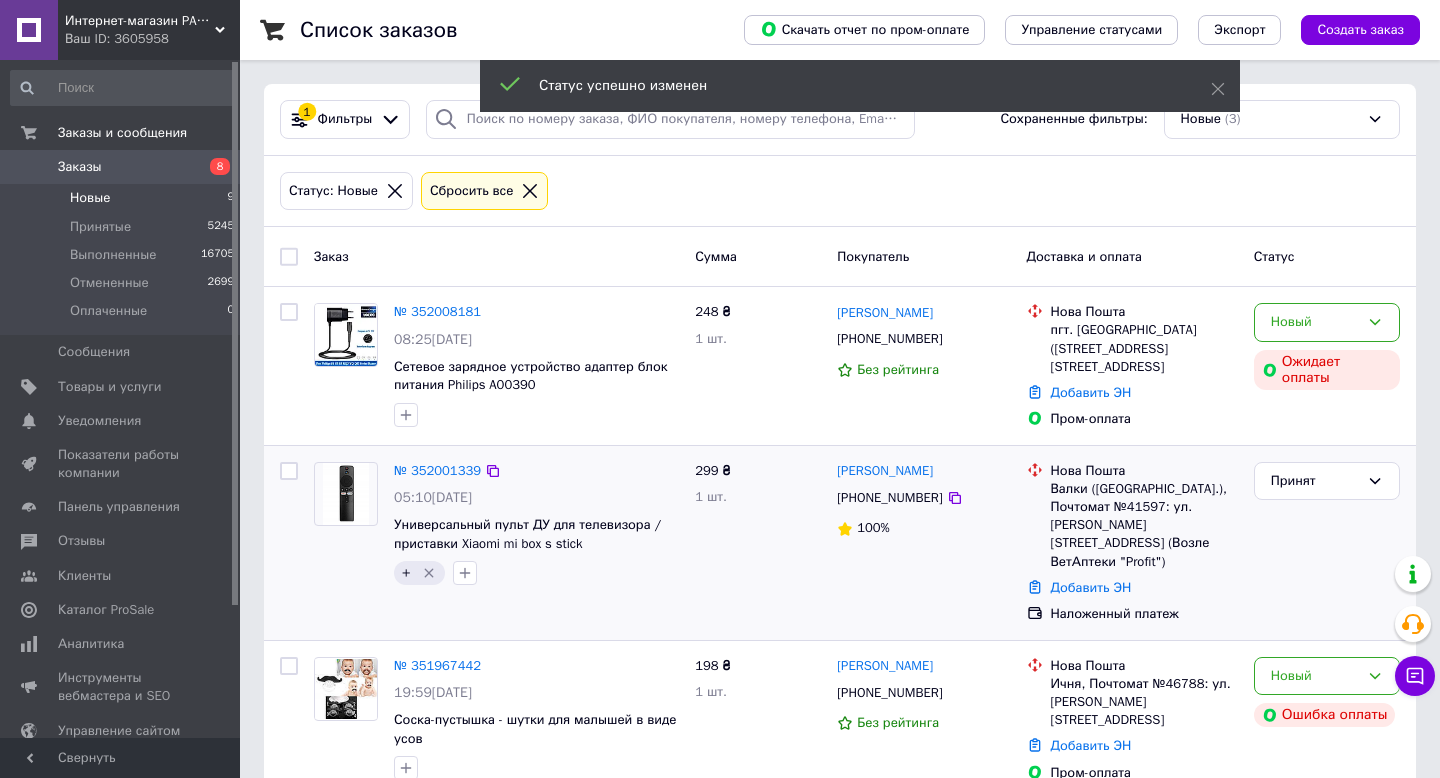 scroll, scrollTop: 26, scrollLeft: 0, axis: vertical 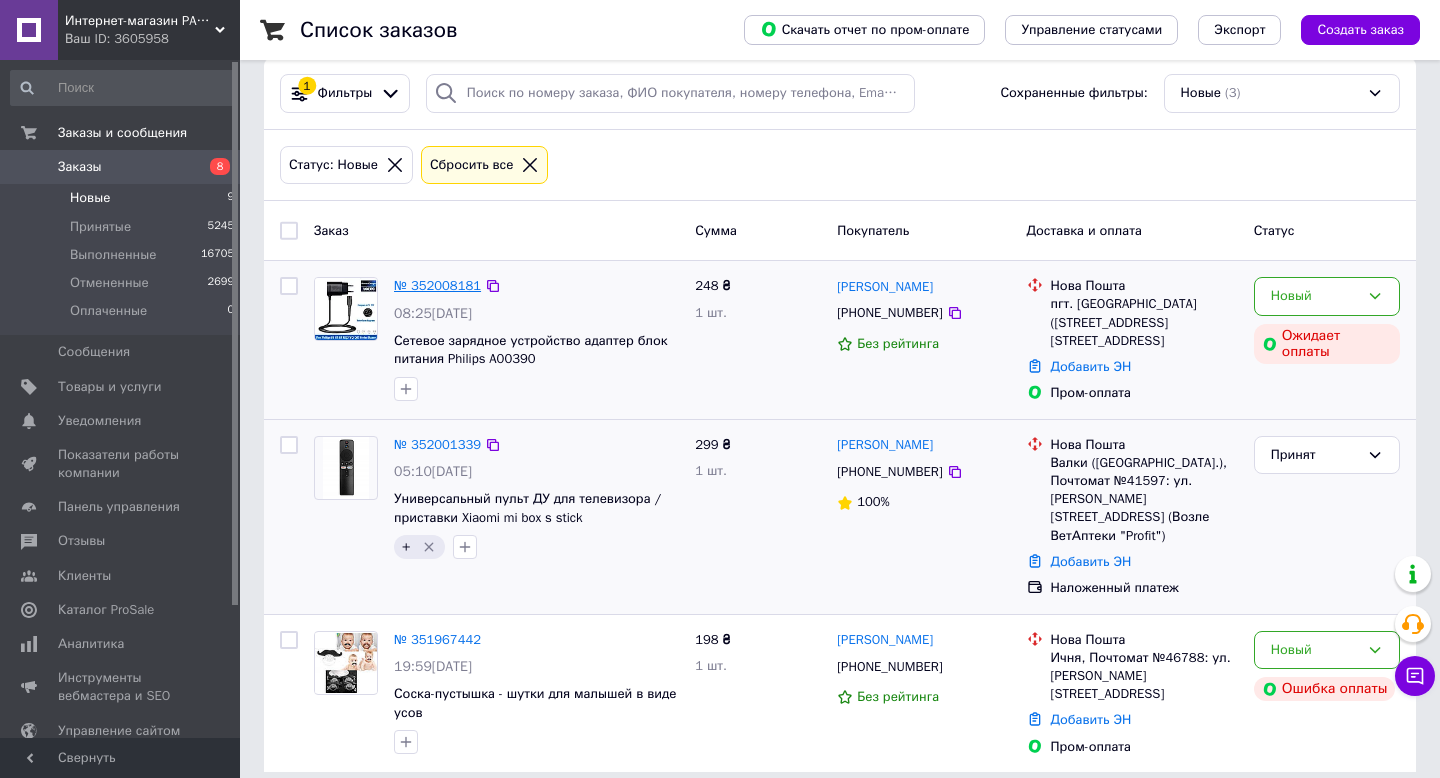 click on "№ 352008181" at bounding box center [437, 285] 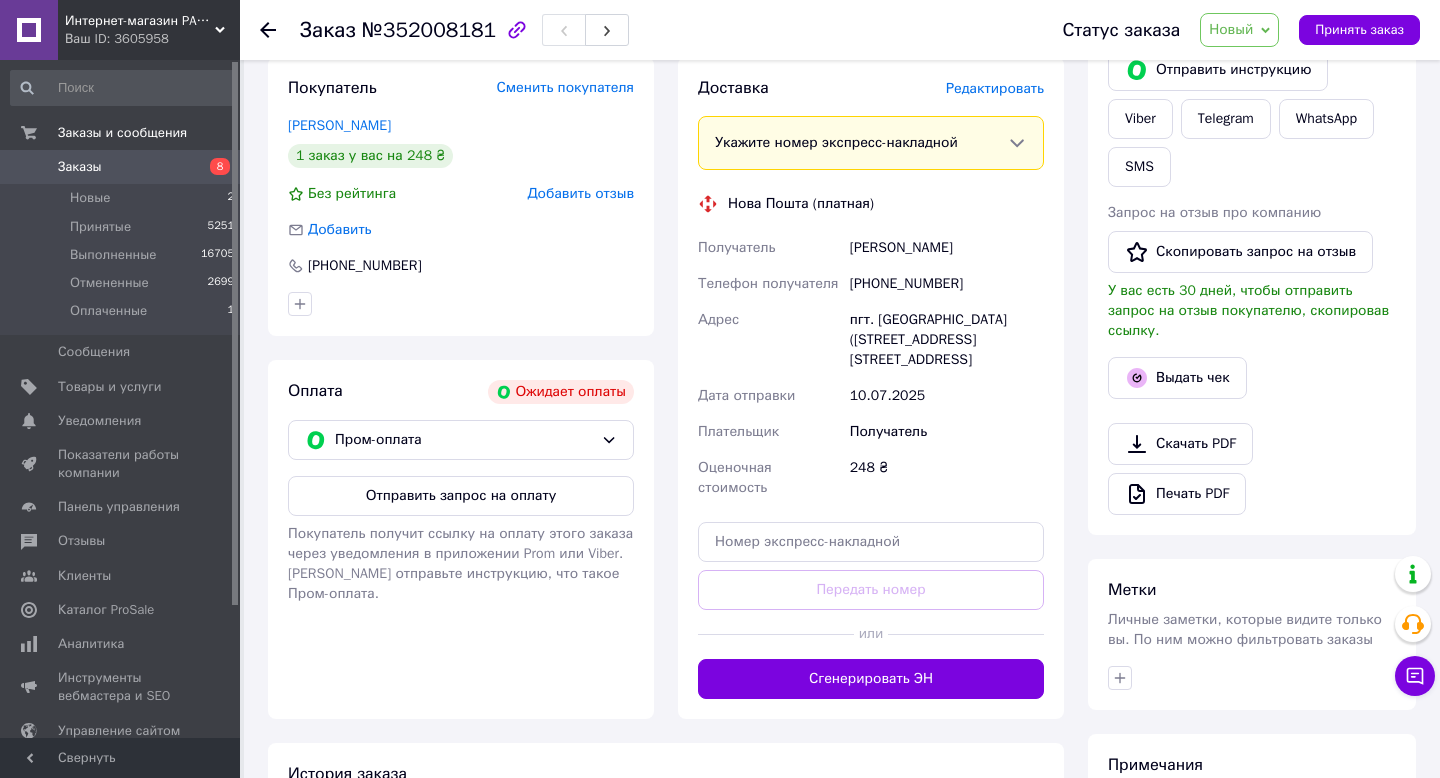 scroll, scrollTop: 393, scrollLeft: 0, axis: vertical 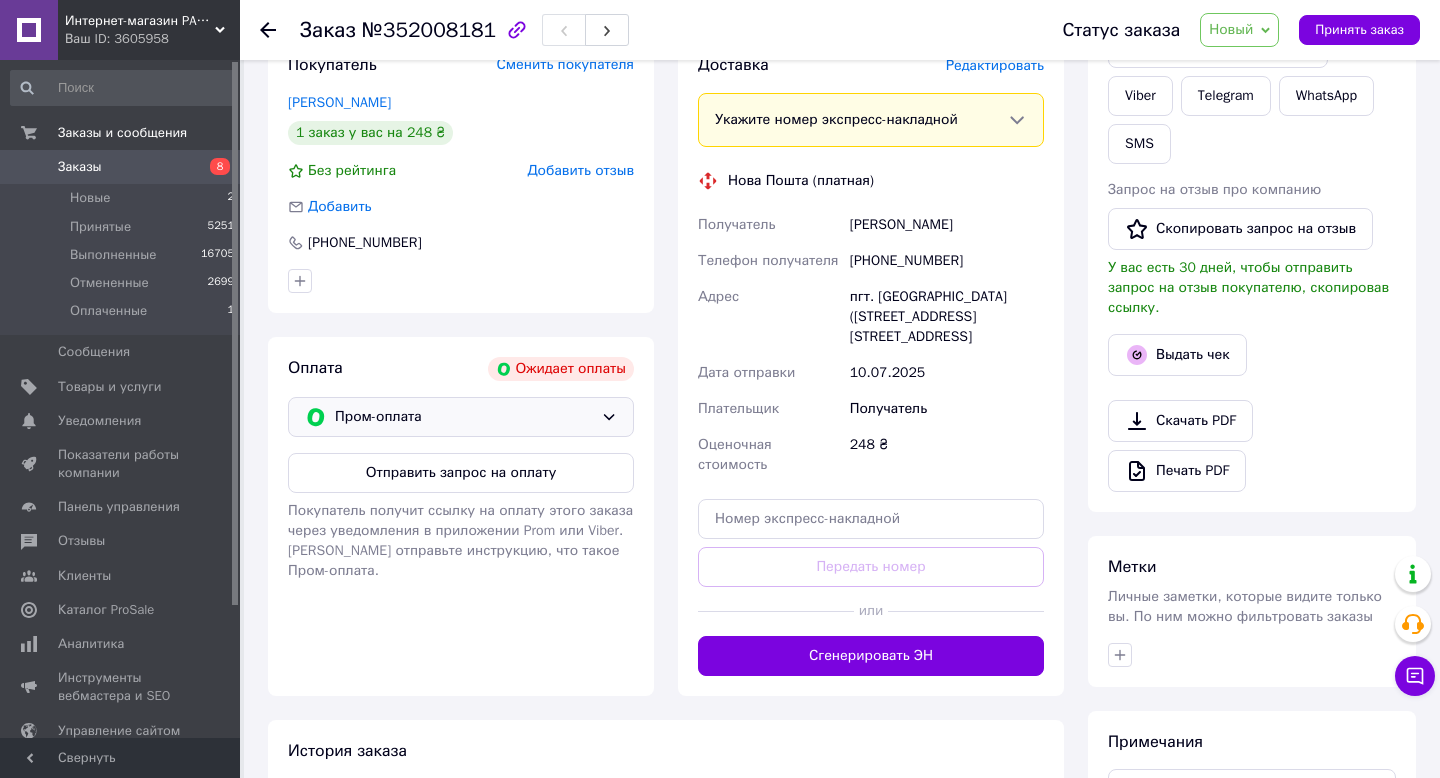 click on "Пром-оплата" at bounding box center [464, 417] 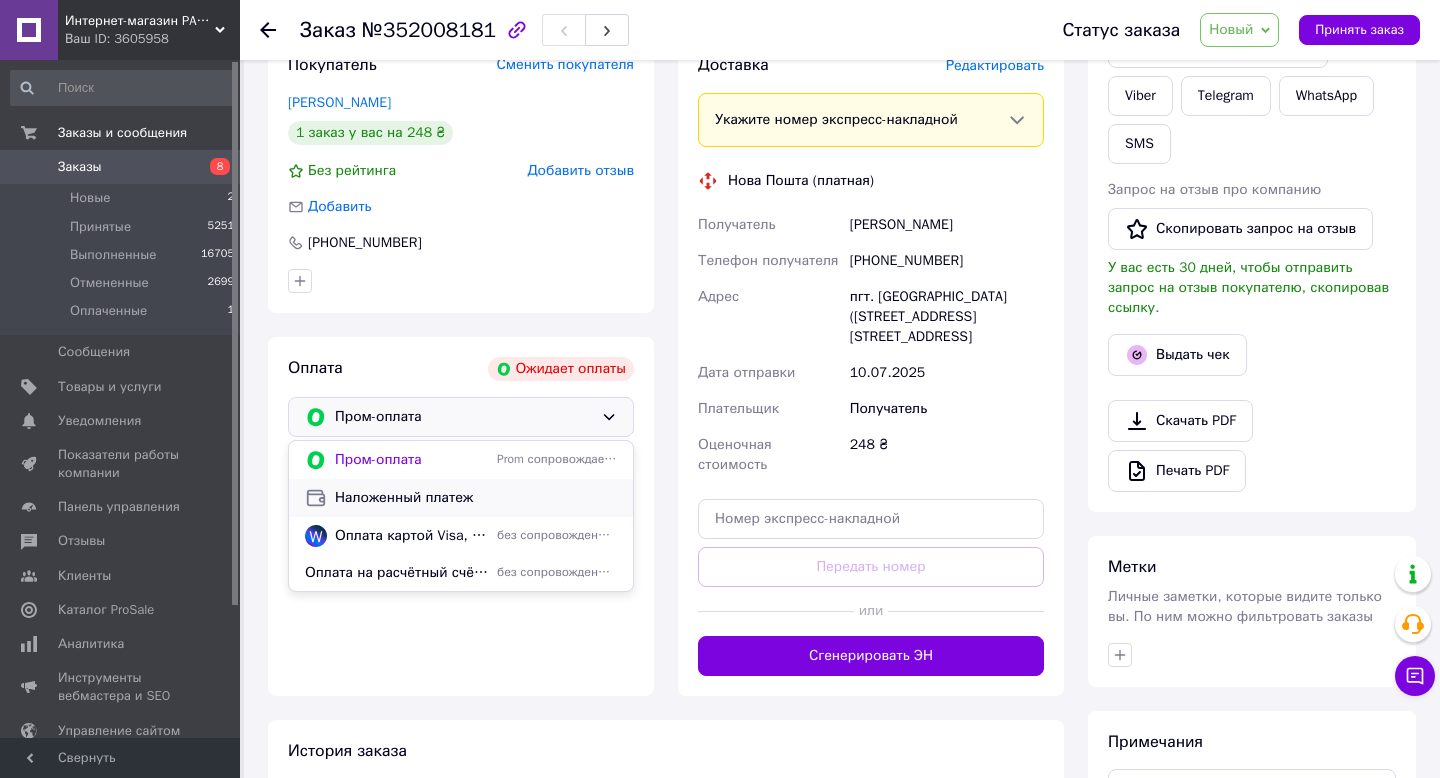 click on "Наложенный платеж" at bounding box center [476, 498] 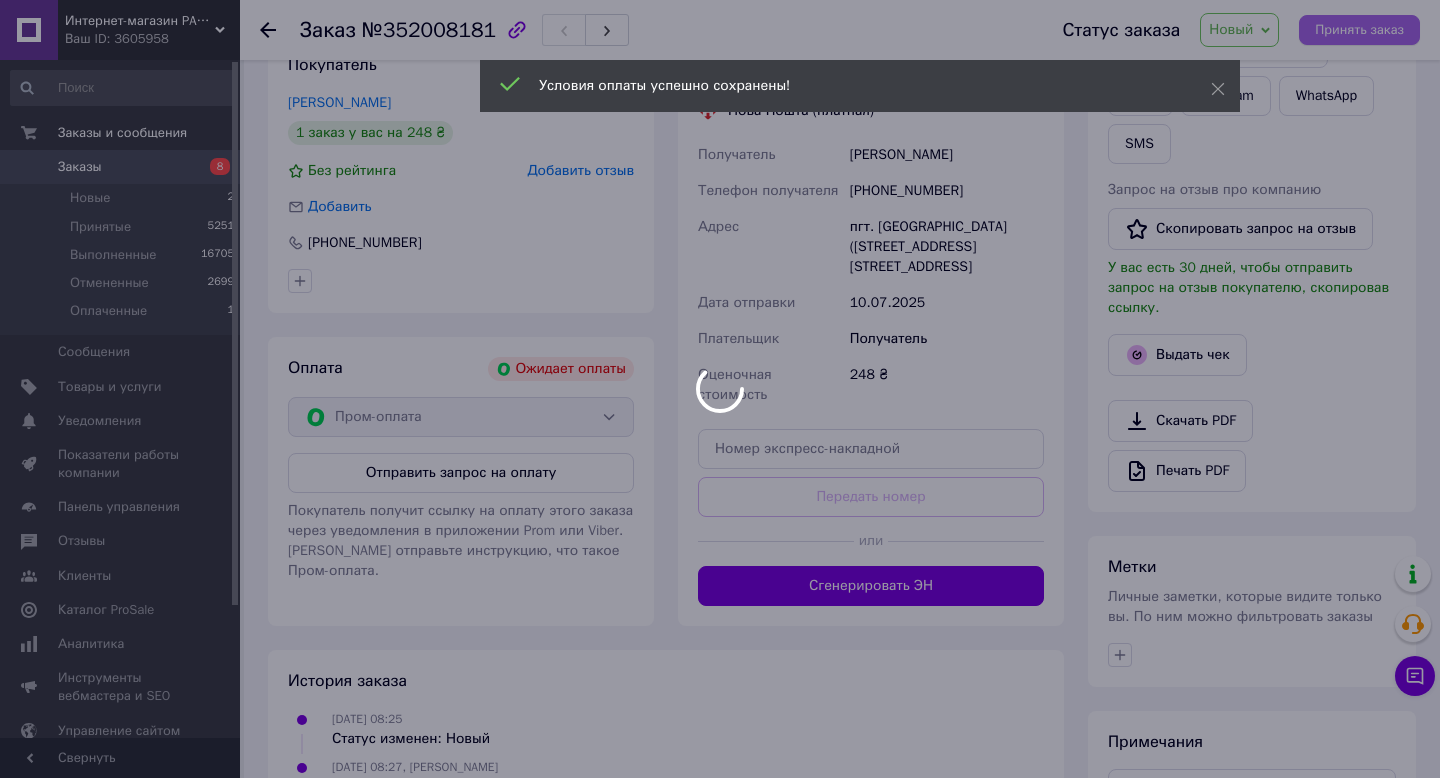 click at bounding box center (720, 389) 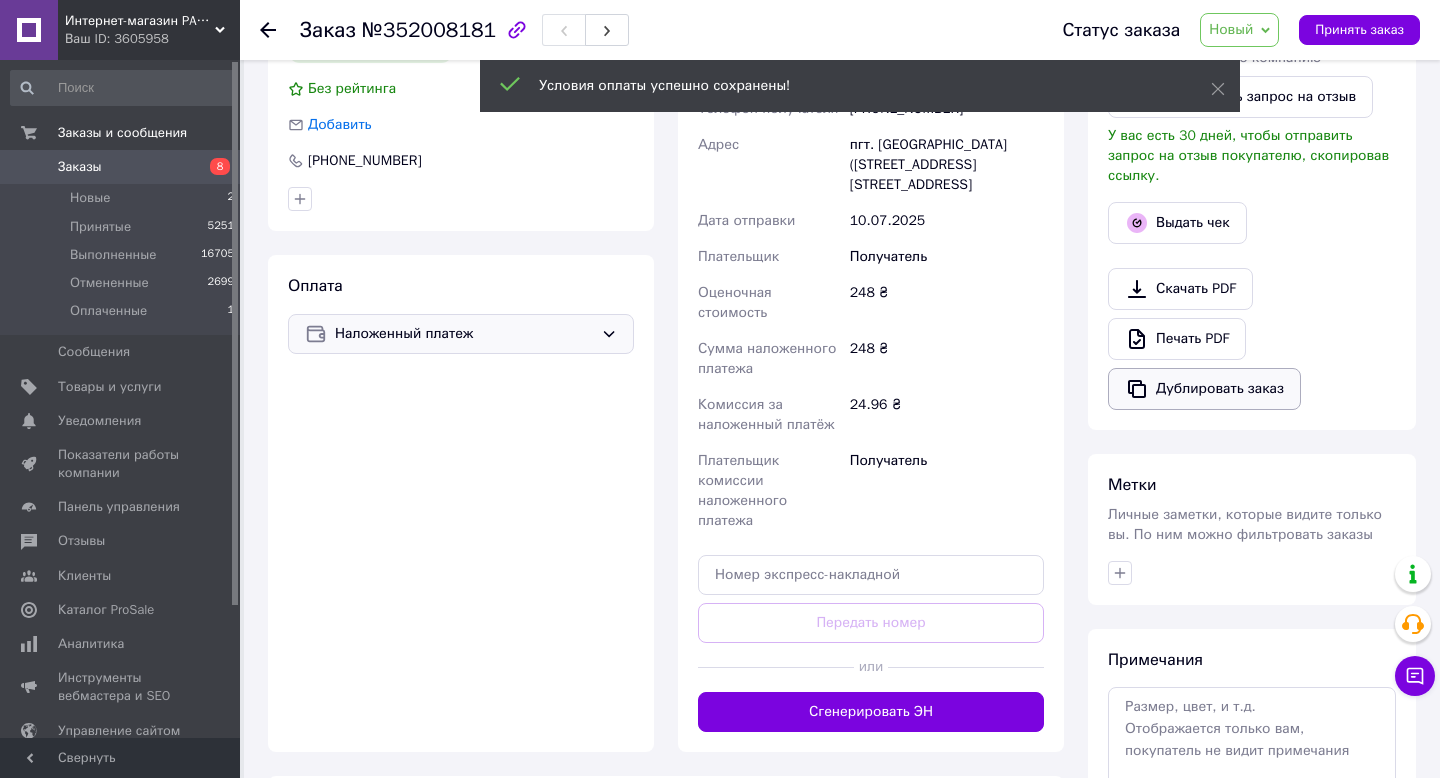 scroll, scrollTop: 531, scrollLeft: 0, axis: vertical 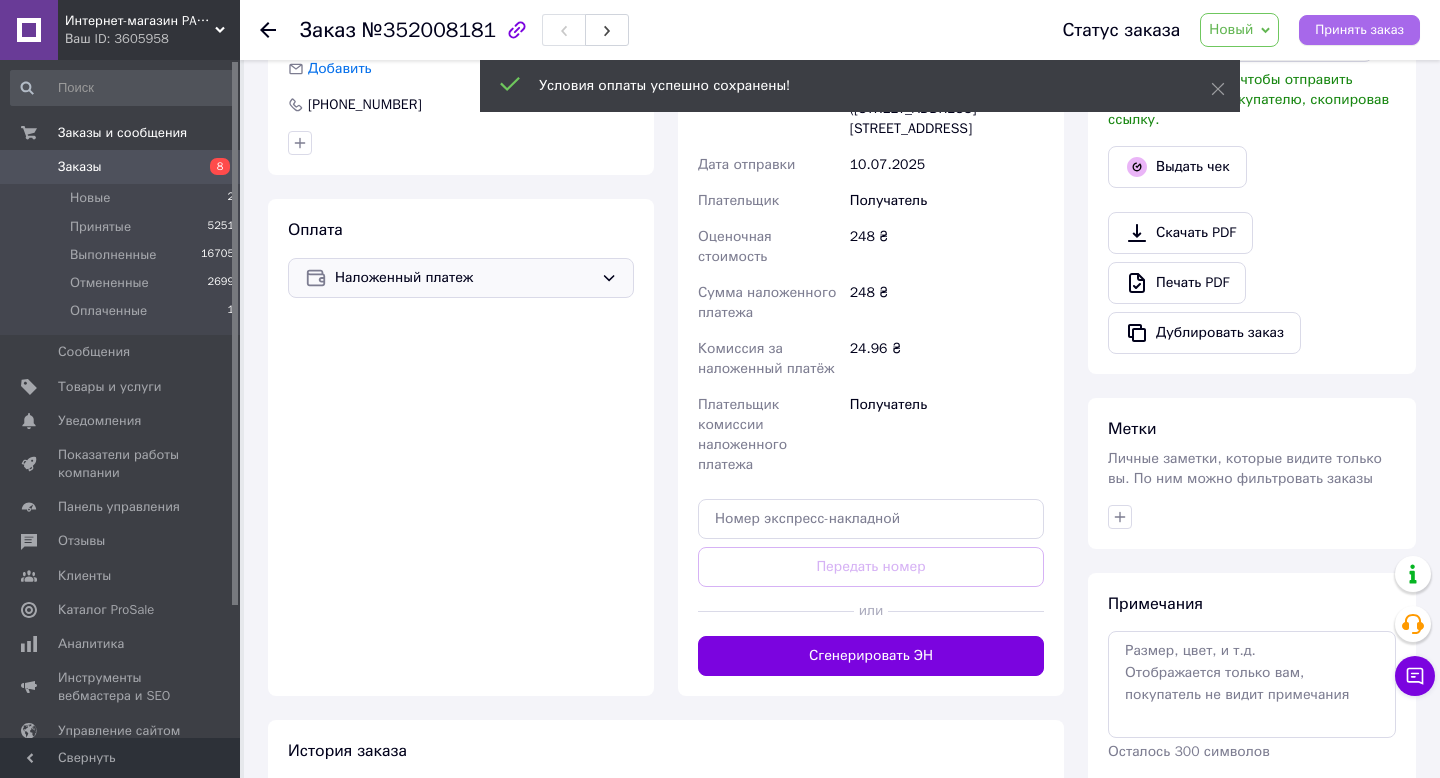 click on "Принять заказ" at bounding box center (1359, 30) 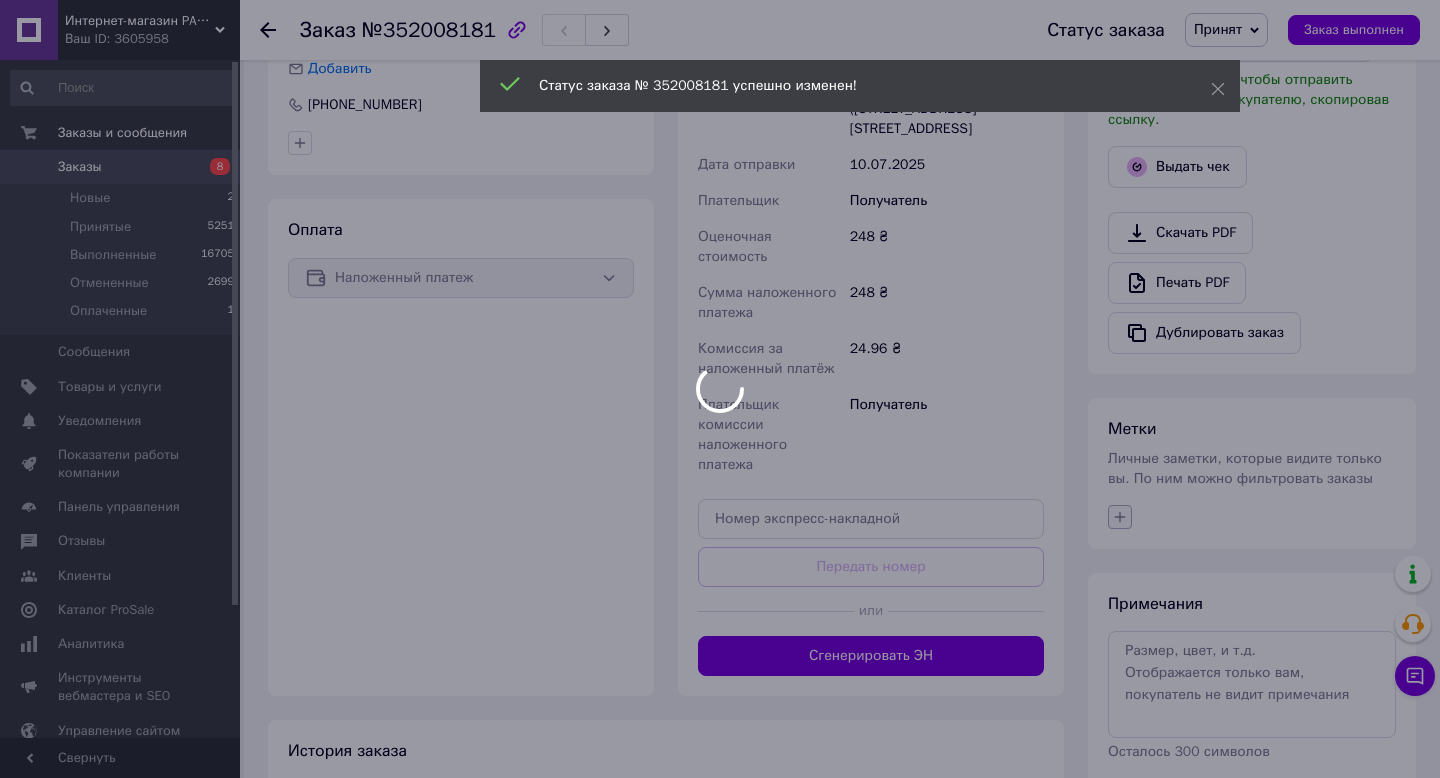 click 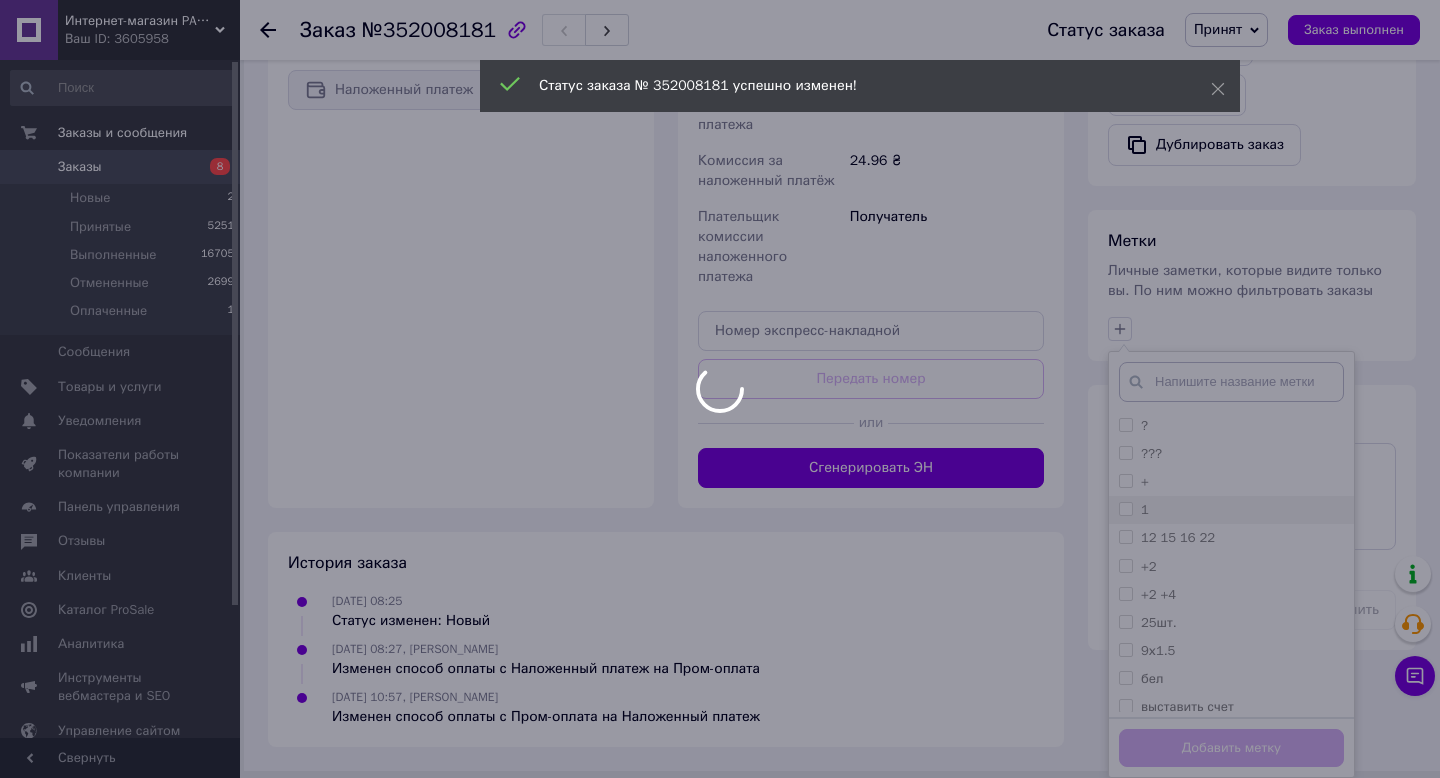 scroll, scrollTop: 721, scrollLeft: 0, axis: vertical 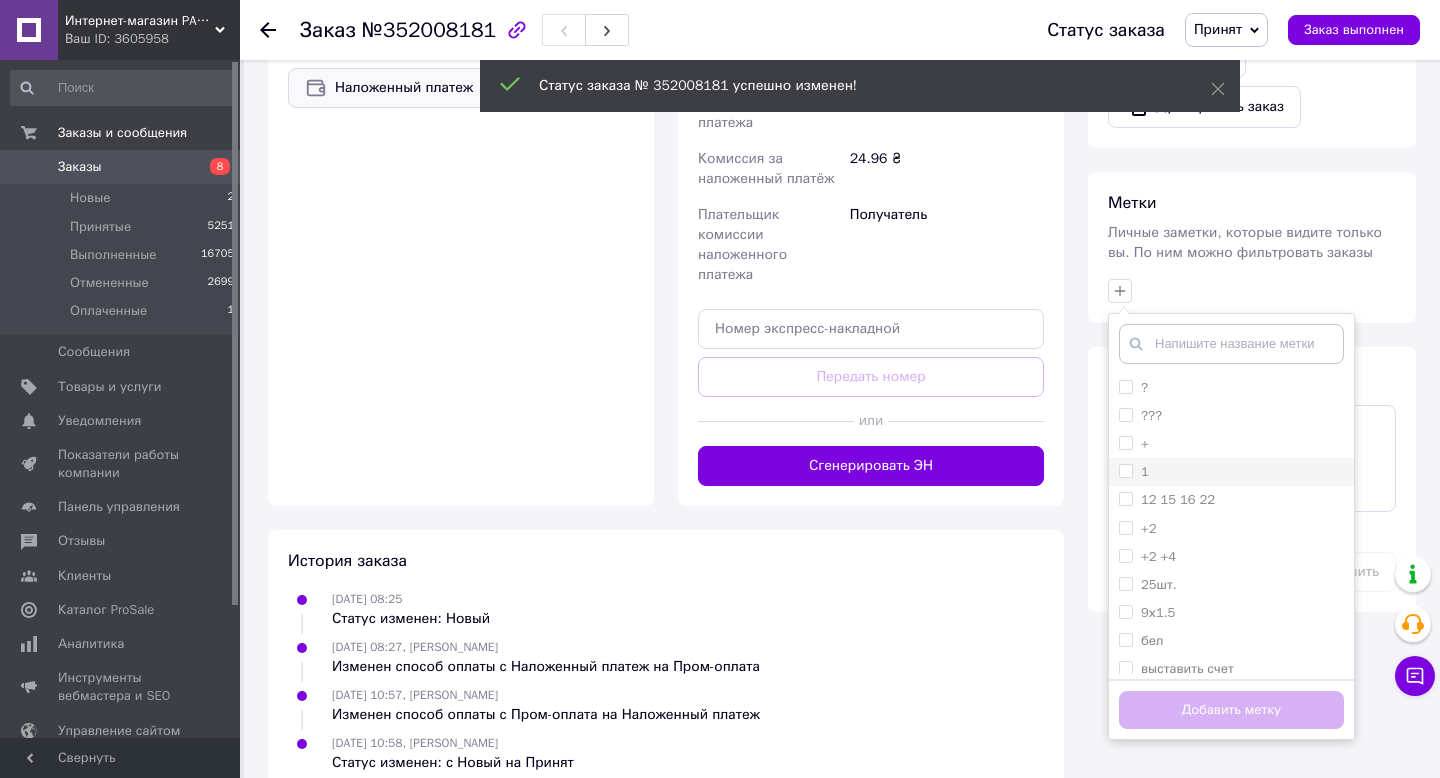 click on "? ??? + 1 12 15 16 22 +2 +2 +4 25шт. 9х1.5 бел выставить счет думает ждем оплату ждет інструкція коробочка М оплатили оплатить досавку оплатить доставку після оплати новою поштою м. Київ, від. 19, по безготівковому розрахунку на ТОВ Бойові птахи України, код ЄДРПОУ 44774645, Гура Катерина 050-823-27-80, обов'язково з документами прошу надіслати через НП м. Київ, НП№ 6, ТОВ «Карапуз», код ЄДЕРПОУ 31283269 , Лисенко Григорій Володимирович, т. 0503866675 рож скинуть реквизиты как прийдет алпина ттн узнать по подключению чер" at bounding box center (1231, 524) 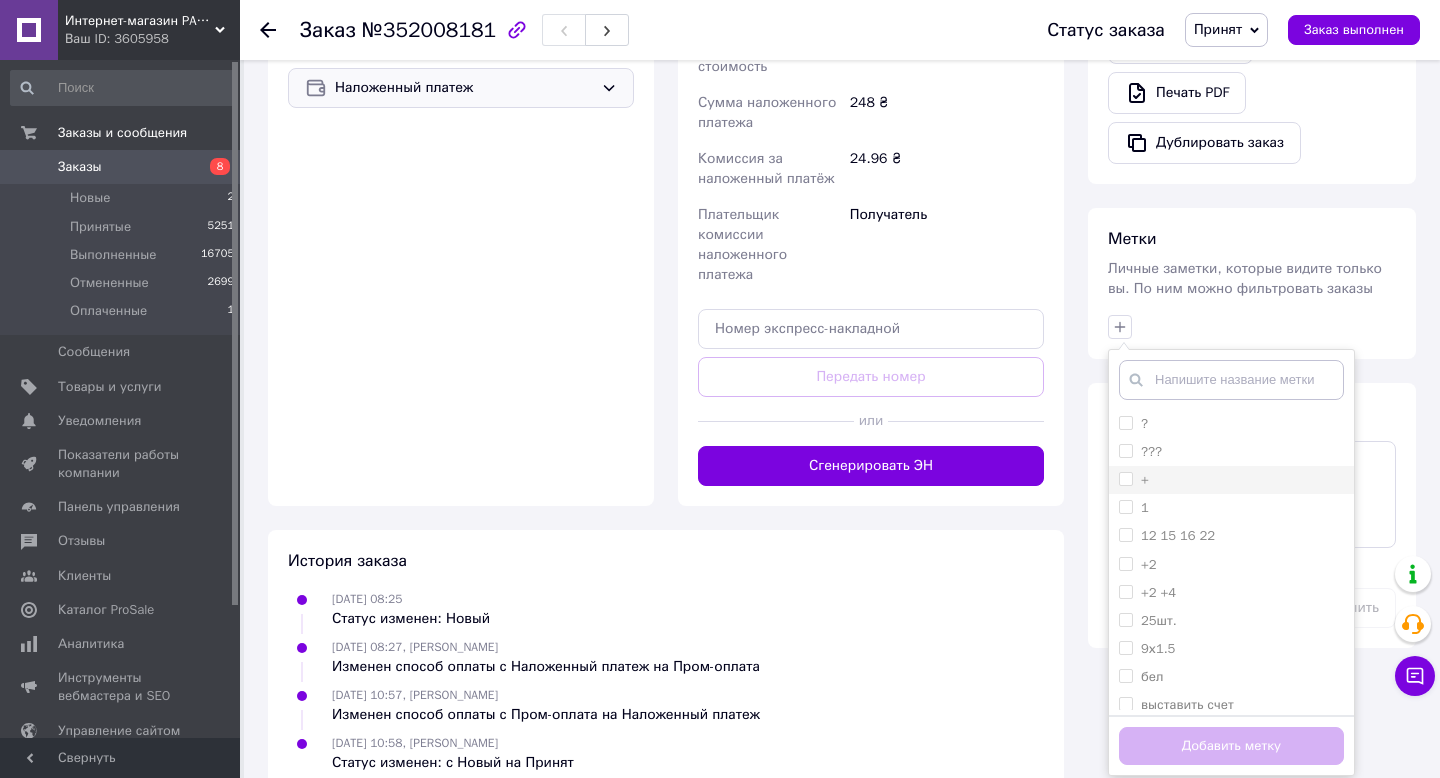 click on "+" at bounding box center [1125, 478] 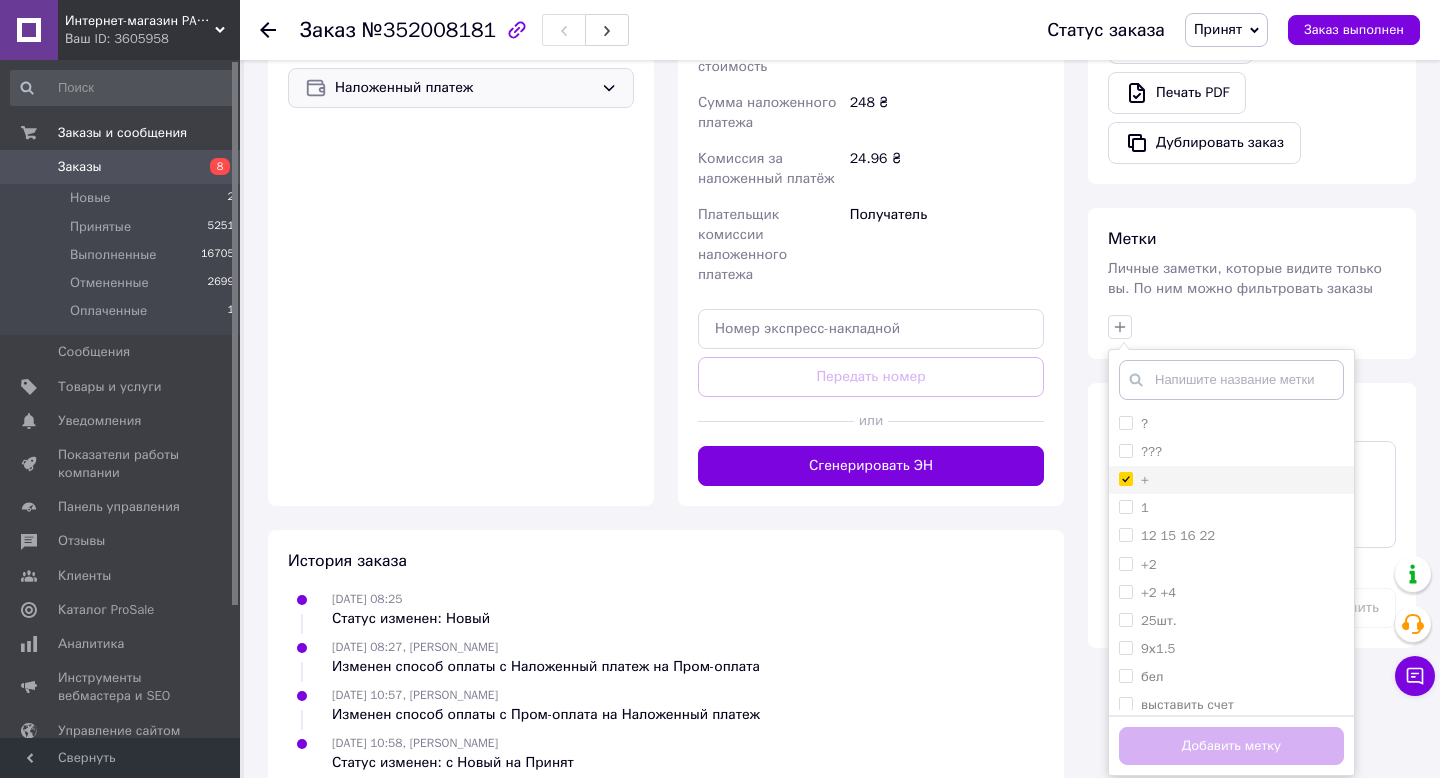 checkbox on "true" 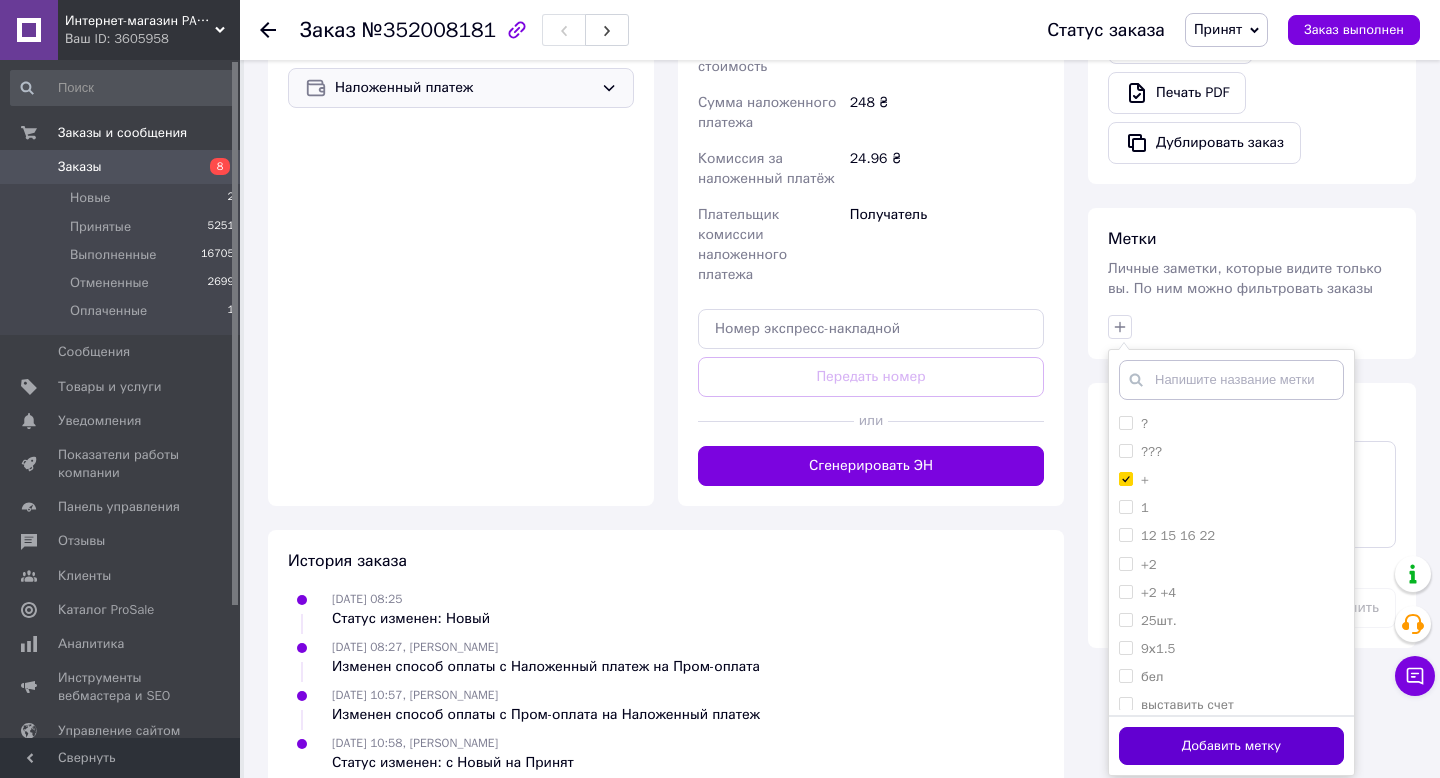 click on "Добавить метку" at bounding box center [1231, 746] 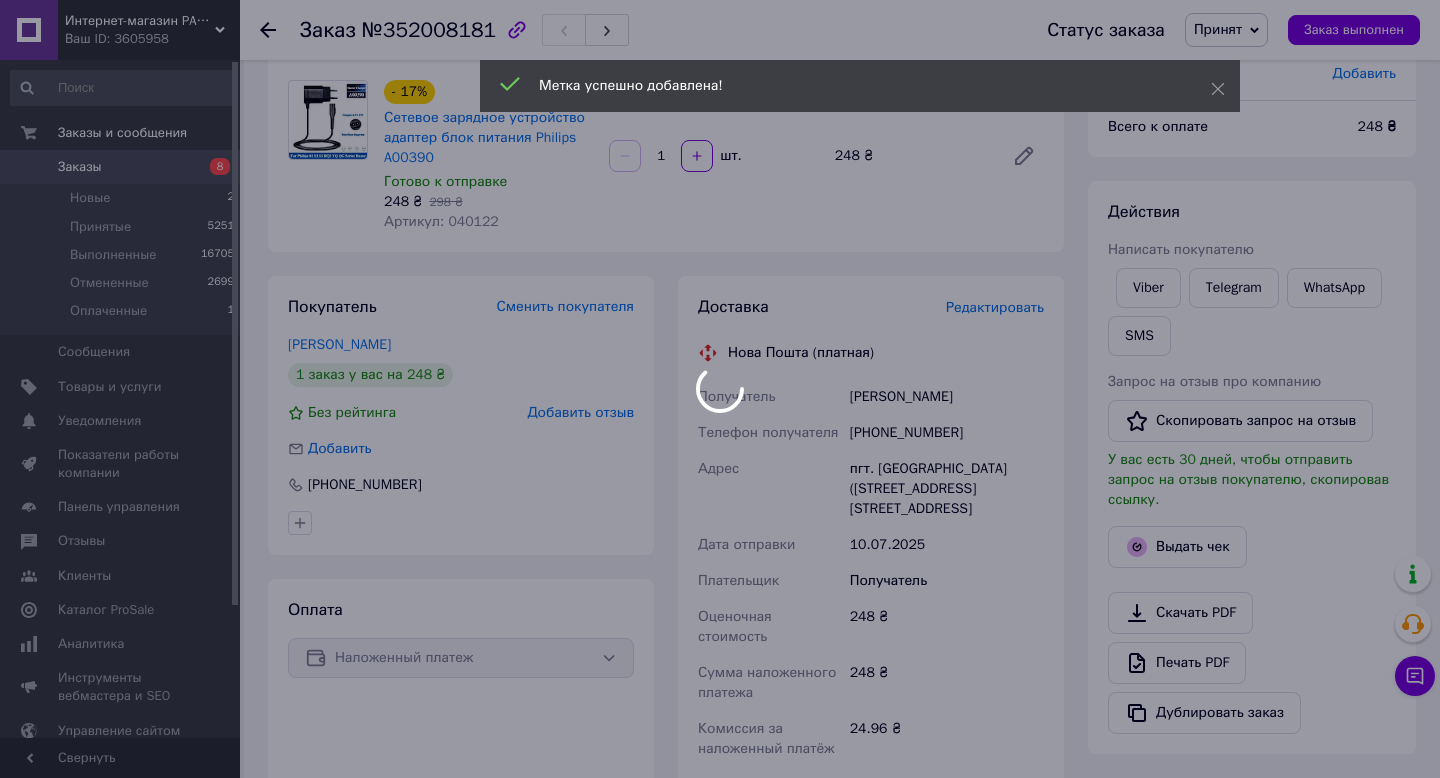 scroll, scrollTop: 0, scrollLeft: 0, axis: both 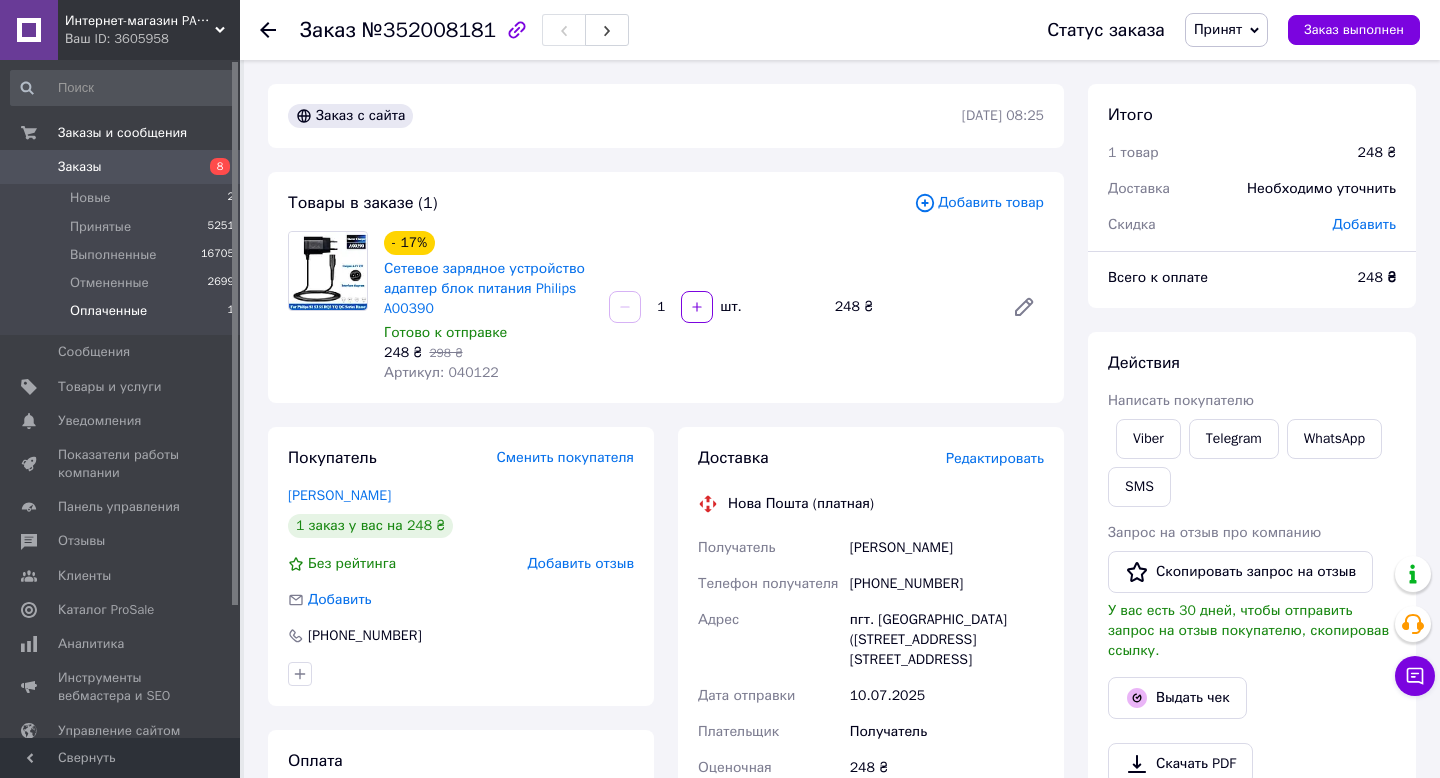 click on "Оплаченные 1" at bounding box center [123, 316] 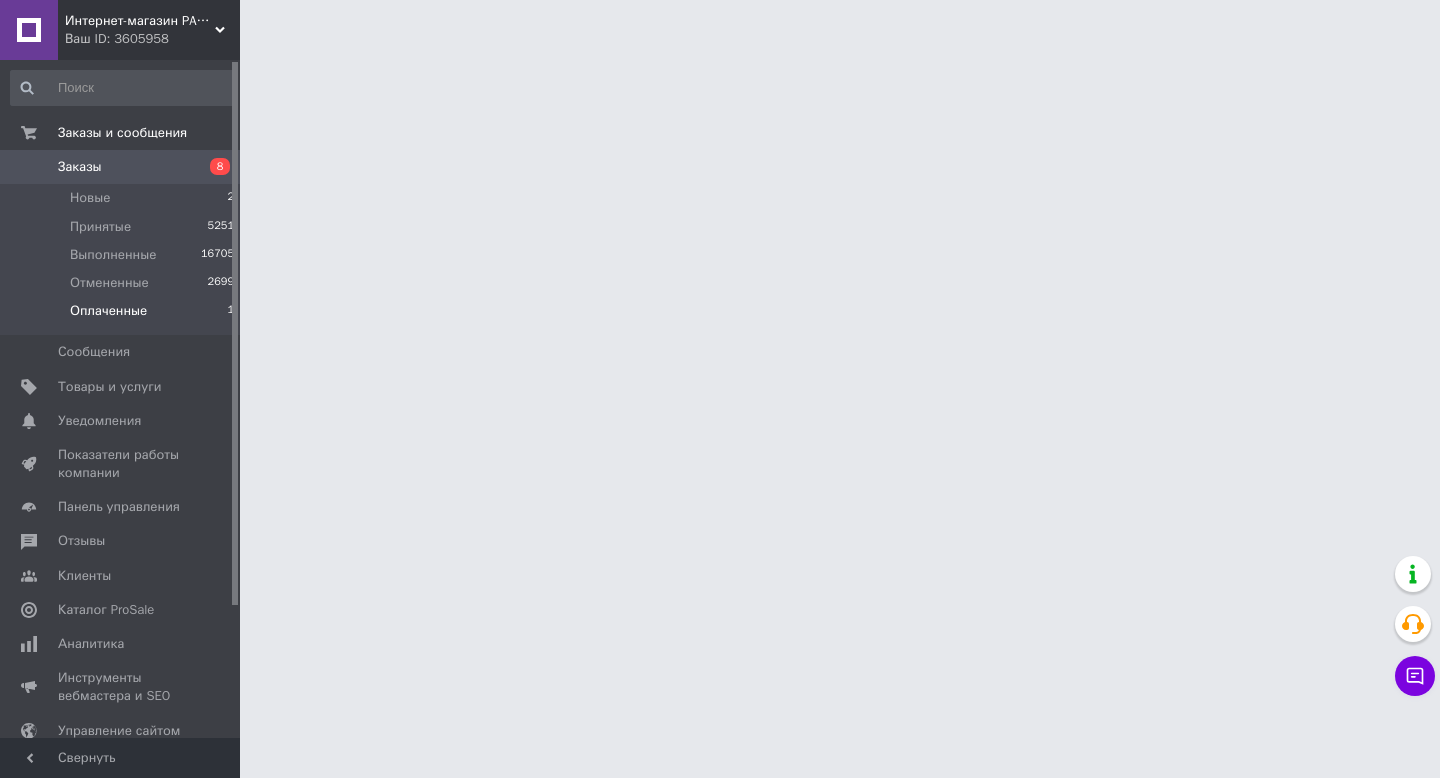 click on "Оплаченные" at bounding box center [108, 311] 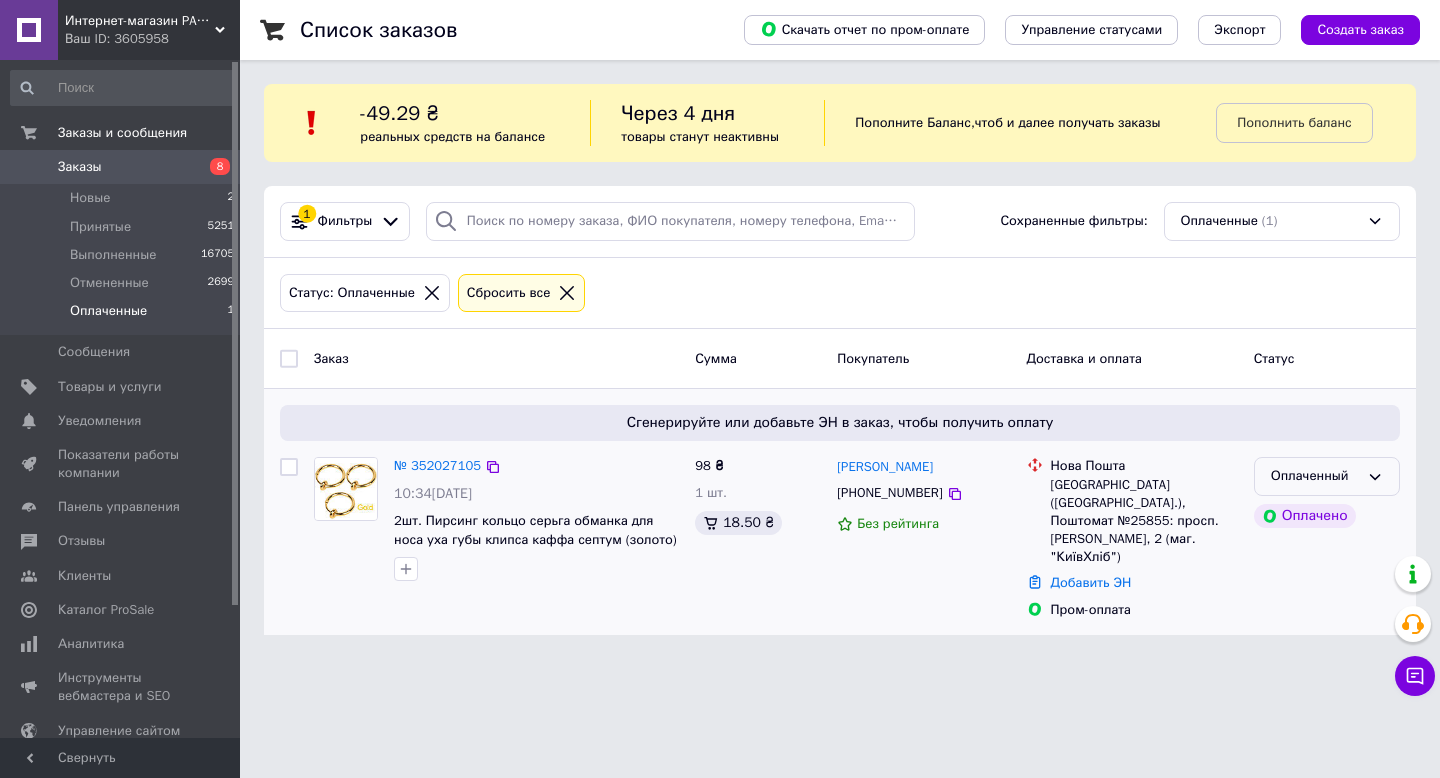 click 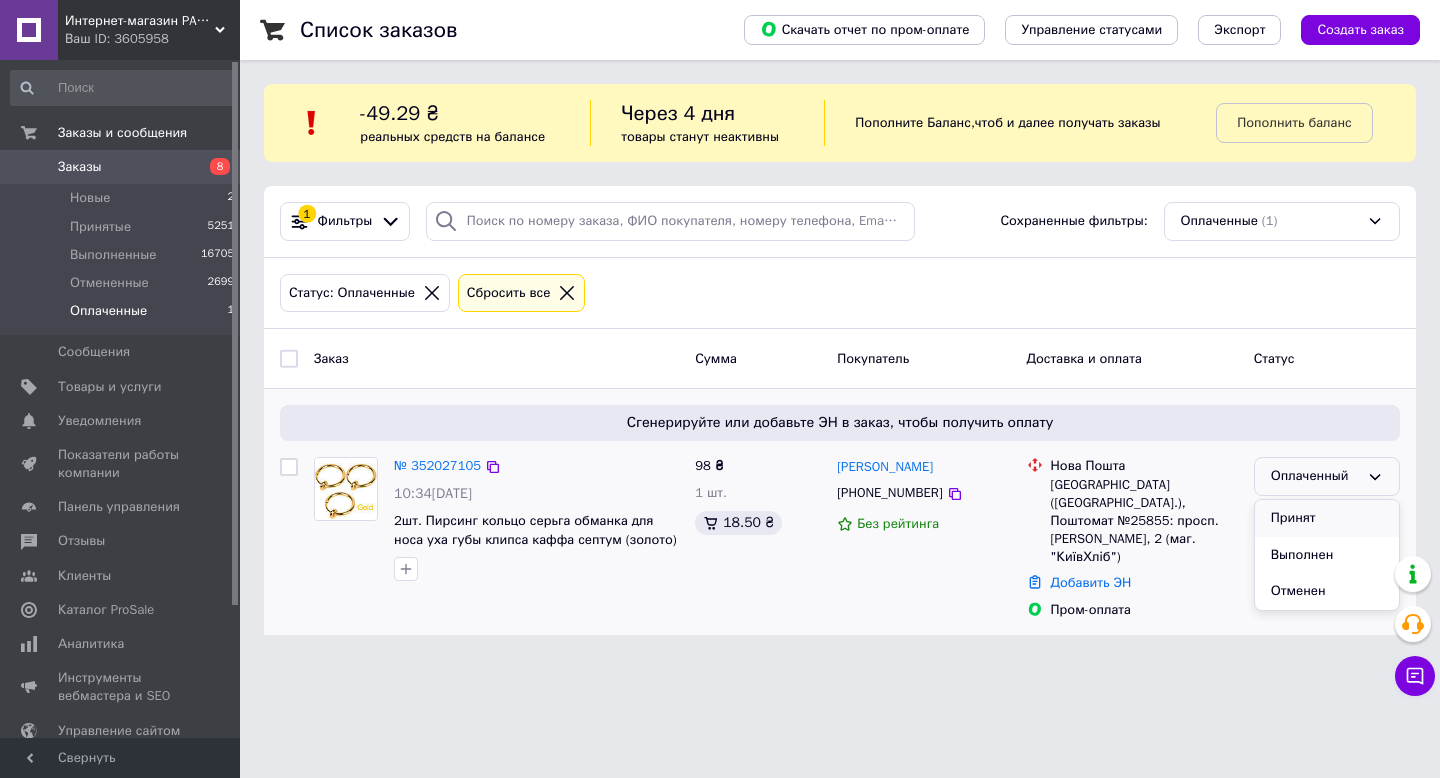 click on "Принят" at bounding box center (1327, 518) 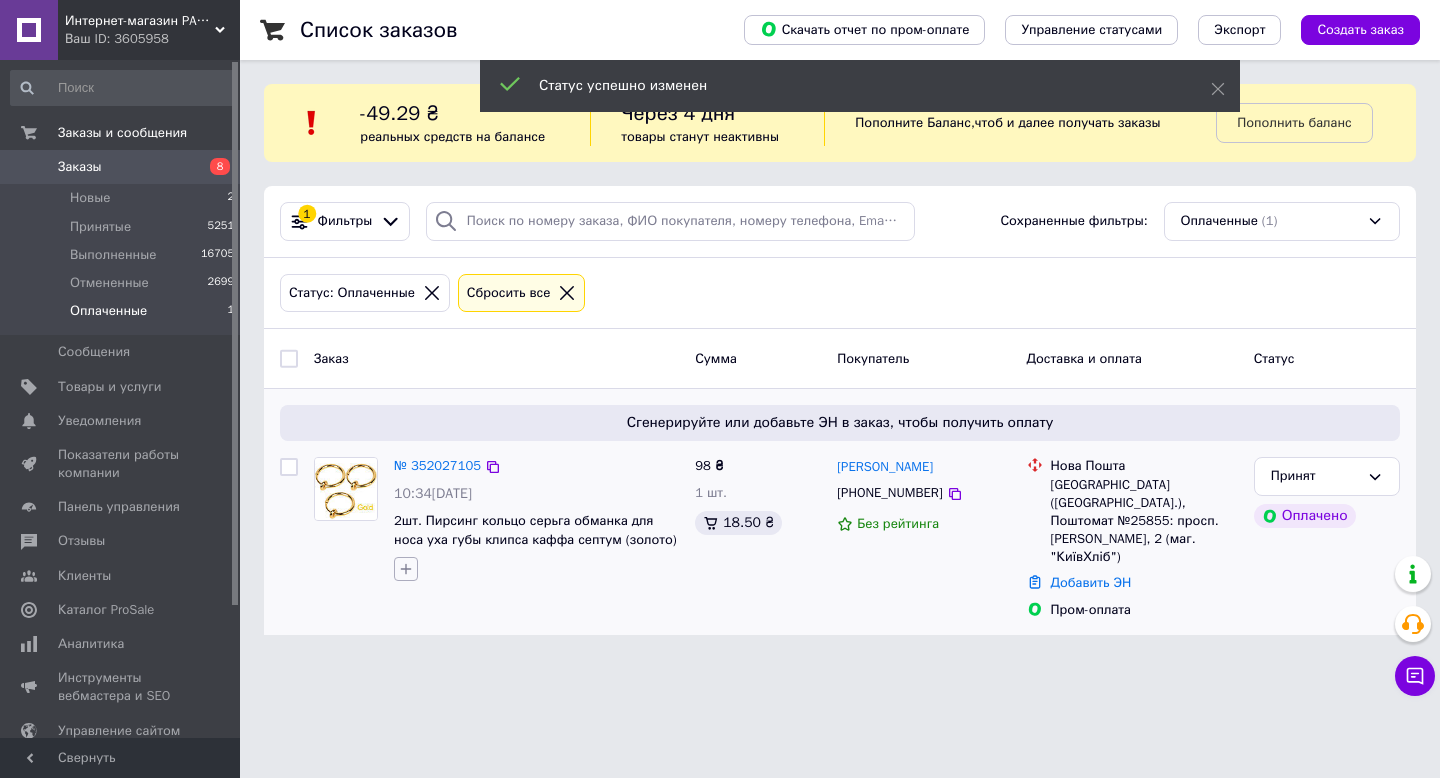 click 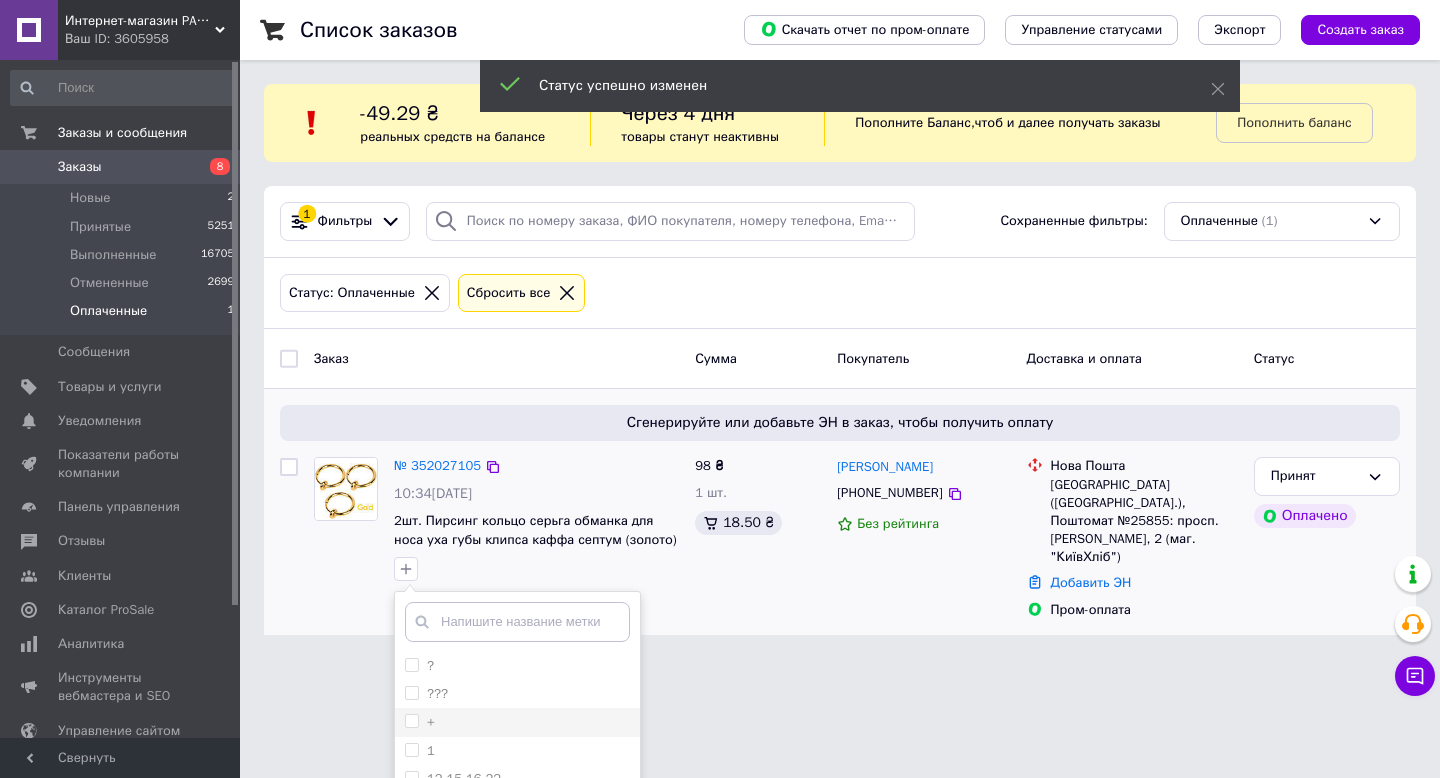 click on "+" at bounding box center [411, 720] 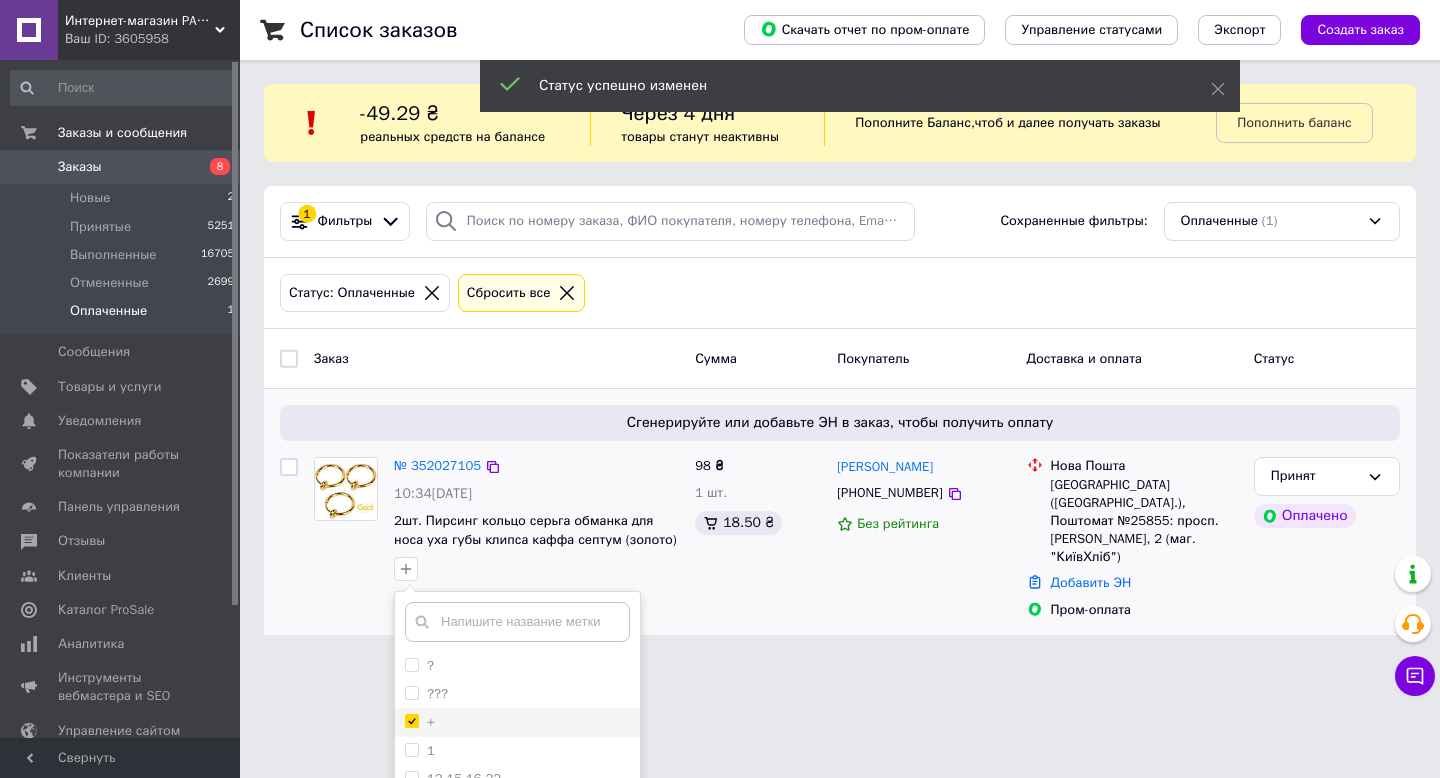 checkbox on "true" 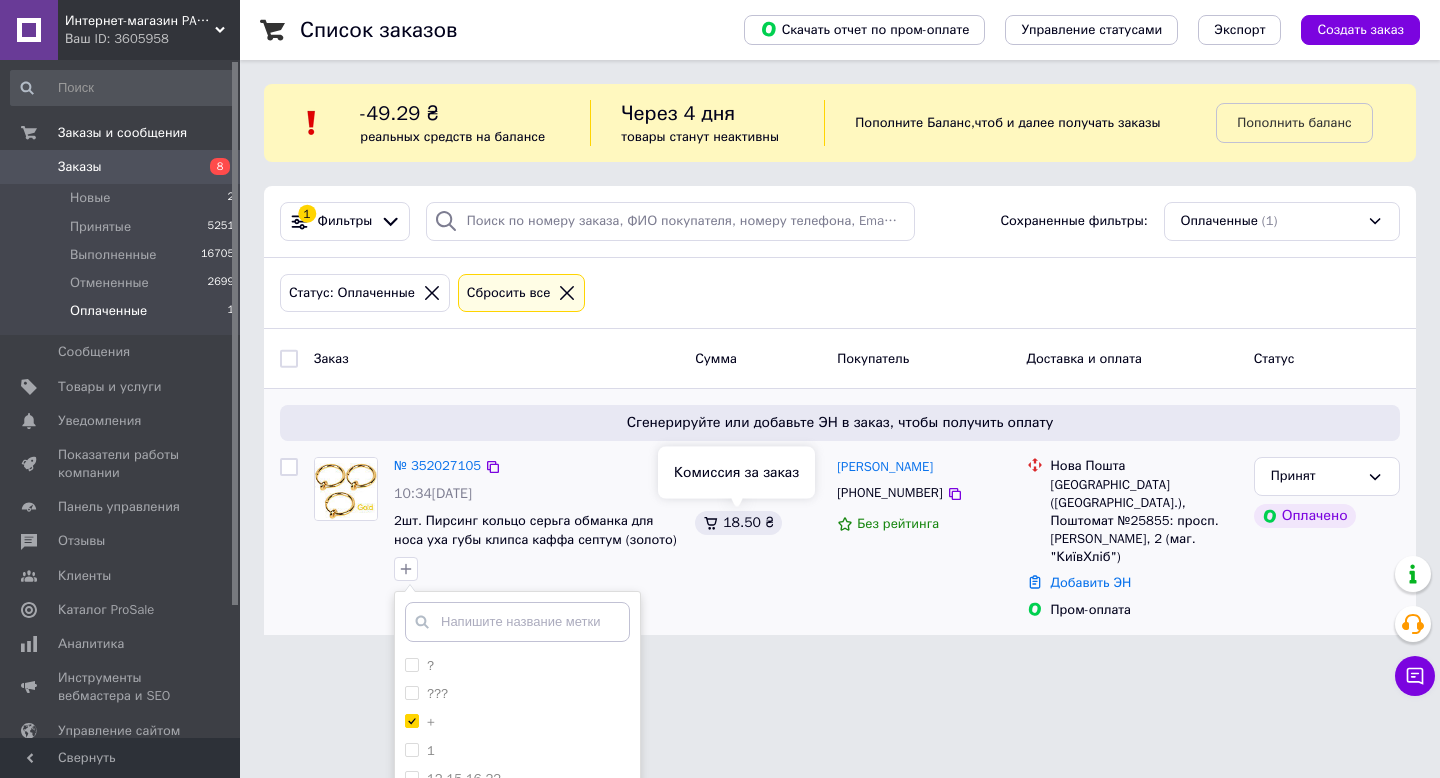 scroll, scrollTop: 240, scrollLeft: 0, axis: vertical 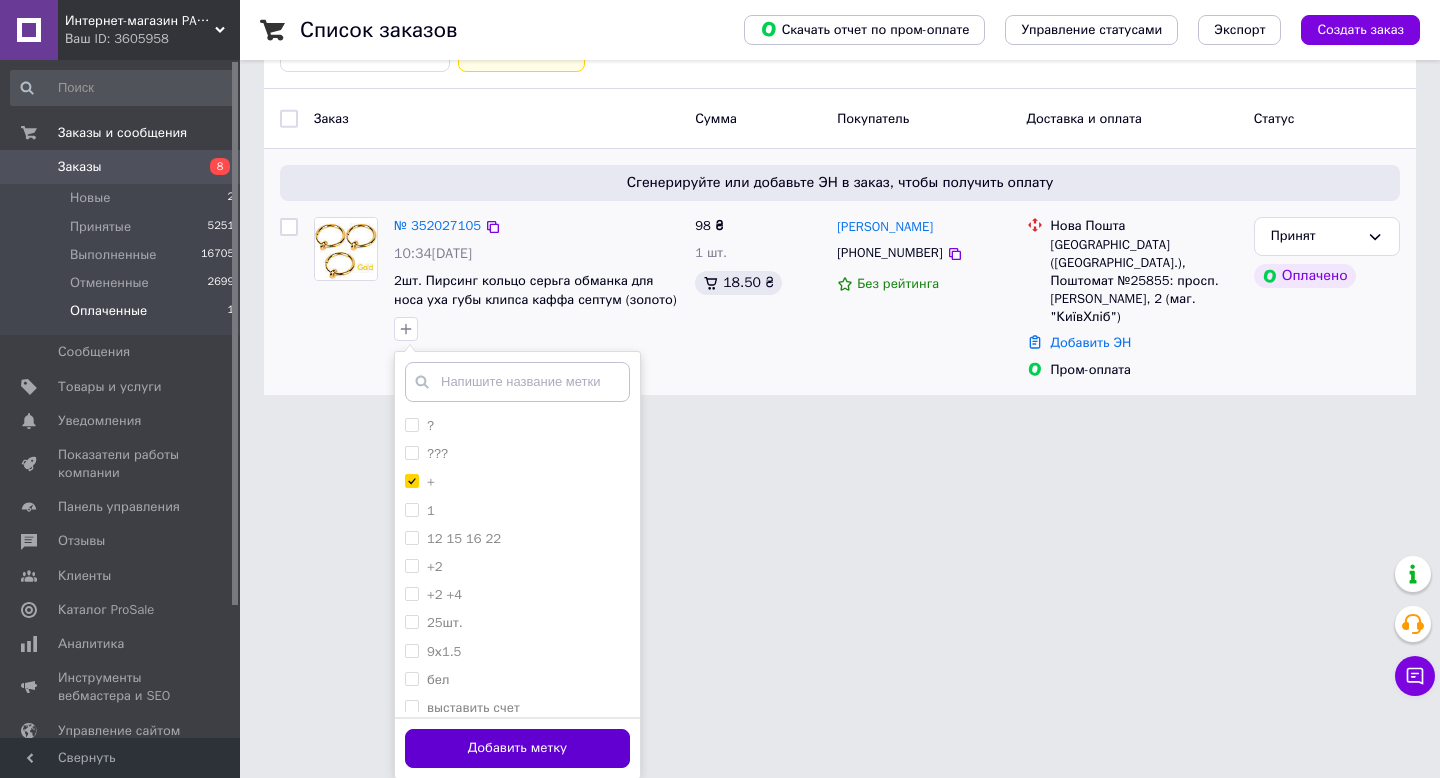 click on "Добавить метку" at bounding box center [517, 748] 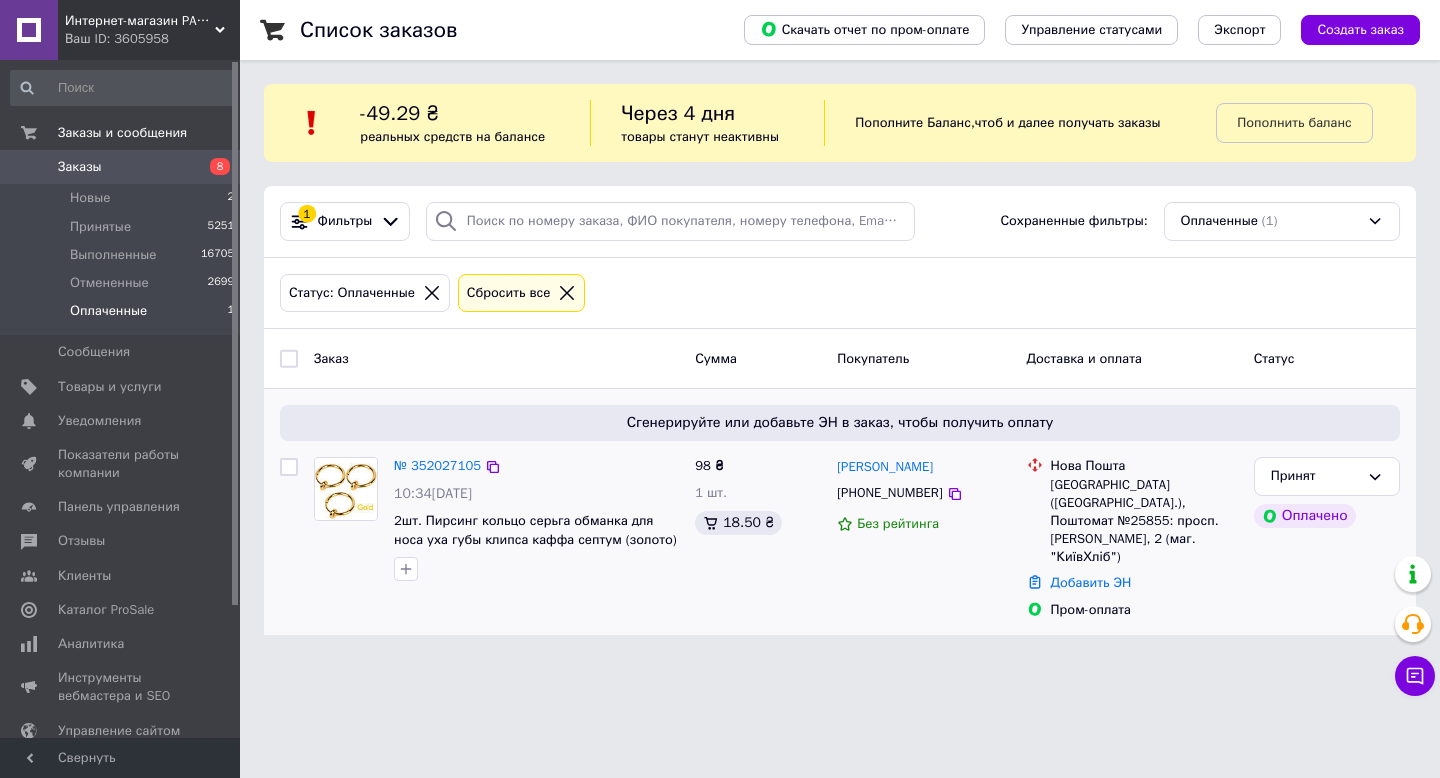 scroll, scrollTop: 0, scrollLeft: 0, axis: both 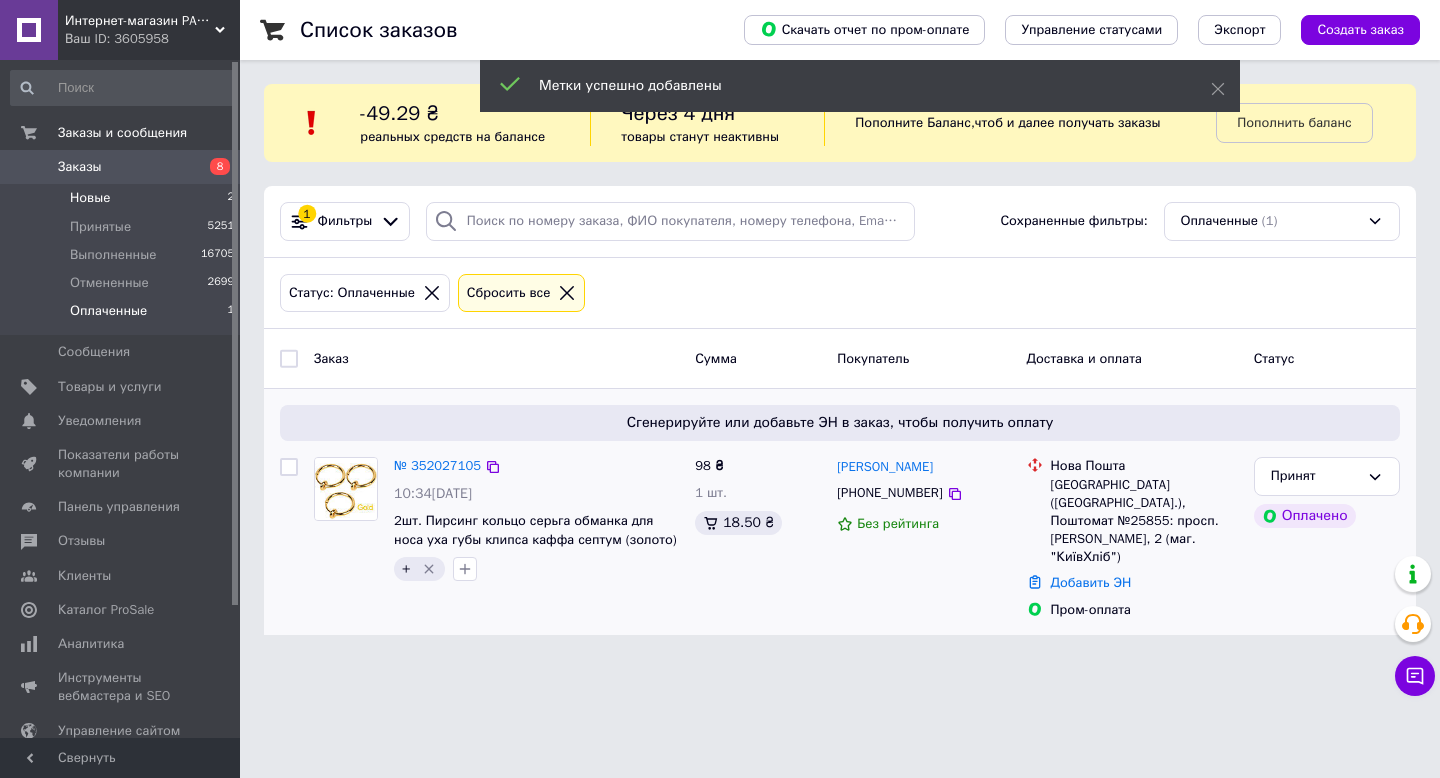 click on "Новые" at bounding box center [90, 198] 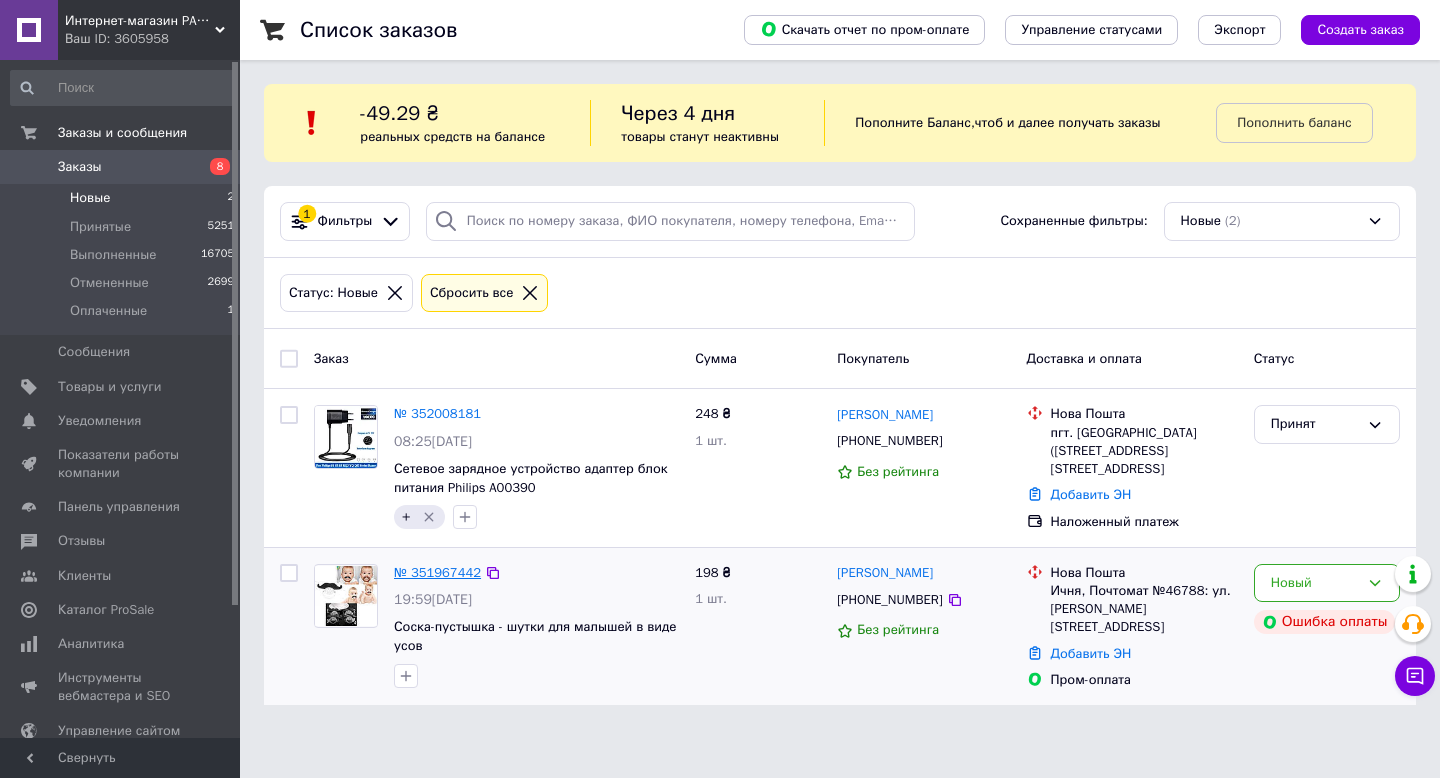 click on "№ 351967442" at bounding box center (437, 572) 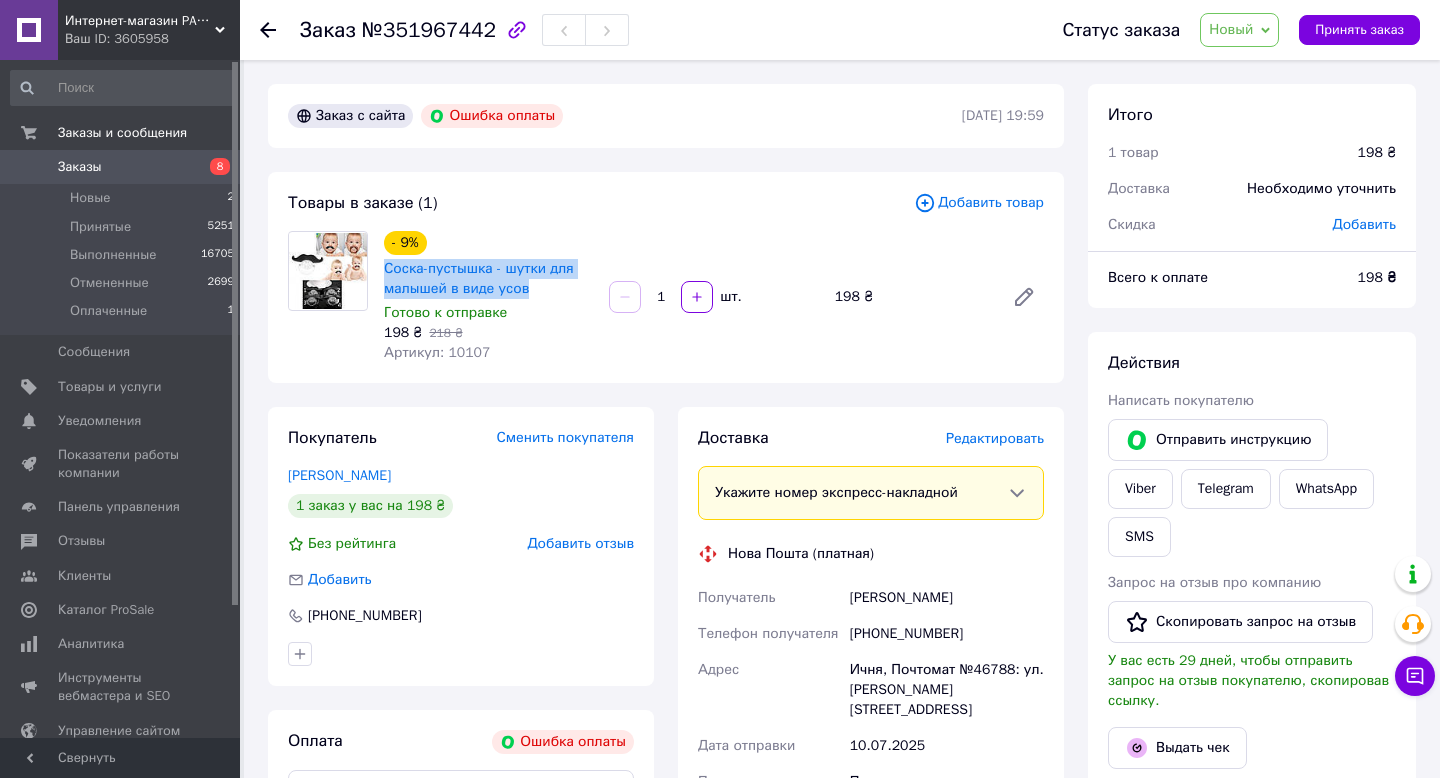 drag, startPoint x: 543, startPoint y: 288, endPoint x: 377, endPoint y: 272, distance: 166.7693 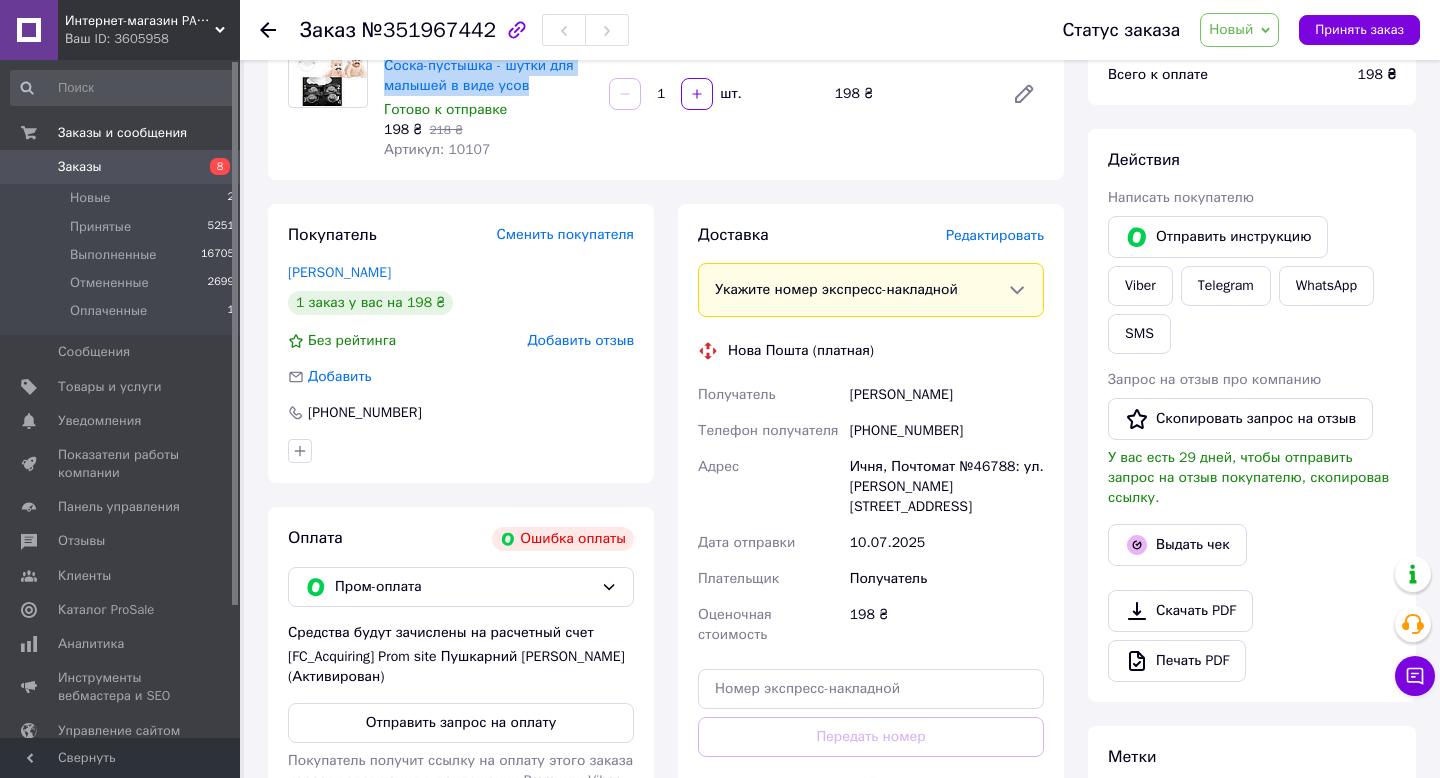 scroll, scrollTop: 252, scrollLeft: 0, axis: vertical 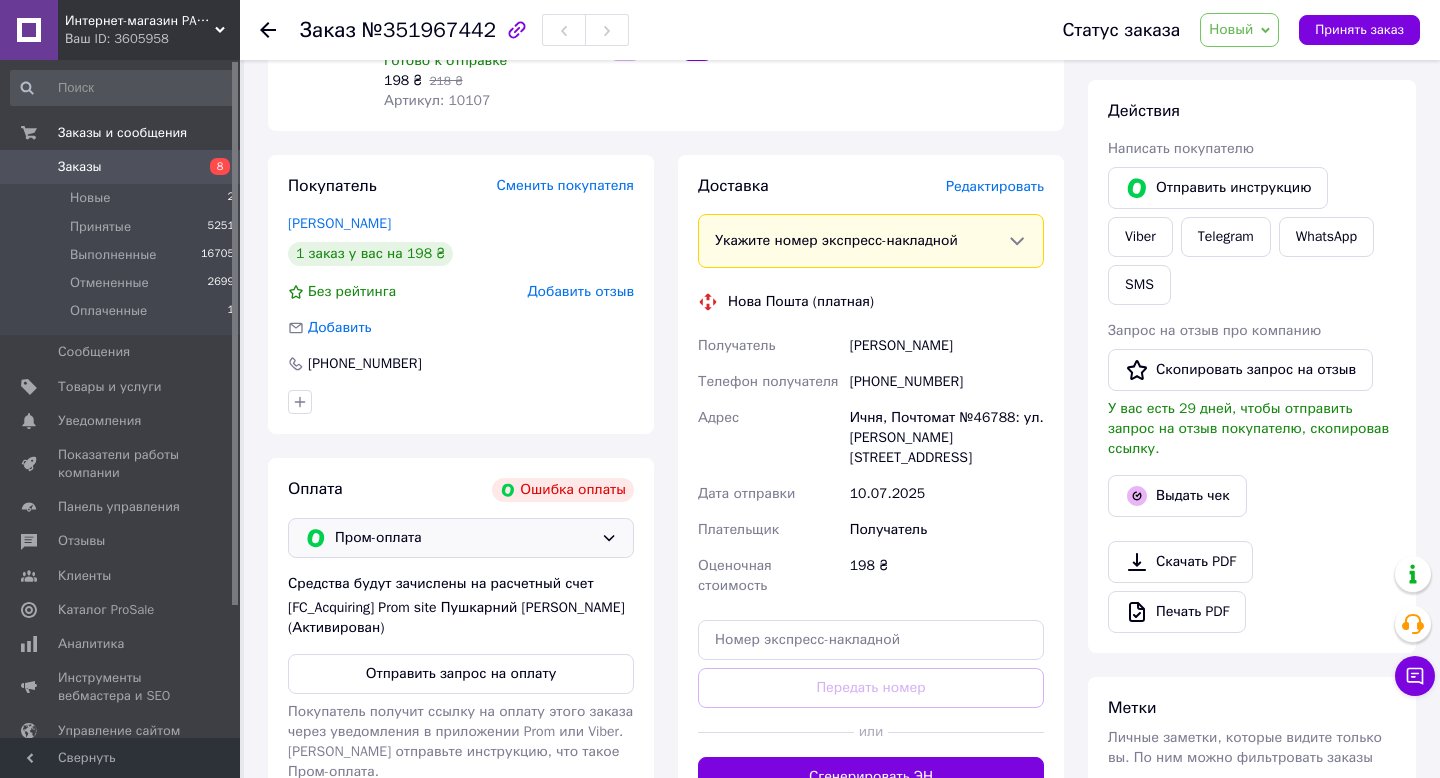 click on "Пром-оплата" at bounding box center [464, 538] 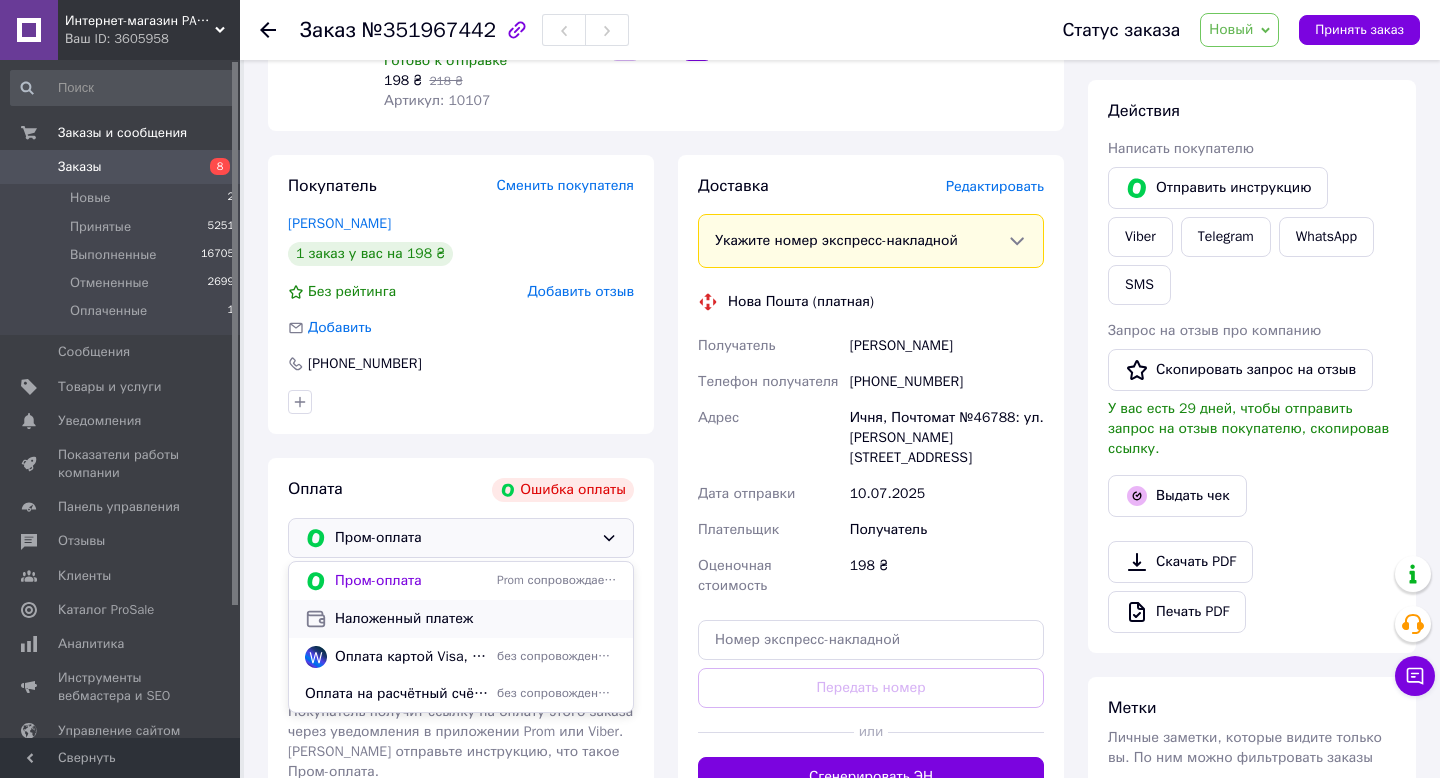 click on "Наложенный платеж" at bounding box center [476, 619] 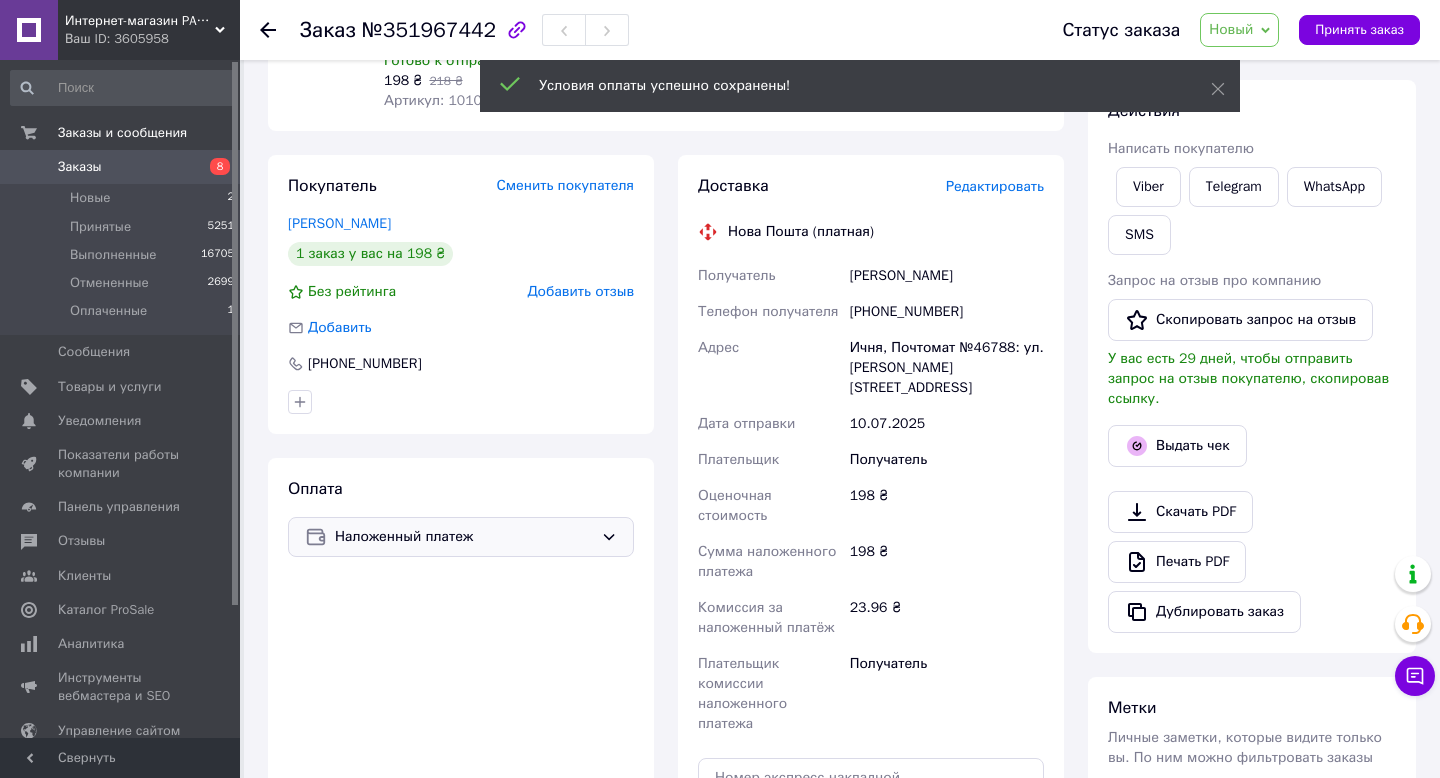 click on "Действия Написать покупателю Viber Telegram WhatsApp SMS Запрос на отзыв про компанию   Скопировать запрос на отзыв У вас есть 29 дней, чтобы отправить запрос на отзыв покупателю, скопировав ссылку.   Выдать чек   Скачать PDF   Печать PDF   Дублировать заказ" at bounding box center (1252, 366) 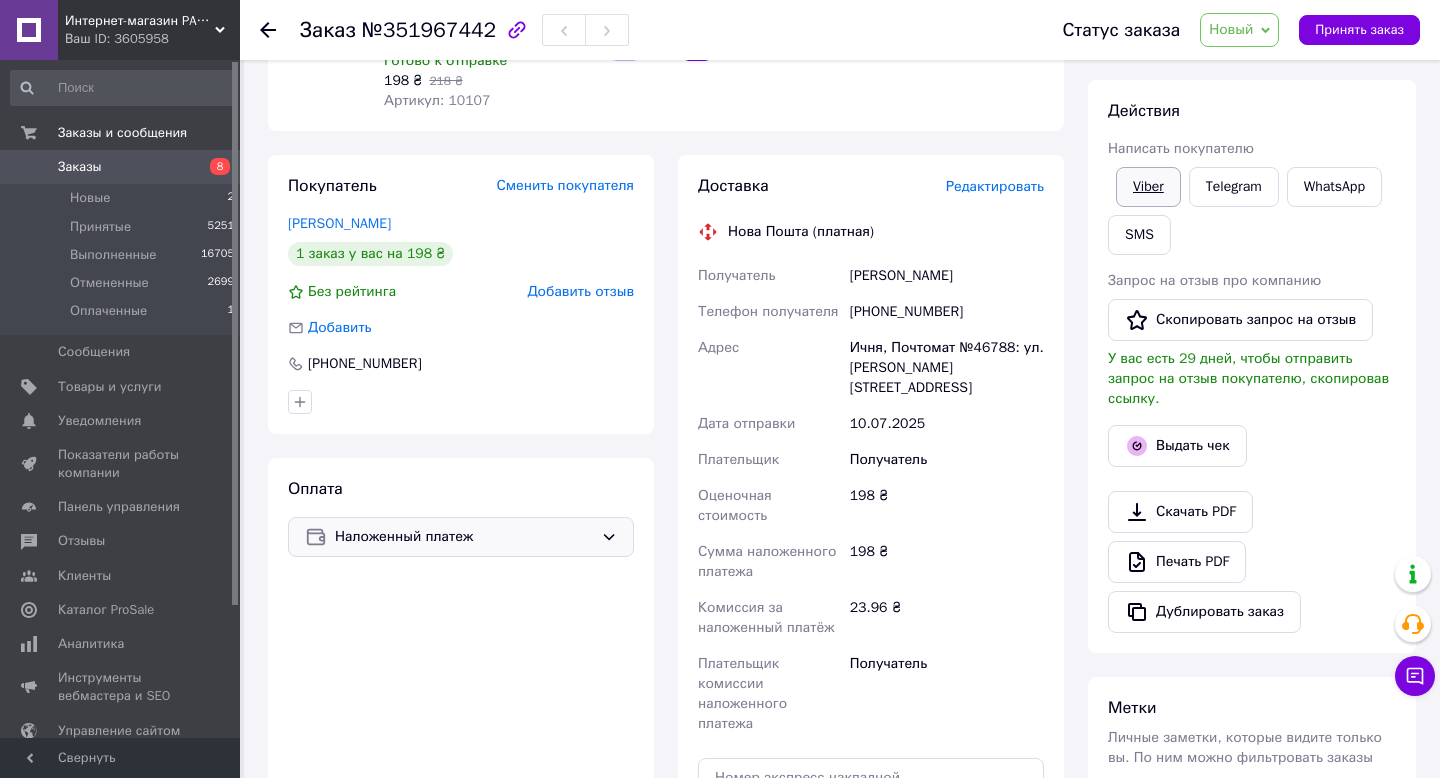 click on "Viber" at bounding box center (1148, 187) 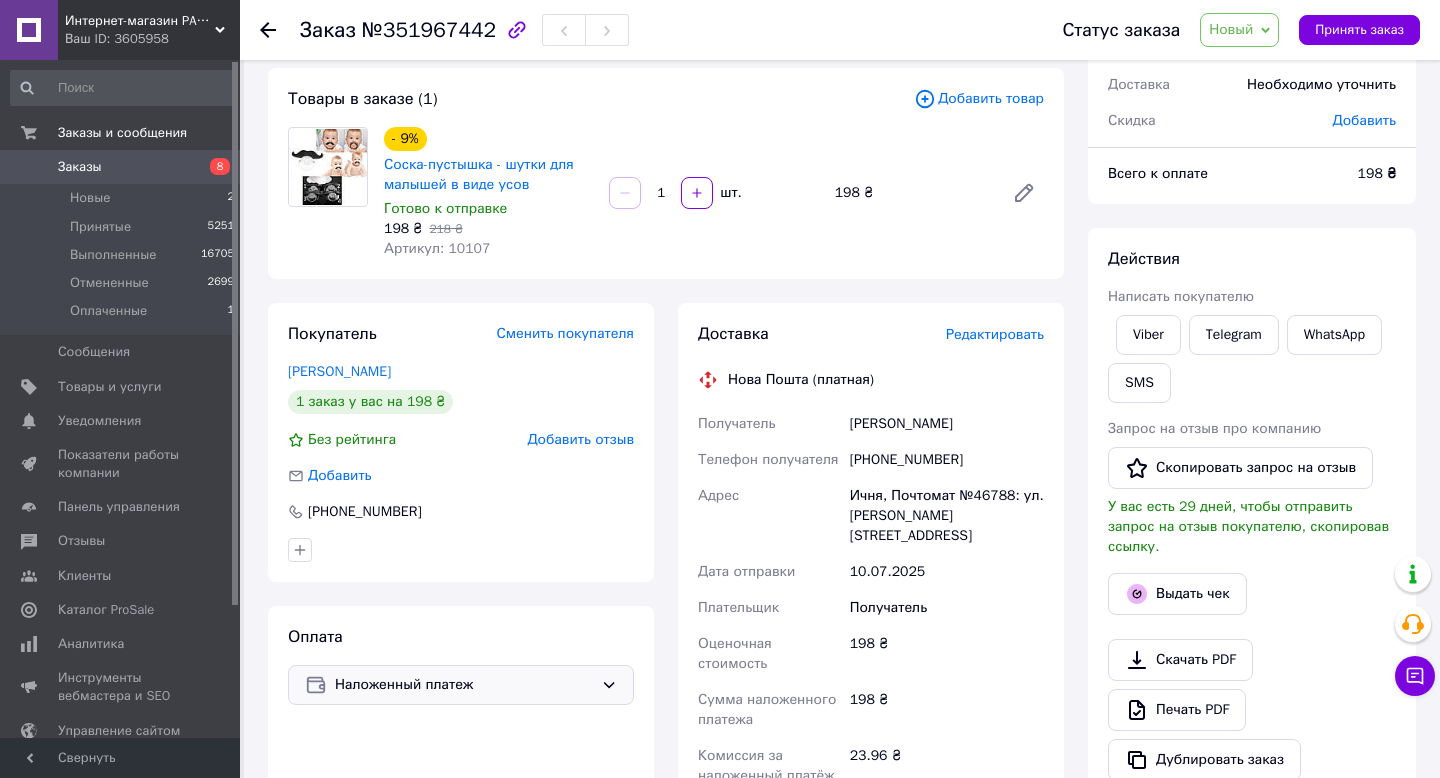 scroll, scrollTop: 0, scrollLeft: 0, axis: both 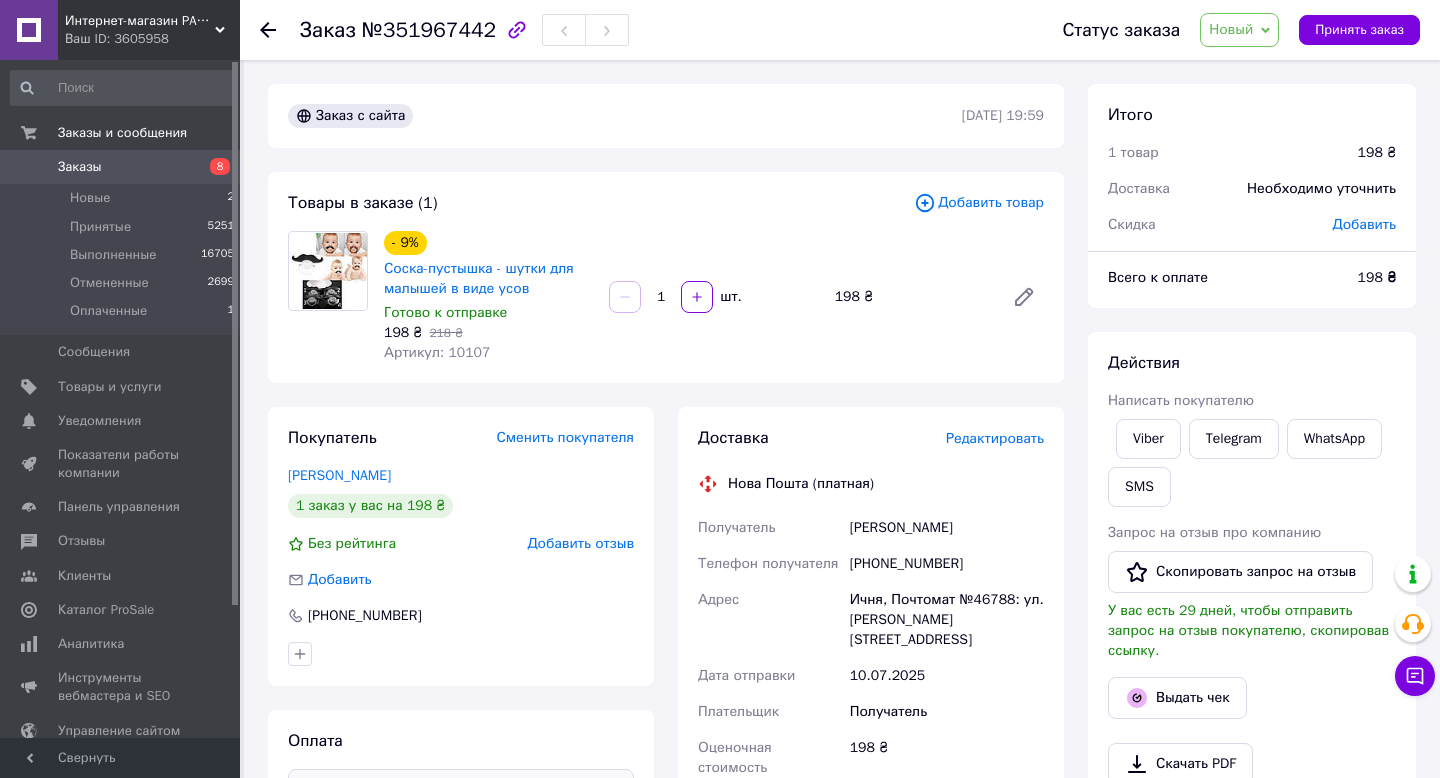 click on "Заказы и сообщения Заказы 8 Новые 2 Принятые 5251 Выполненные 16705 Отмененные 2699 Оплаченные 1 Сообщения 0 Товары и услуги Уведомления 0 0 Показатели работы компании Панель управления Отзывы Клиенты Каталог ProSale Аналитика Инструменты вебмастера и SEO Управление сайтом Кошелек компании Маркет Настройки Тарифы и счета Prom топ" at bounding box center (123, 402) 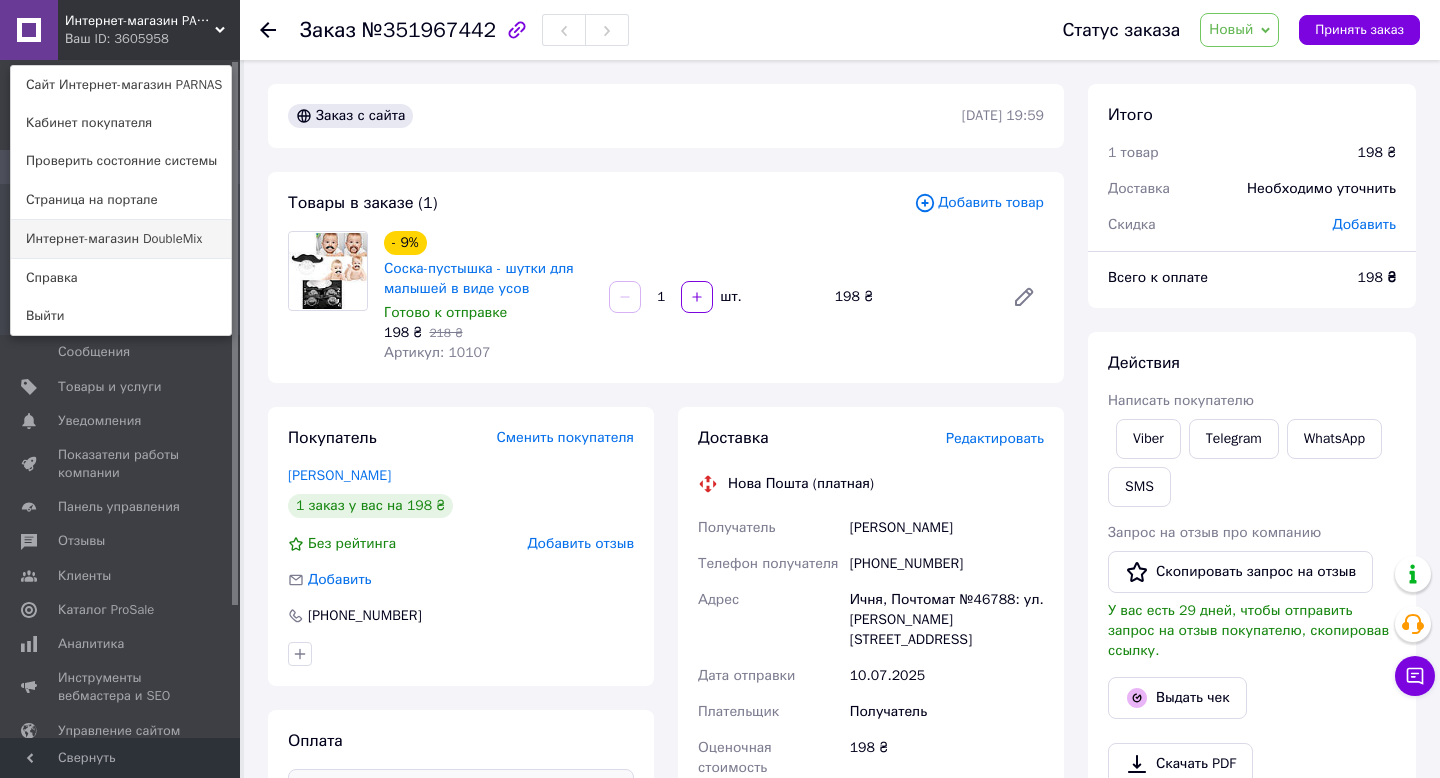 click on "Интернет-магазин DoubleMix" at bounding box center (121, 239) 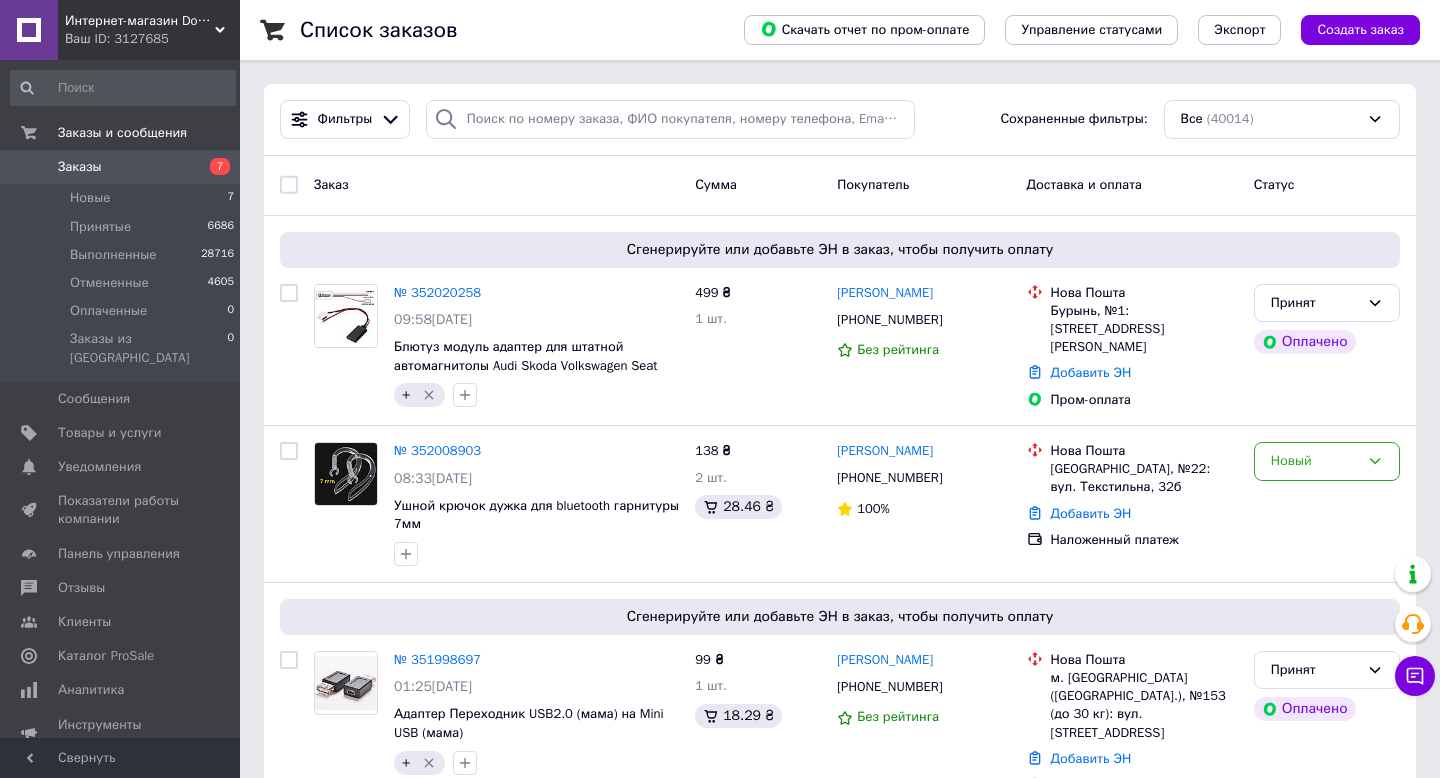 scroll, scrollTop: 0, scrollLeft: 0, axis: both 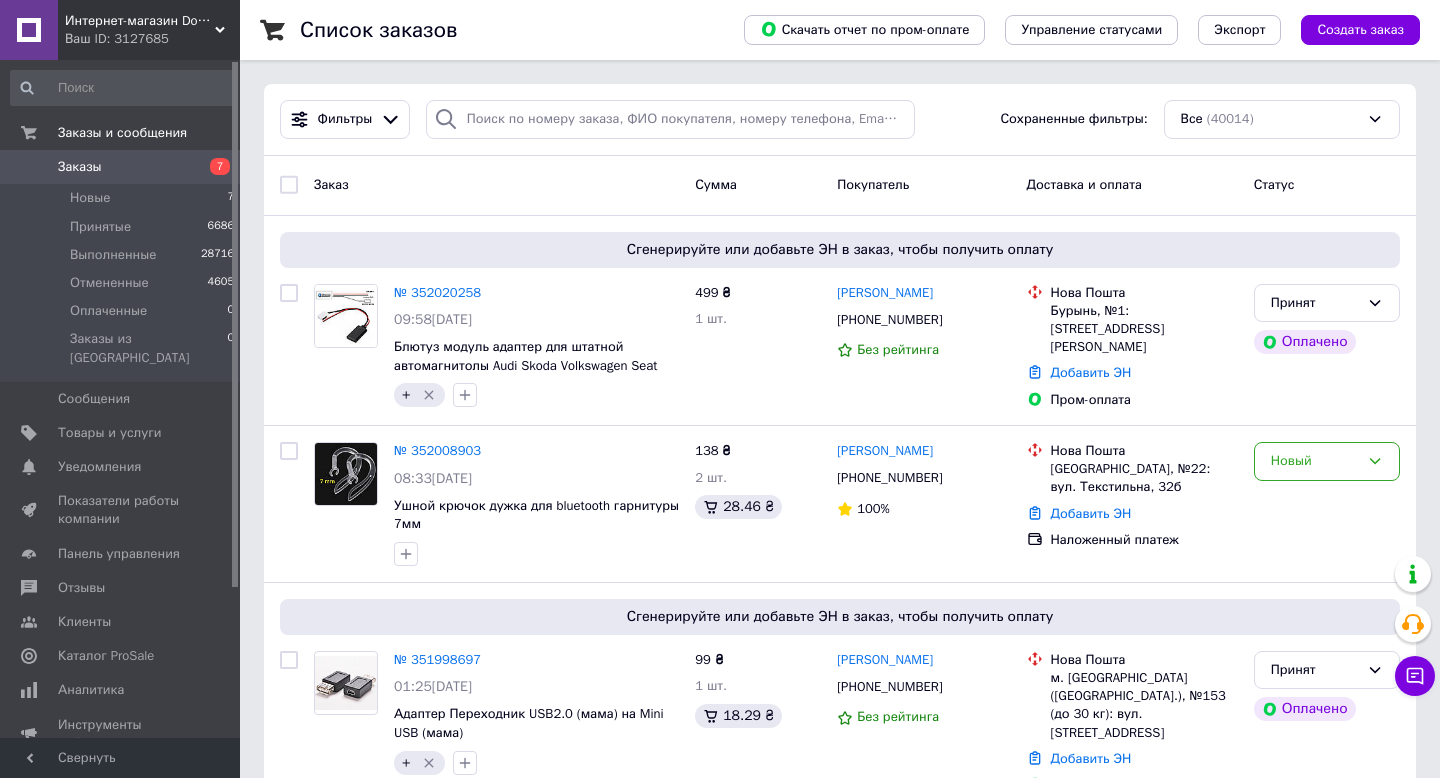 click on "Заказы" at bounding box center (80, 167) 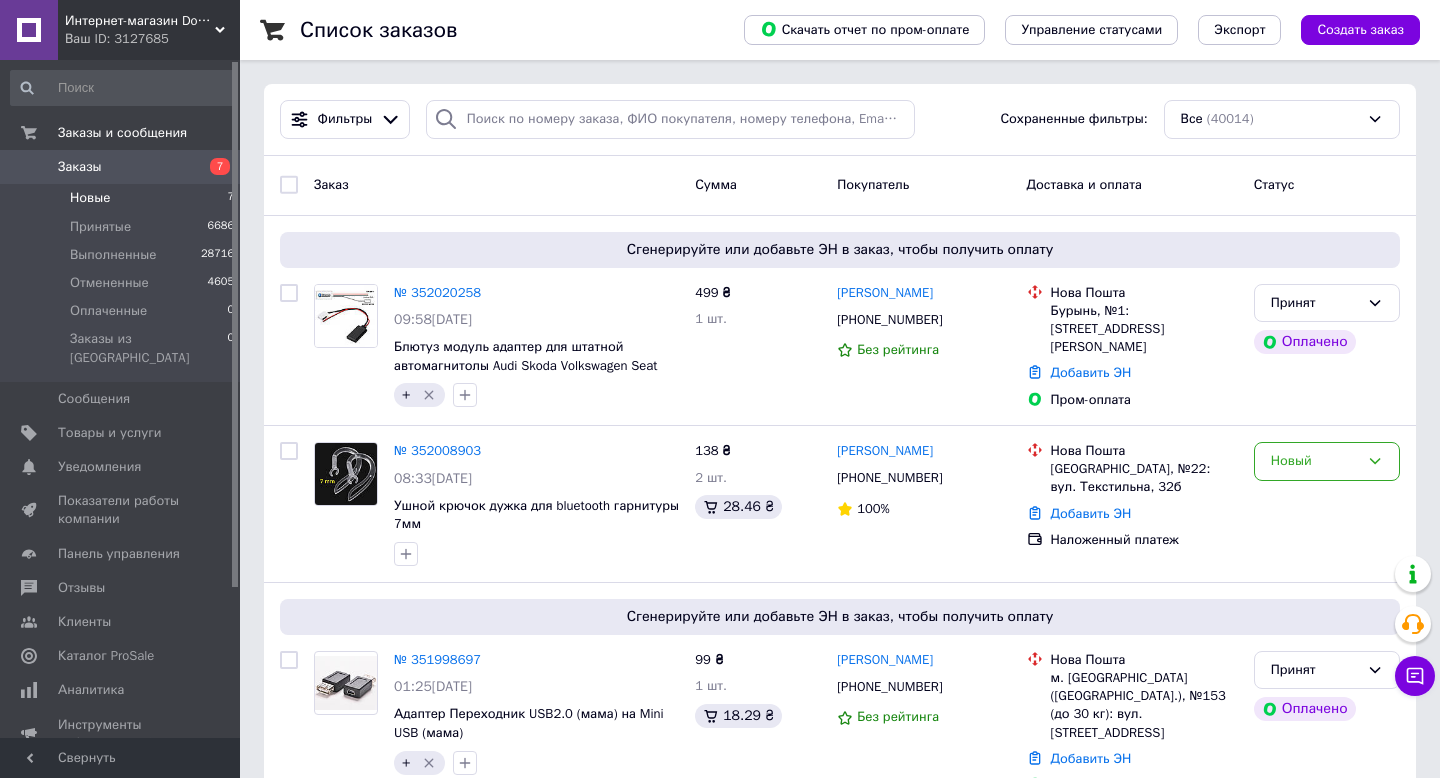 click on "Новые" at bounding box center (90, 198) 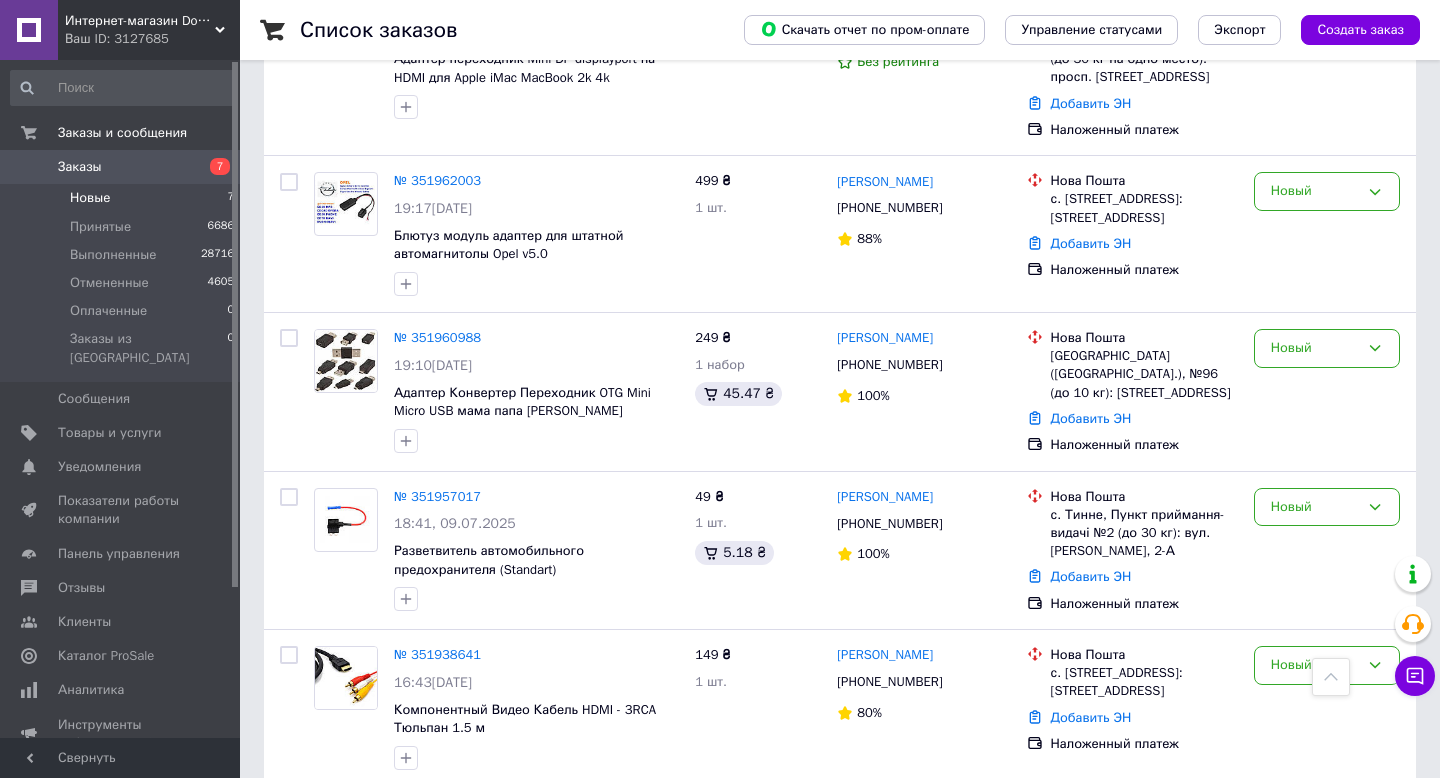 scroll, scrollTop: 636, scrollLeft: 0, axis: vertical 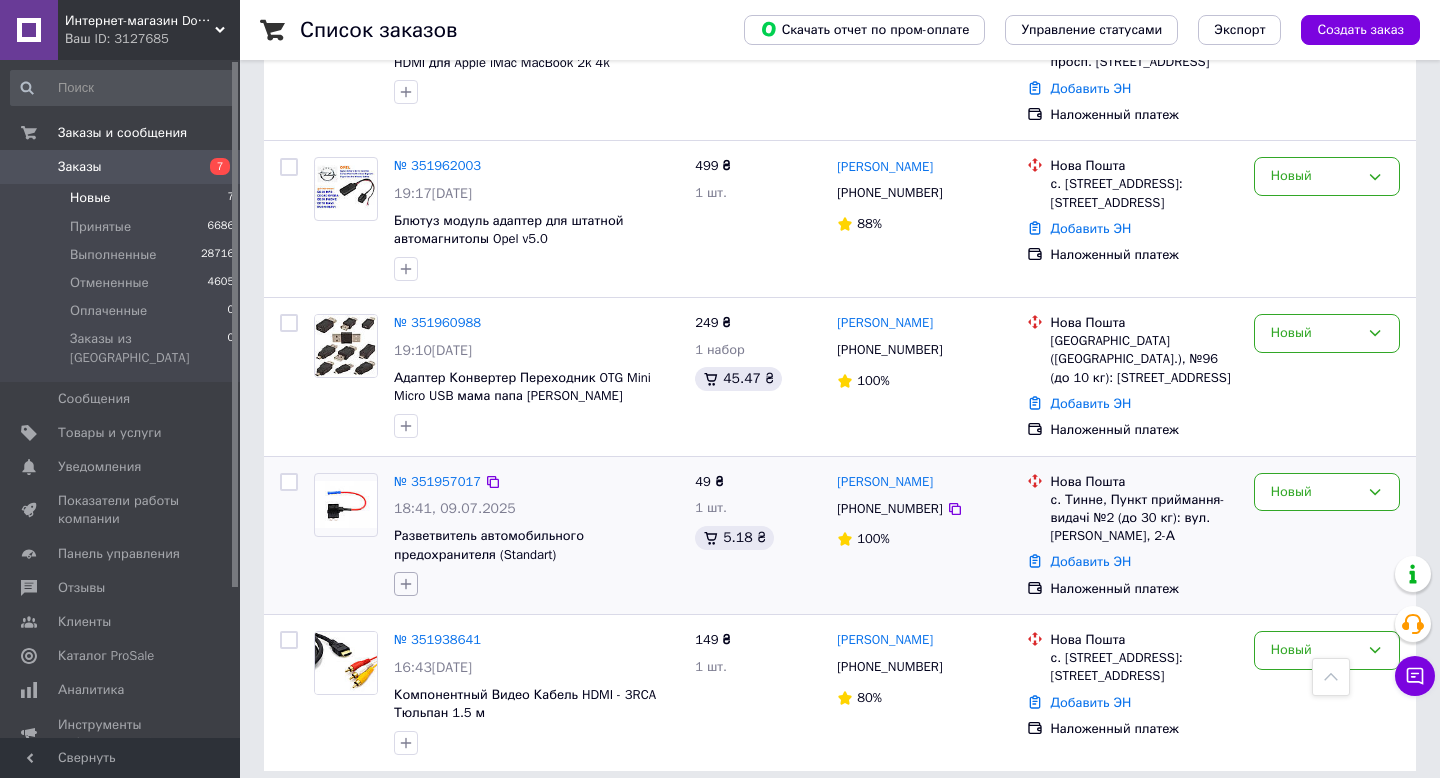 click 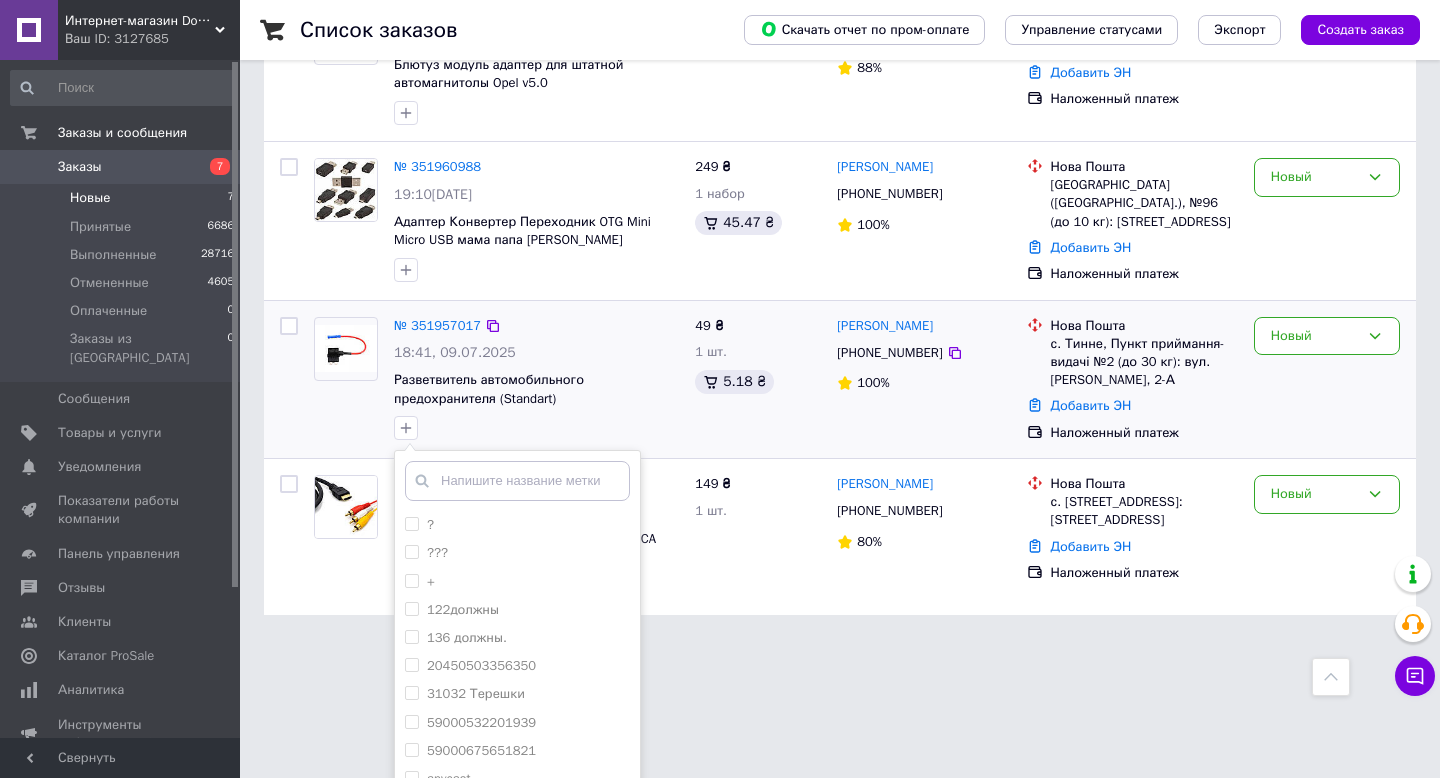 scroll, scrollTop: 858, scrollLeft: 0, axis: vertical 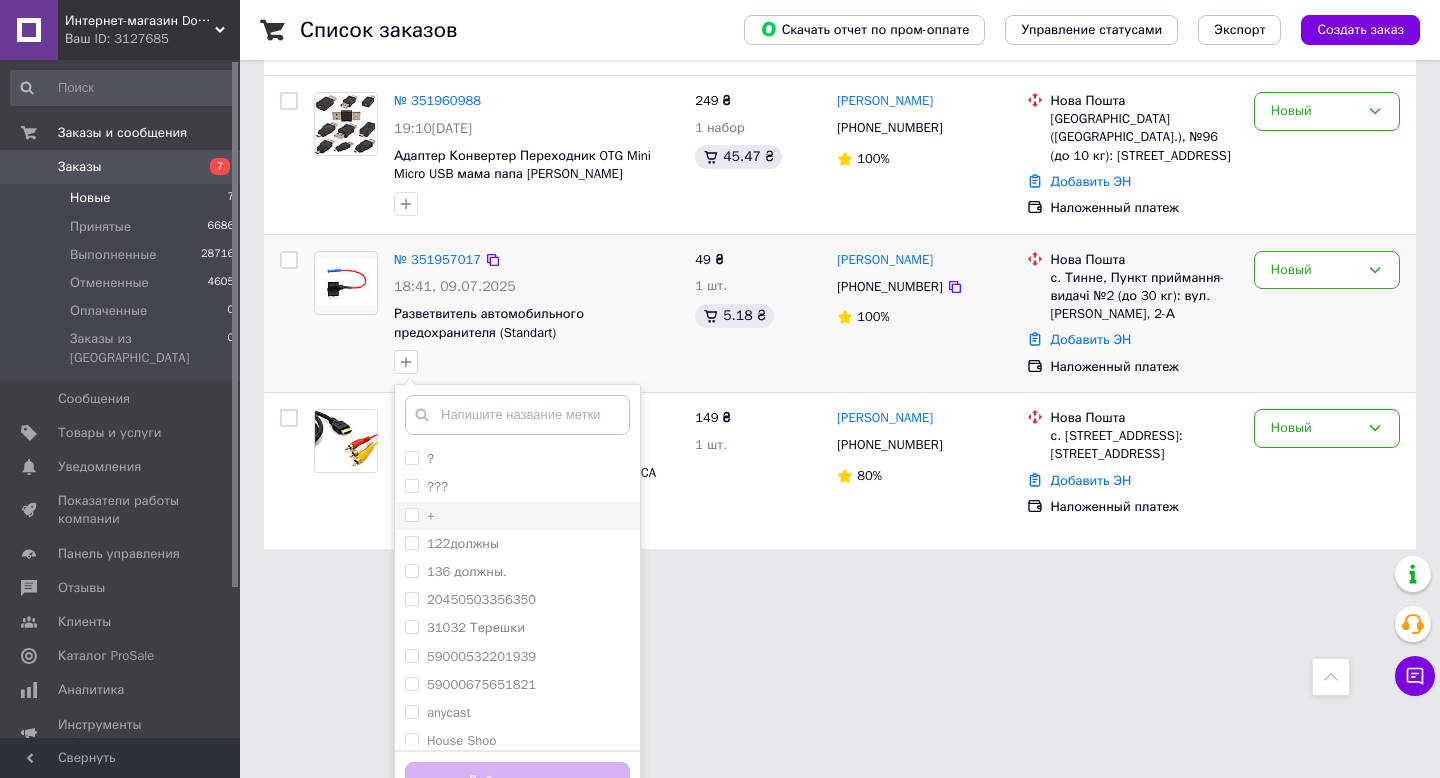 click on "+" at bounding box center (411, 514) 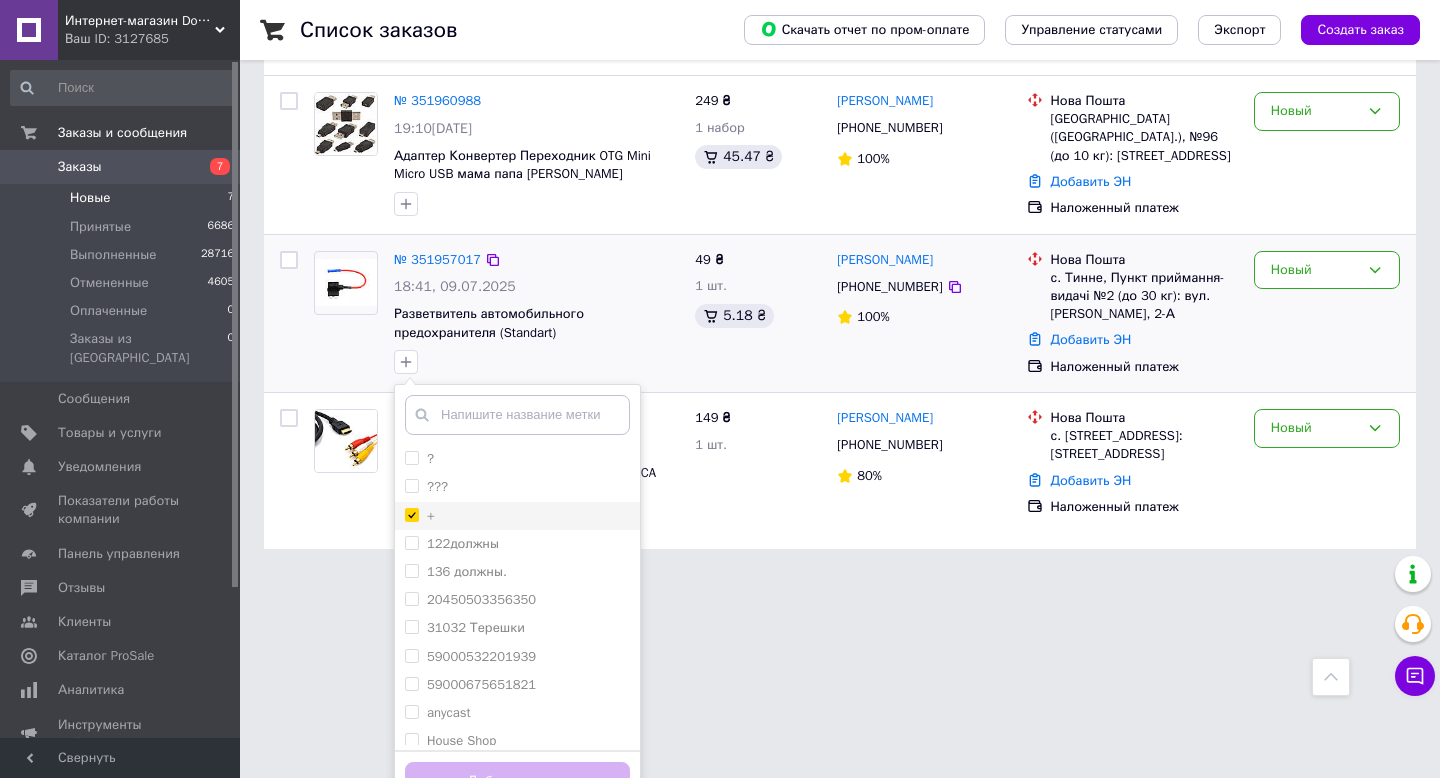 checkbox on "true" 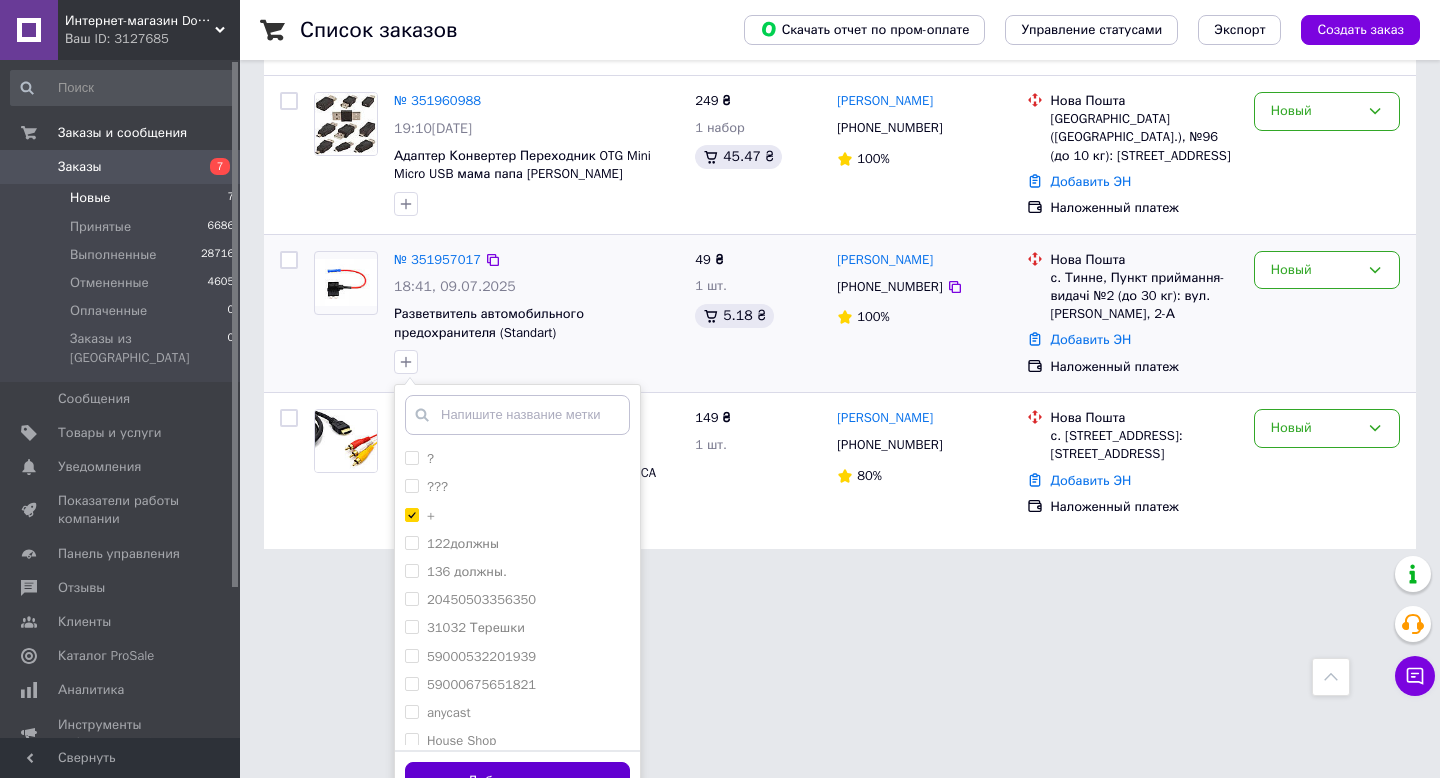 click on "Добавить метку" at bounding box center [517, 781] 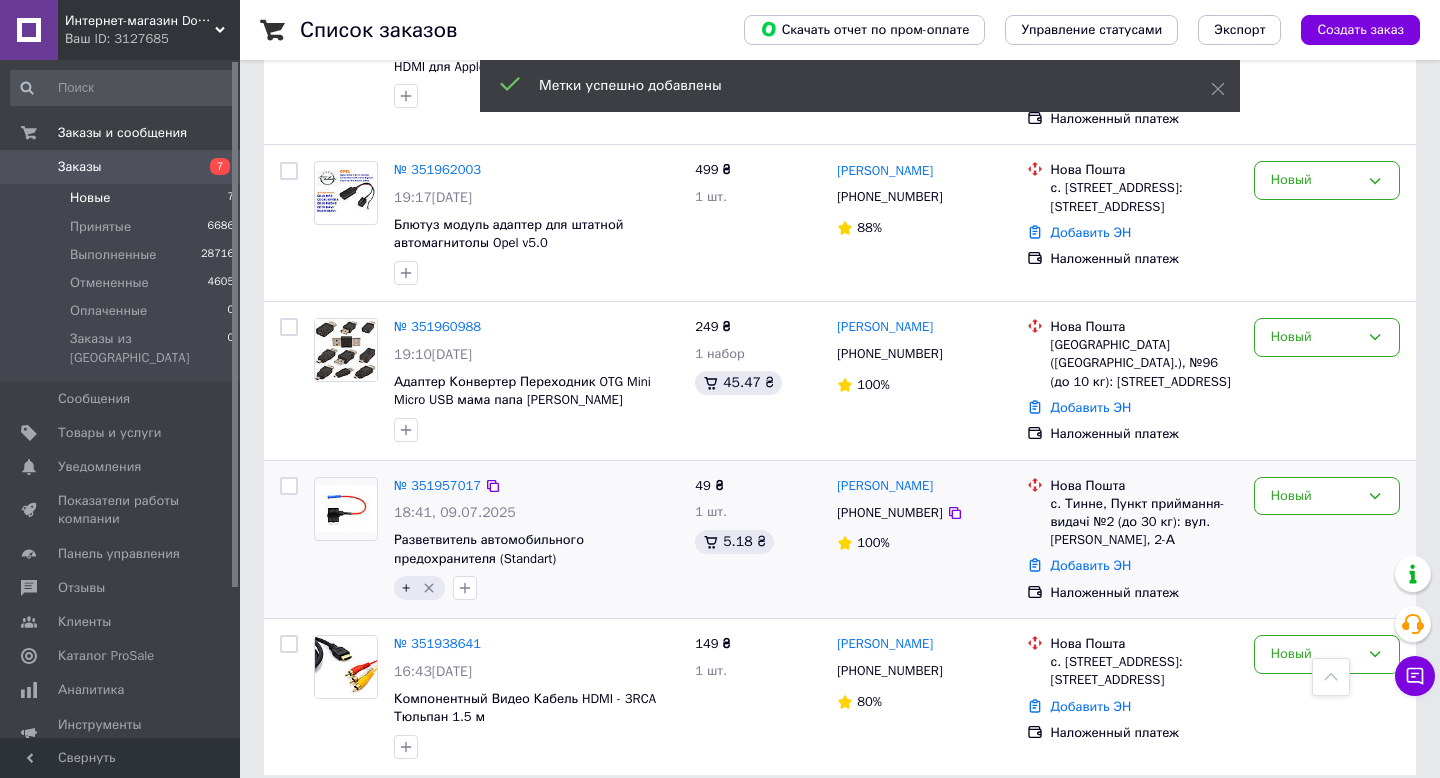 scroll, scrollTop: 604, scrollLeft: 0, axis: vertical 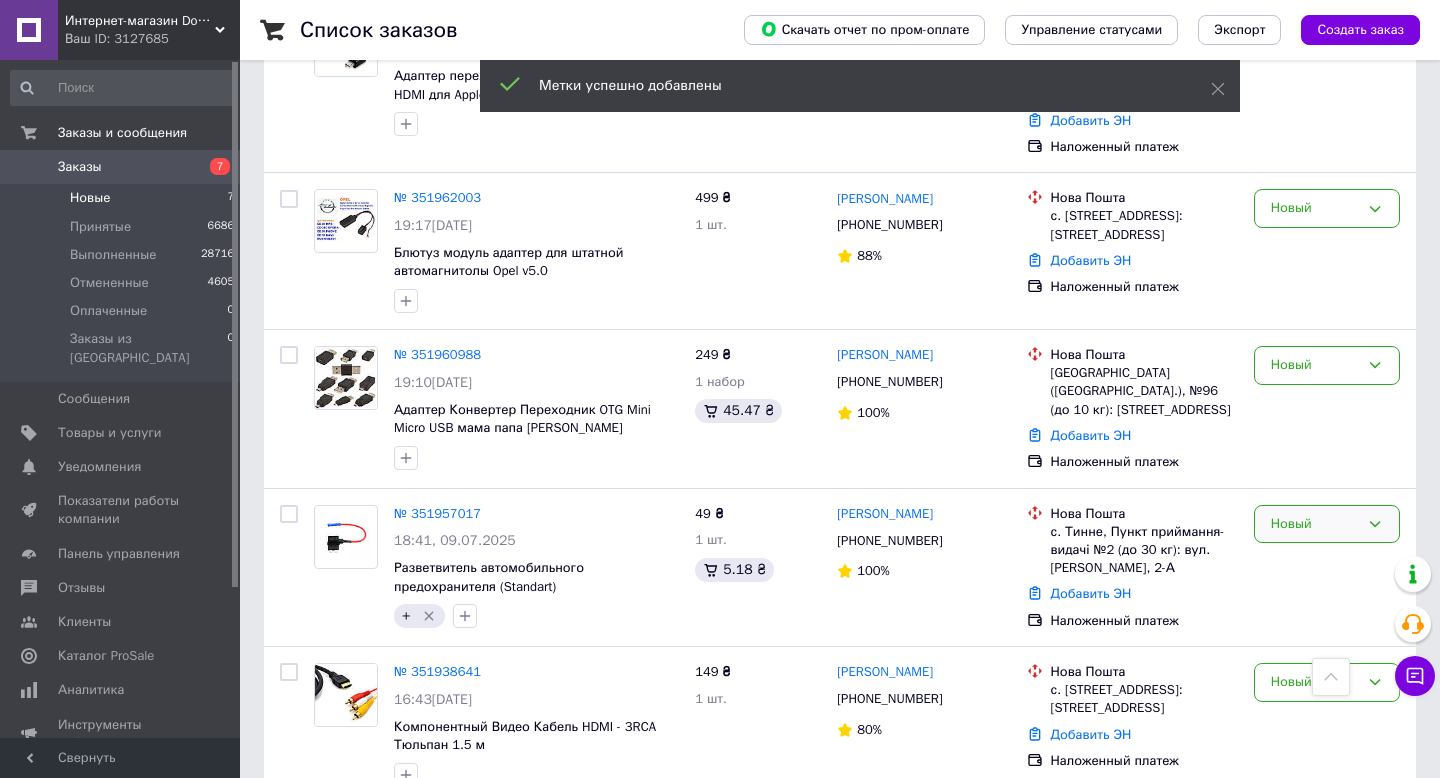 click on "Новый" at bounding box center [1315, 524] 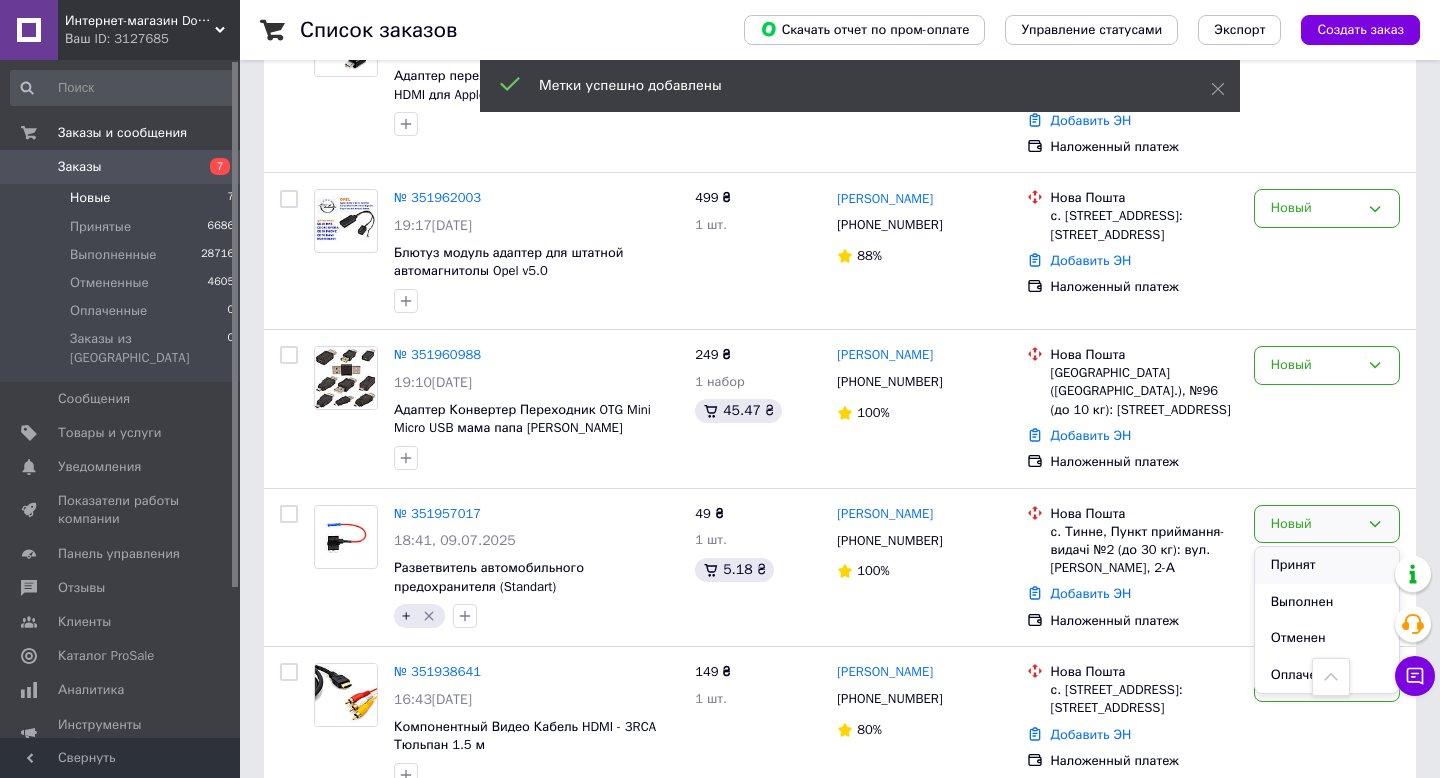 click on "Принят" at bounding box center (1327, 565) 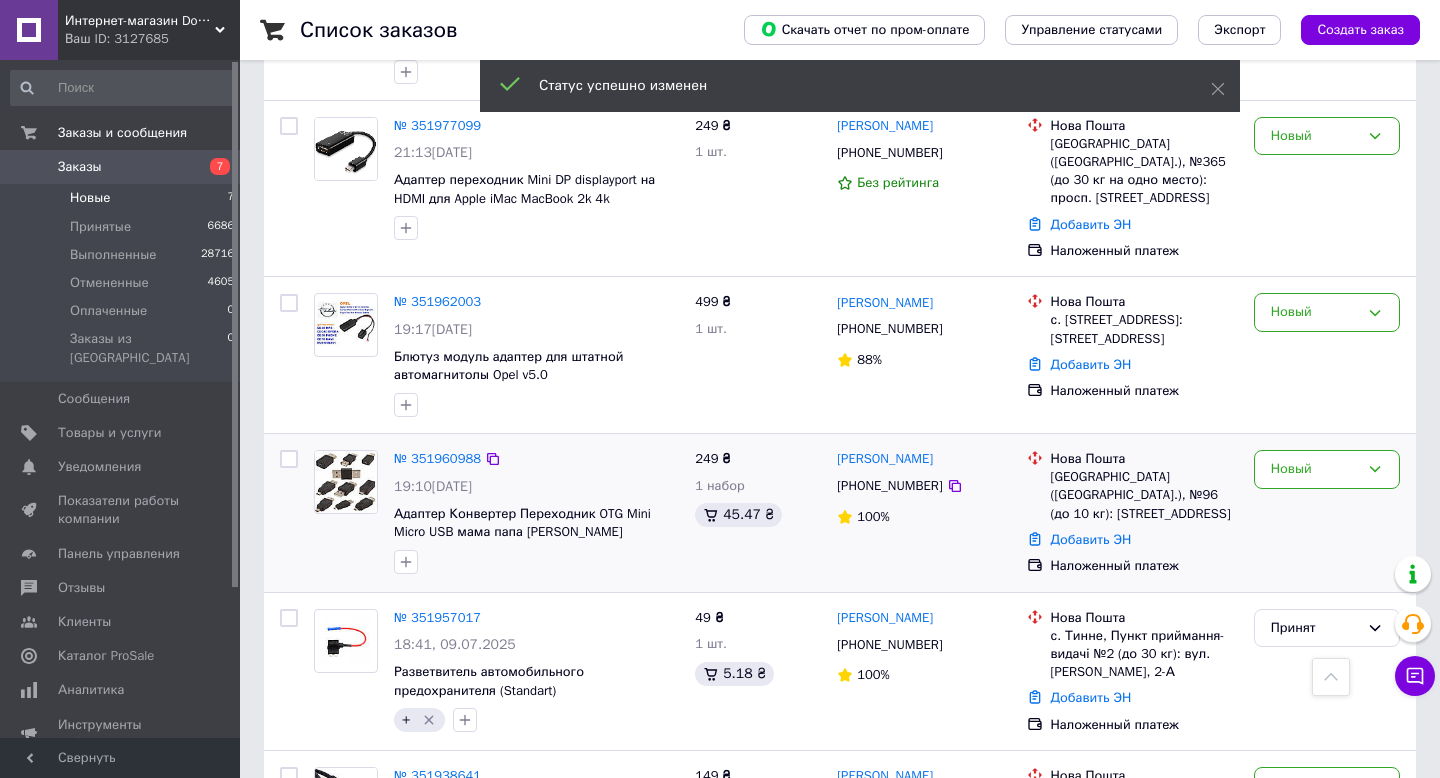 scroll, scrollTop: 581, scrollLeft: 0, axis: vertical 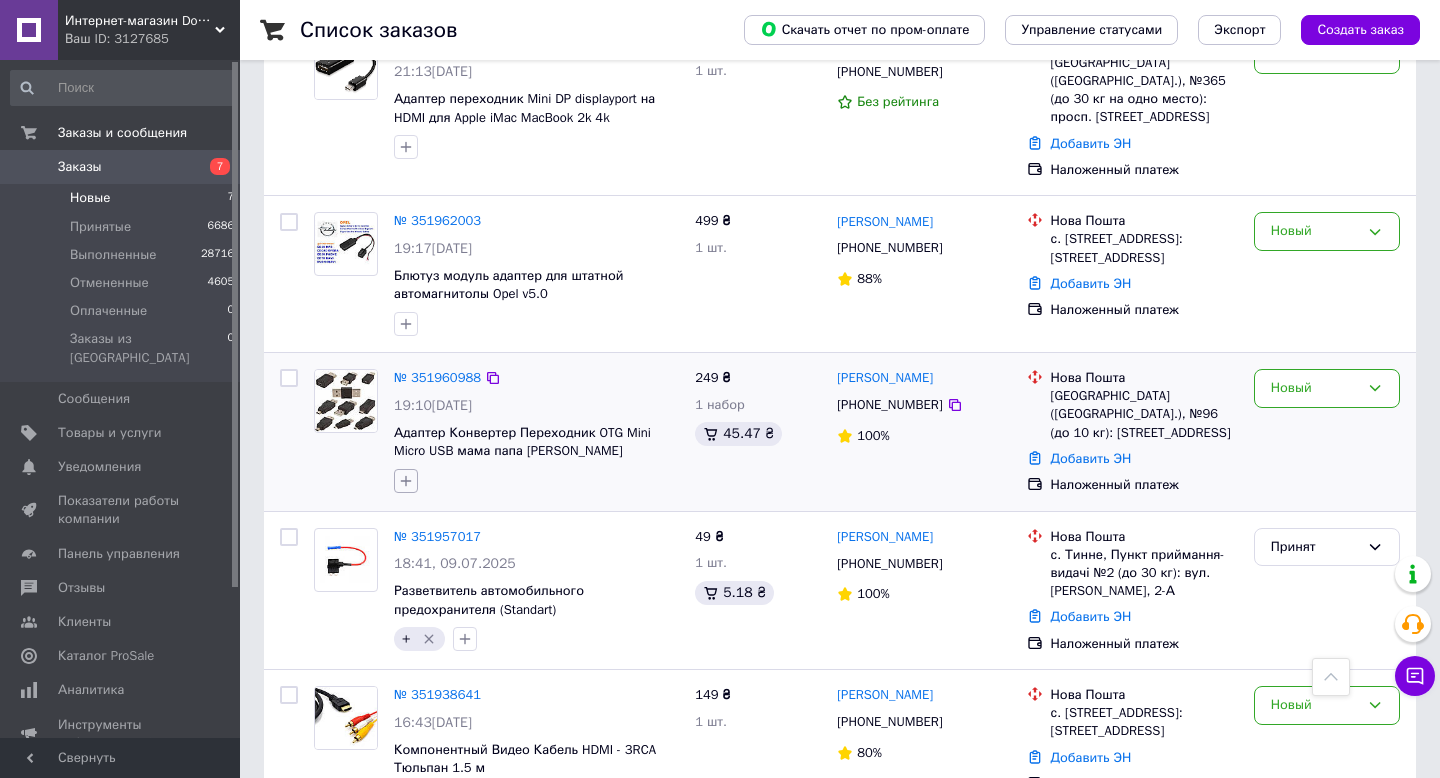 click 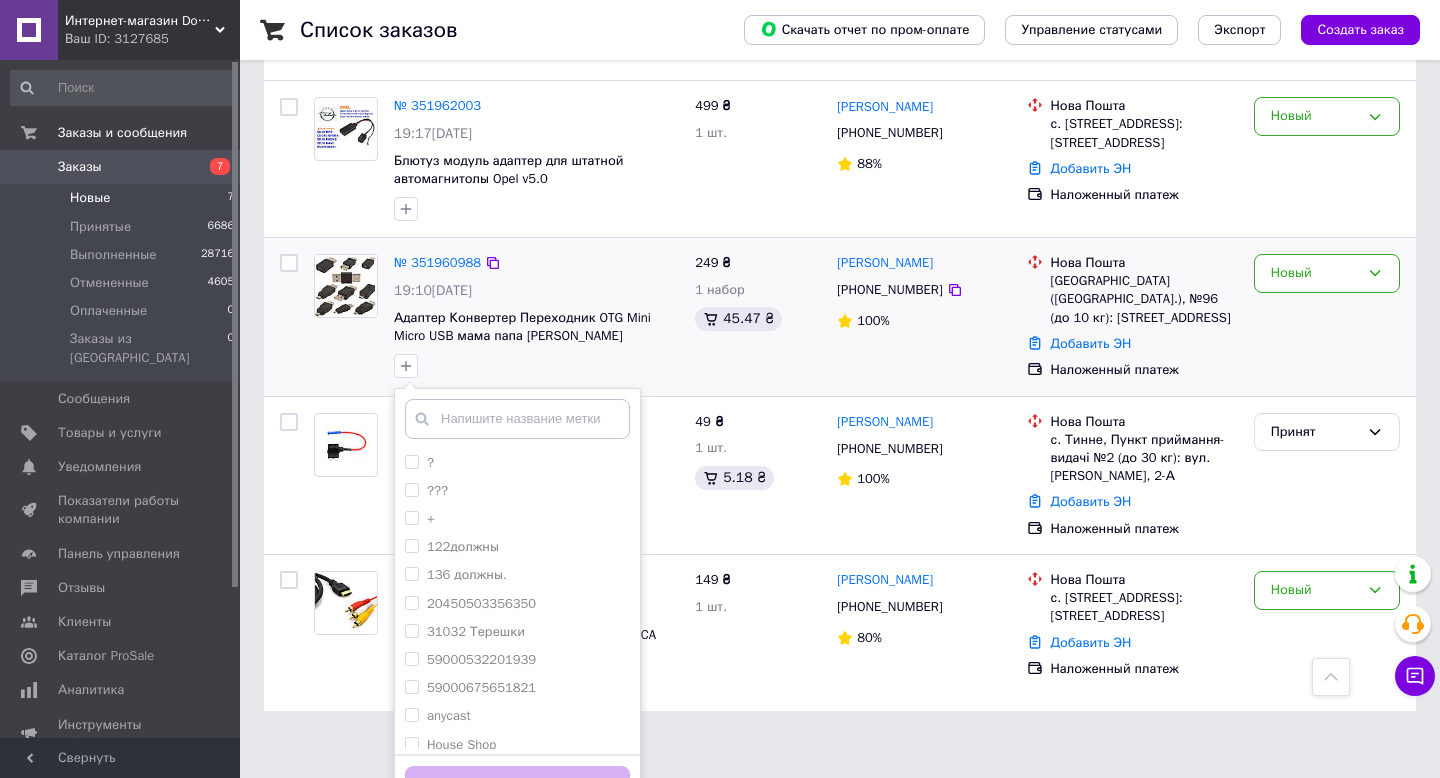 scroll, scrollTop: 717, scrollLeft: 0, axis: vertical 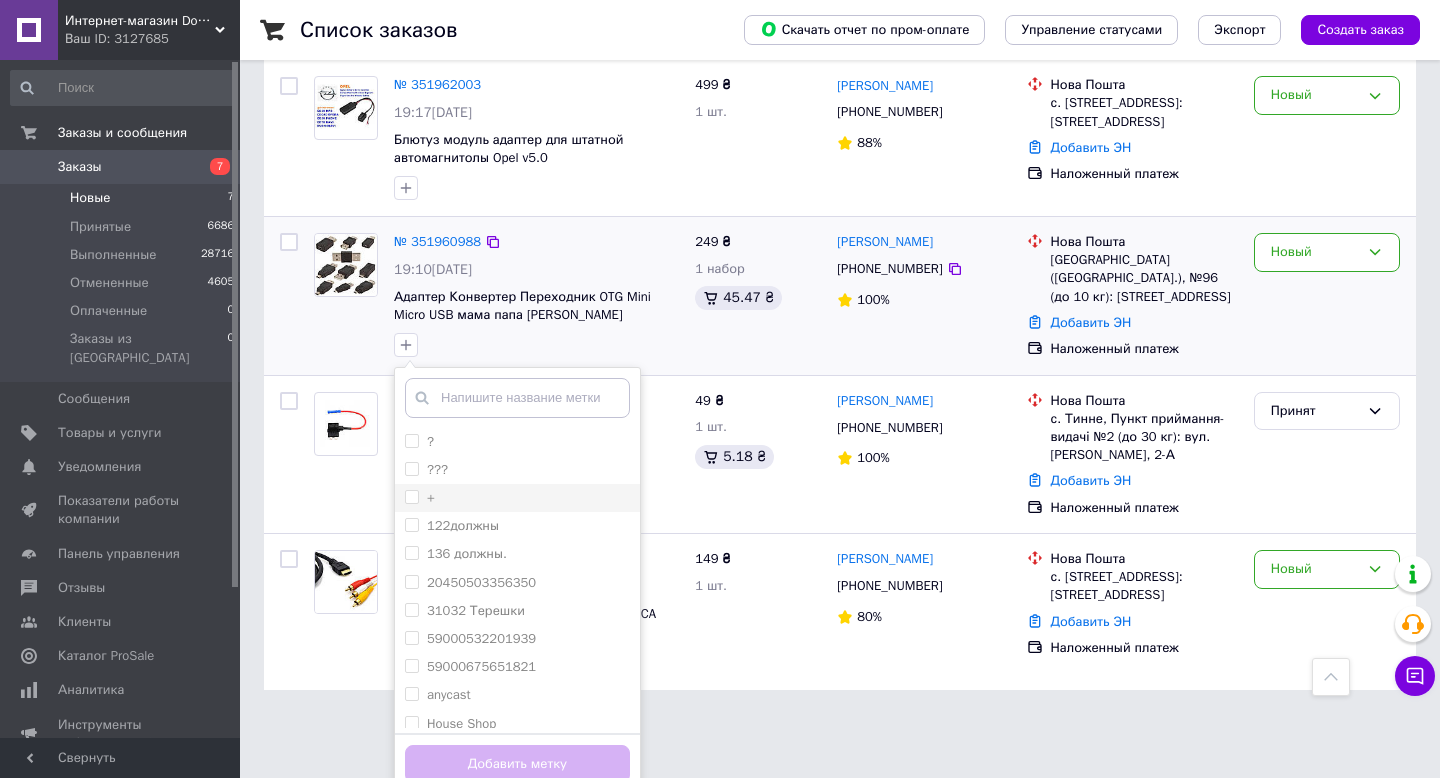 click on "+" at bounding box center [411, 496] 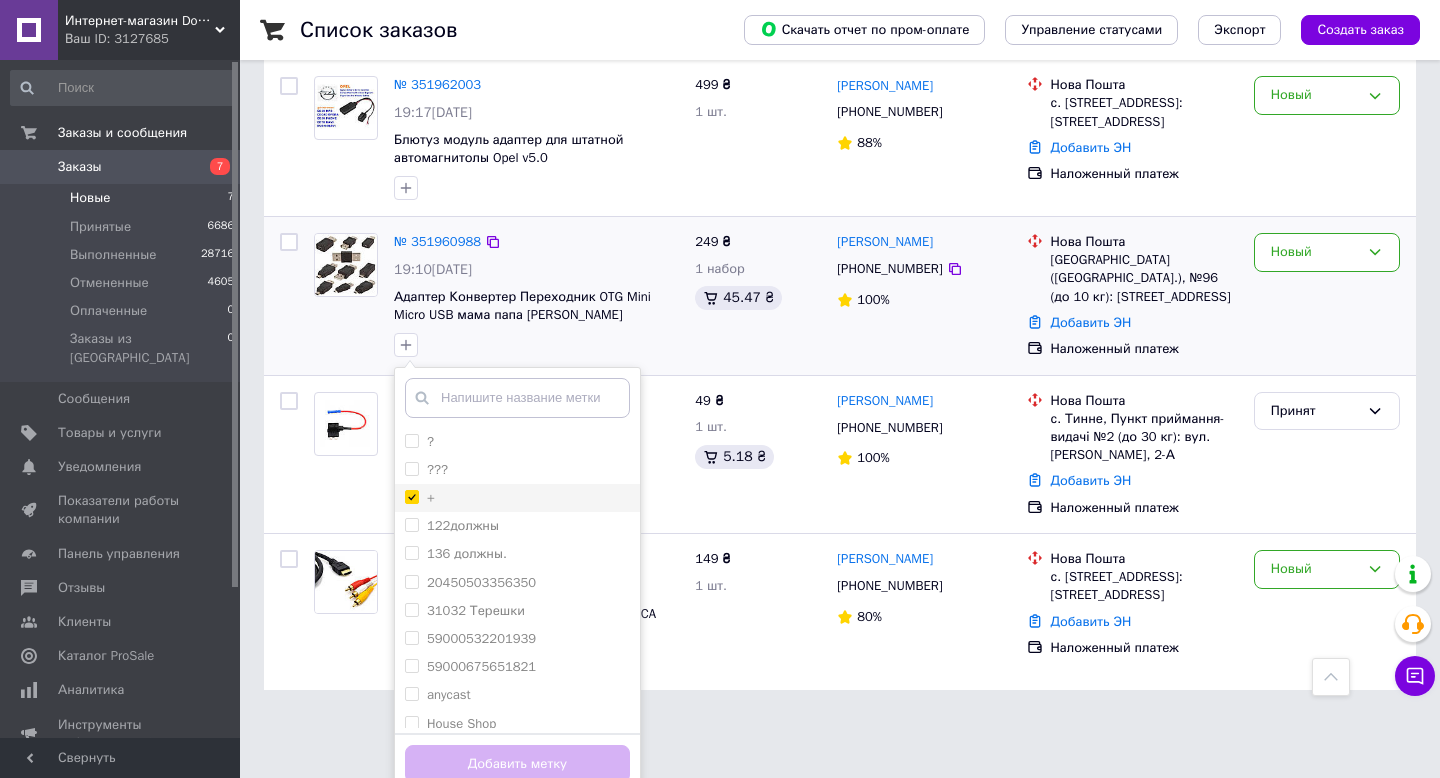 checkbox on "true" 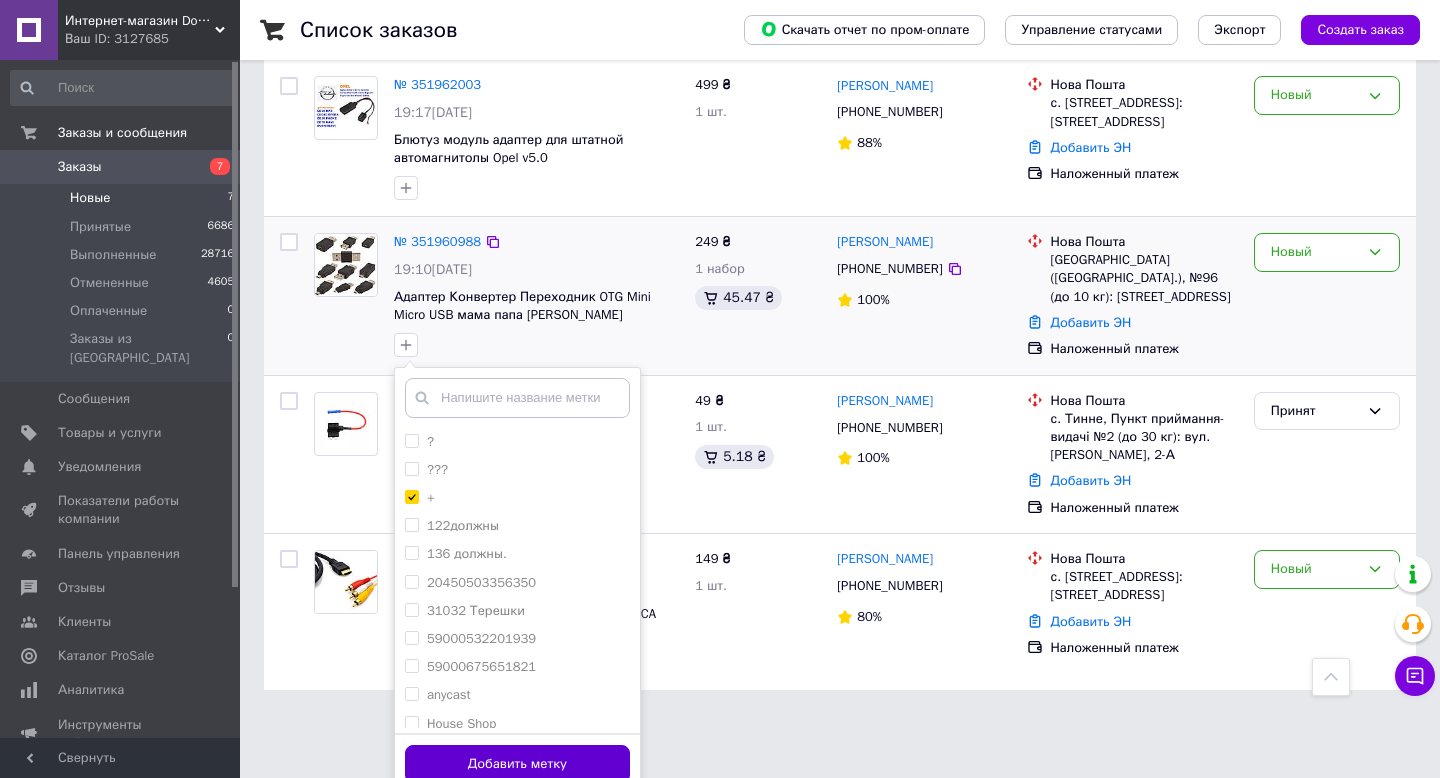click on "Добавить метку" at bounding box center [517, 764] 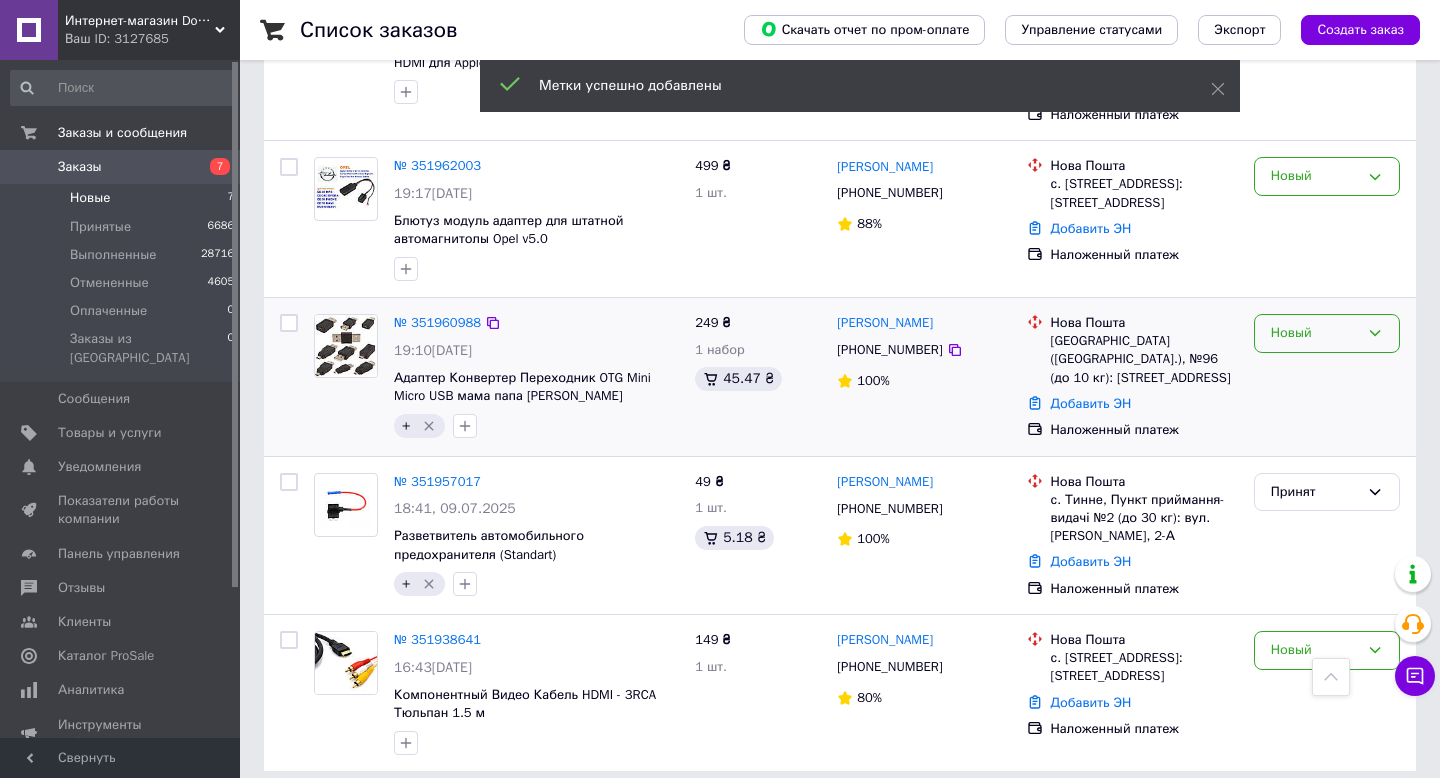 click on "Новый" at bounding box center [1315, 333] 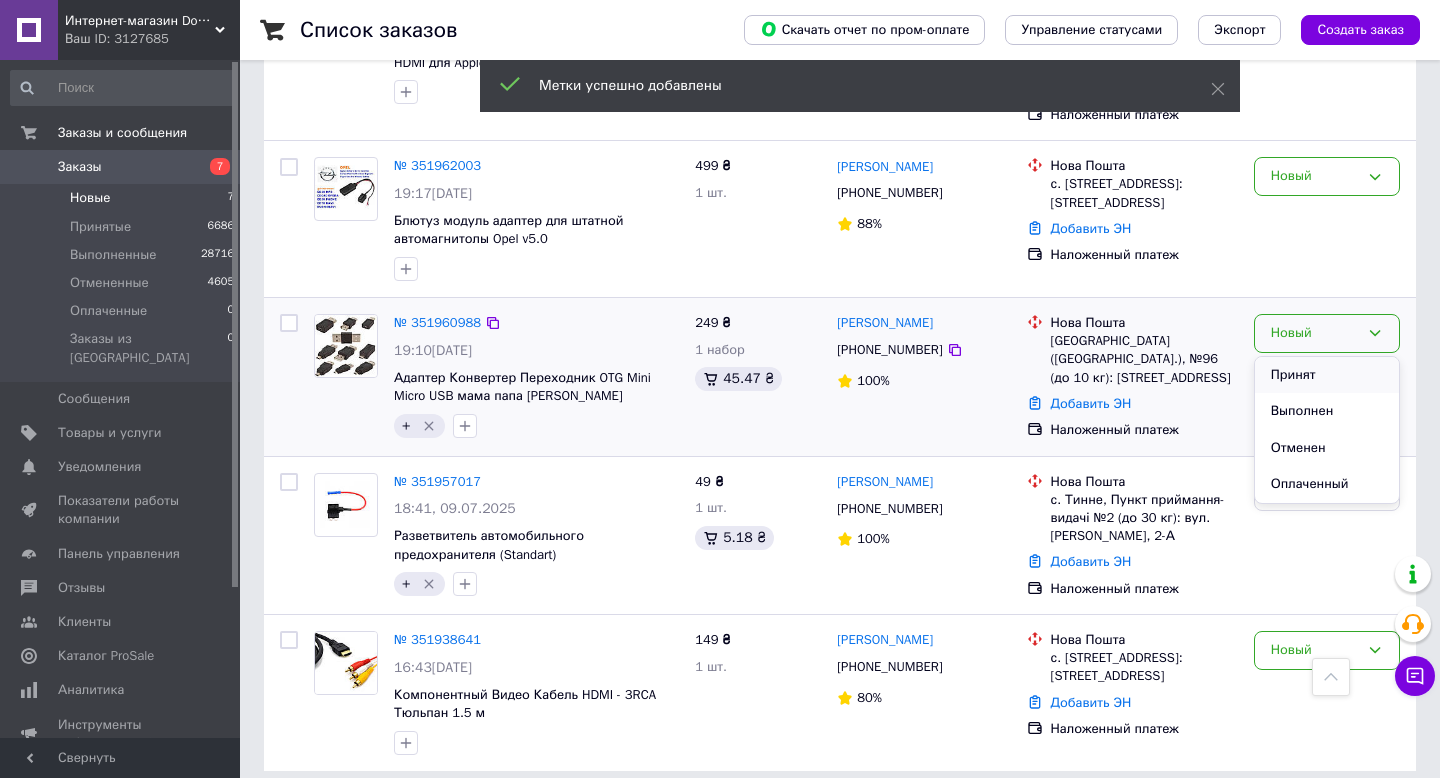 click on "Принят" at bounding box center [1327, 375] 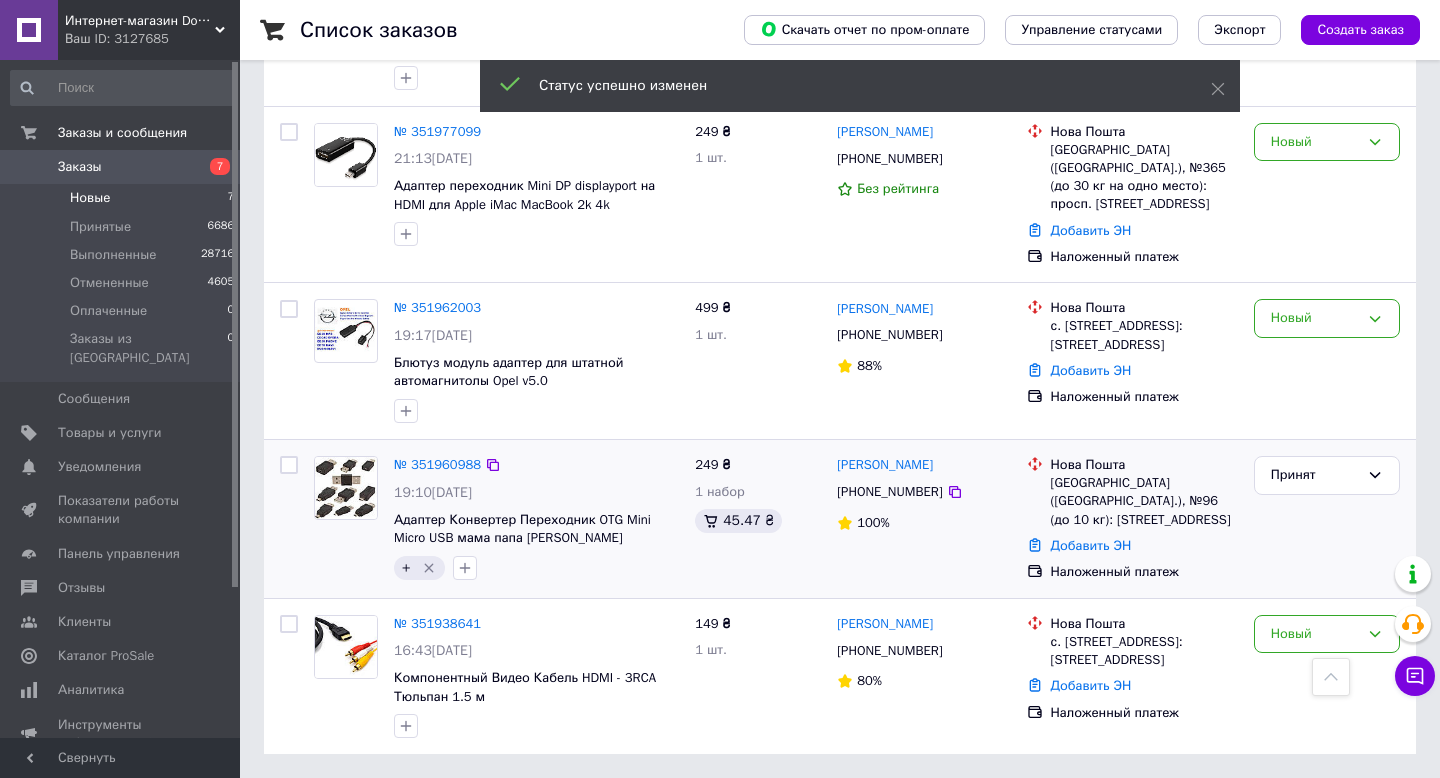 scroll, scrollTop: 478, scrollLeft: 0, axis: vertical 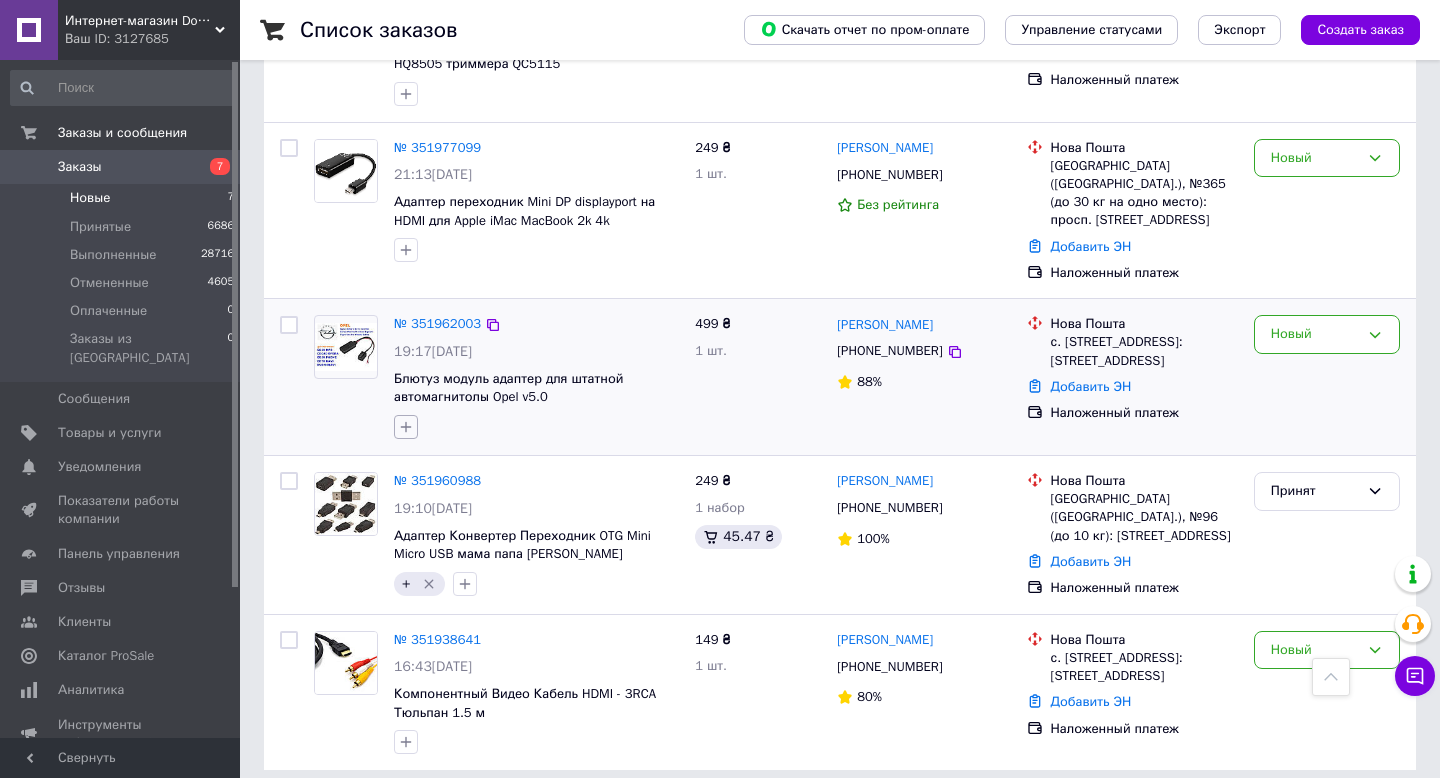 click 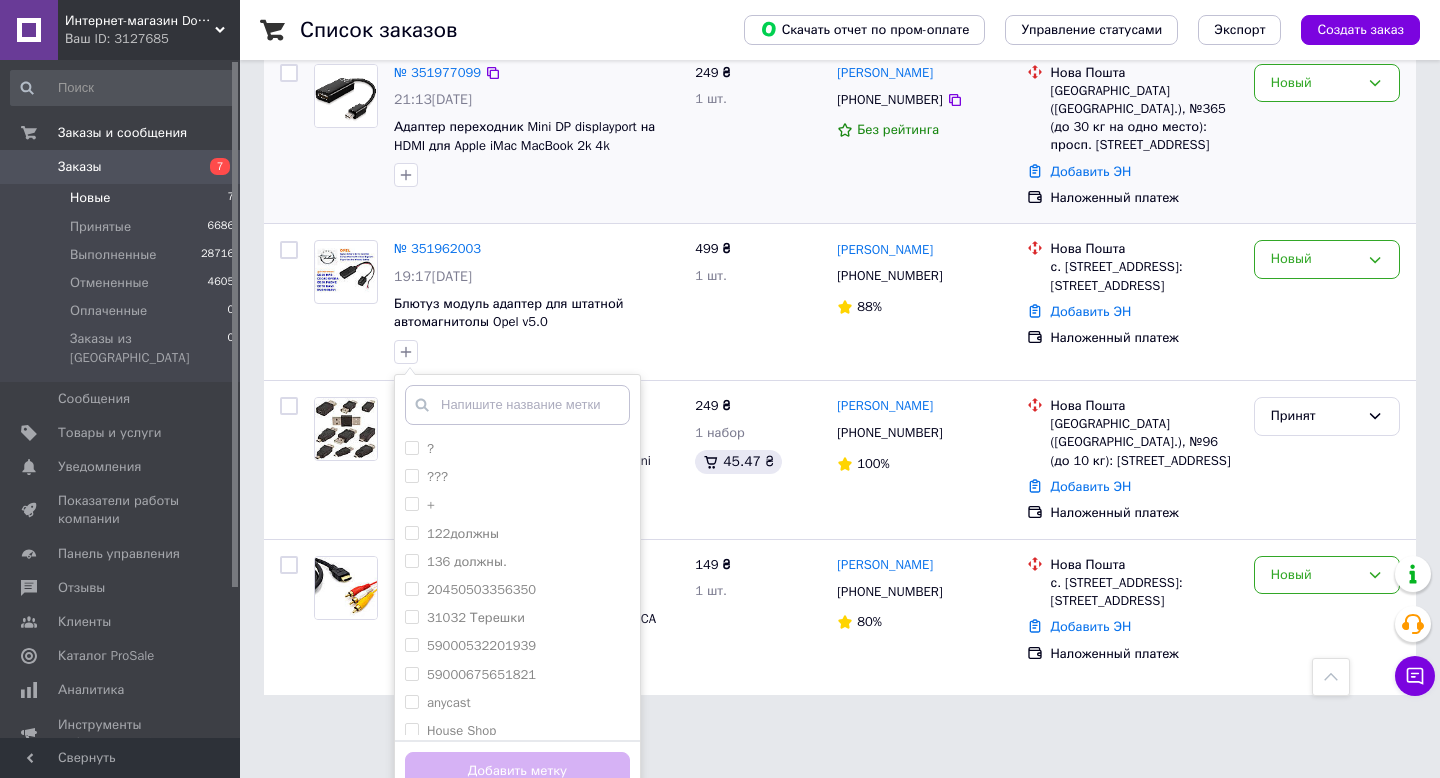 scroll, scrollTop: 560, scrollLeft: 0, axis: vertical 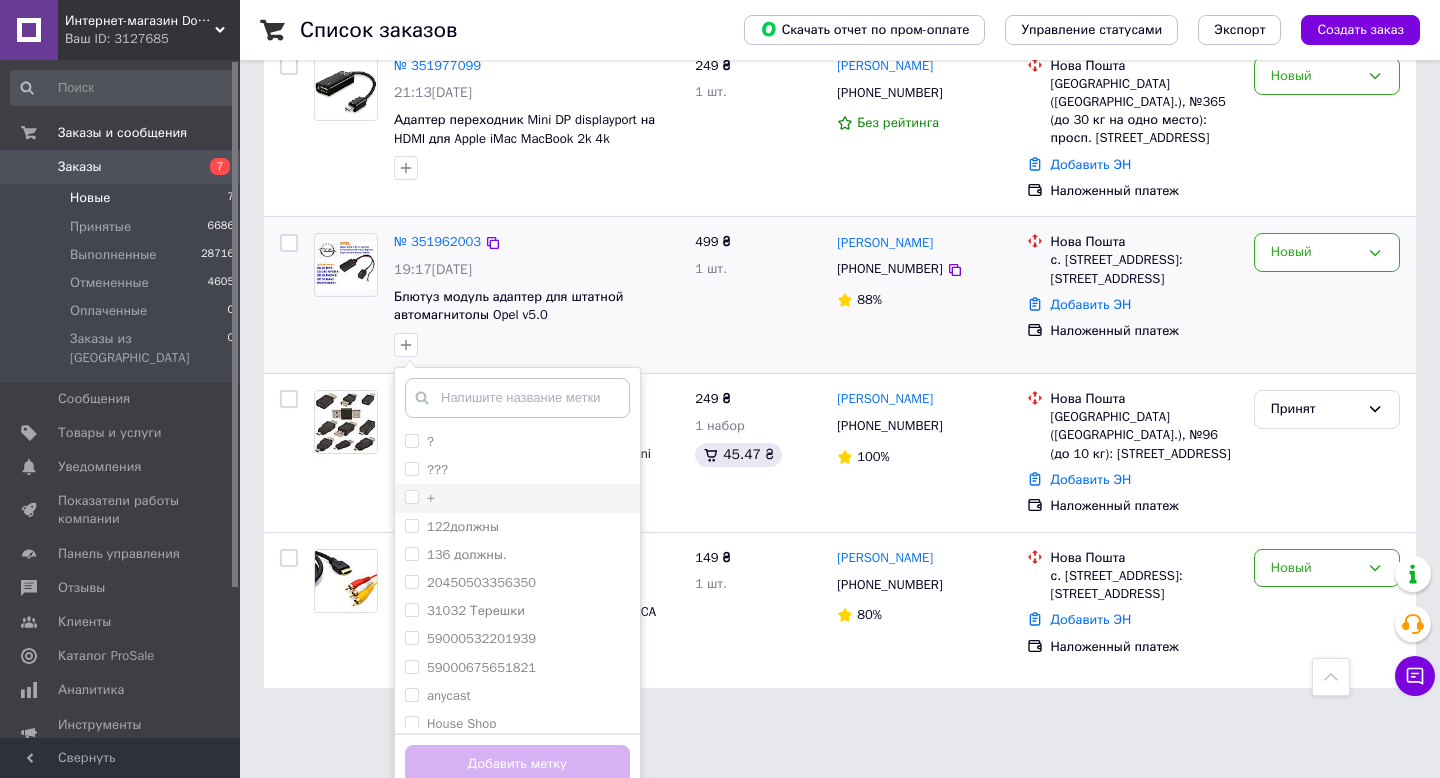 click on "+" at bounding box center [411, 496] 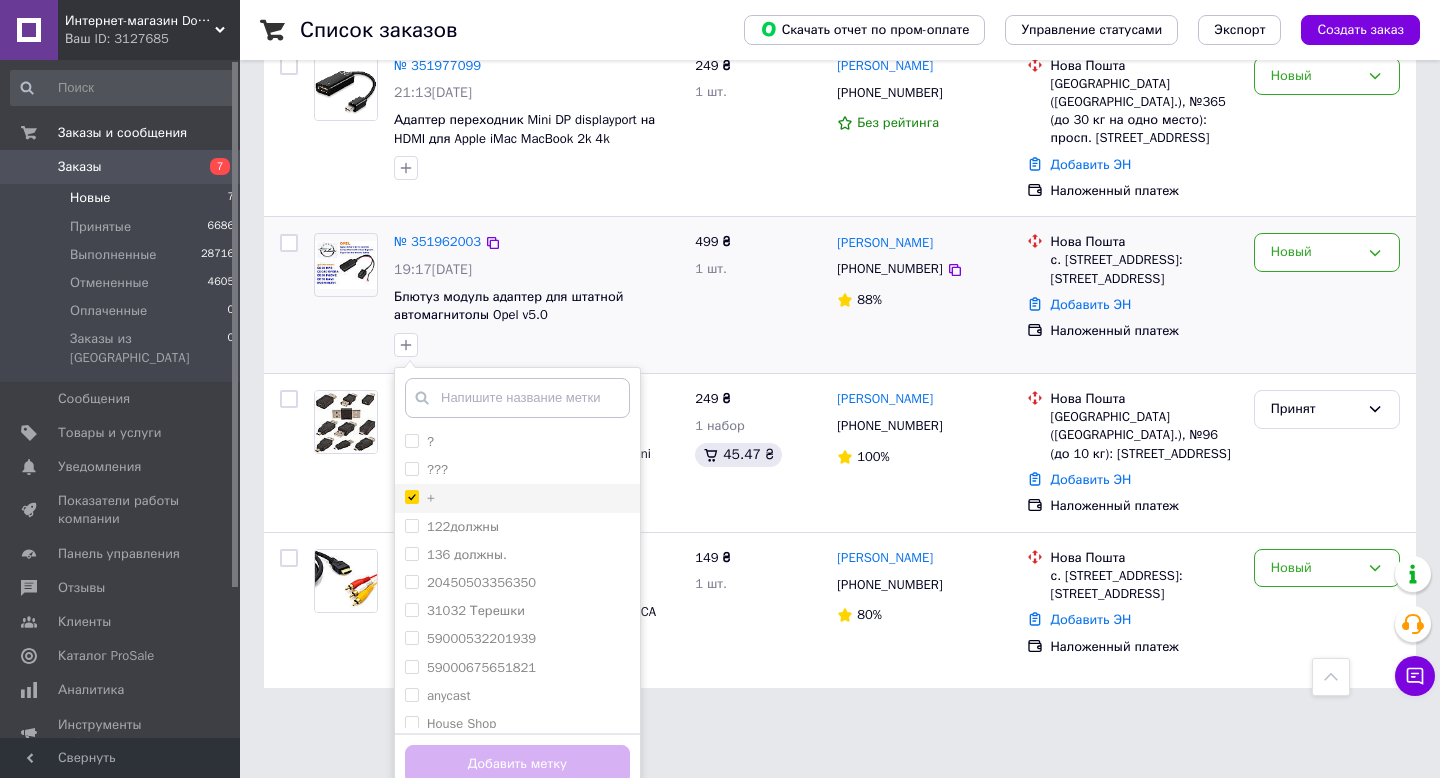 checkbox on "true" 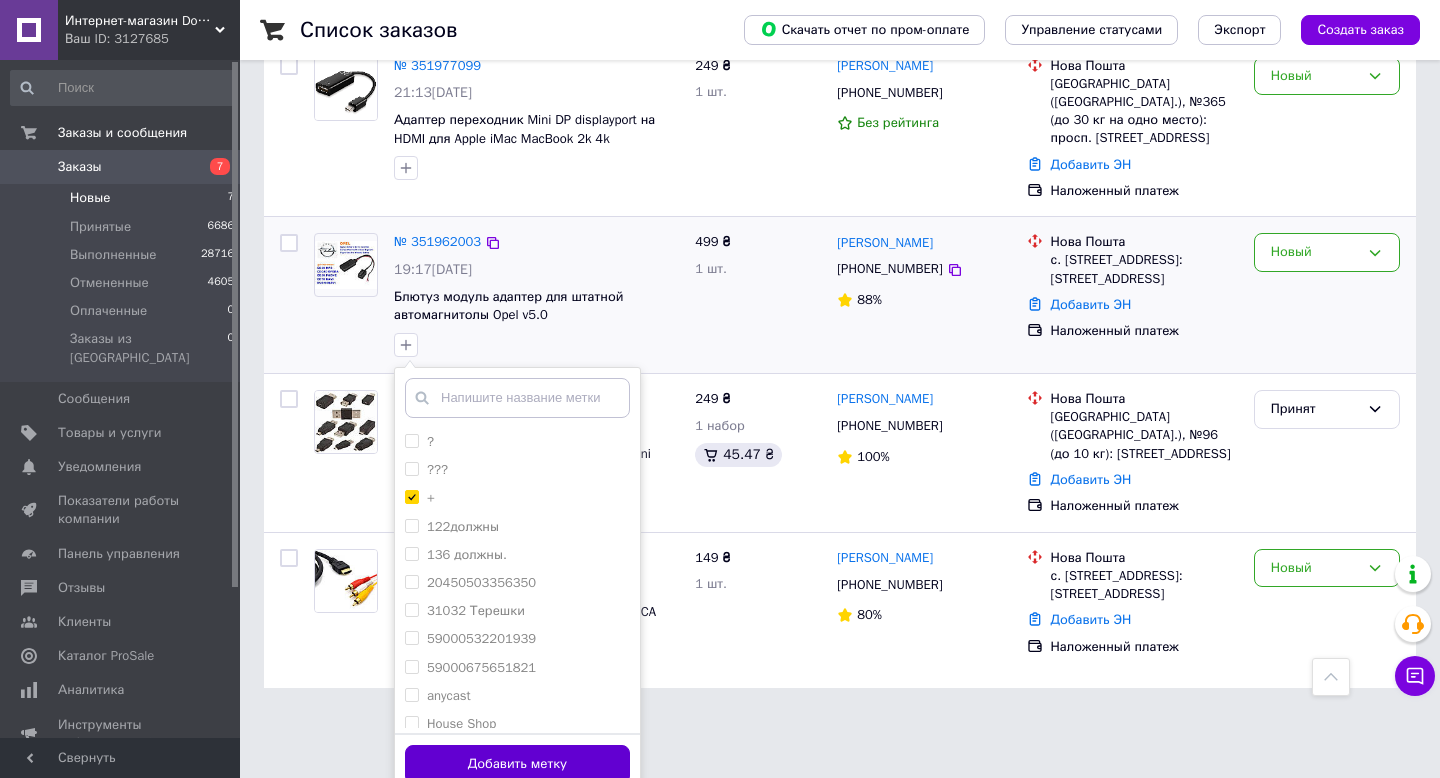 click on "Добавить метку" at bounding box center [517, 764] 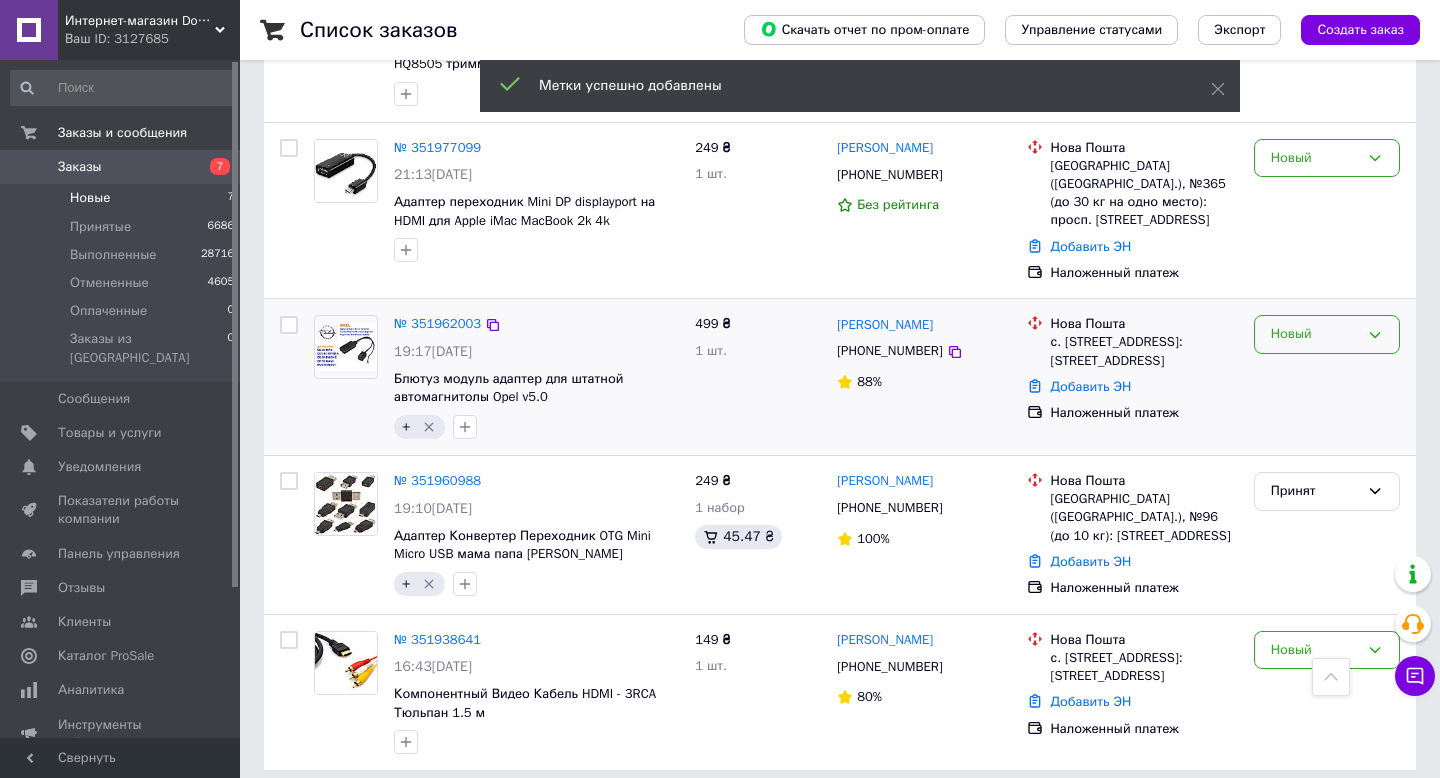 click on "Новый" at bounding box center [1315, 334] 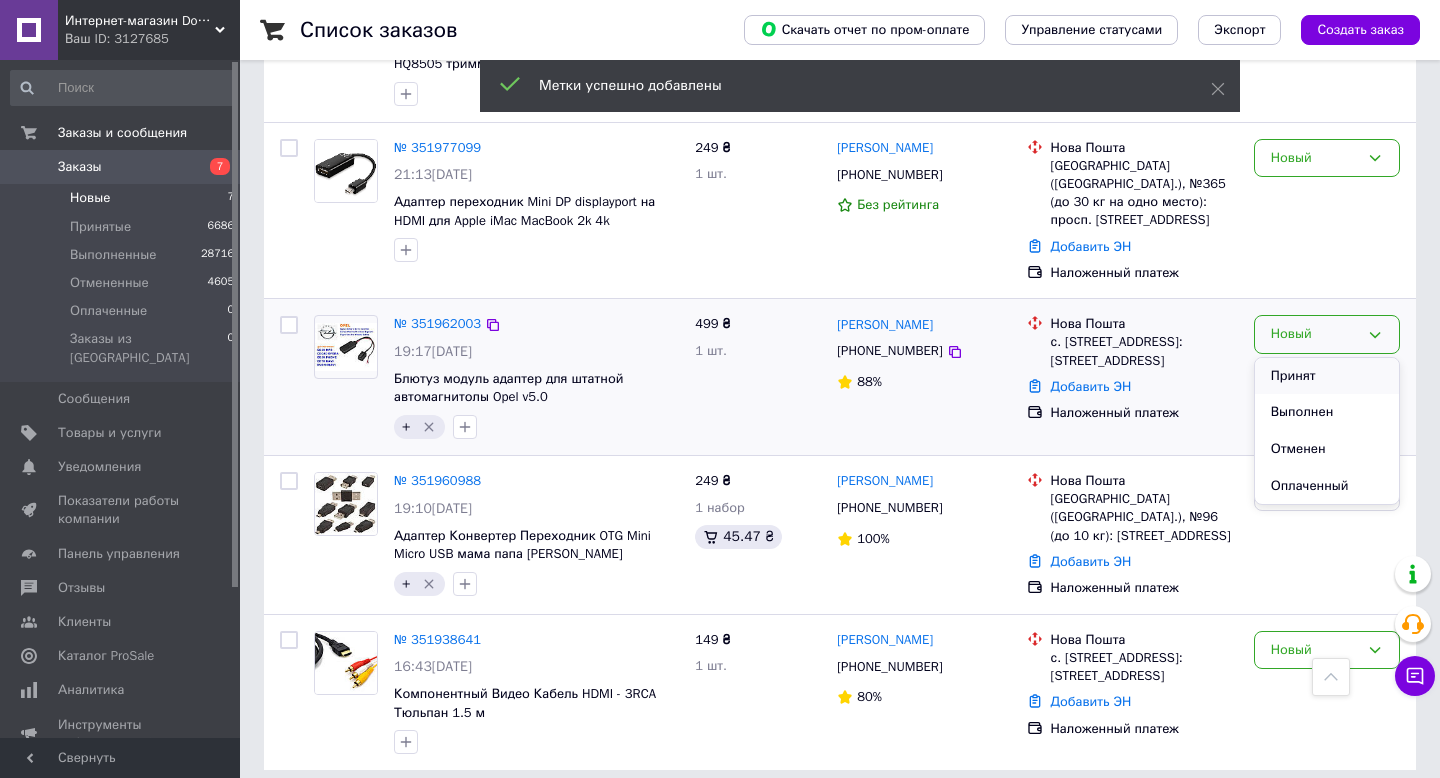 click on "Принят" at bounding box center (1327, 376) 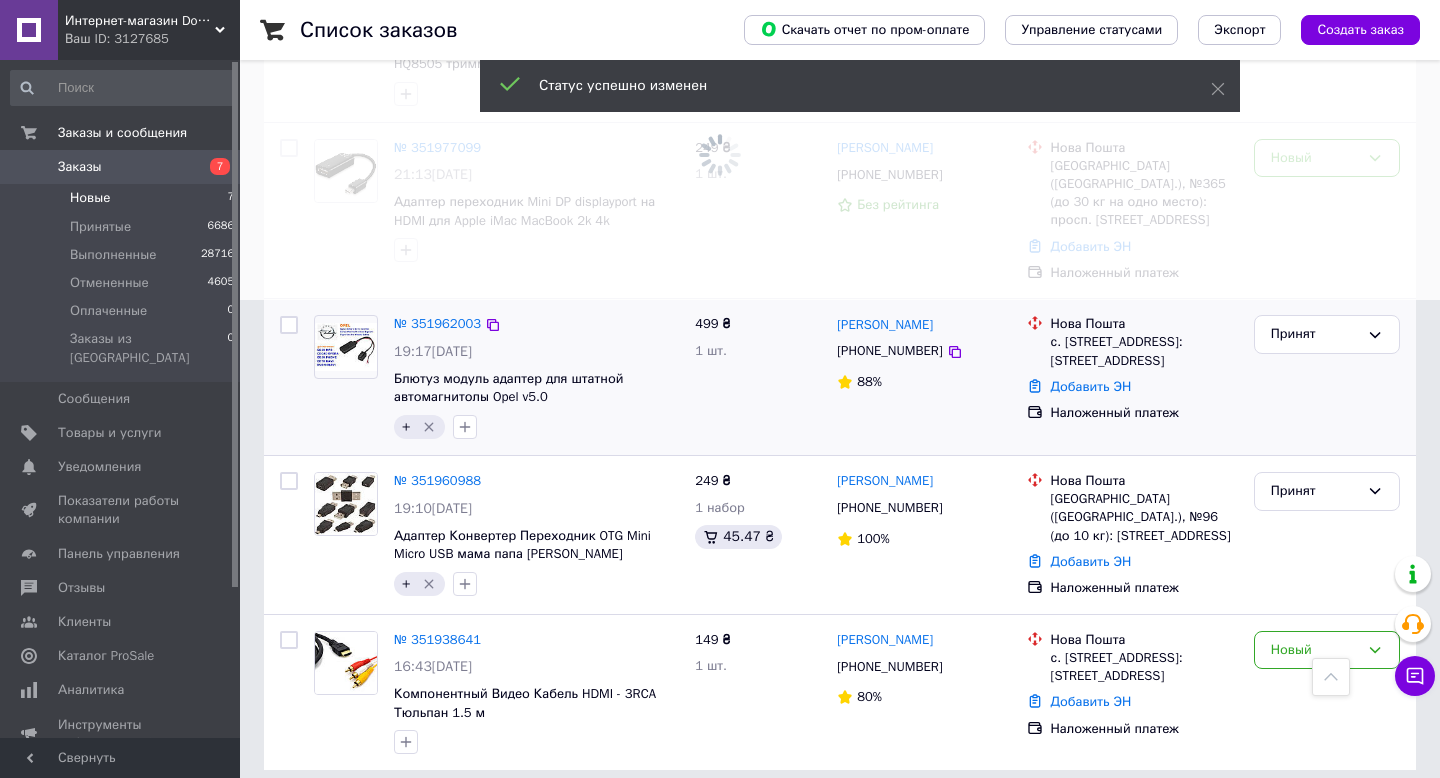 scroll, scrollTop: 319, scrollLeft: 0, axis: vertical 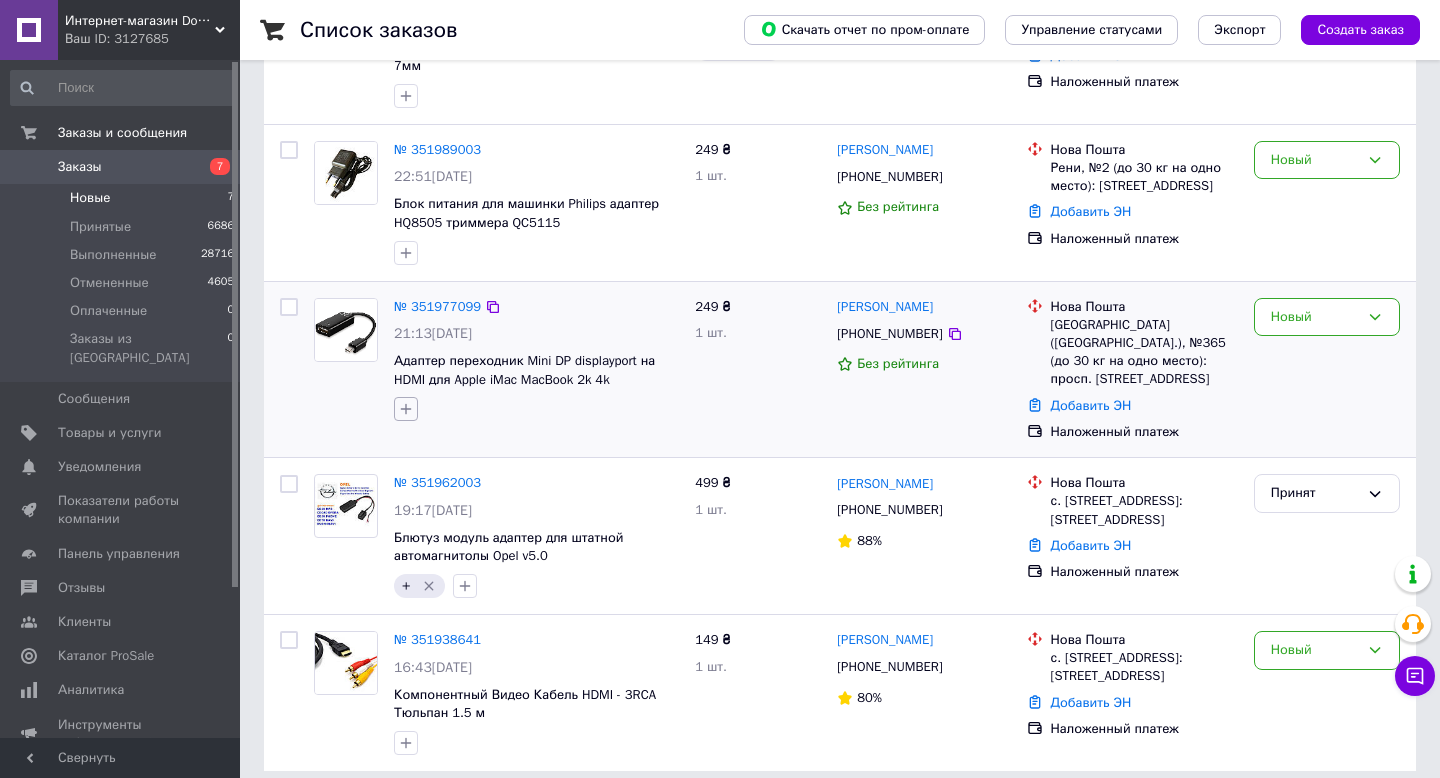 click 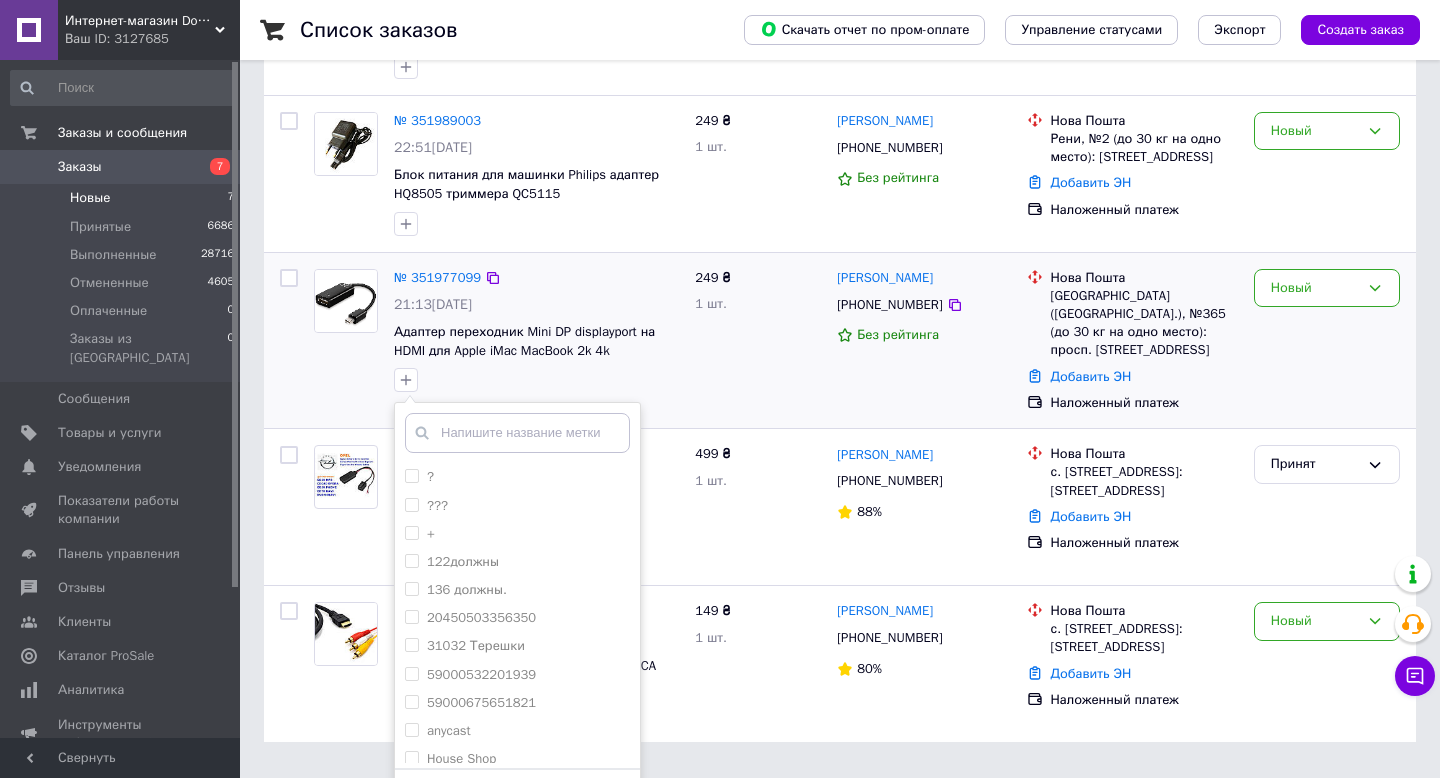 scroll, scrollTop: 352, scrollLeft: 0, axis: vertical 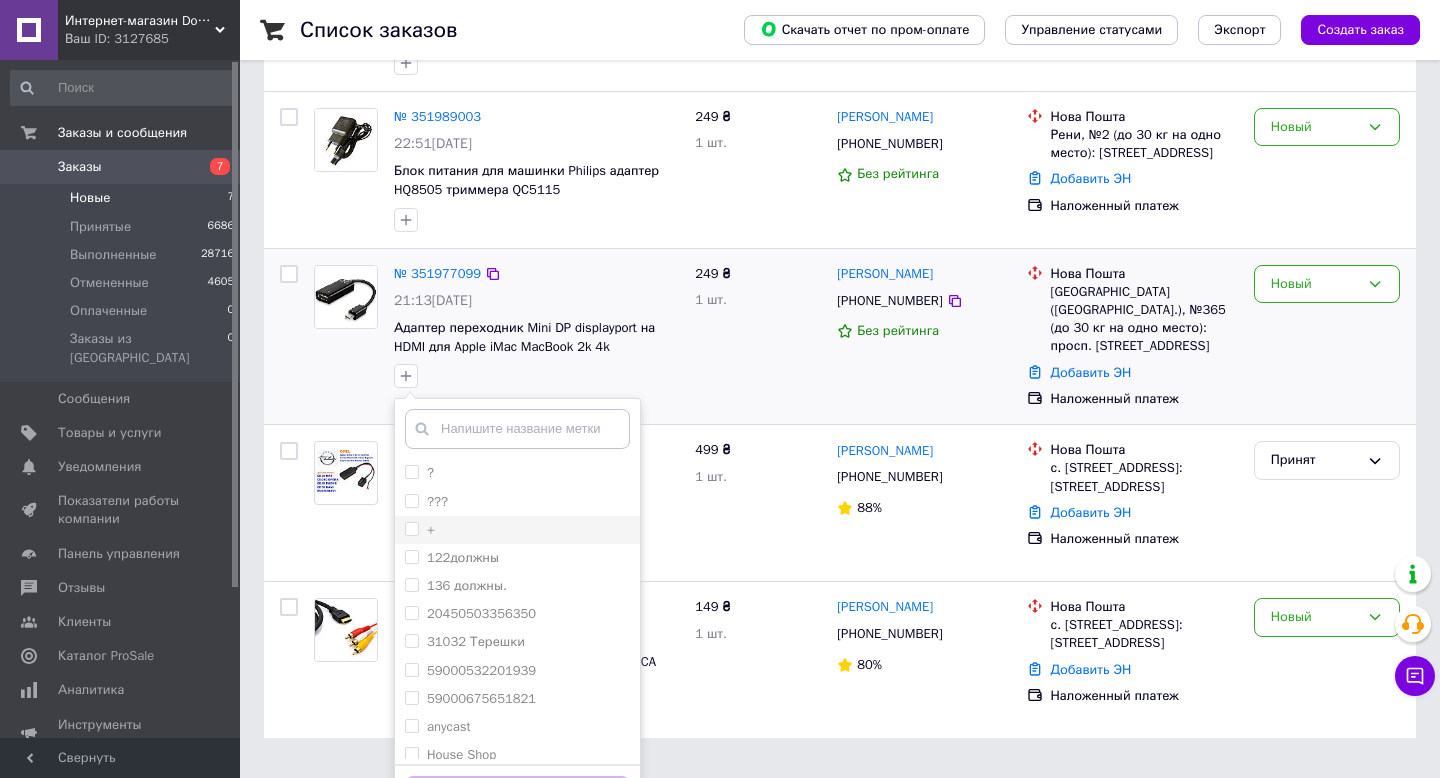 click on "+" at bounding box center [411, 528] 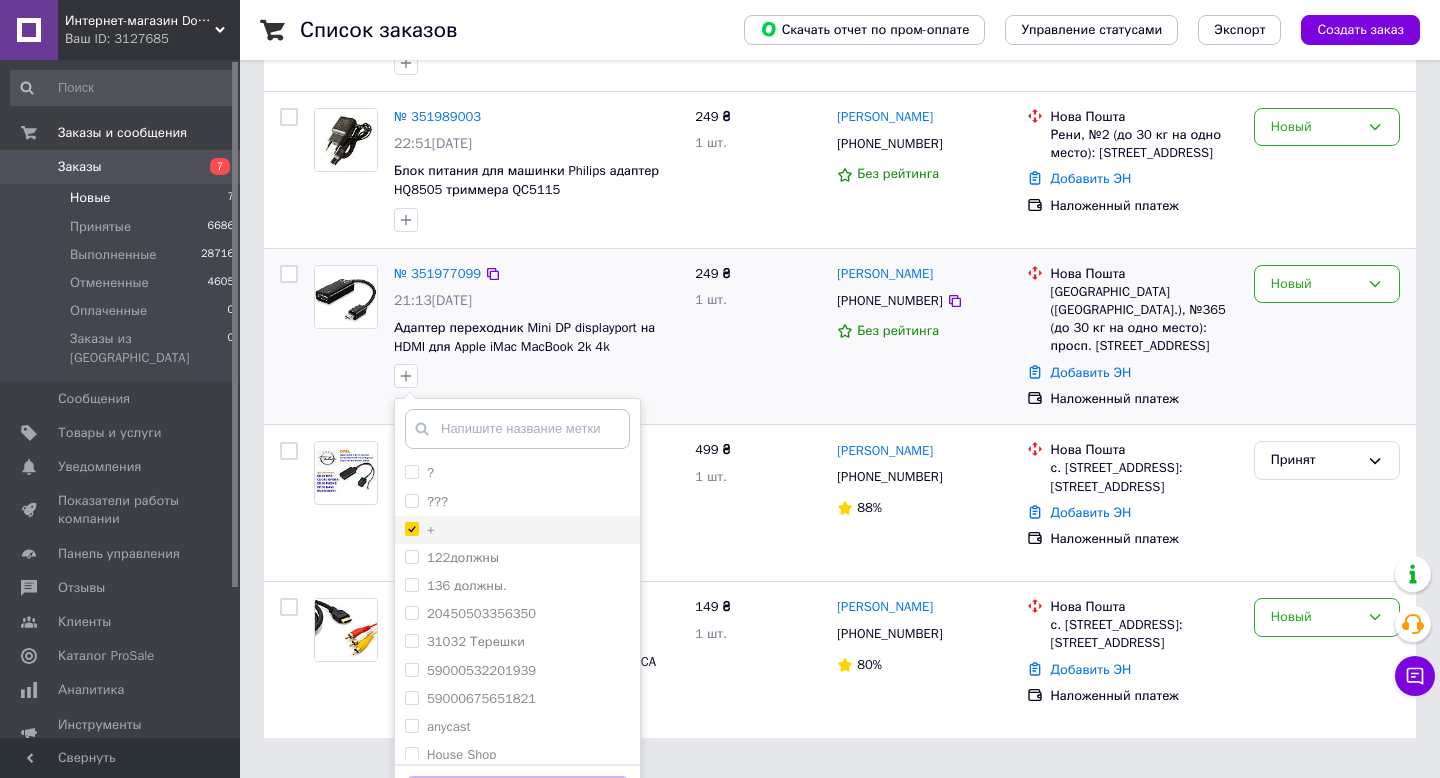 checkbox on "true" 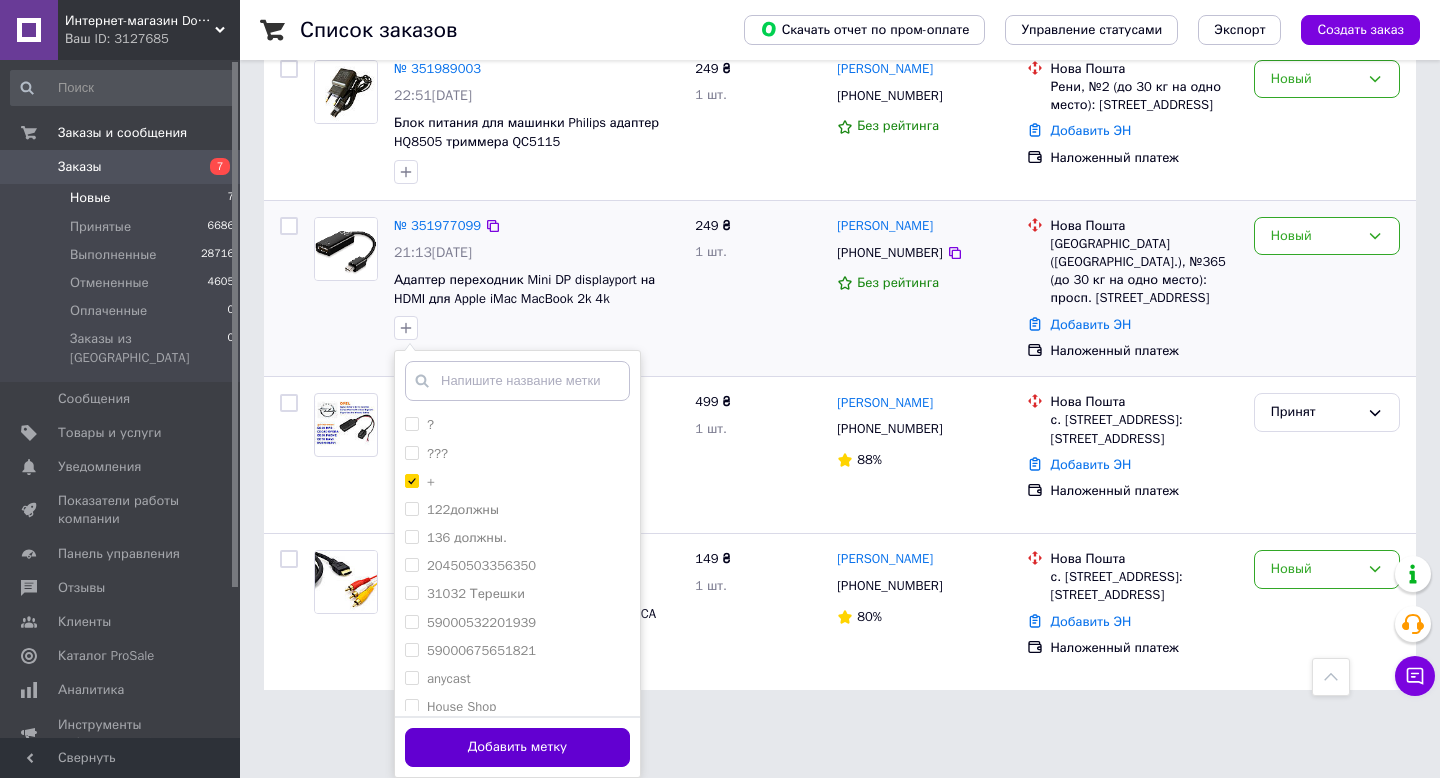 click on "Добавить метку" at bounding box center [517, 747] 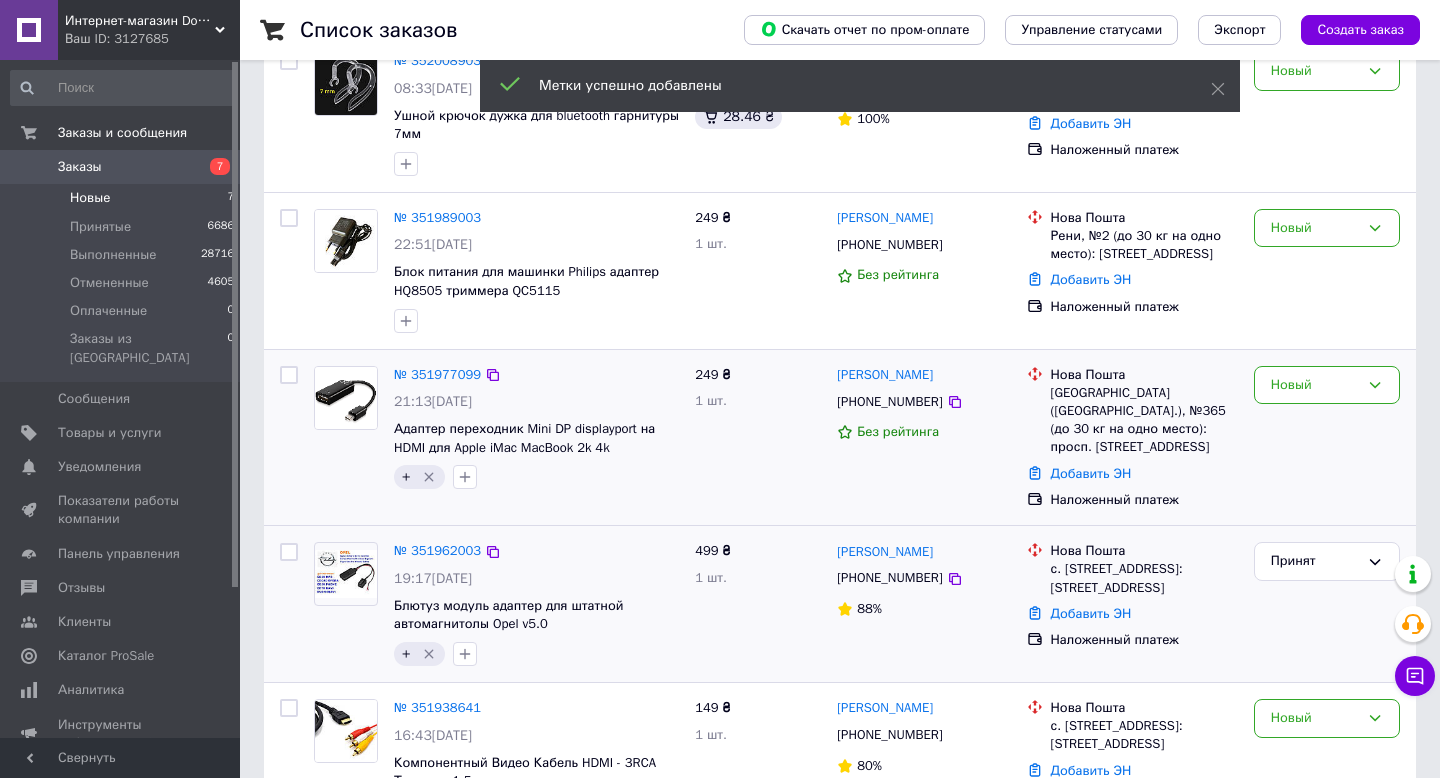 scroll, scrollTop: 240, scrollLeft: 0, axis: vertical 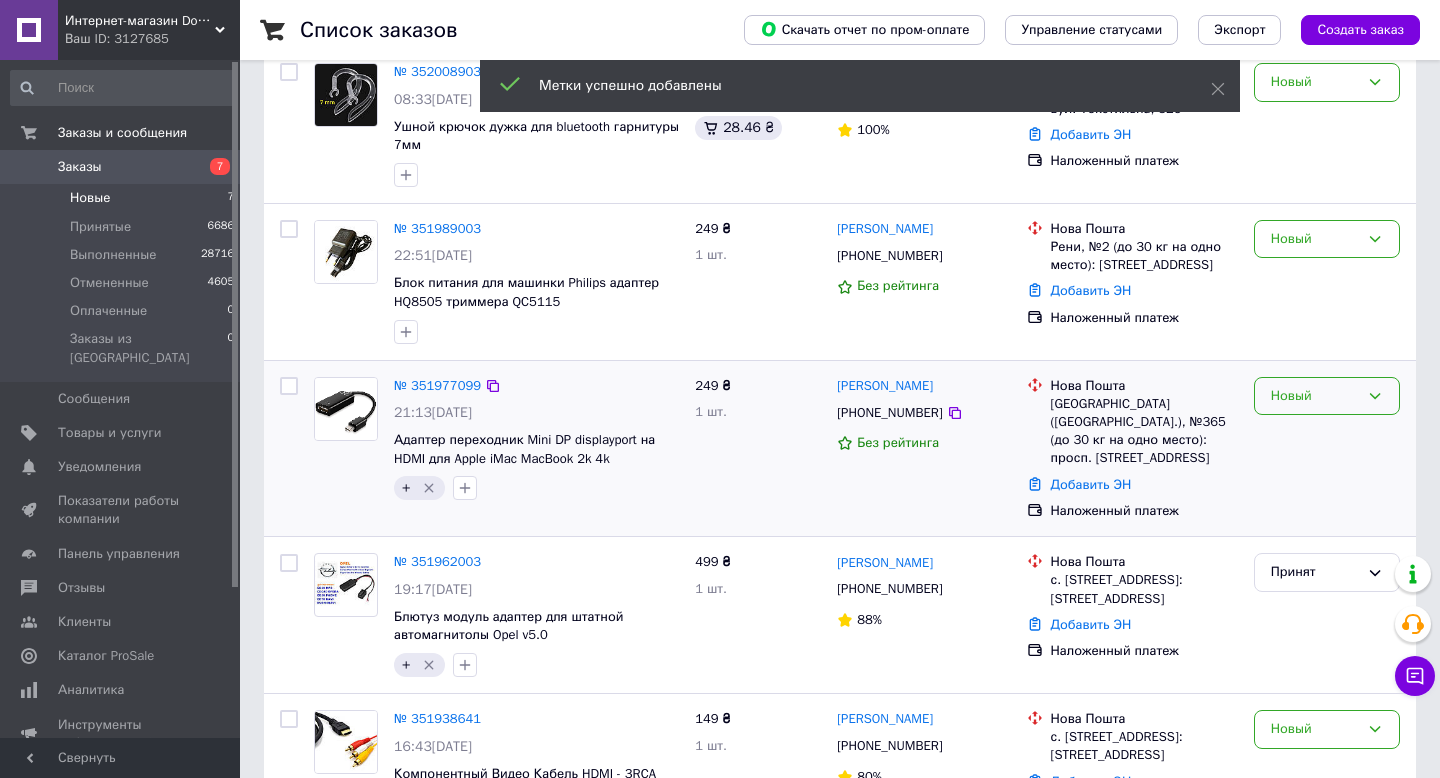 click on "Новый" at bounding box center [1315, 396] 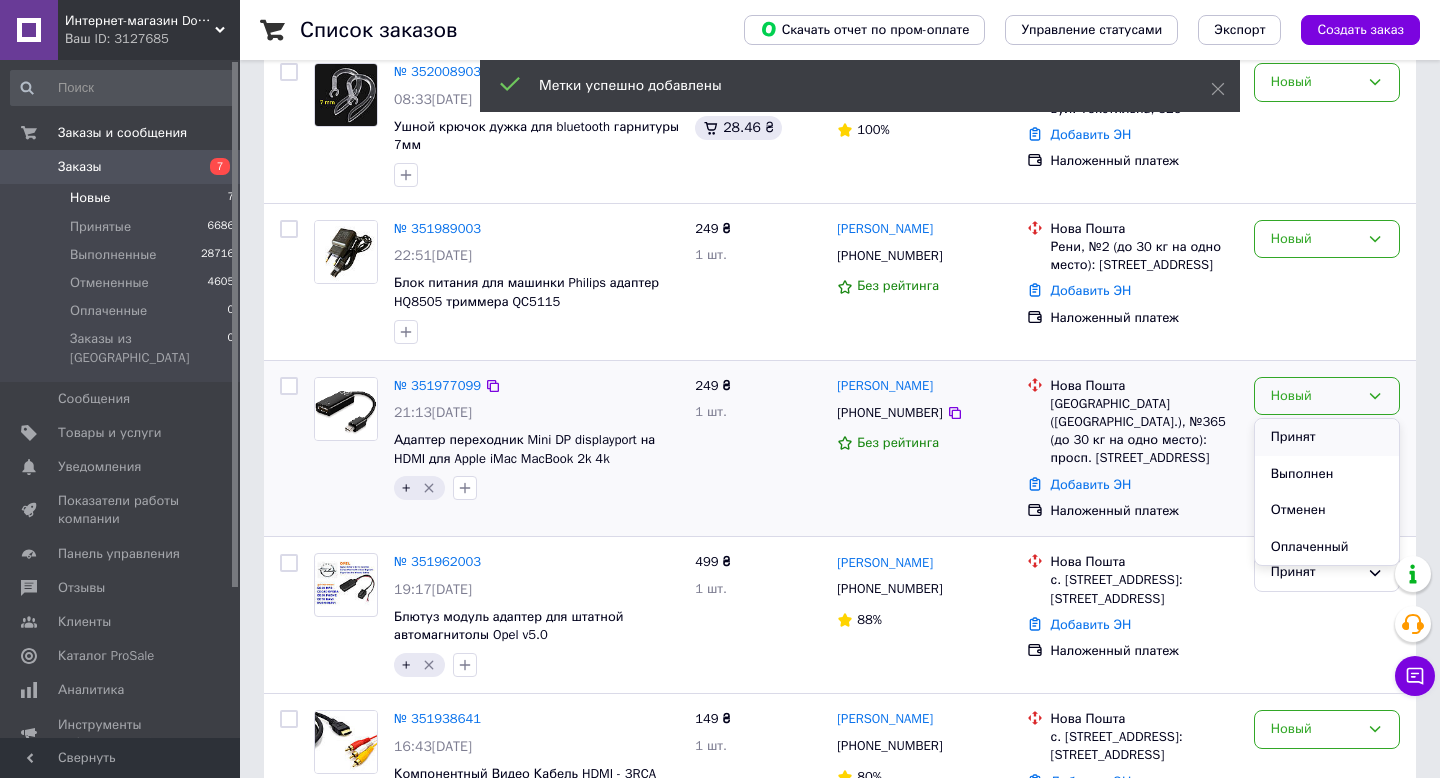 click on "Принят" at bounding box center (1327, 437) 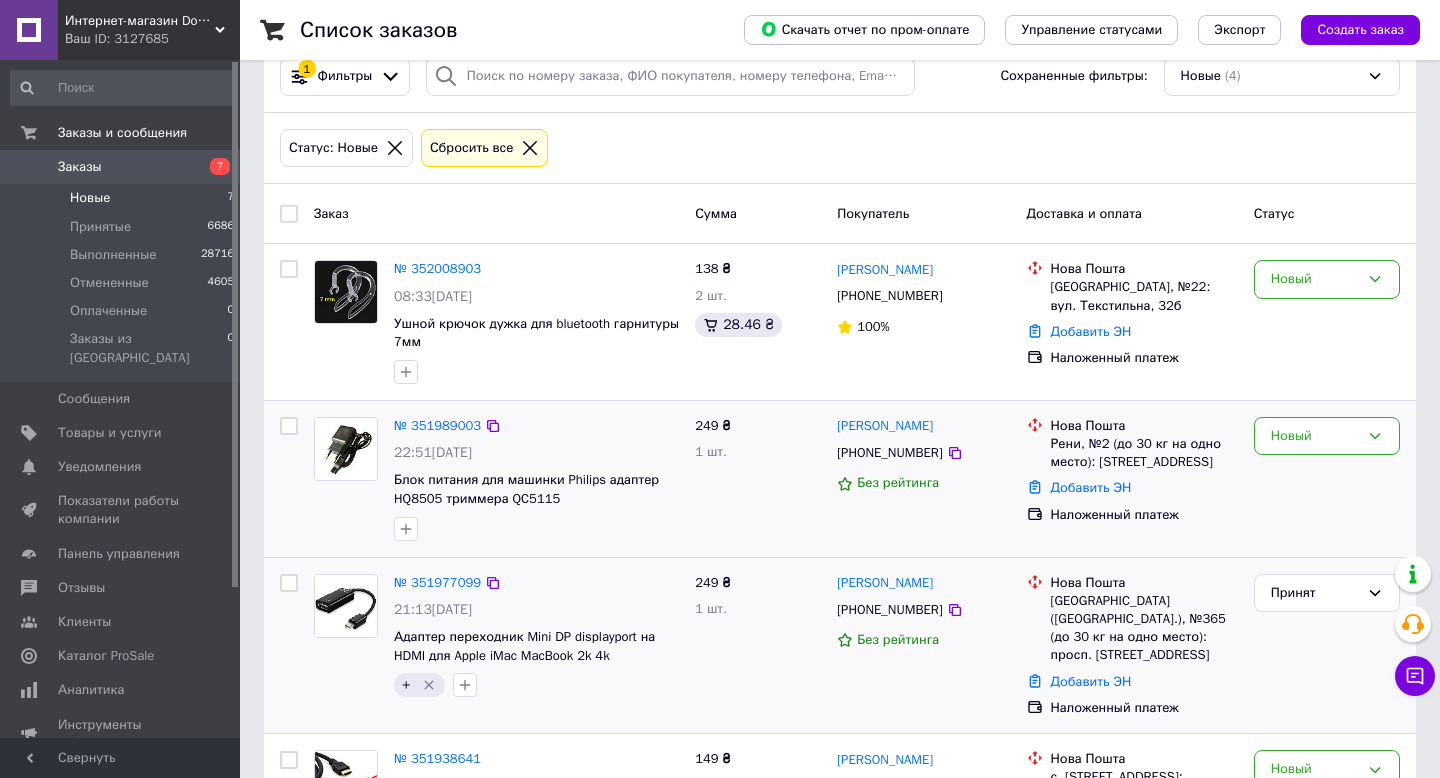 scroll, scrollTop: 142, scrollLeft: 0, axis: vertical 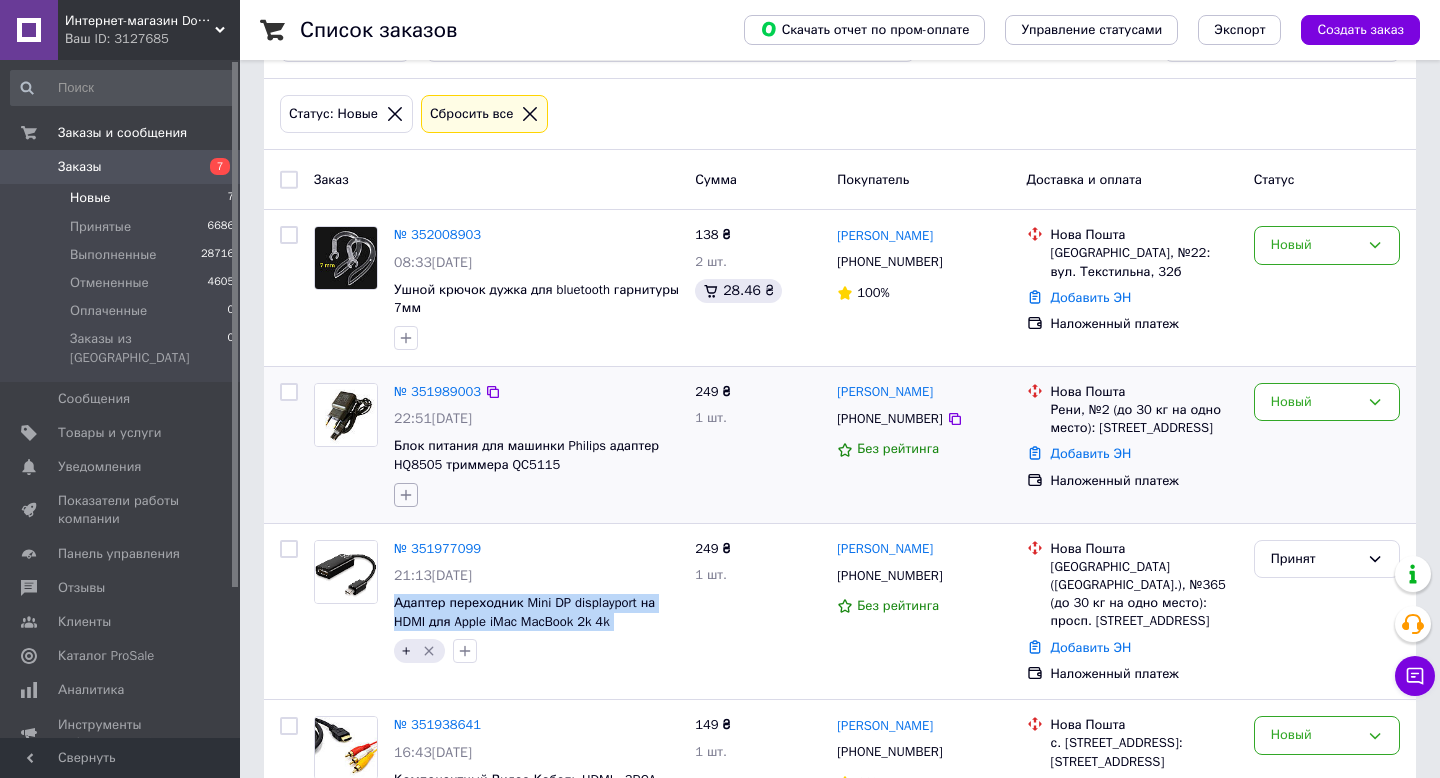 click 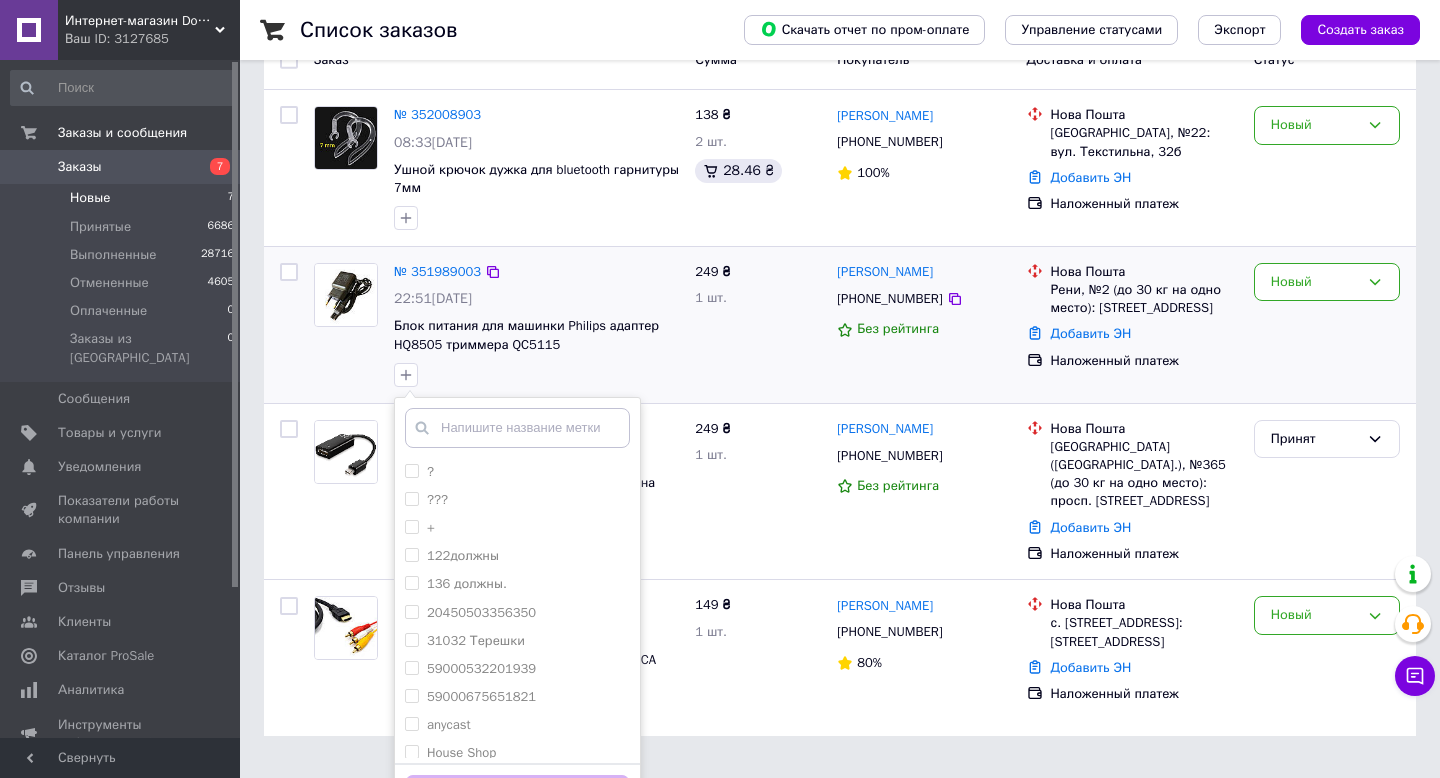 scroll, scrollTop: 243, scrollLeft: 0, axis: vertical 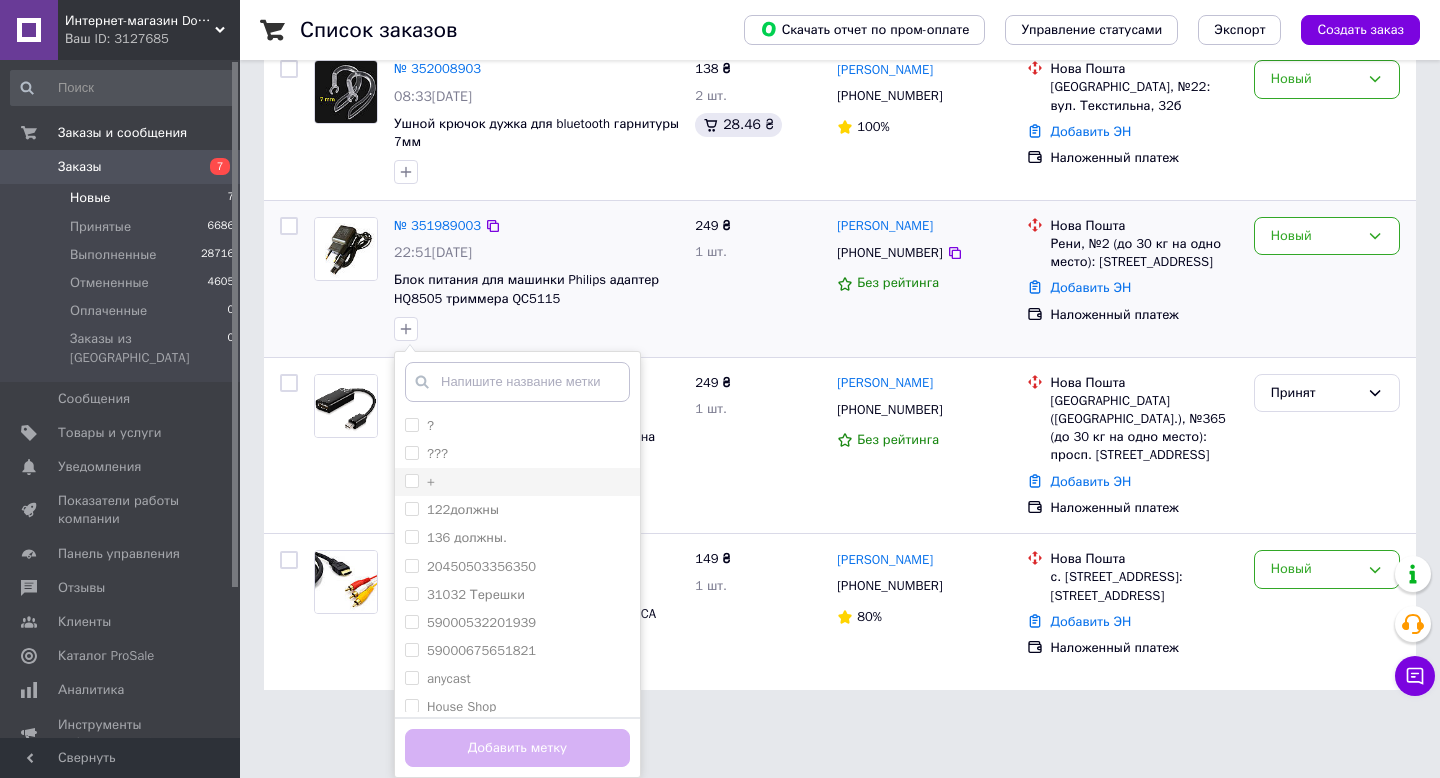 click on "+" at bounding box center (411, 480) 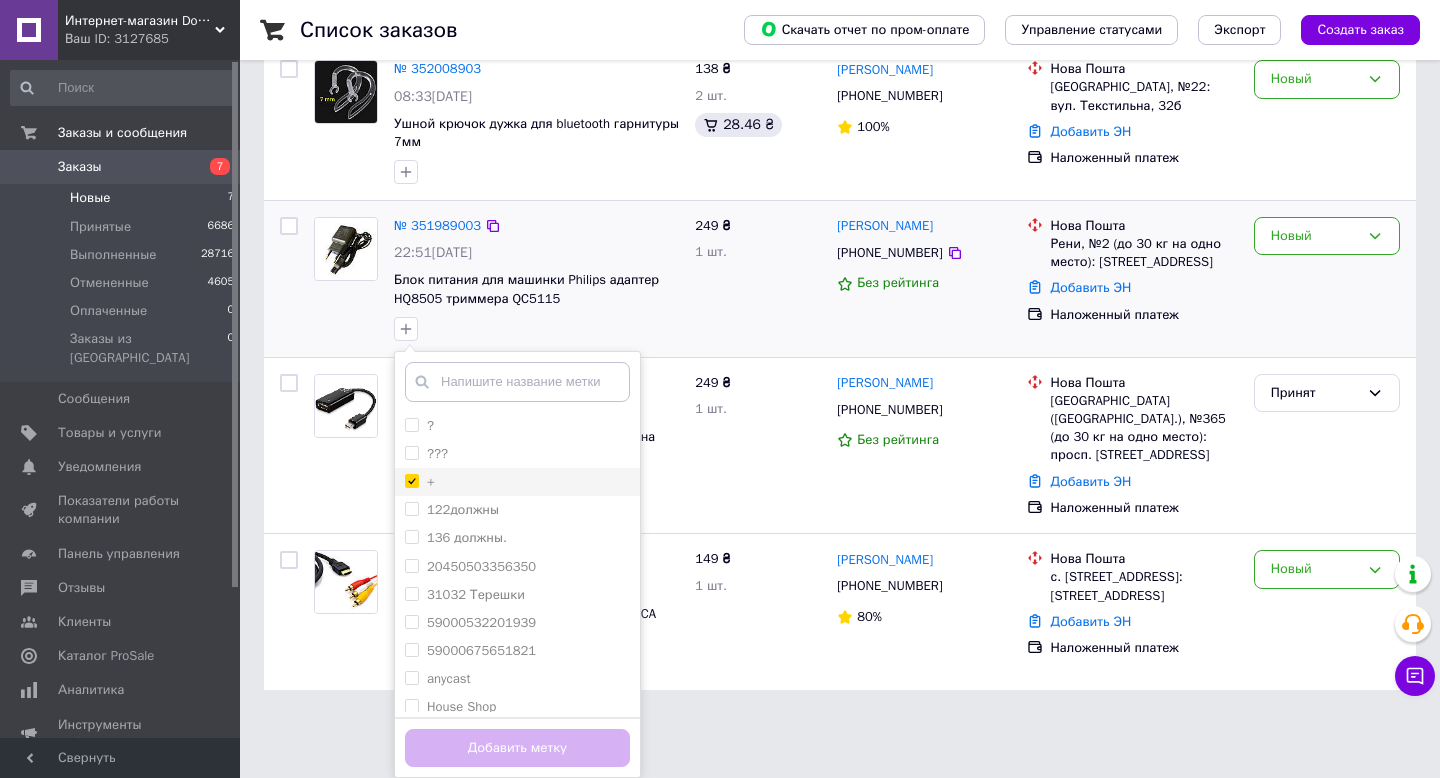 checkbox on "true" 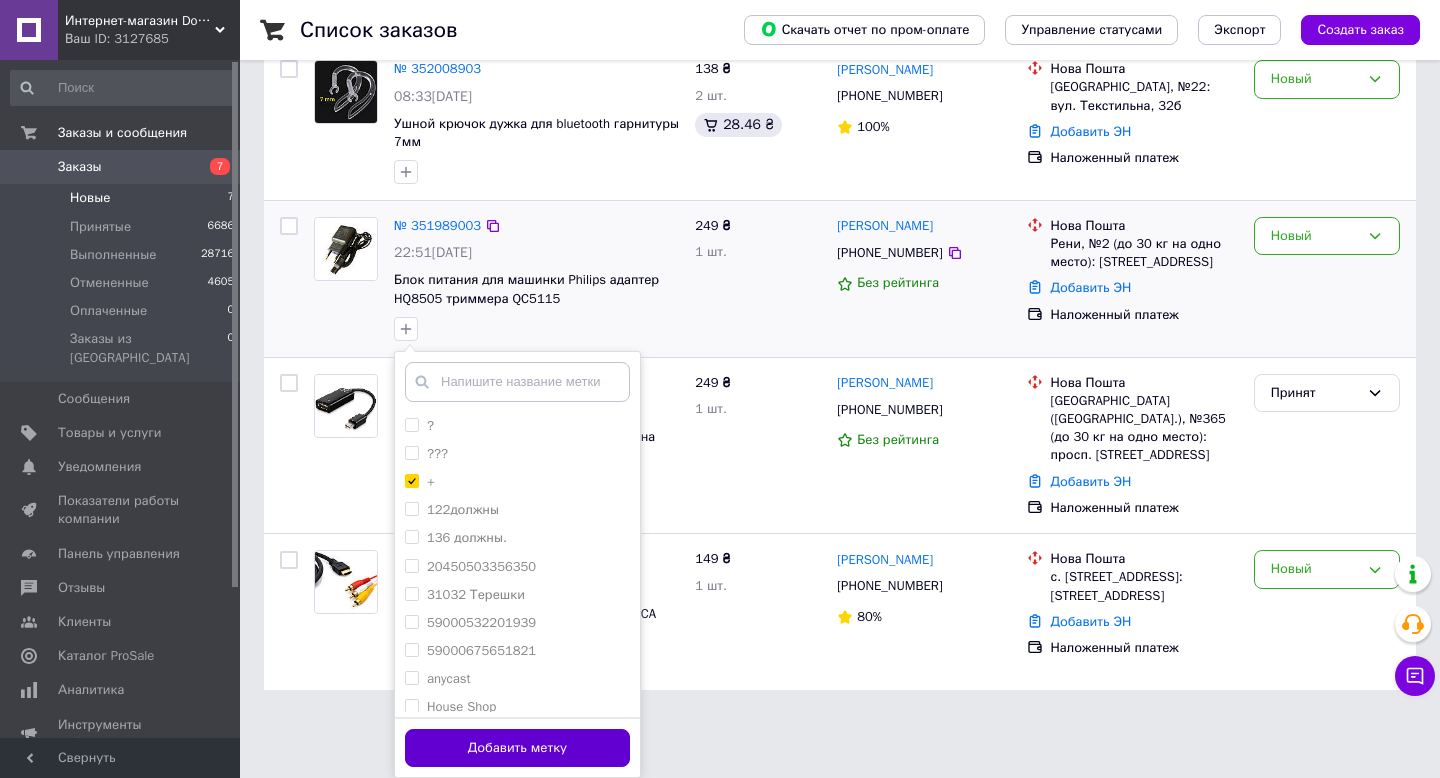 click on "Добавить метку" at bounding box center [517, 748] 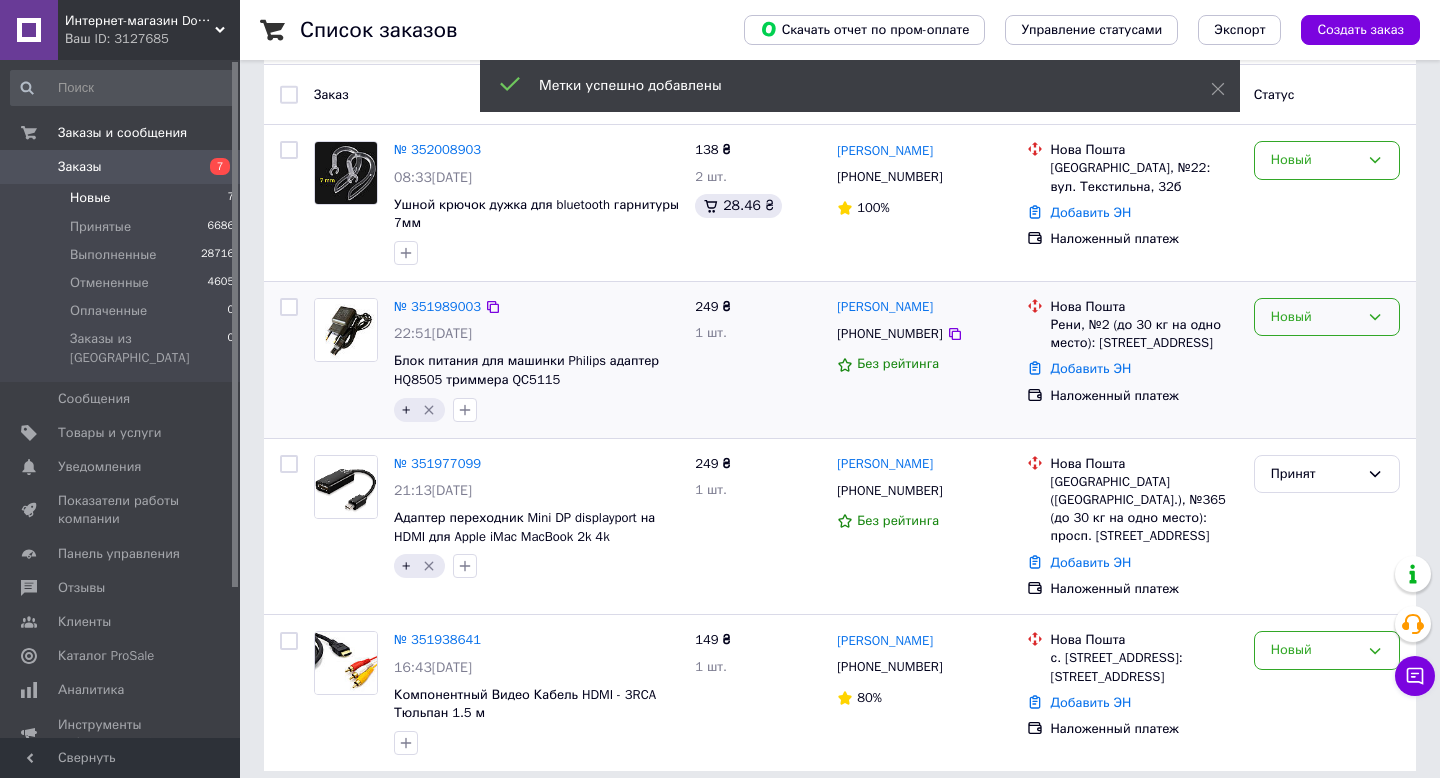 click on "Новый" at bounding box center (1315, 317) 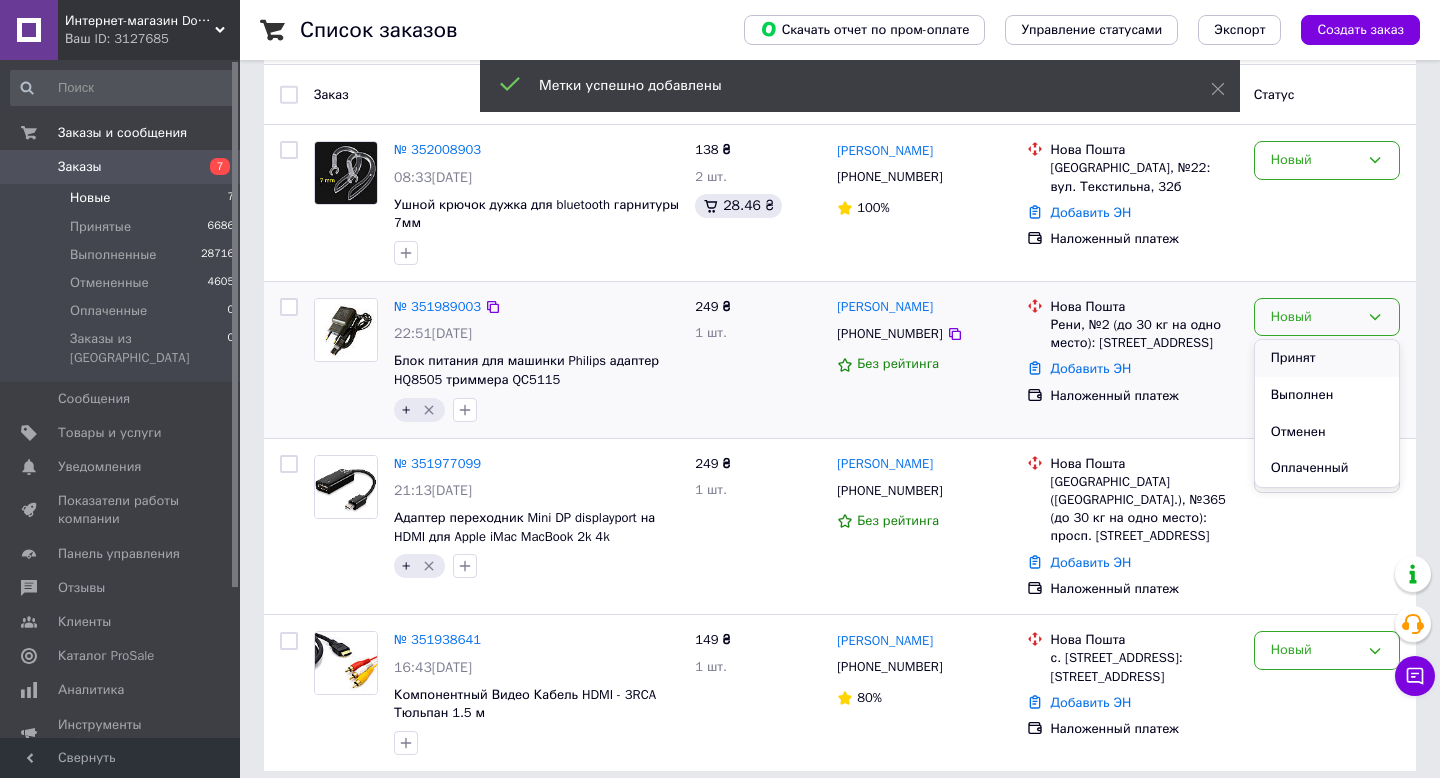 click on "Принят" at bounding box center (1327, 358) 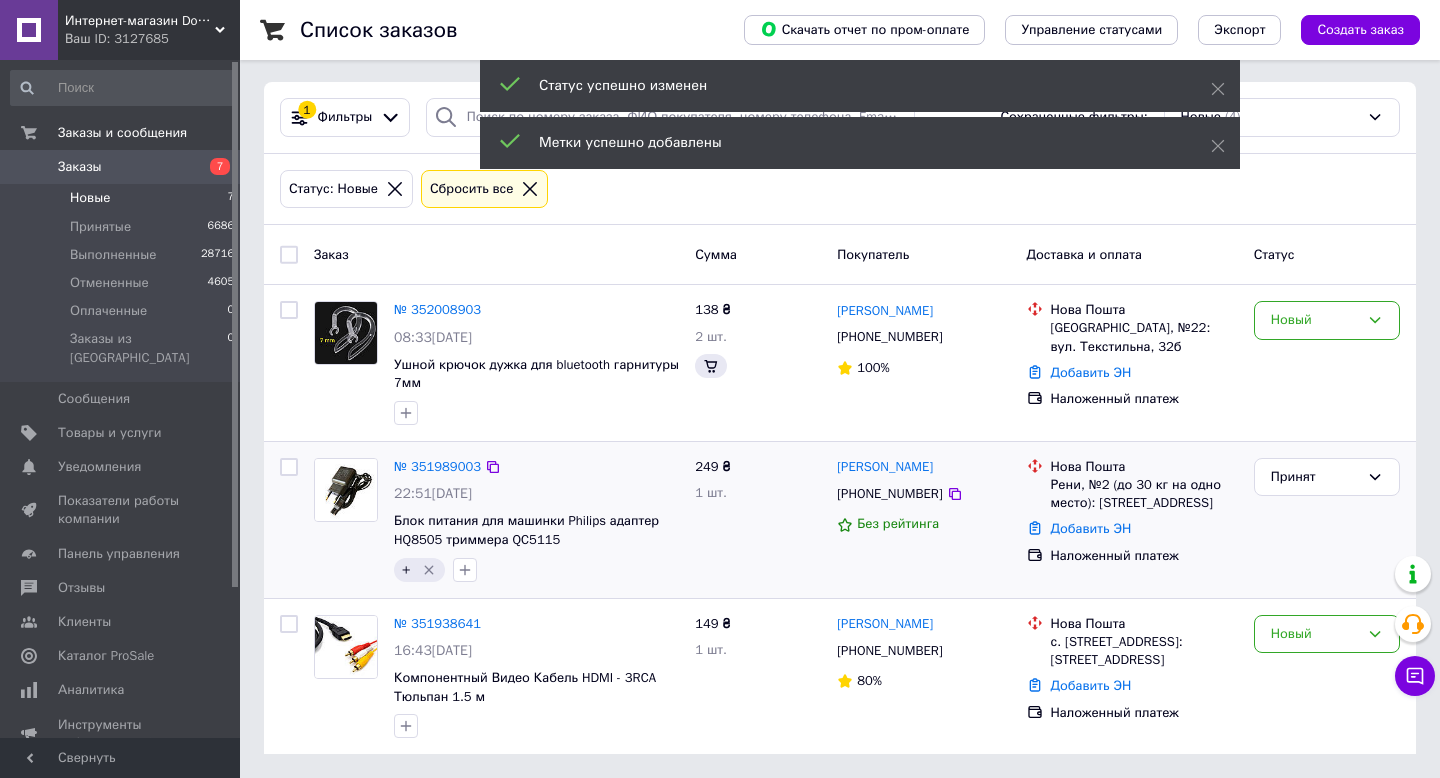 scroll, scrollTop: 4, scrollLeft: 0, axis: vertical 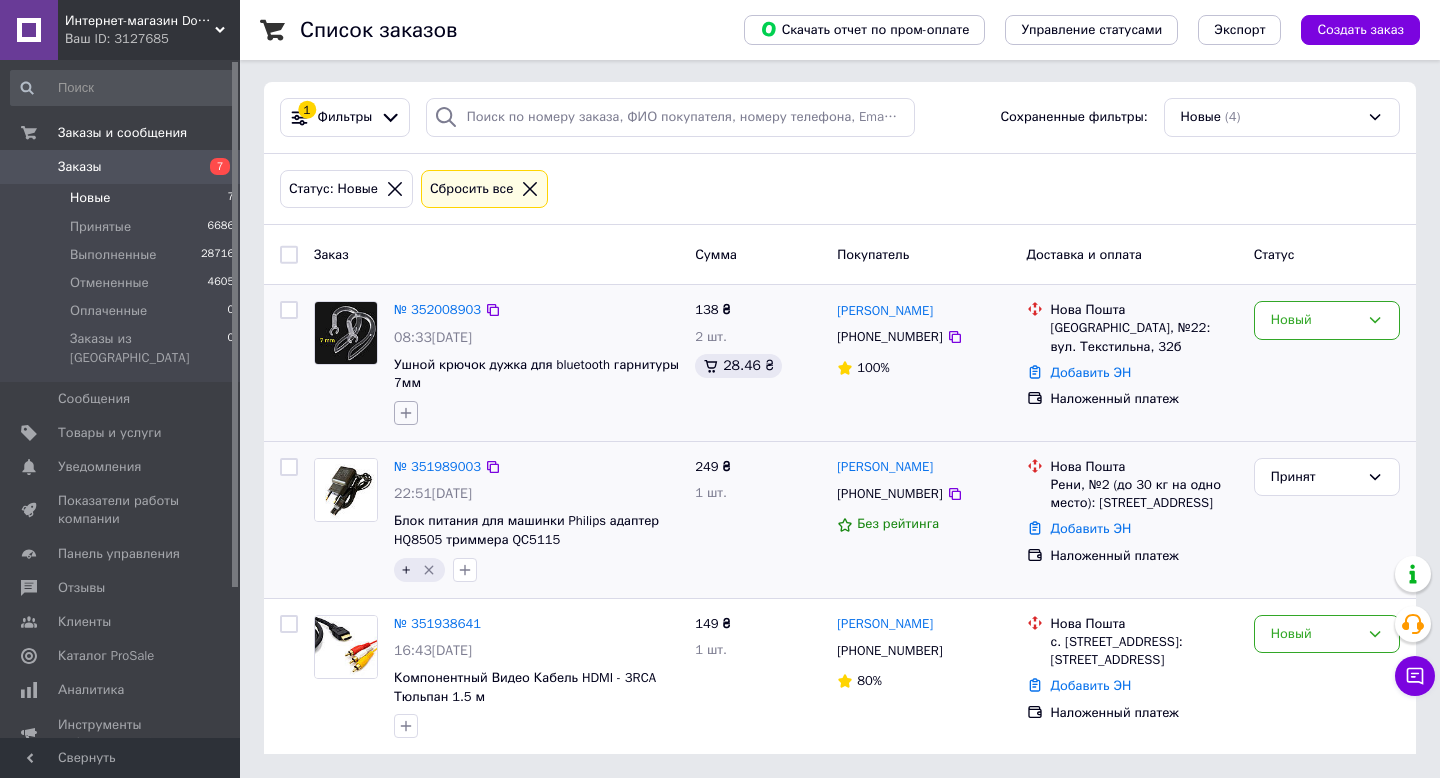 click 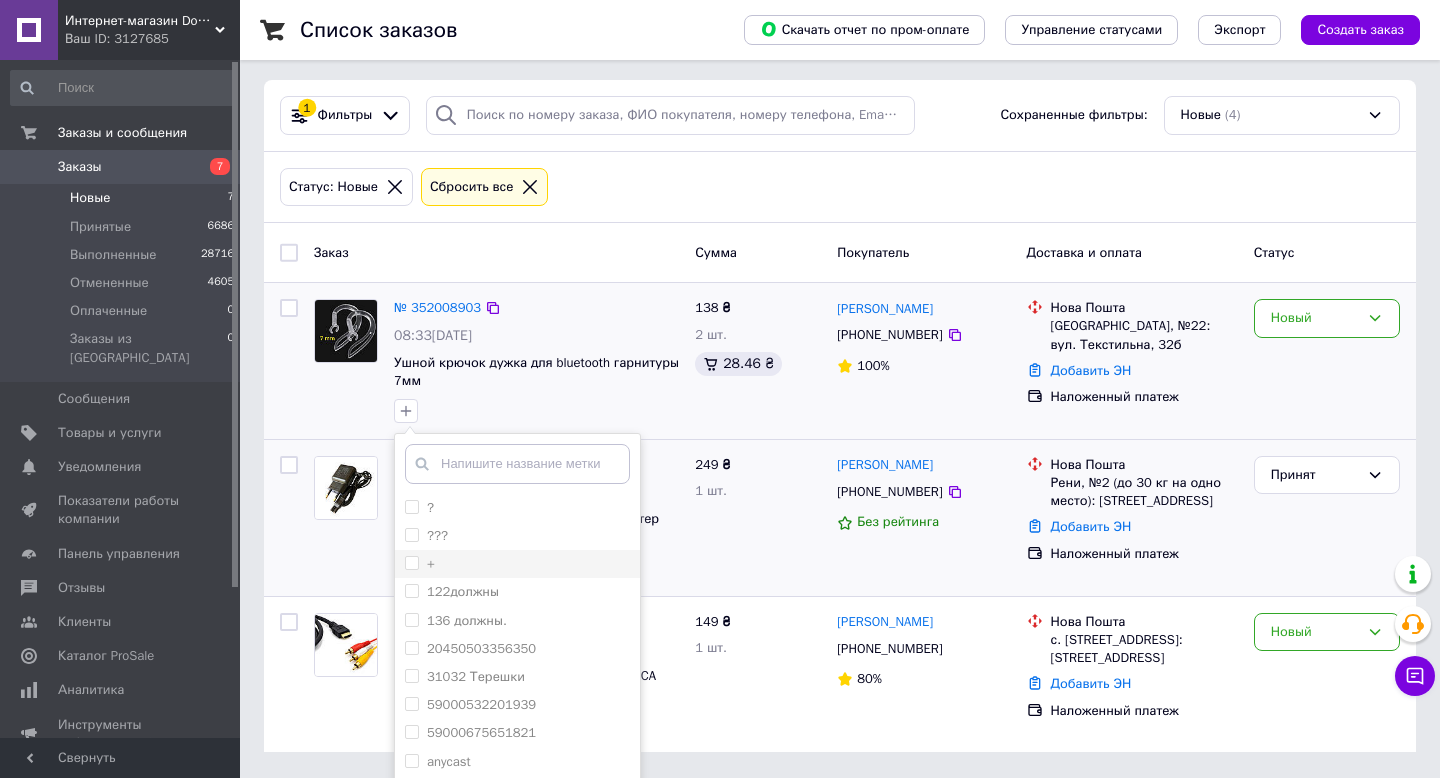 click on "+" at bounding box center [411, 562] 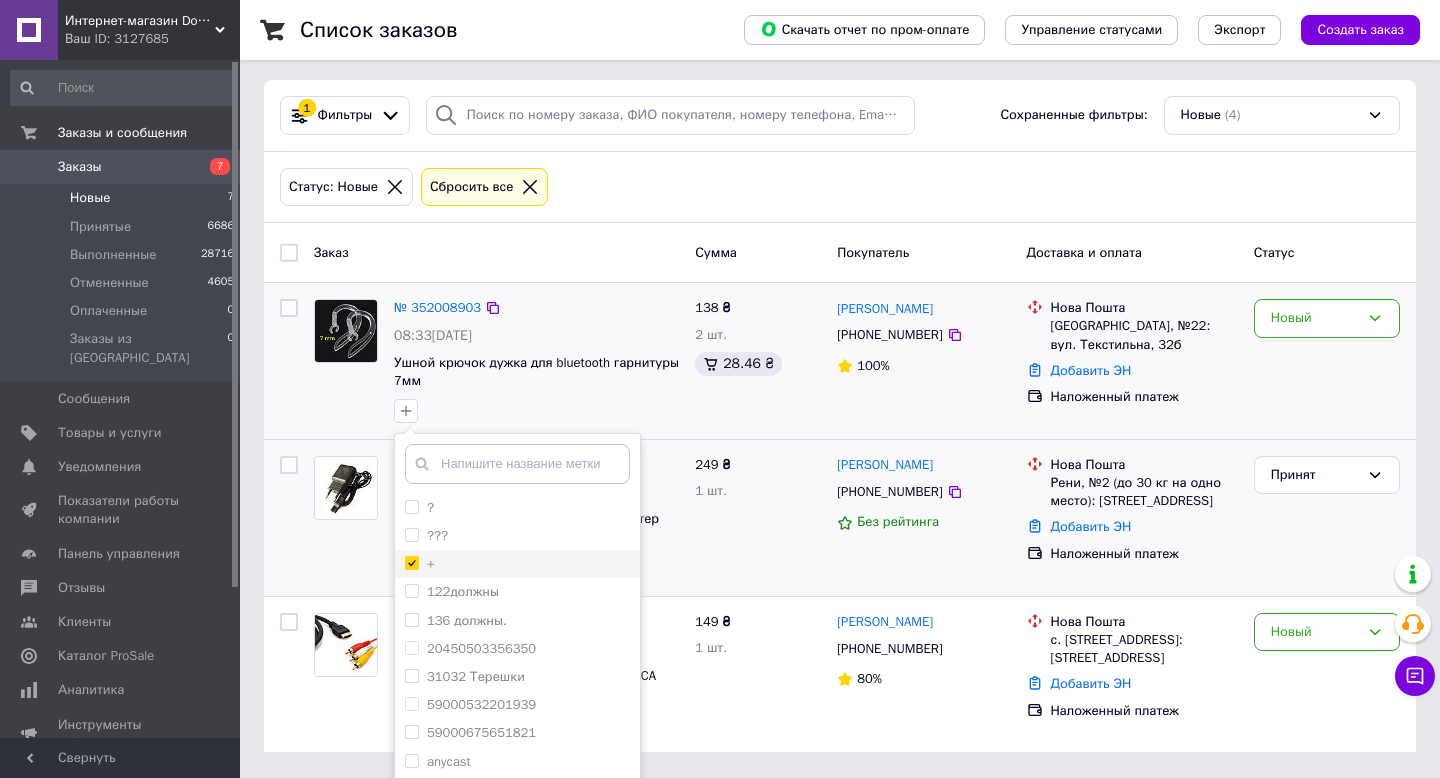 checkbox on "true" 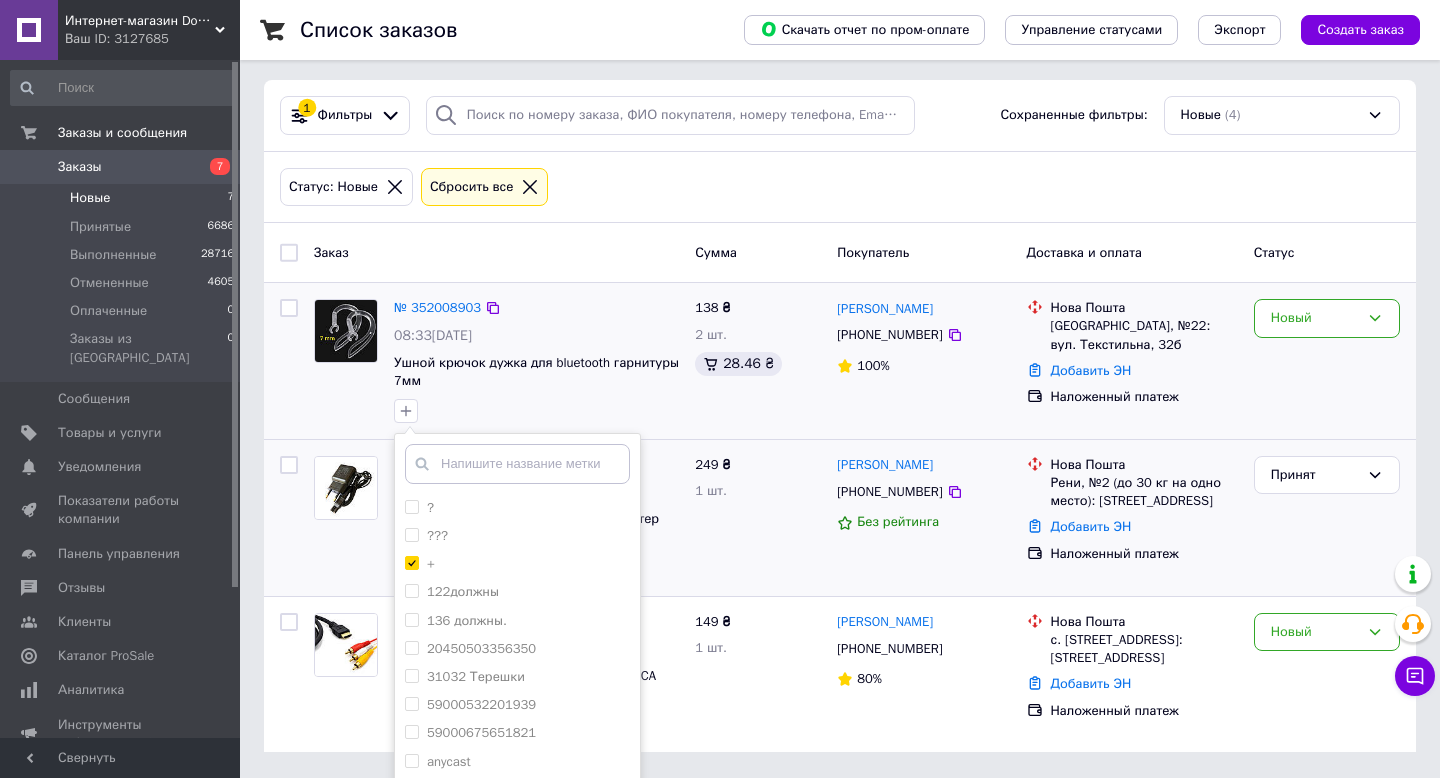 scroll, scrollTop: 86, scrollLeft: 0, axis: vertical 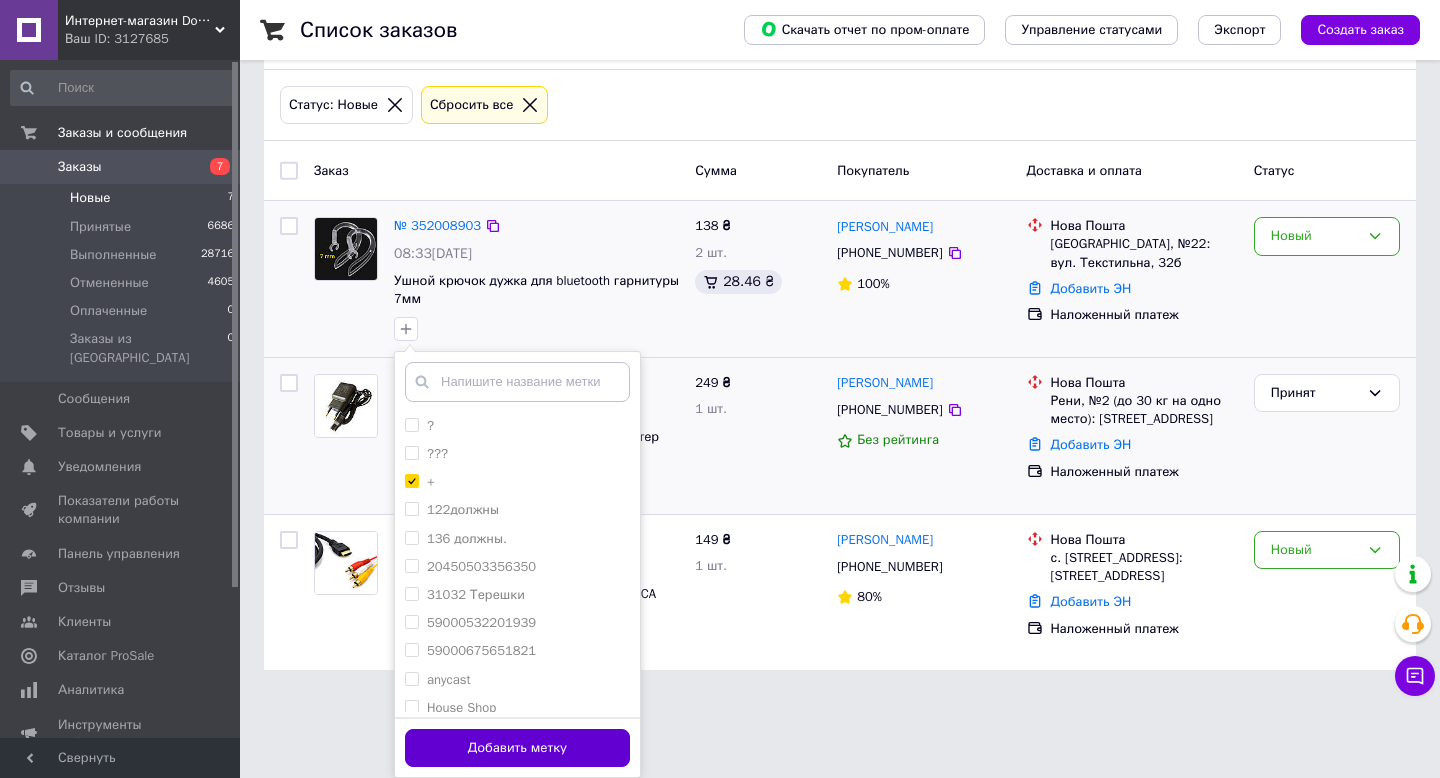 click on "Добавить метку" at bounding box center [517, 748] 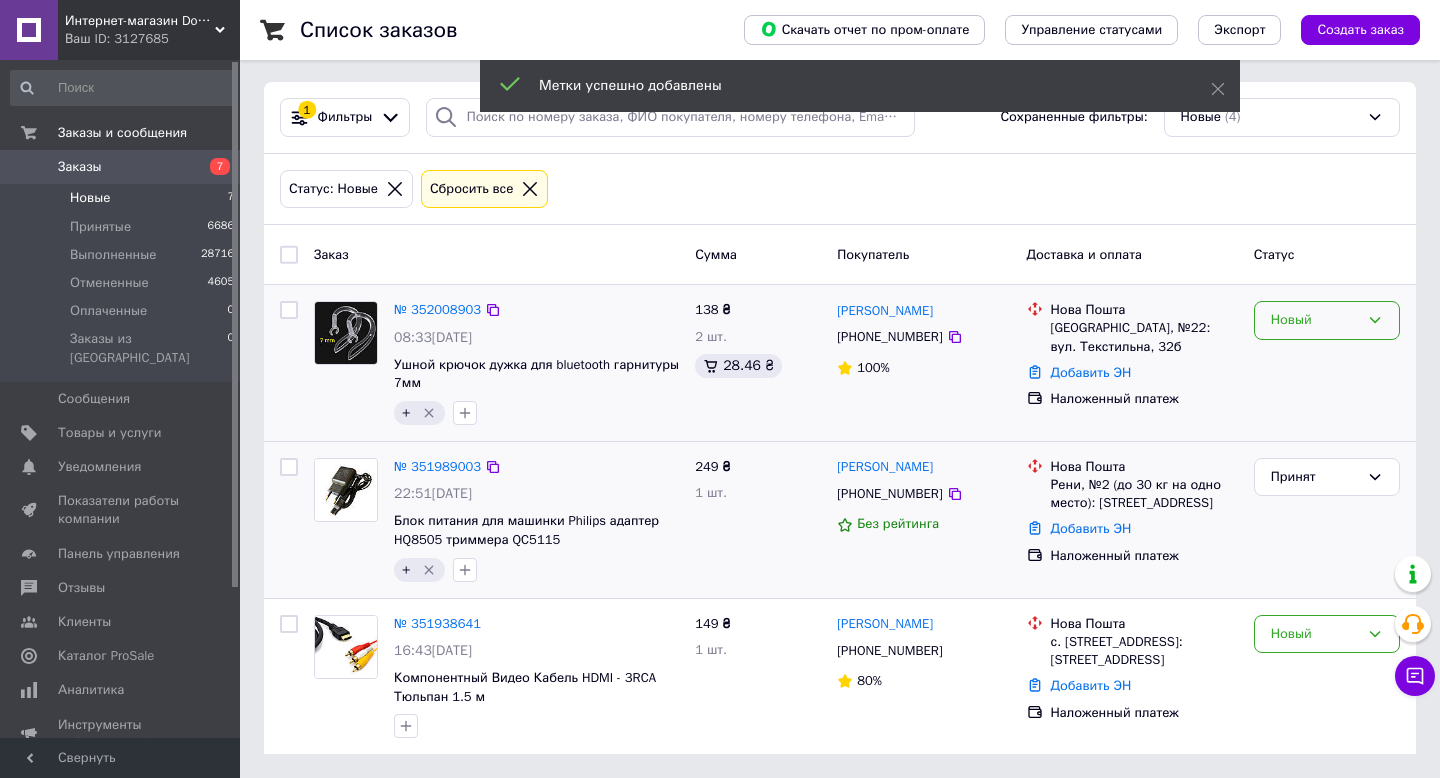 click on "Новый" at bounding box center (1315, 320) 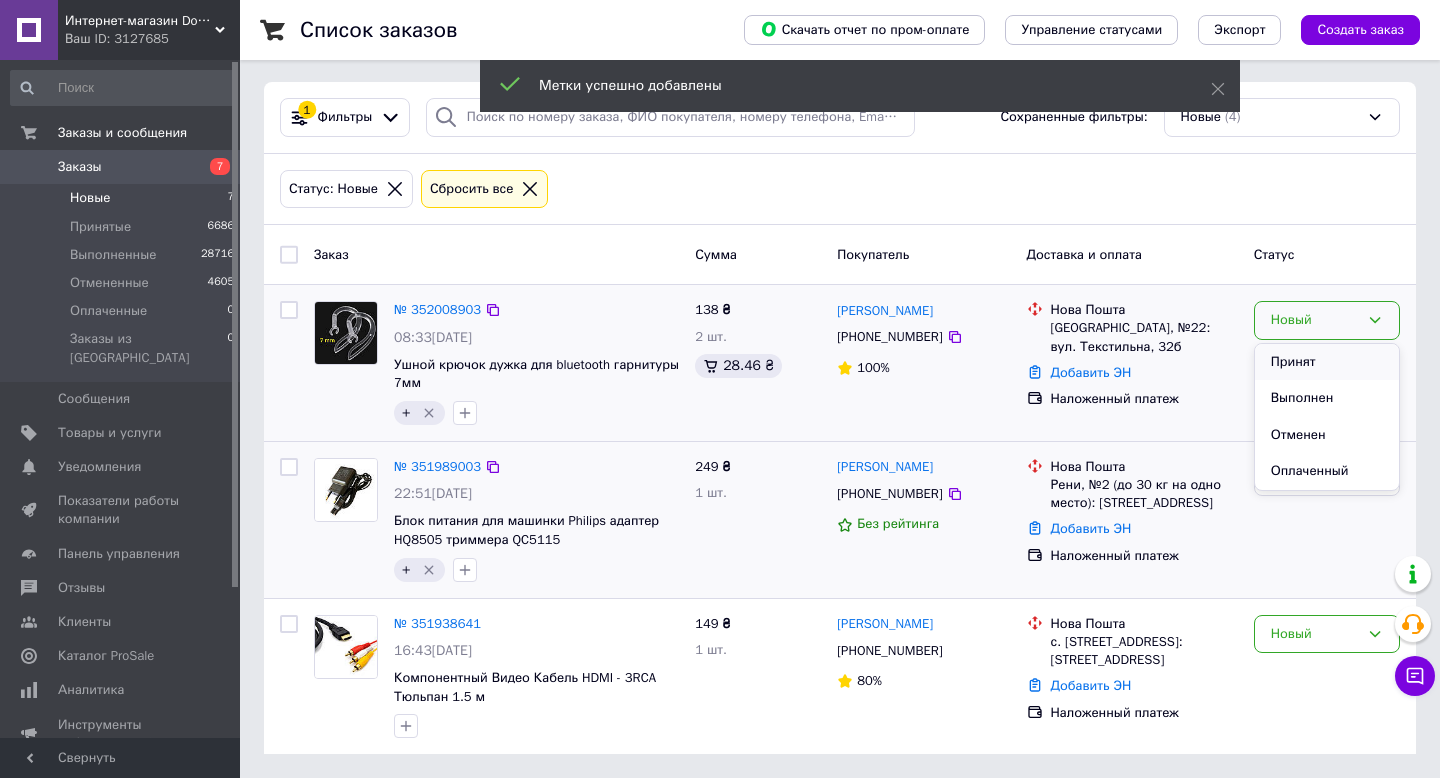 click on "Принят" at bounding box center (1327, 362) 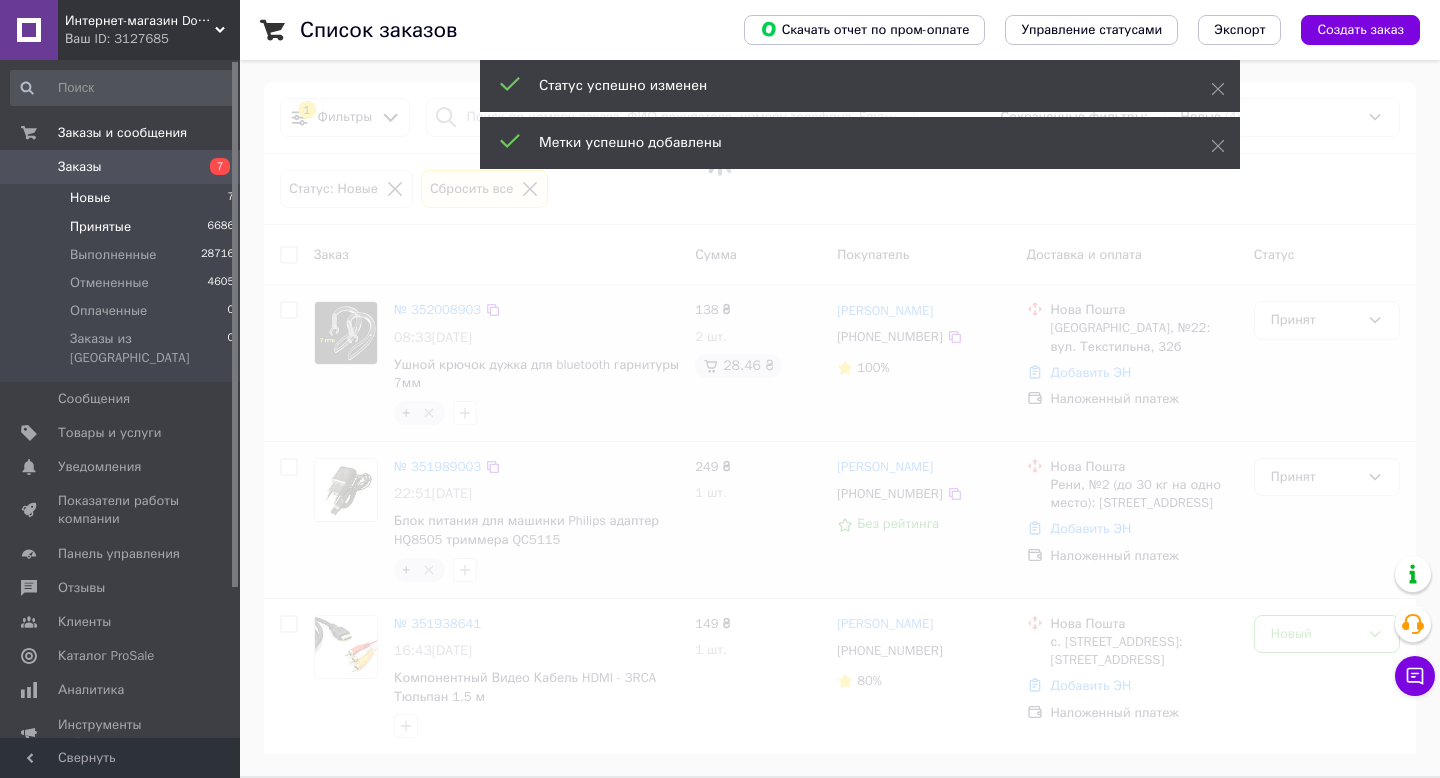 scroll, scrollTop: 0, scrollLeft: 0, axis: both 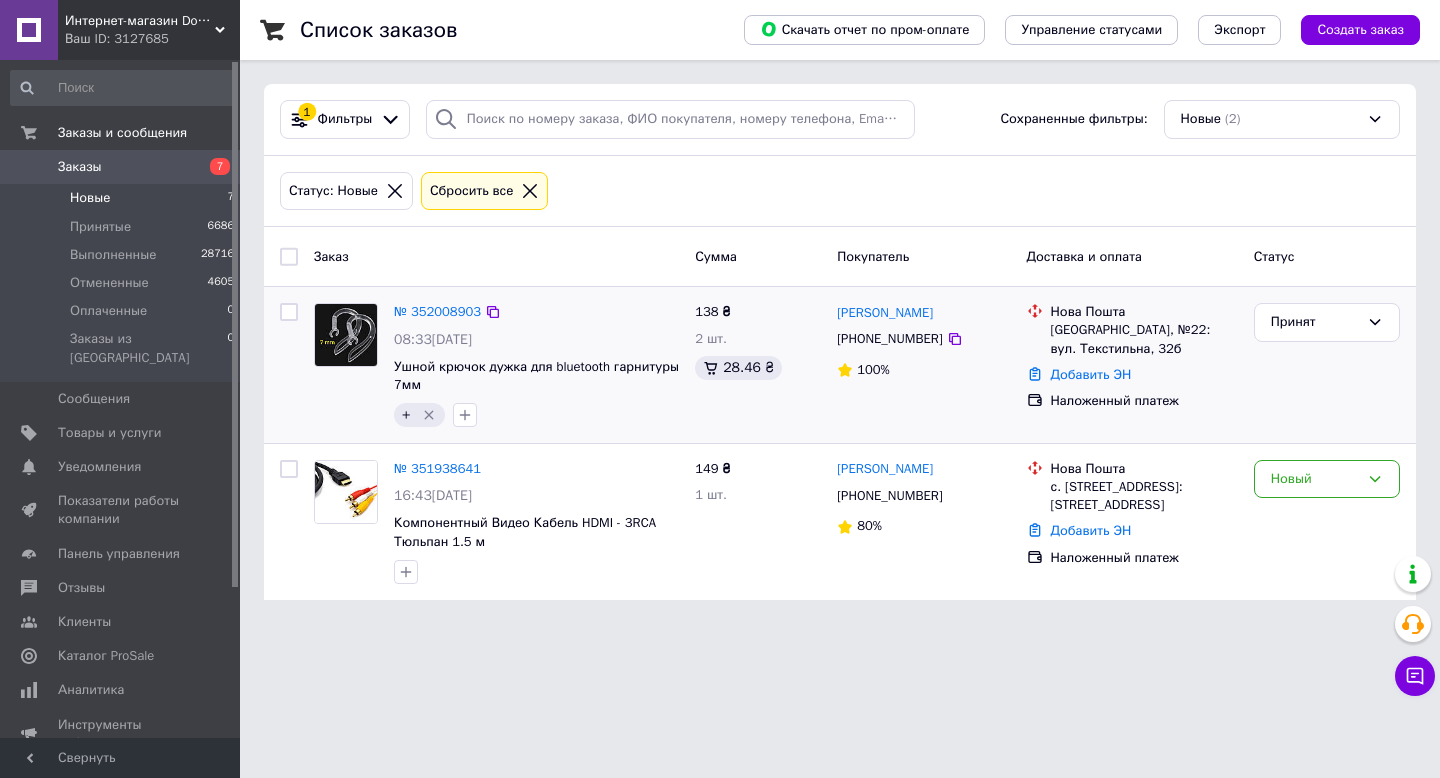 click on "Заказы" at bounding box center [80, 167] 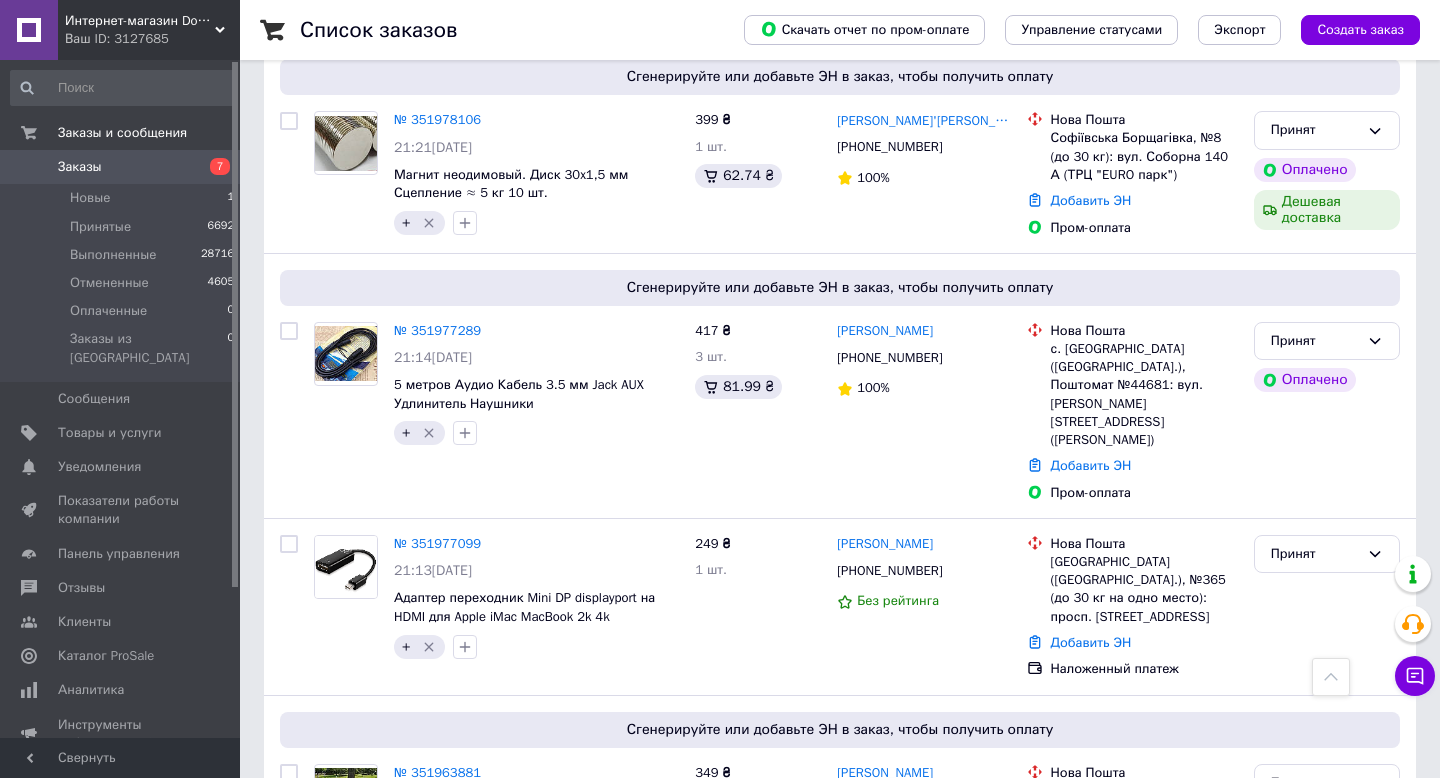 scroll, scrollTop: 850, scrollLeft: 0, axis: vertical 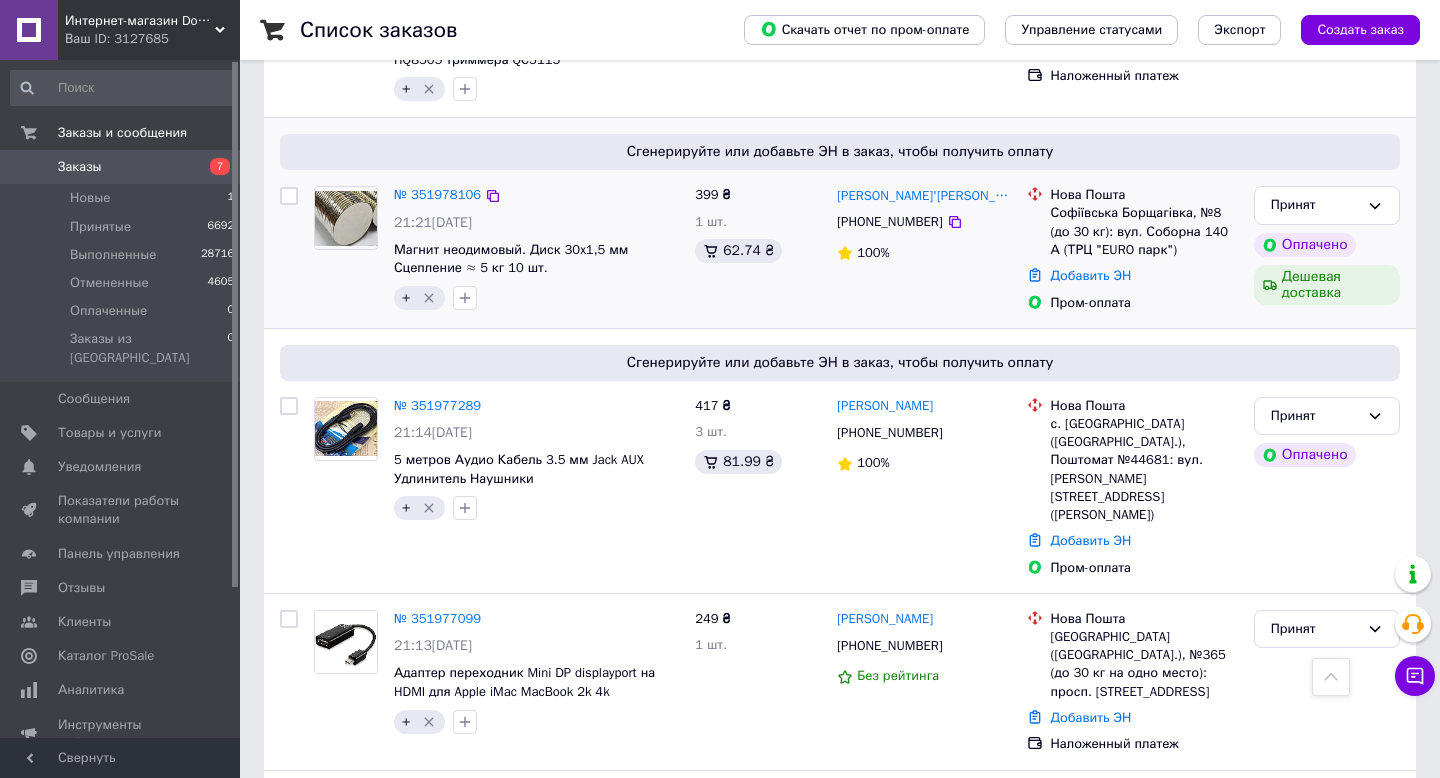 click 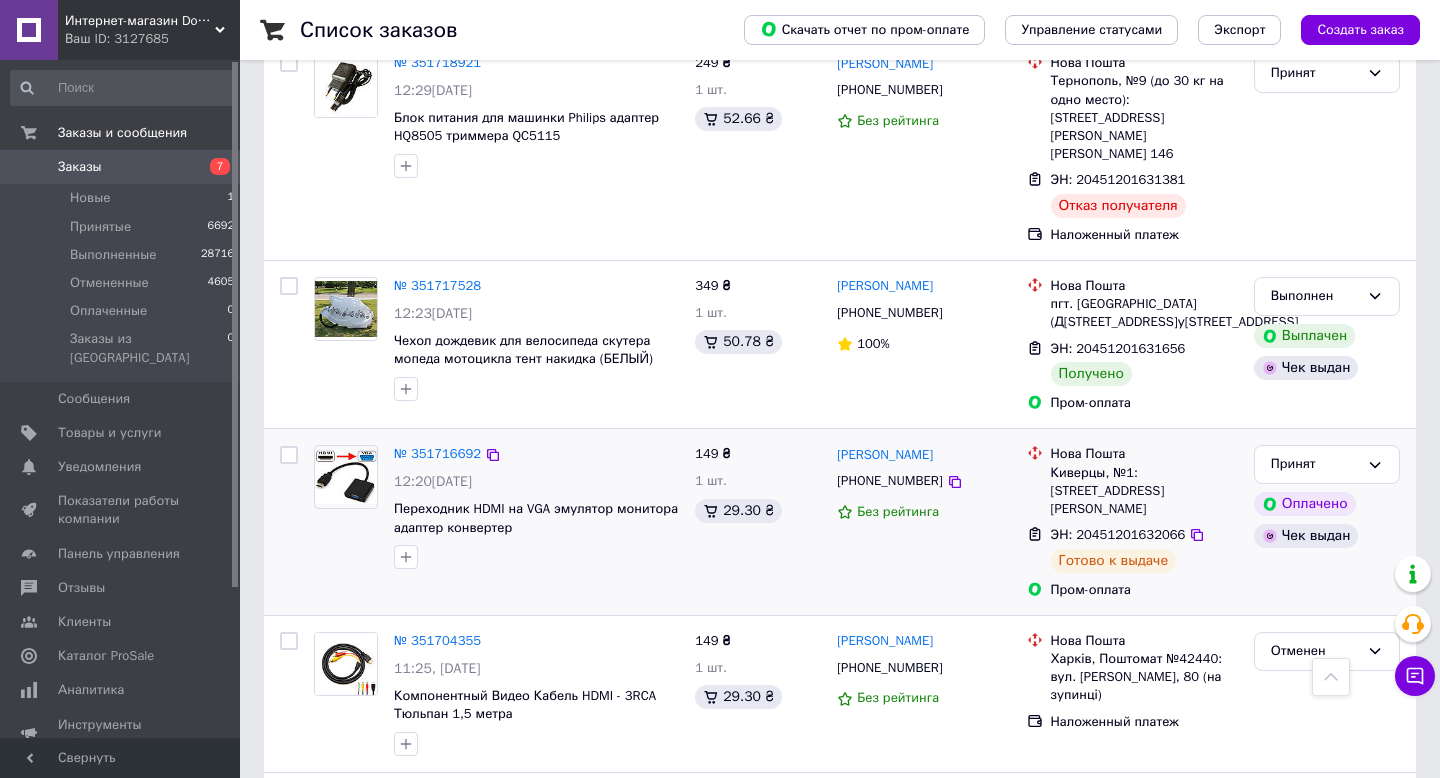 scroll, scrollTop: 5736, scrollLeft: 0, axis: vertical 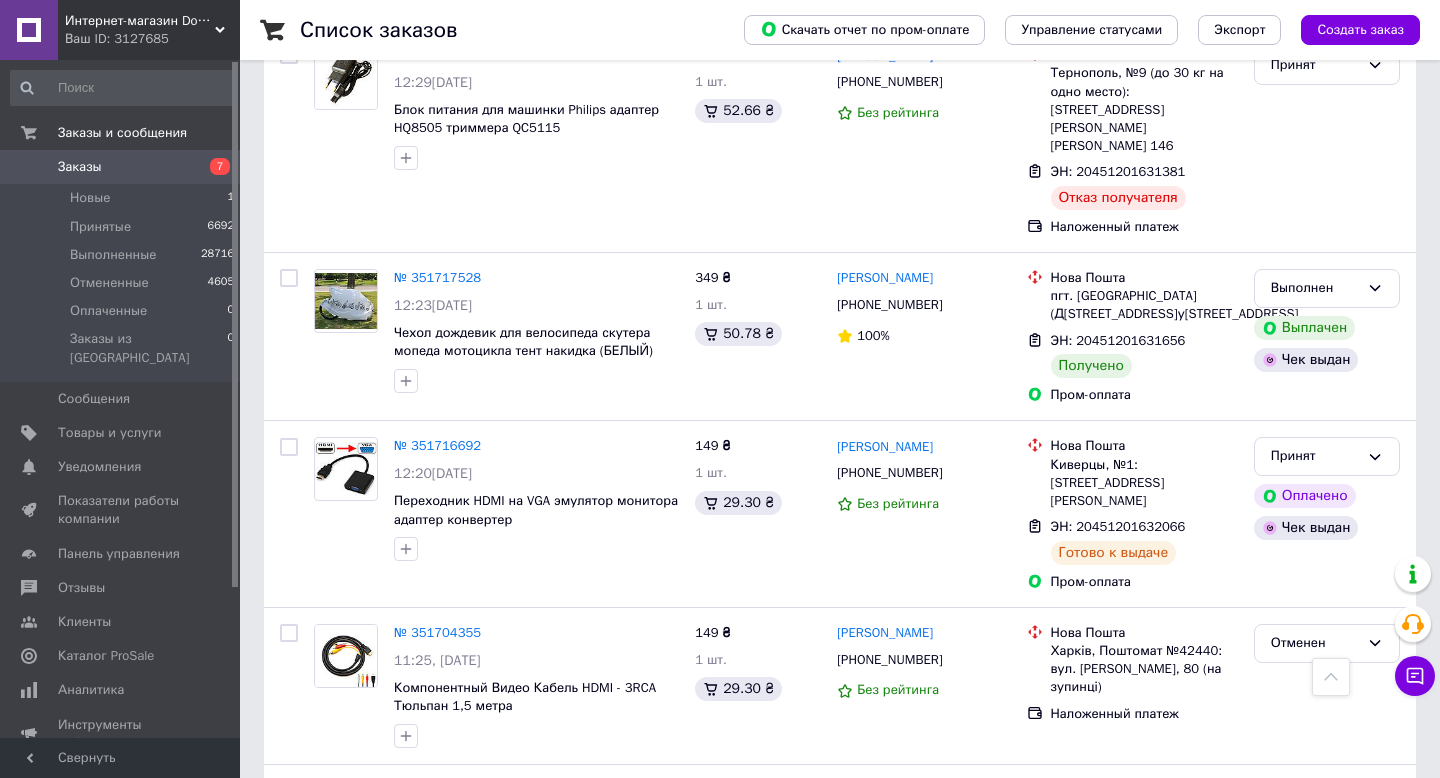 click on "Заказы" at bounding box center [80, 167] 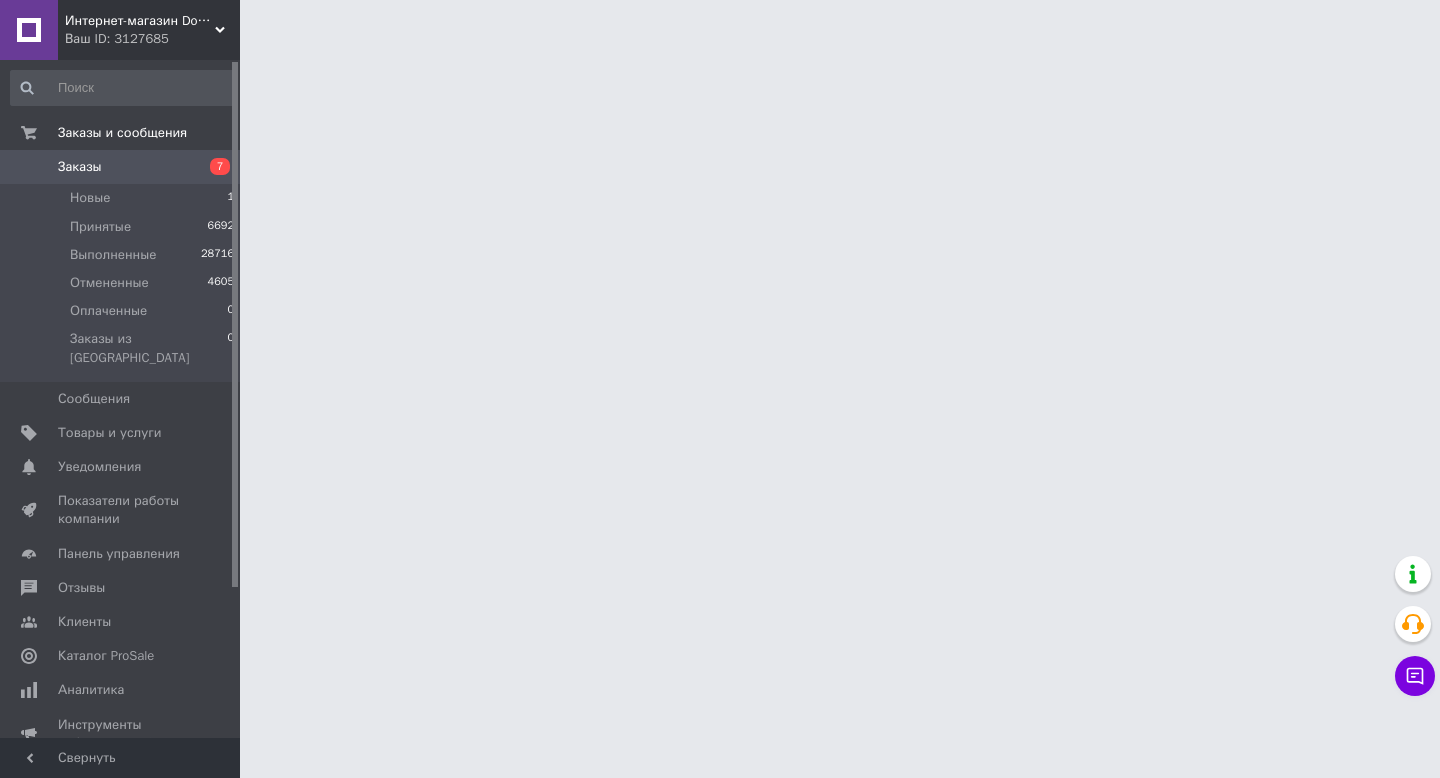 scroll, scrollTop: 0, scrollLeft: 0, axis: both 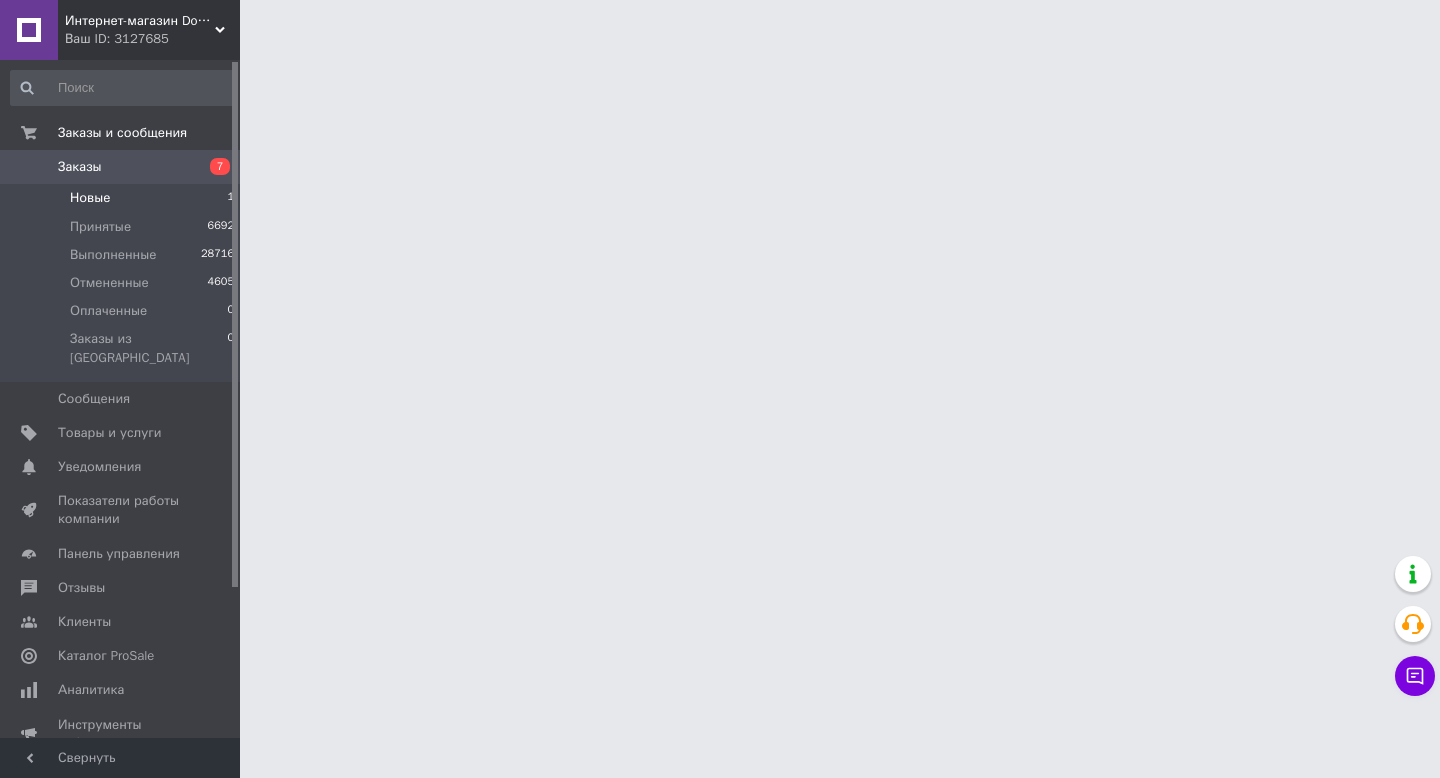 click on "Новые" at bounding box center [90, 198] 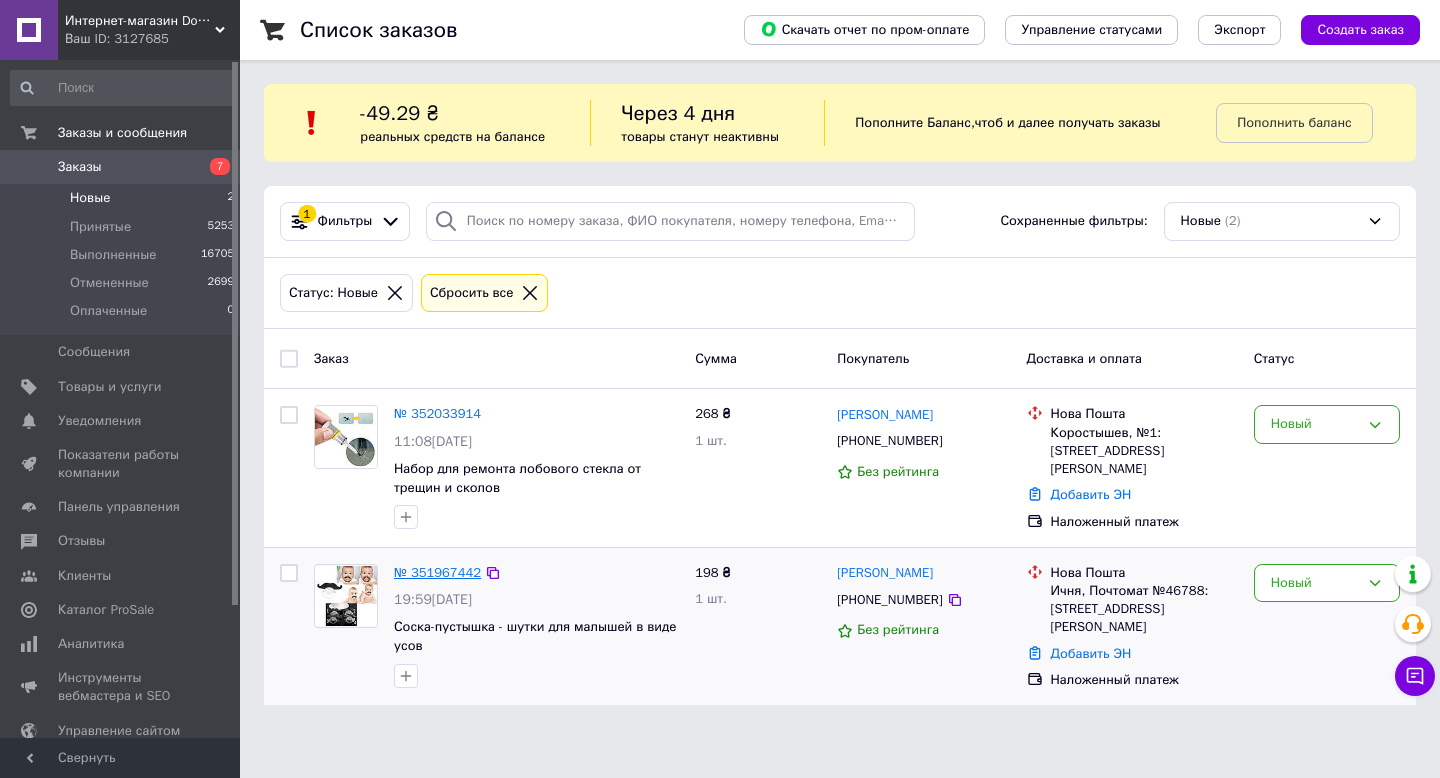 click on "№ 351967442" at bounding box center [437, 572] 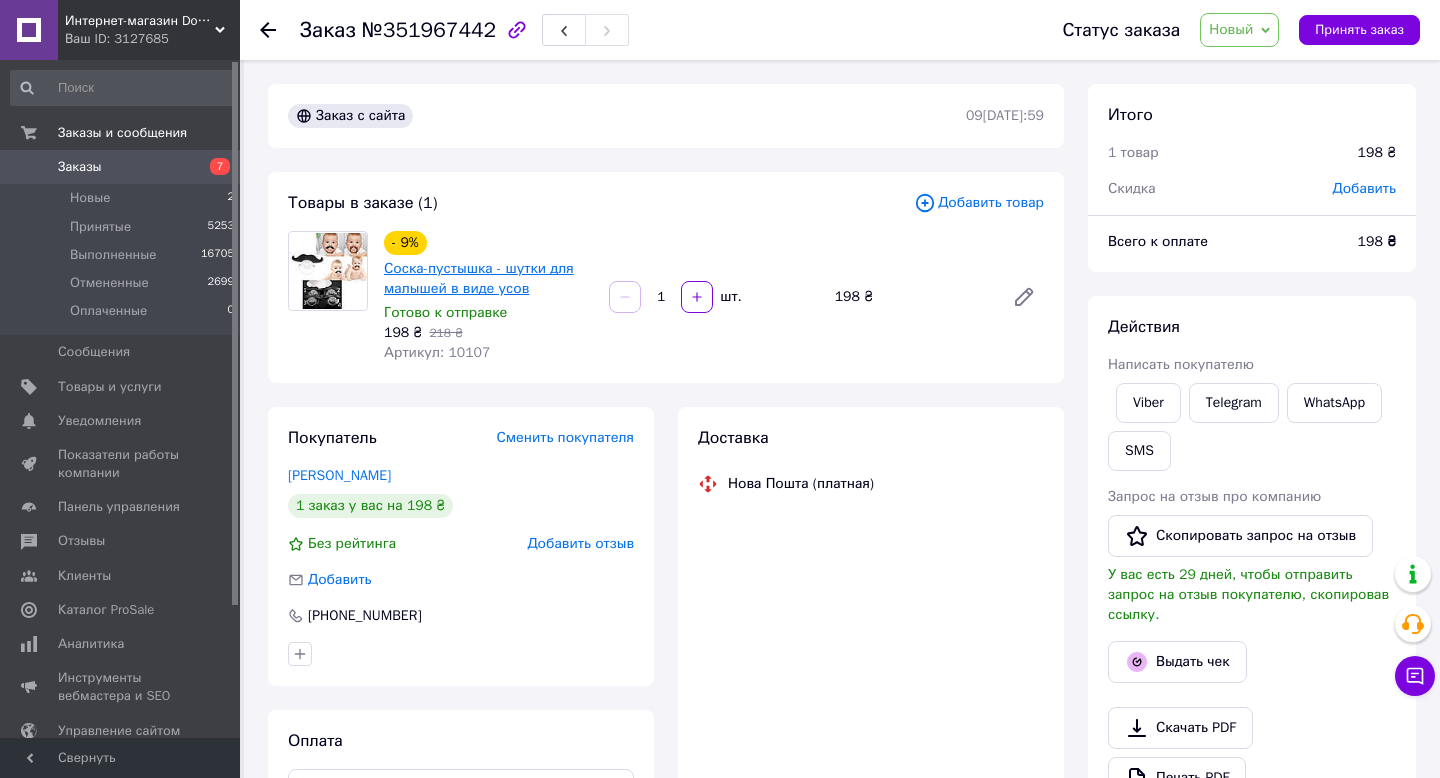 click on "Соска-пустышка - шутки для малышей в виде усов" at bounding box center (479, 278) 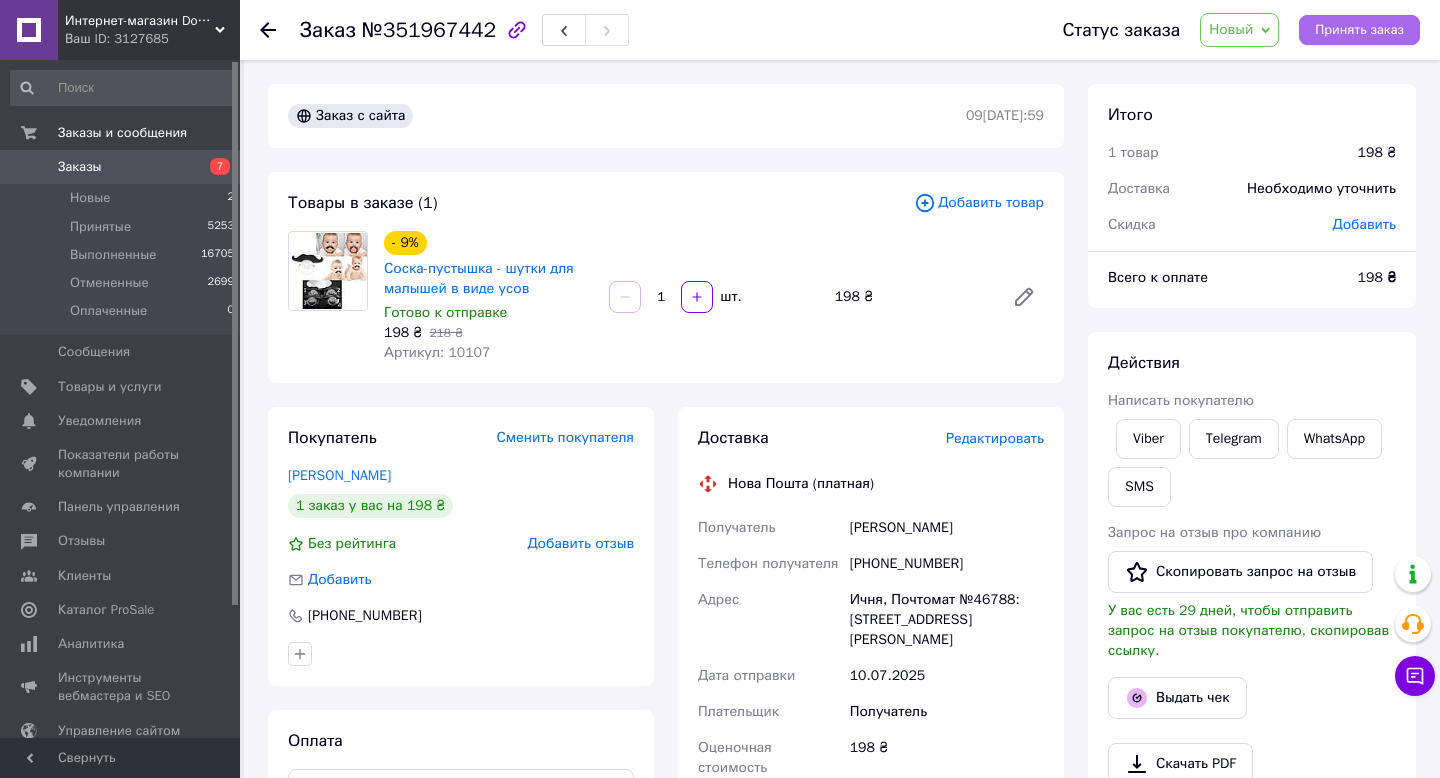 click on "Принять заказ" at bounding box center [1359, 30] 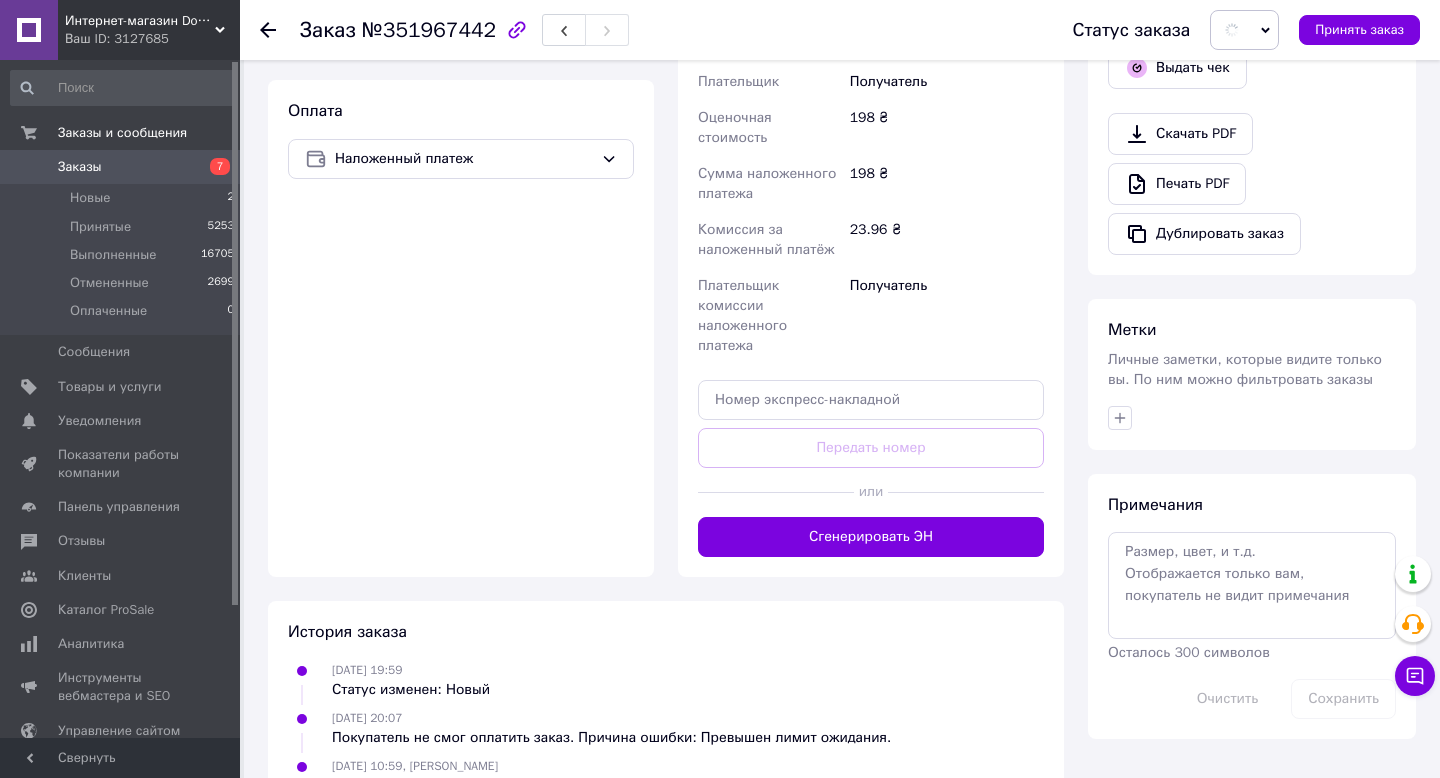 scroll, scrollTop: 639, scrollLeft: 0, axis: vertical 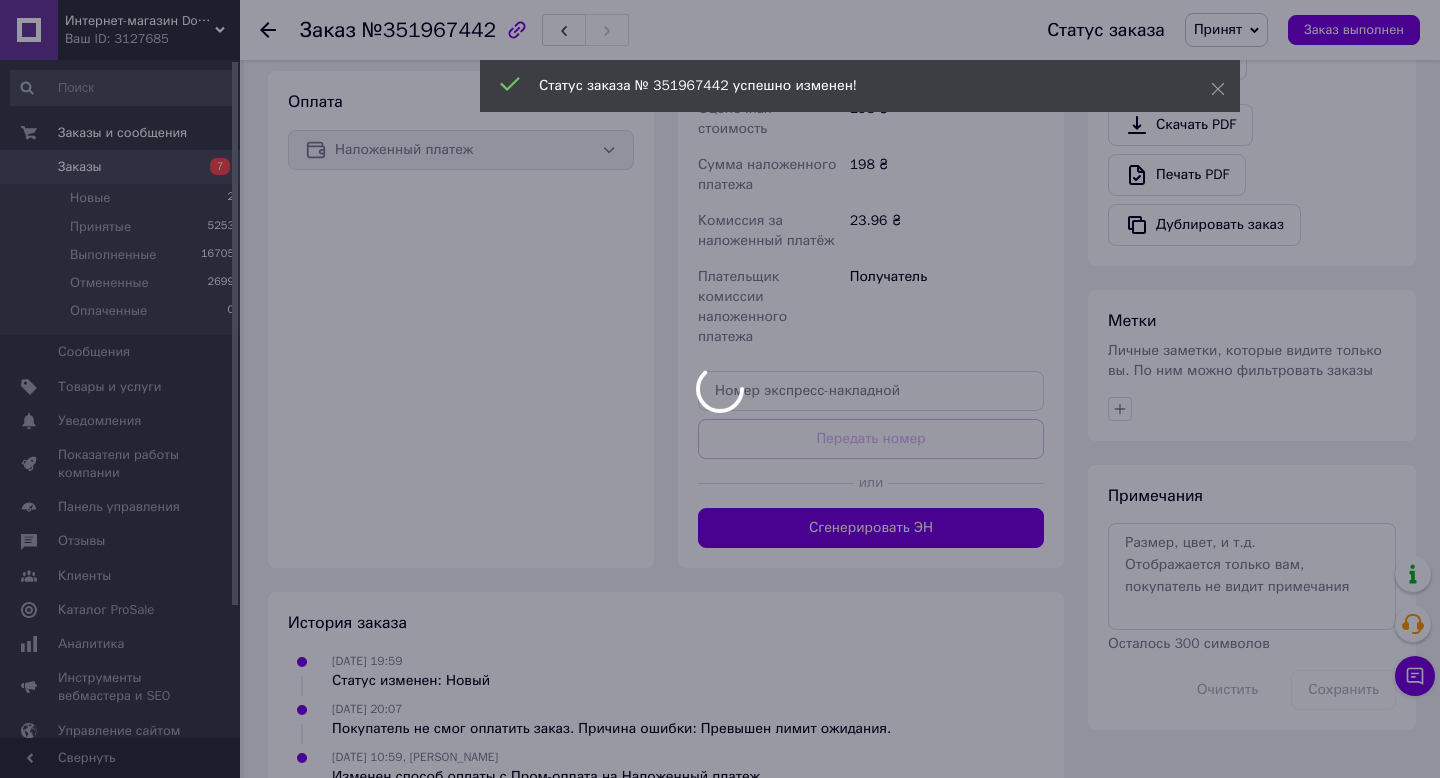 click at bounding box center [720, 389] 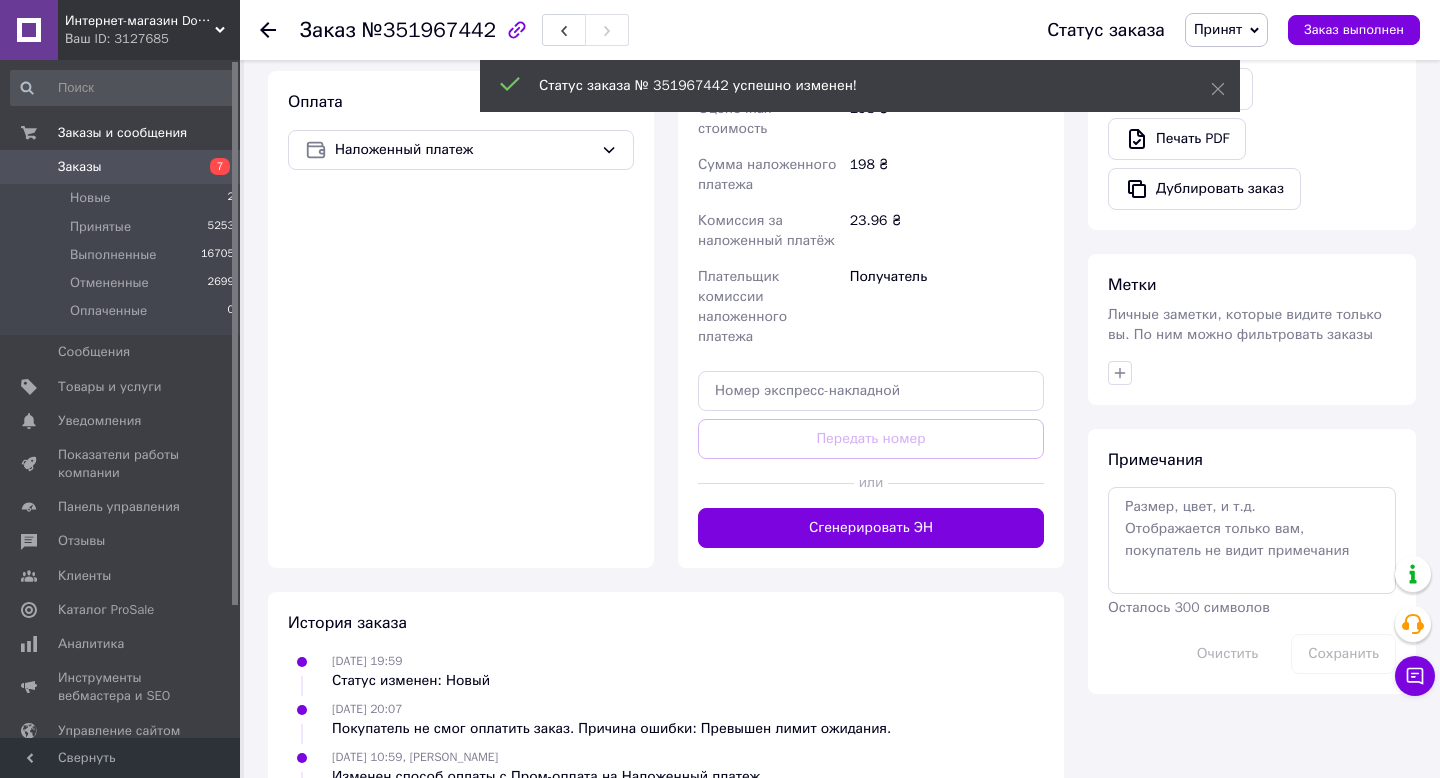 click on "Итого 1 товар 198 ₴ Скидка Добавить Всего к оплате 198 ₴ Действия Написать покупателю Viber Telegram WhatsApp SMS Запрос на отзыв про компанию   Скопировать запрос на отзыв У вас есть 29 дней, чтобы отправить запрос на отзыв покупателю, скопировав ссылку.   Выдать чек   Скачать PDF   Печать PDF   Дублировать заказ Метки Личные заметки, которые видите только вы. По ним можно фильтровать заказы Примечания Осталось 300 символов Очистить Сохранить" at bounding box center (1252, 69) 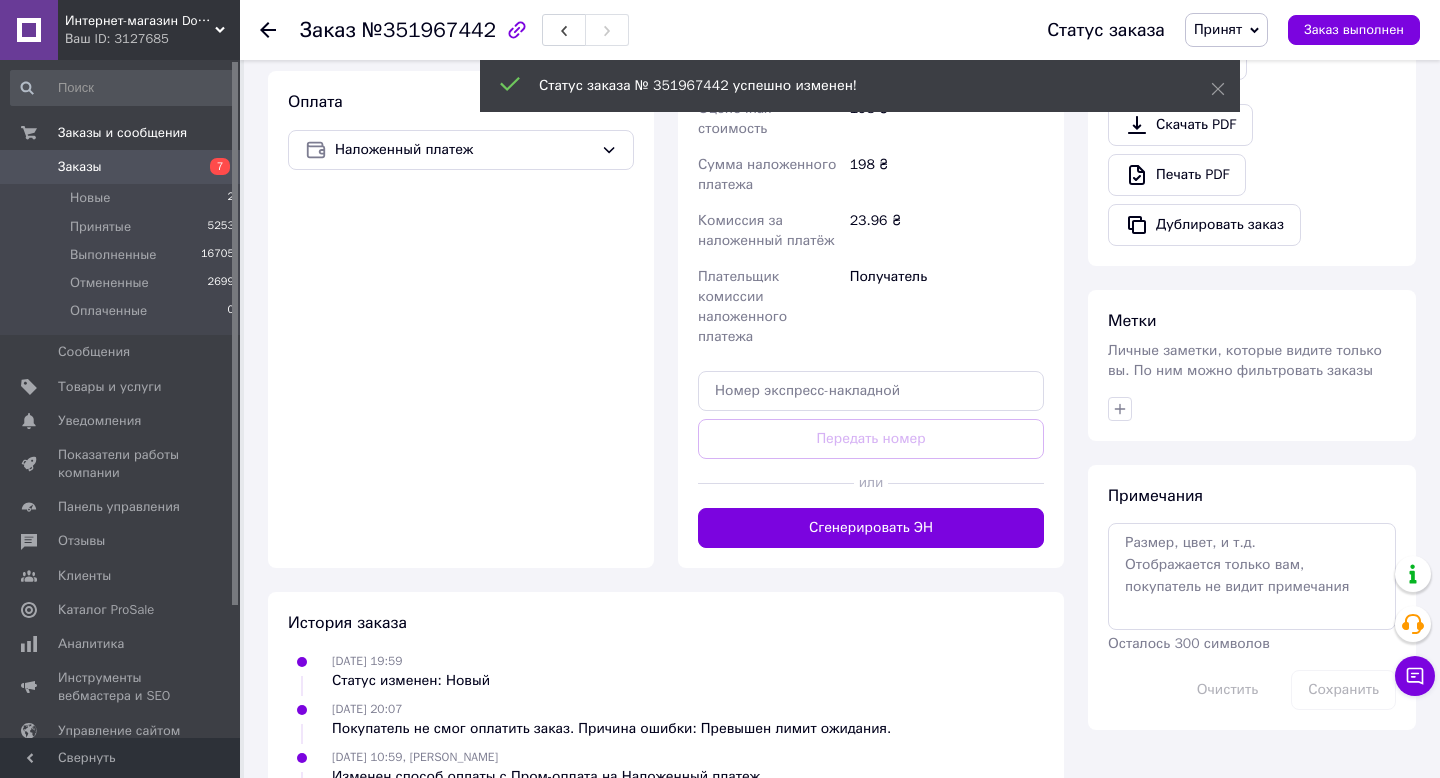 click on "Личные заметки, которые видите только вы. По ним можно фильтровать заказы" at bounding box center [1245, 360] 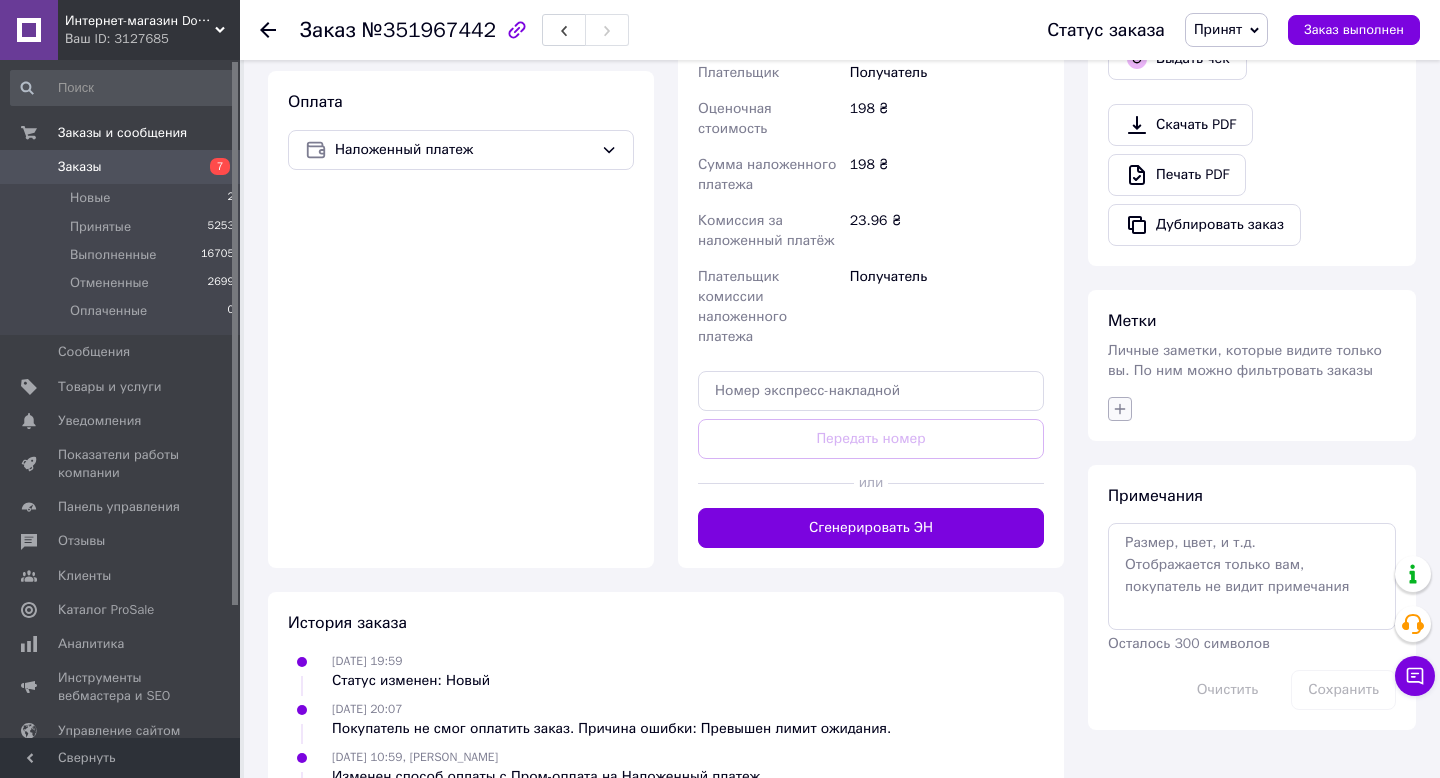 click at bounding box center [1120, 409] 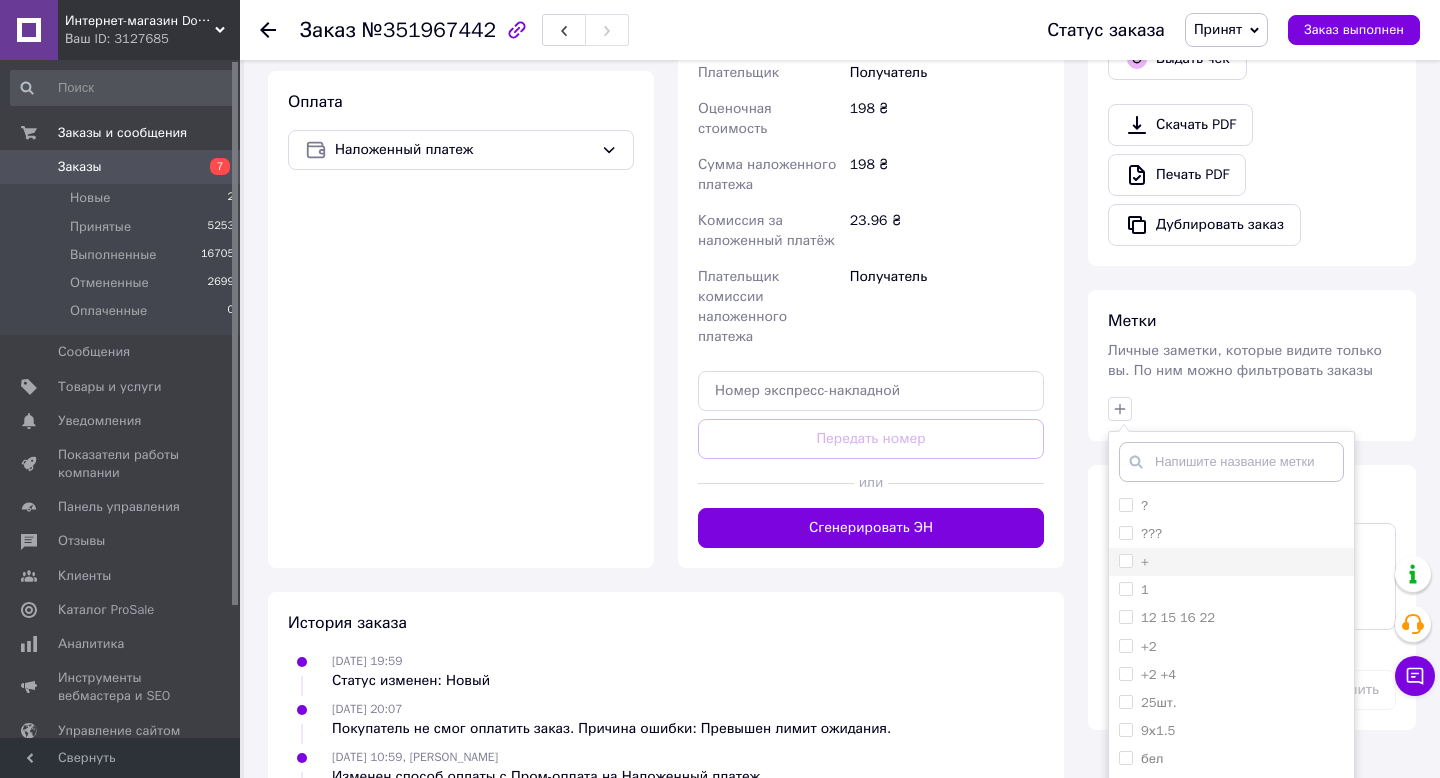 click on "+" at bounding box center [1125, 560] 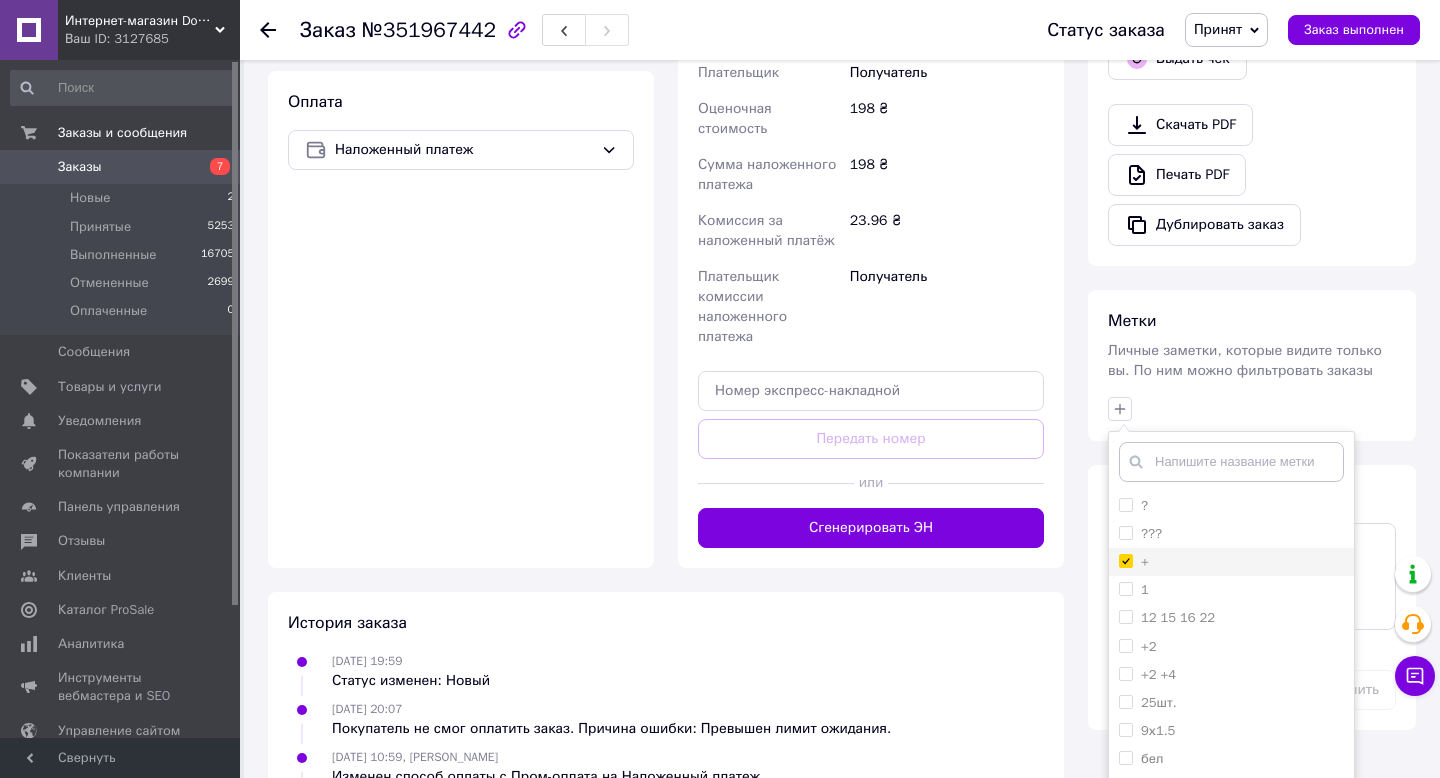 checkbox on "true" 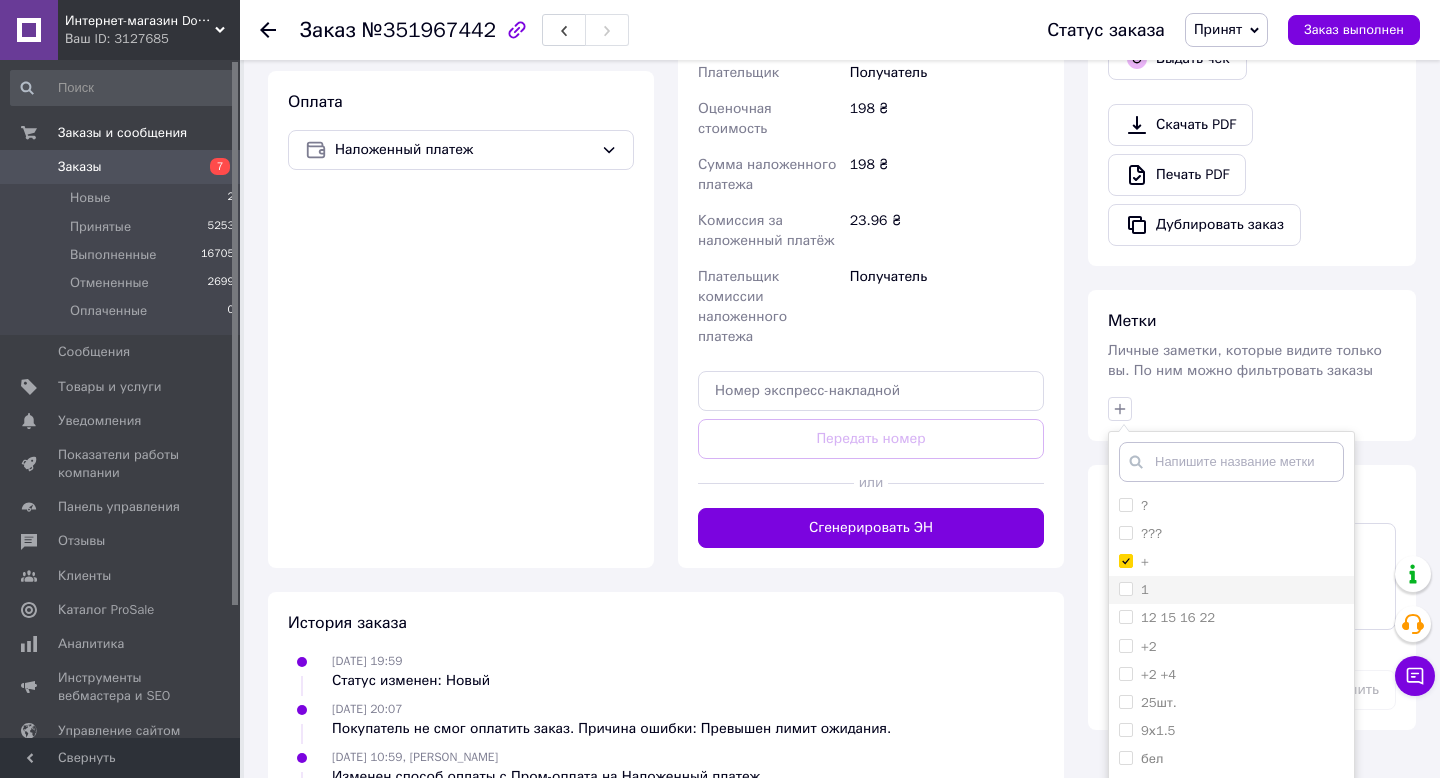 click on "1" at bounding box center [1231, 590] 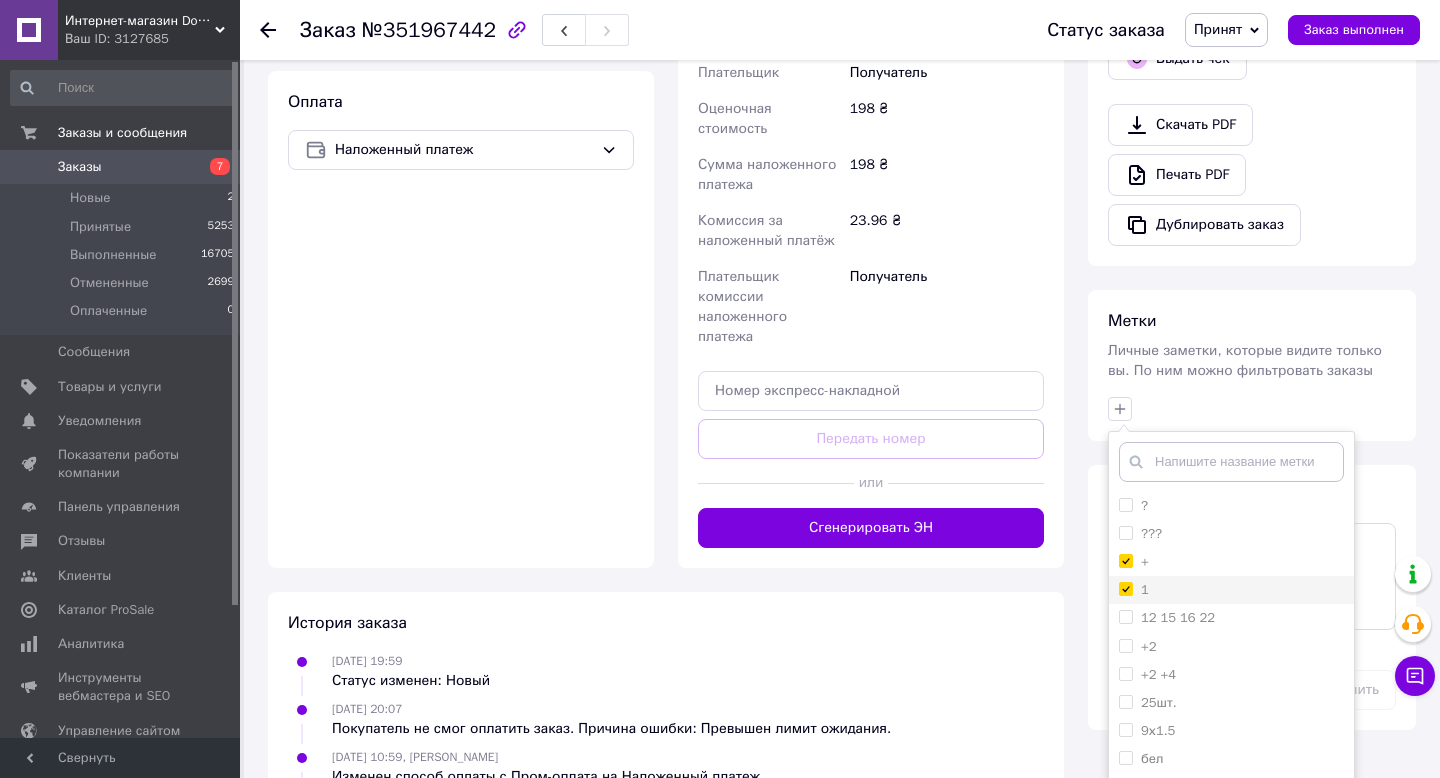 checkbox on "true" 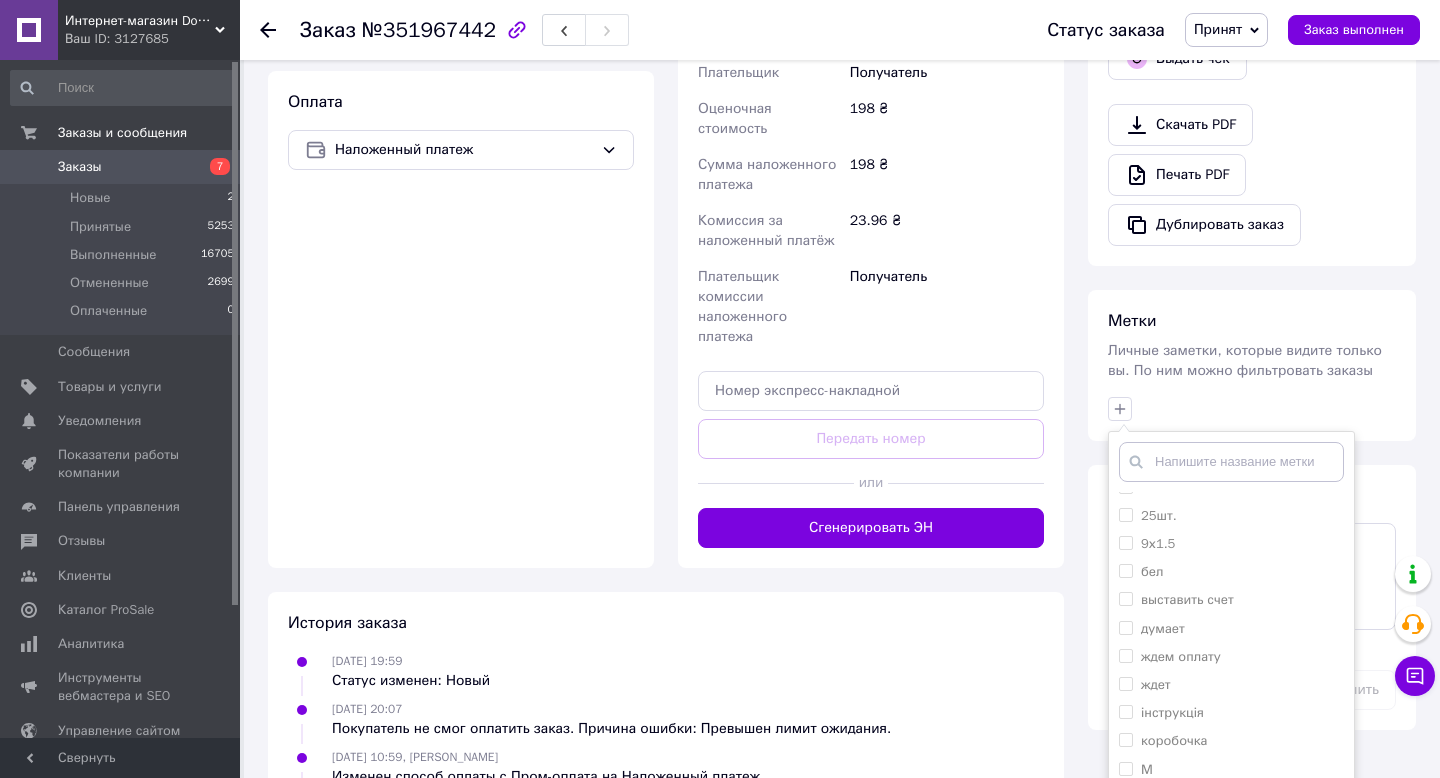 scroll, scrollTop: 460, scrollLeft: 0, axis: vertical 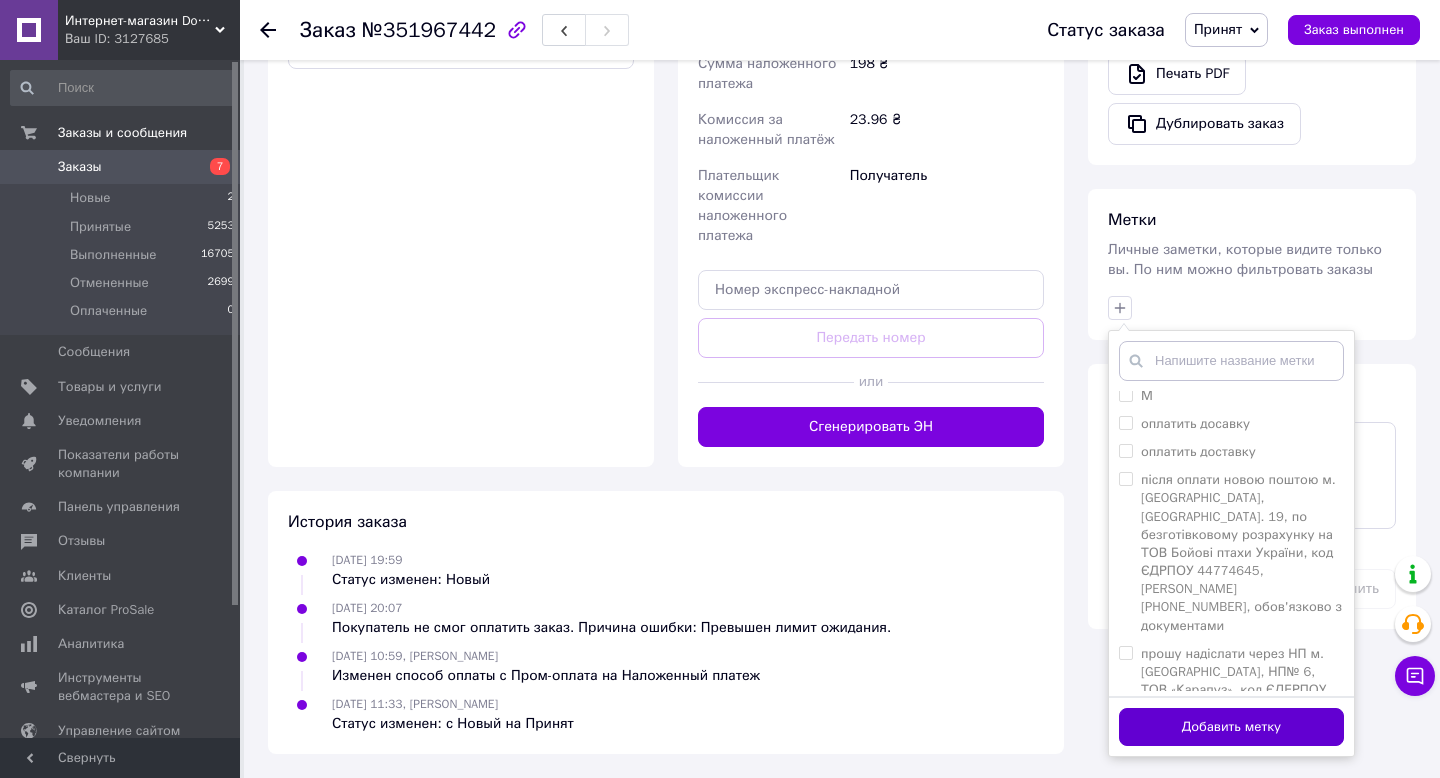click on "Добавить метку" at bounding box center (1231, 727) 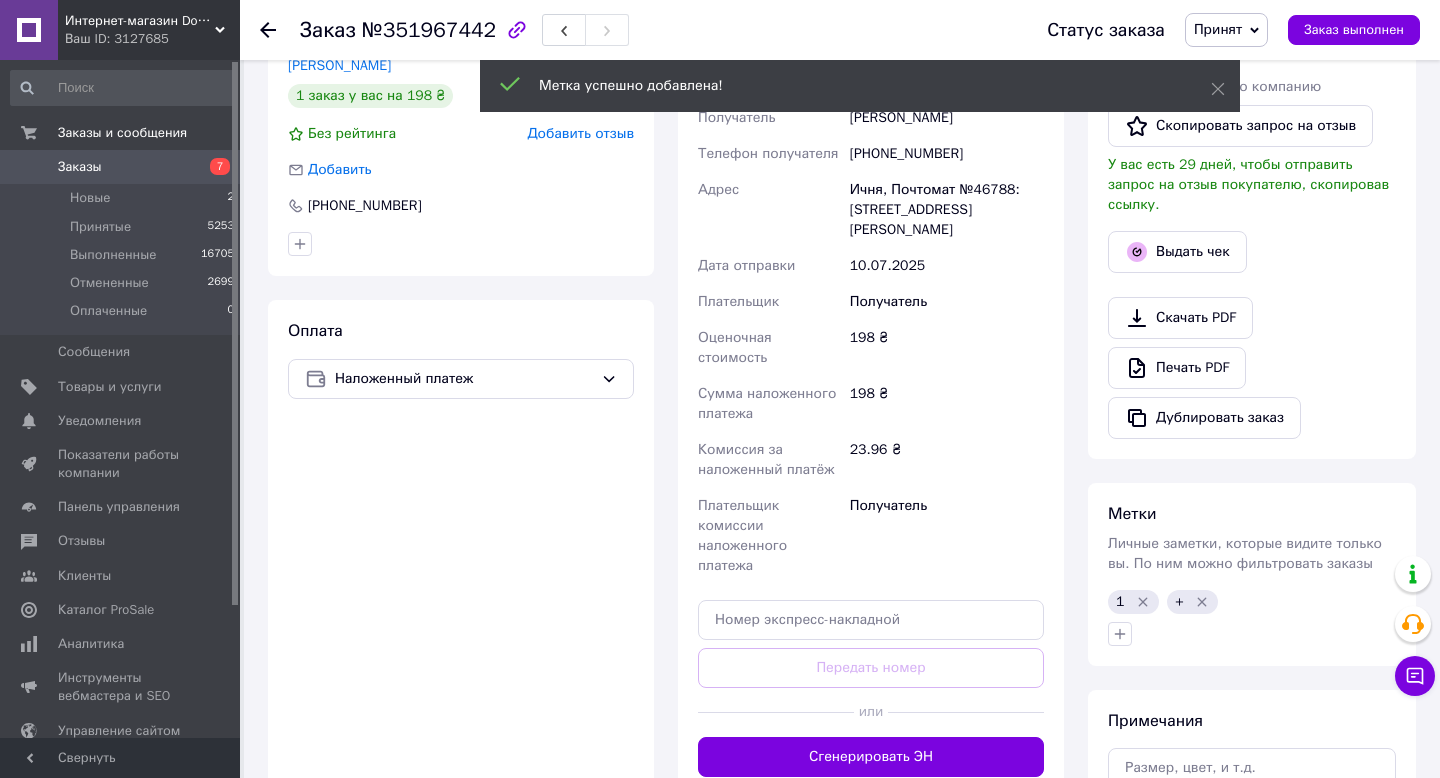 scroll, scrollTop: 0, scrollLeft: 0, axis: both 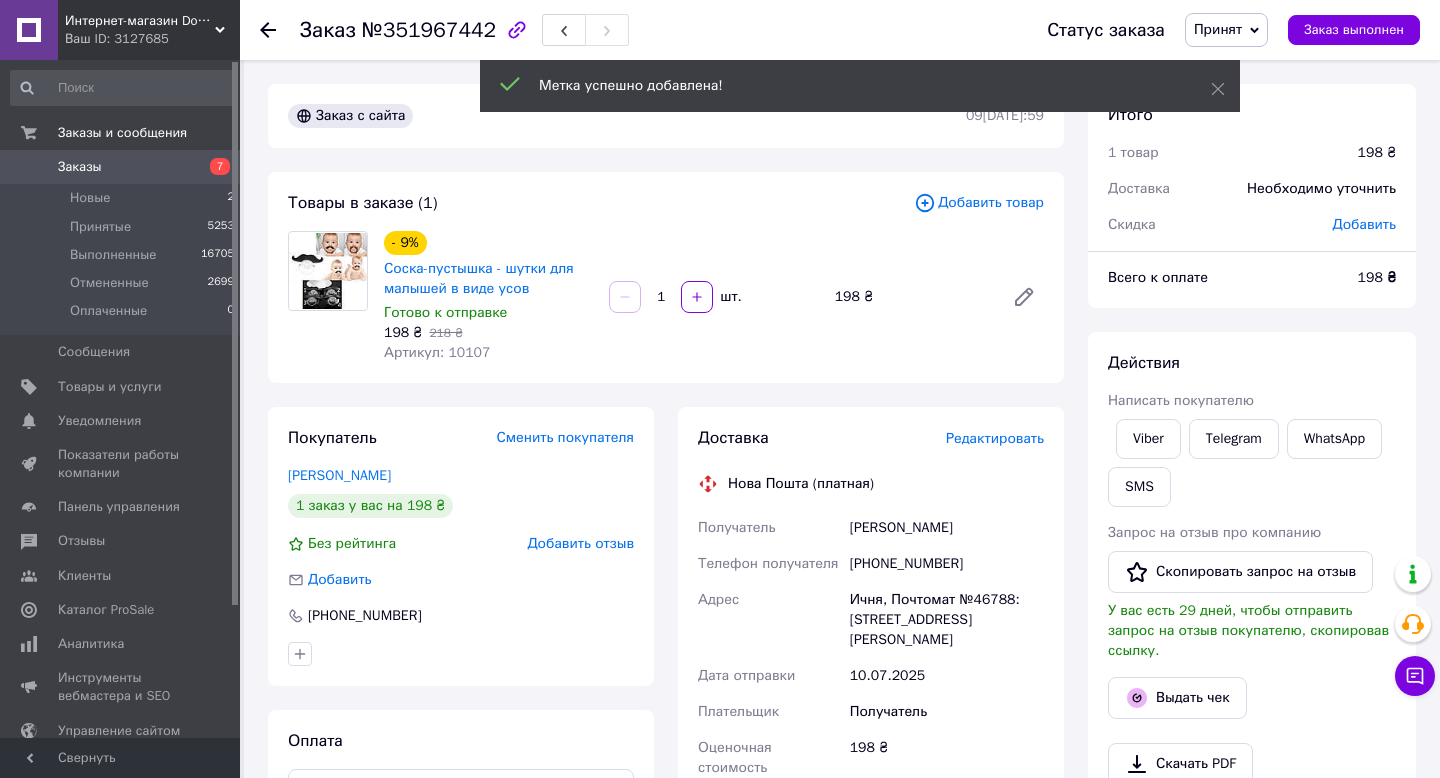 click on "Заказы" at bounding box center [80, 167] 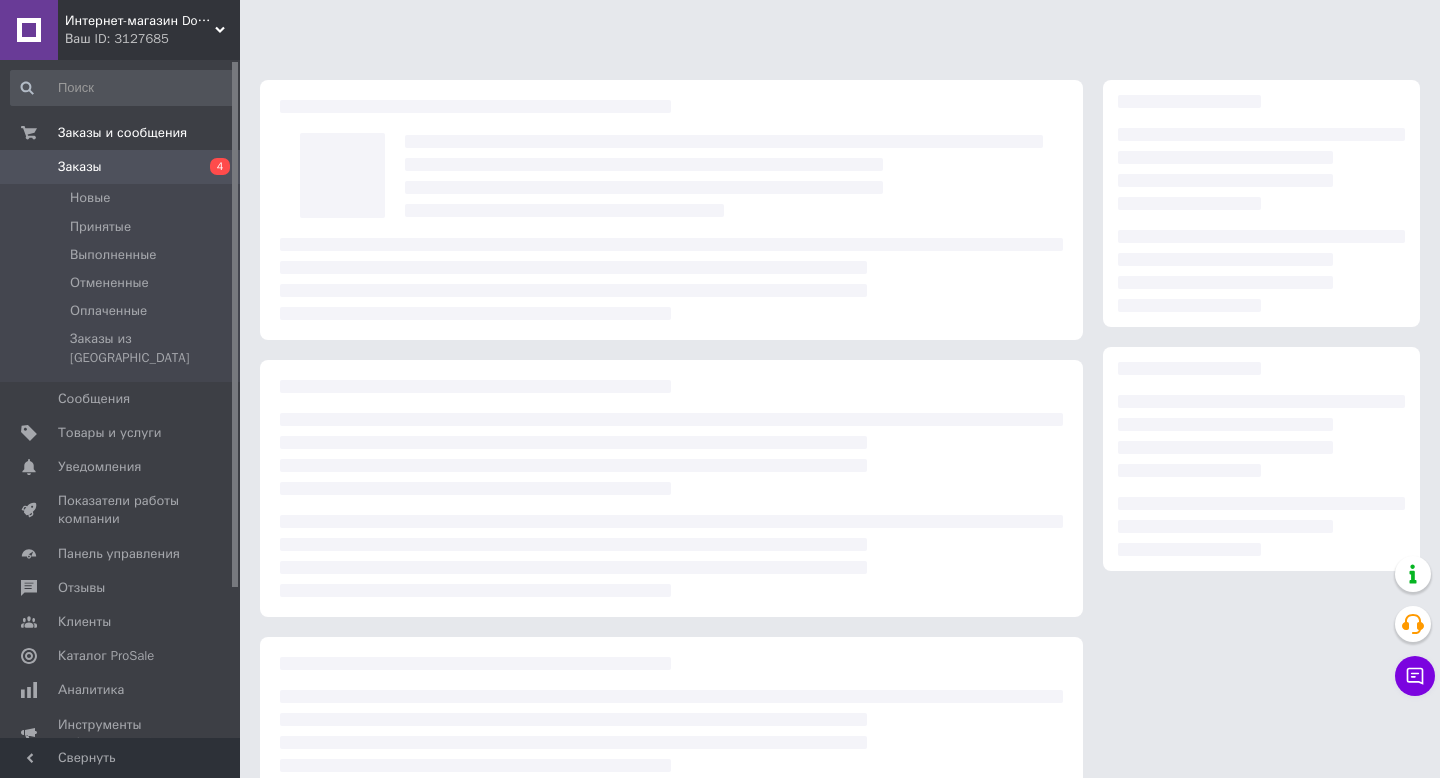 scroll, scrollTop: 0, scrollLeft: 0, axis: both 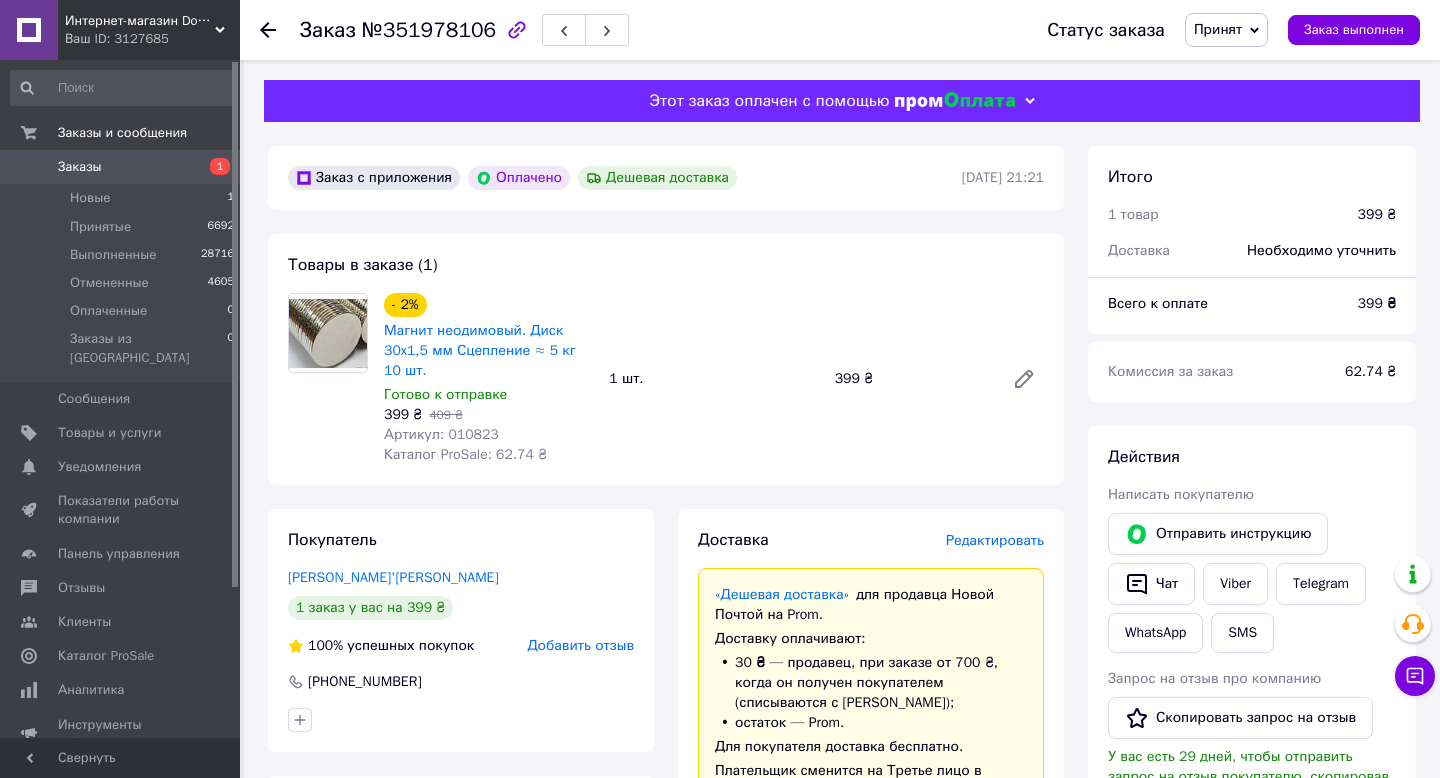 click on "Редактировать" at bounding box center [995, 540] 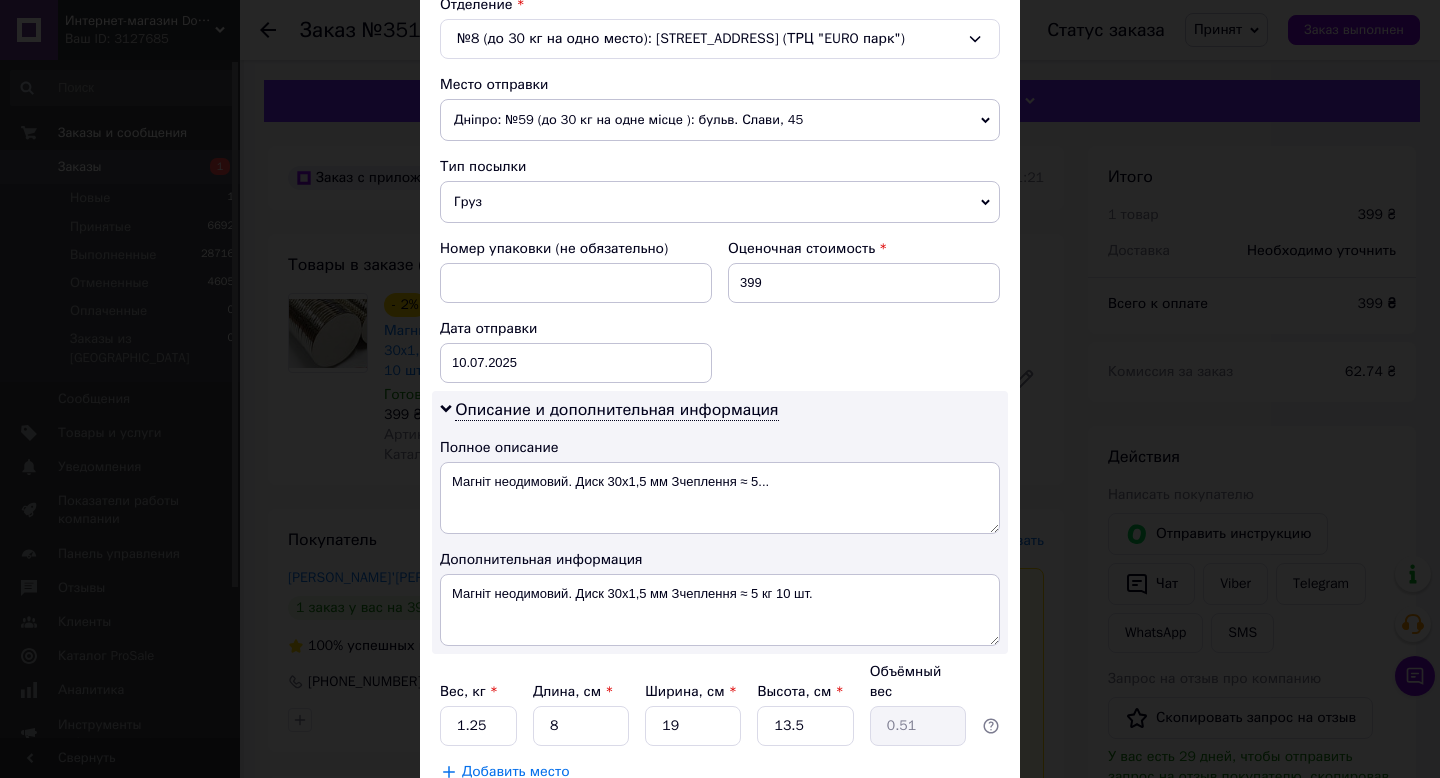 scroll, scrollTop: 669, scrollLeft: 0, axis: vertical 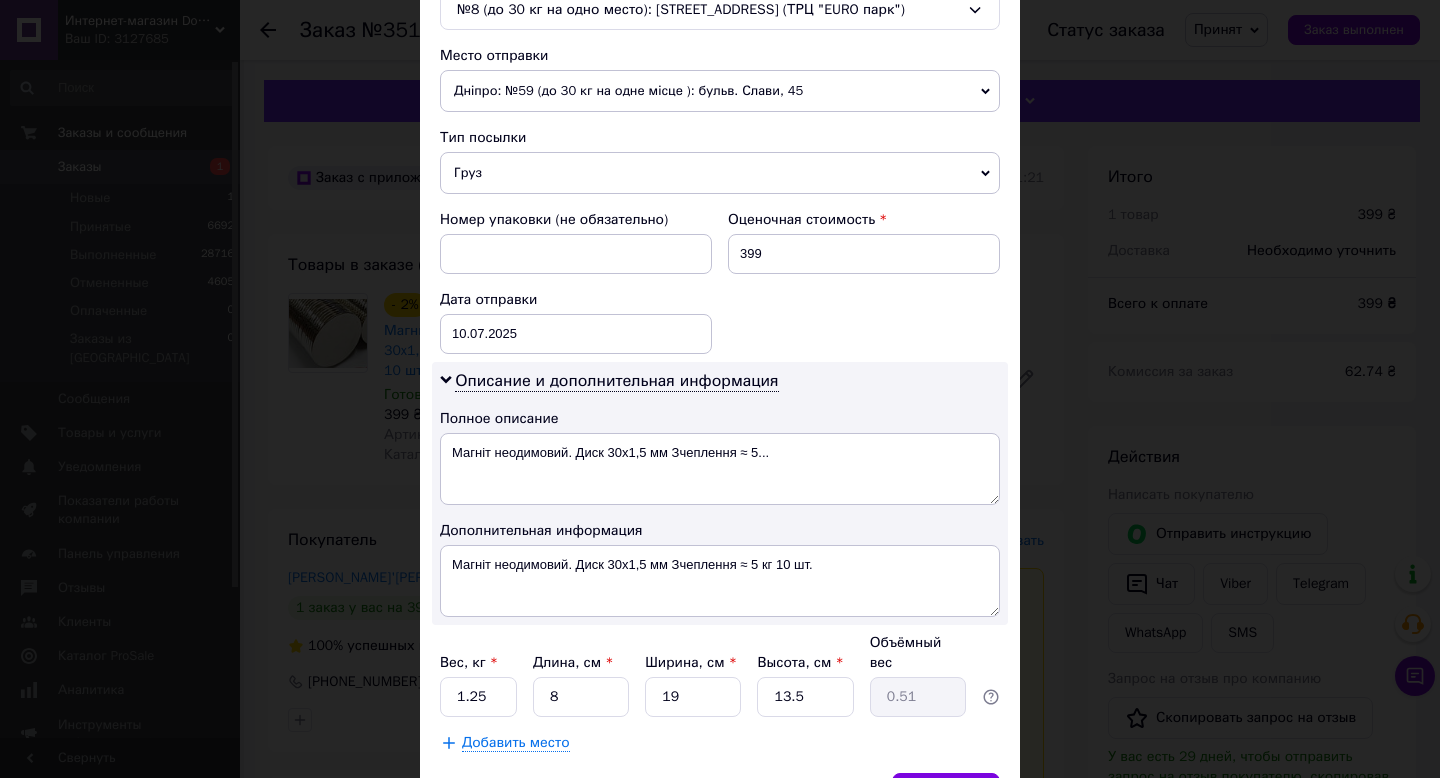 click on "Груз" at bounding box center (720, 173) 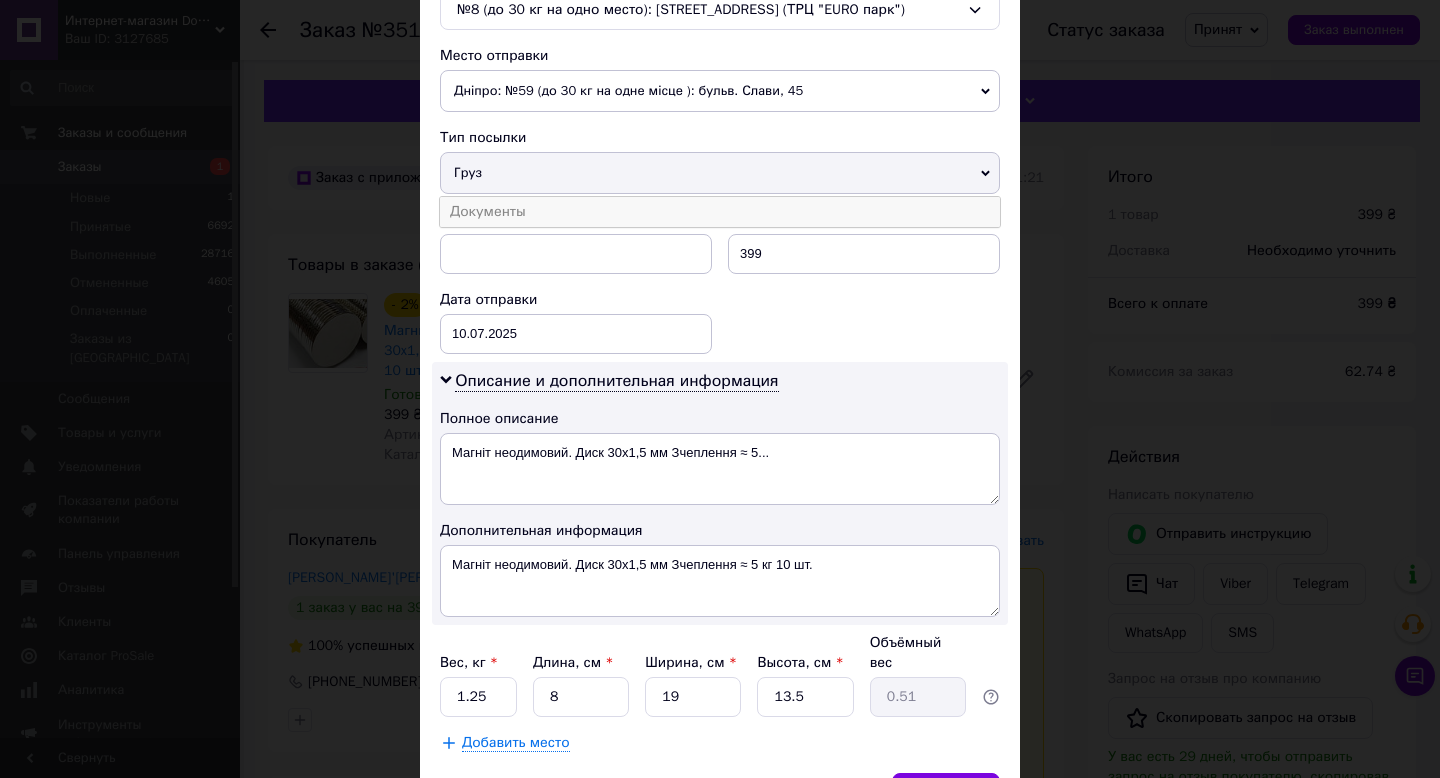 click on "Документы" at bounding box center [720, 212] 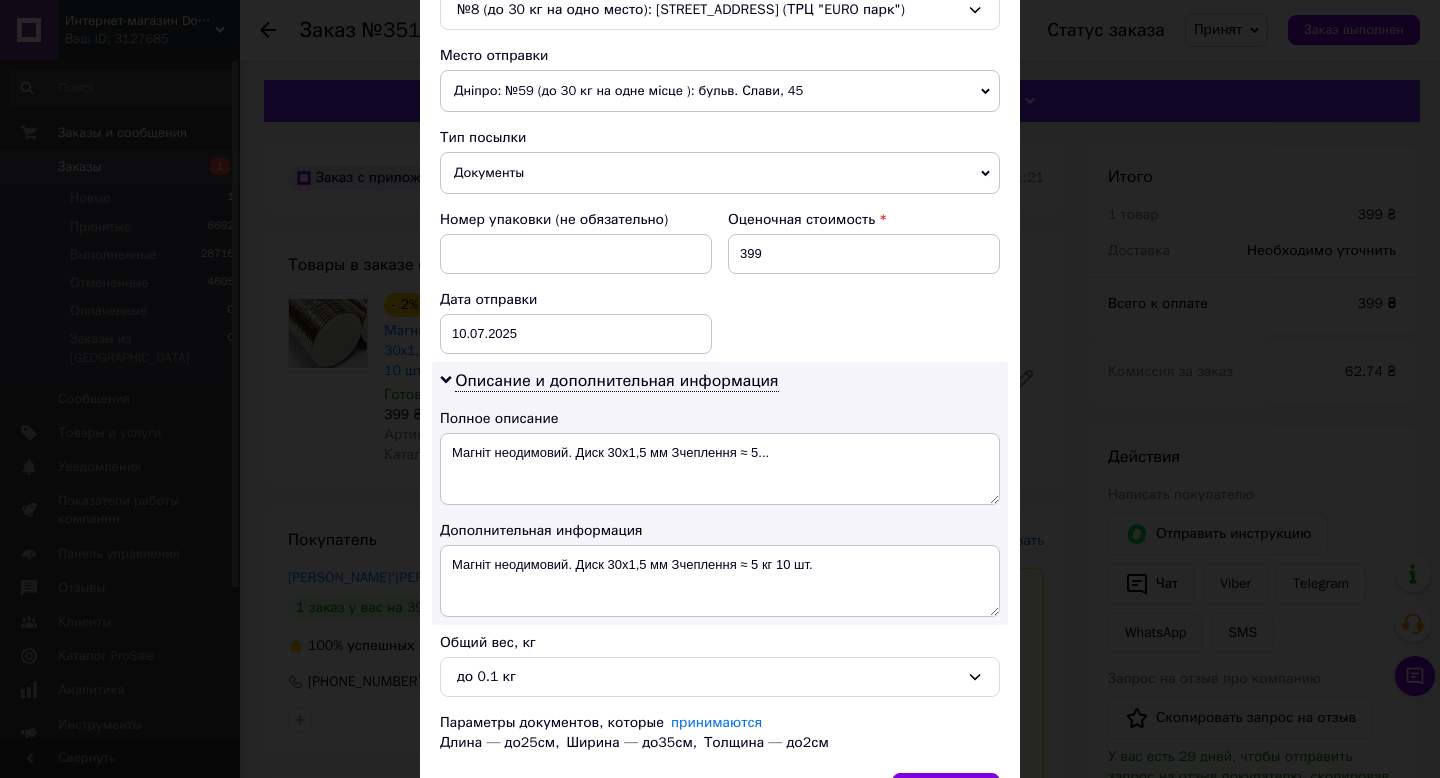 scroll, scrollTop: 794, scrollLeft: 0, axis: vertical 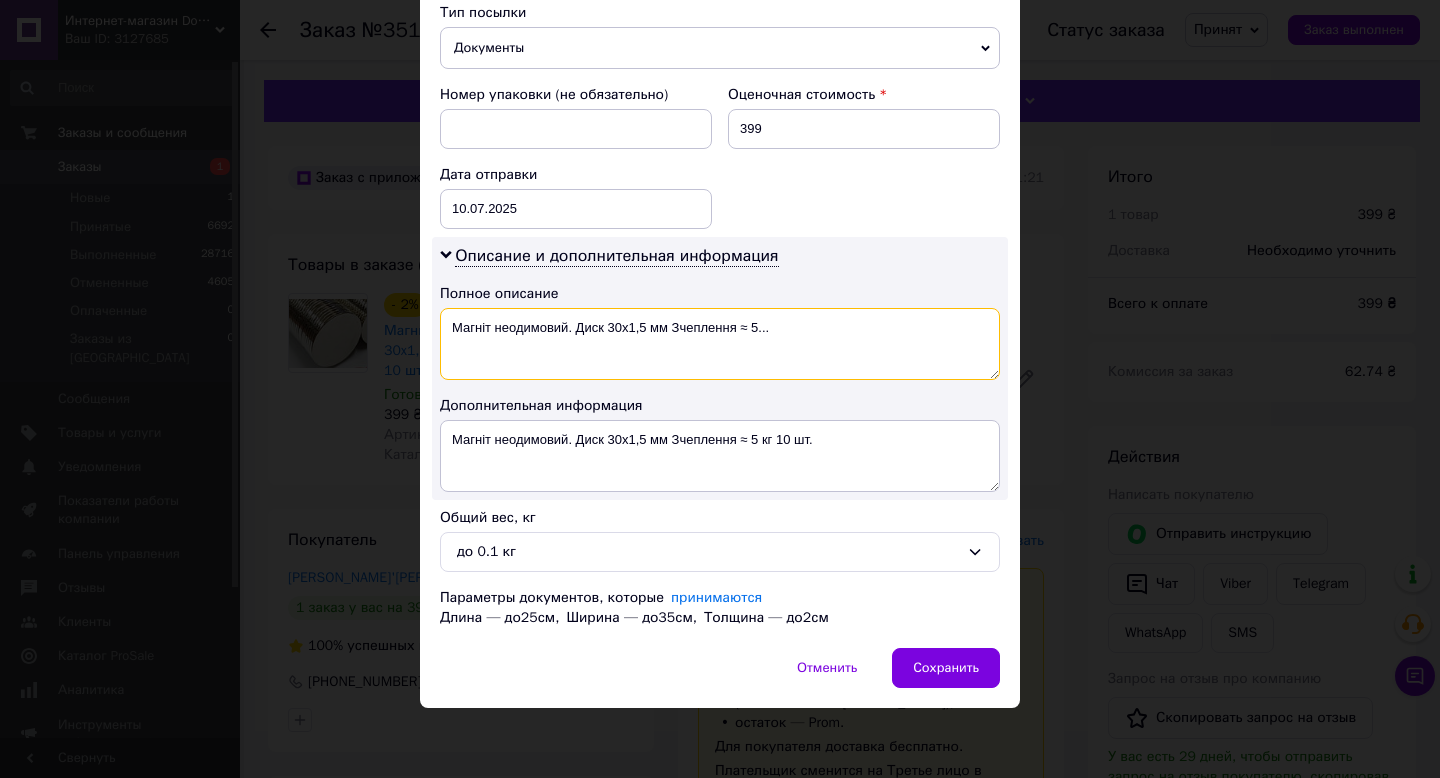 click on "Магніт неодимовий. Диск 30x1,5 мм Зчеплення ≈ 5..." at bounding box center (720, 344) 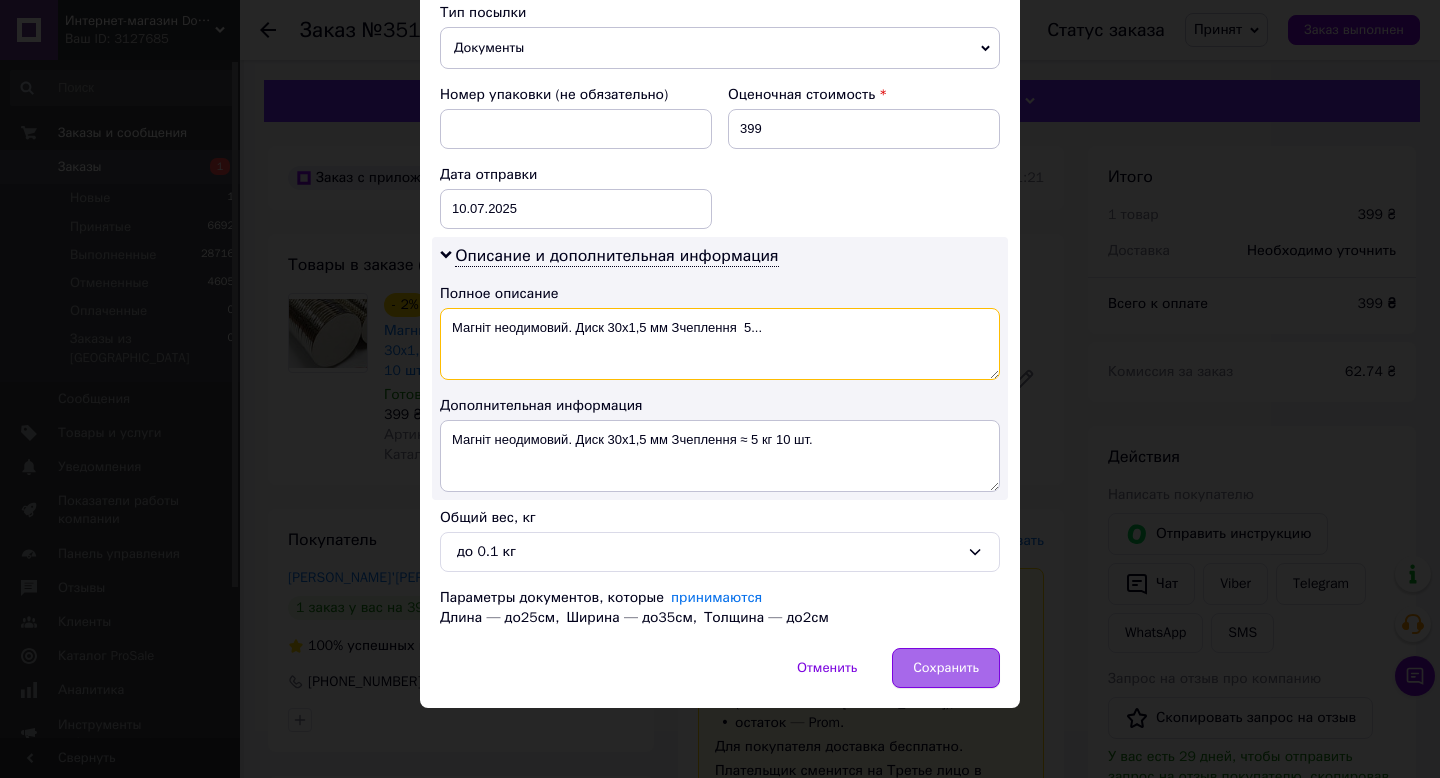 type on "Магніт неодимовий. Диск 30x1,5 мм Зчеплення  5..." 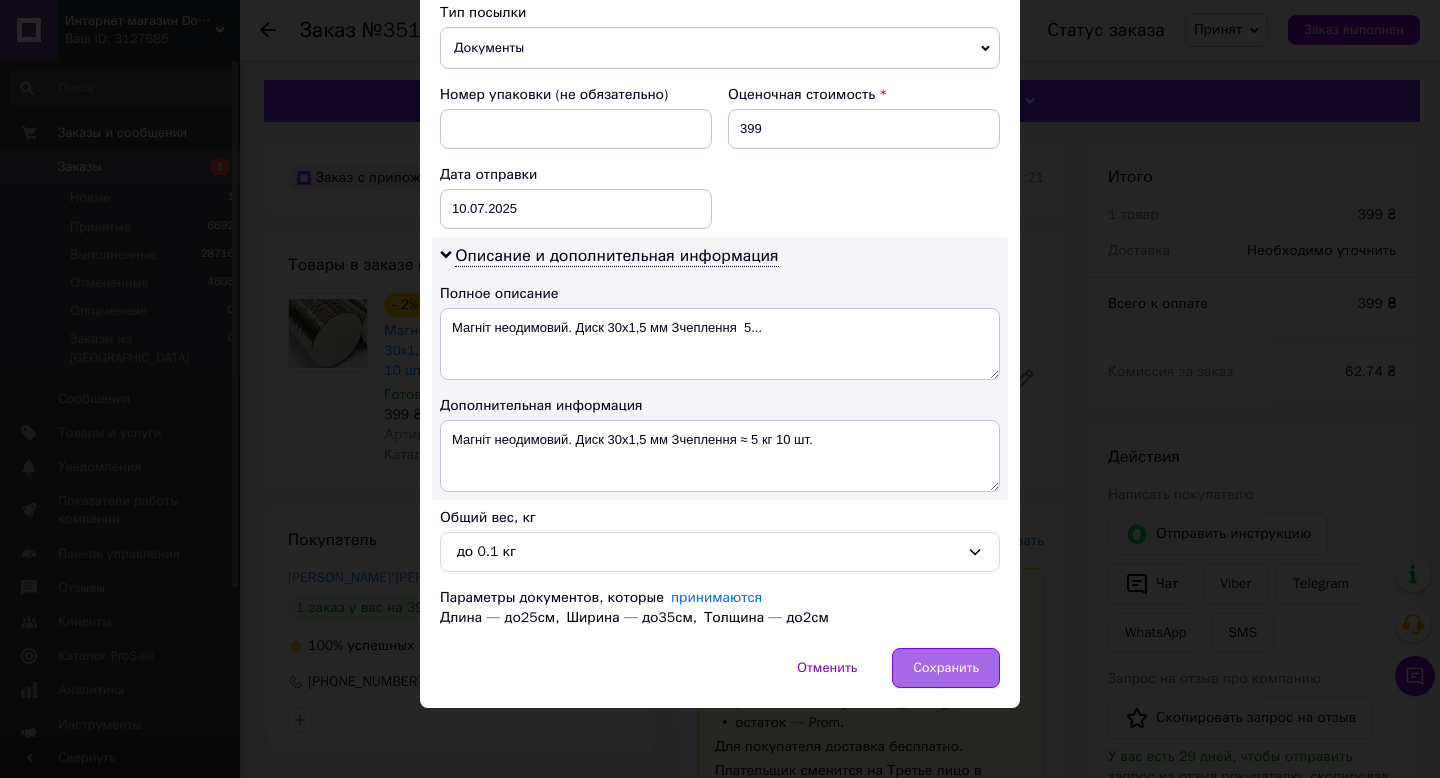 click on "Сохранить" at bounding box center [946, 668] 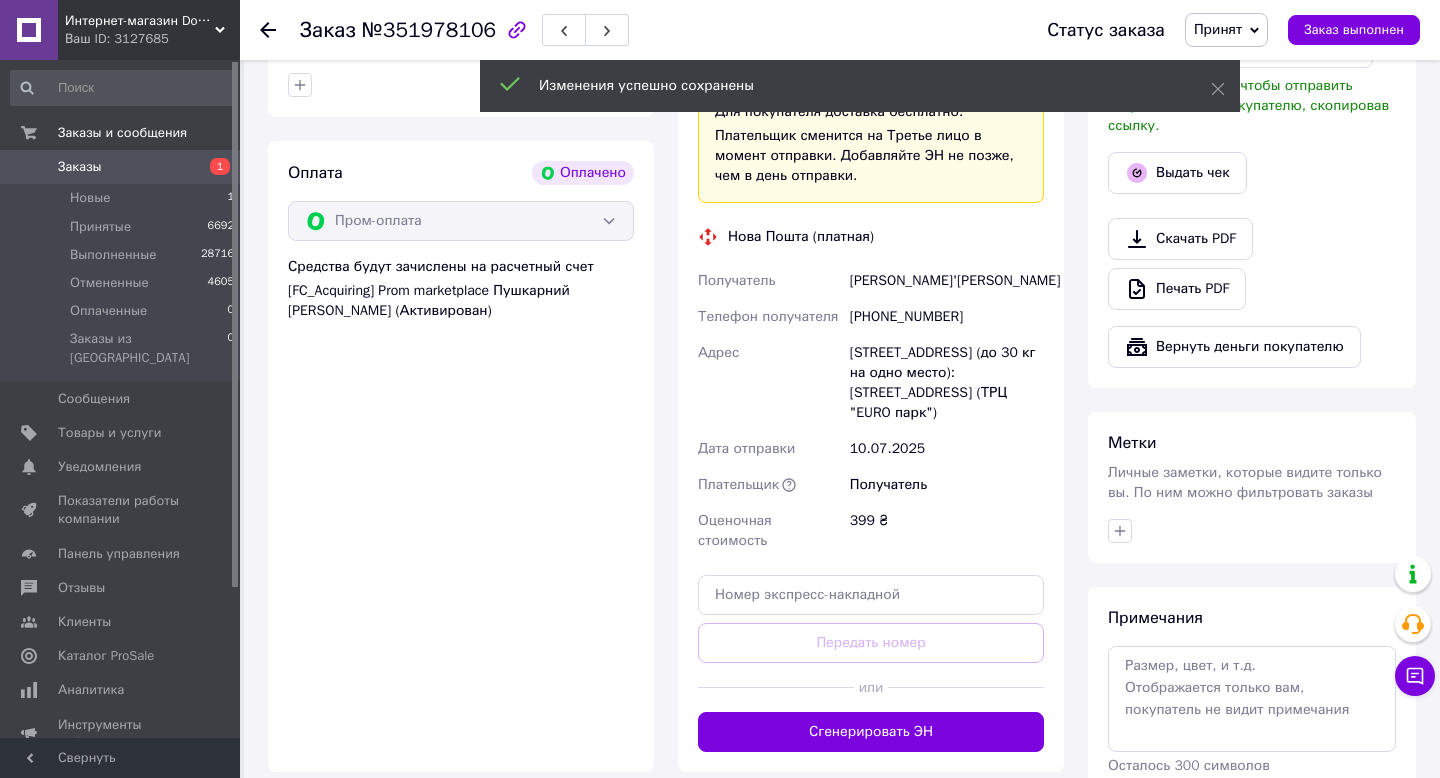 scroll, scrollTop: 645, scrollLeft: 0, axis: vertical 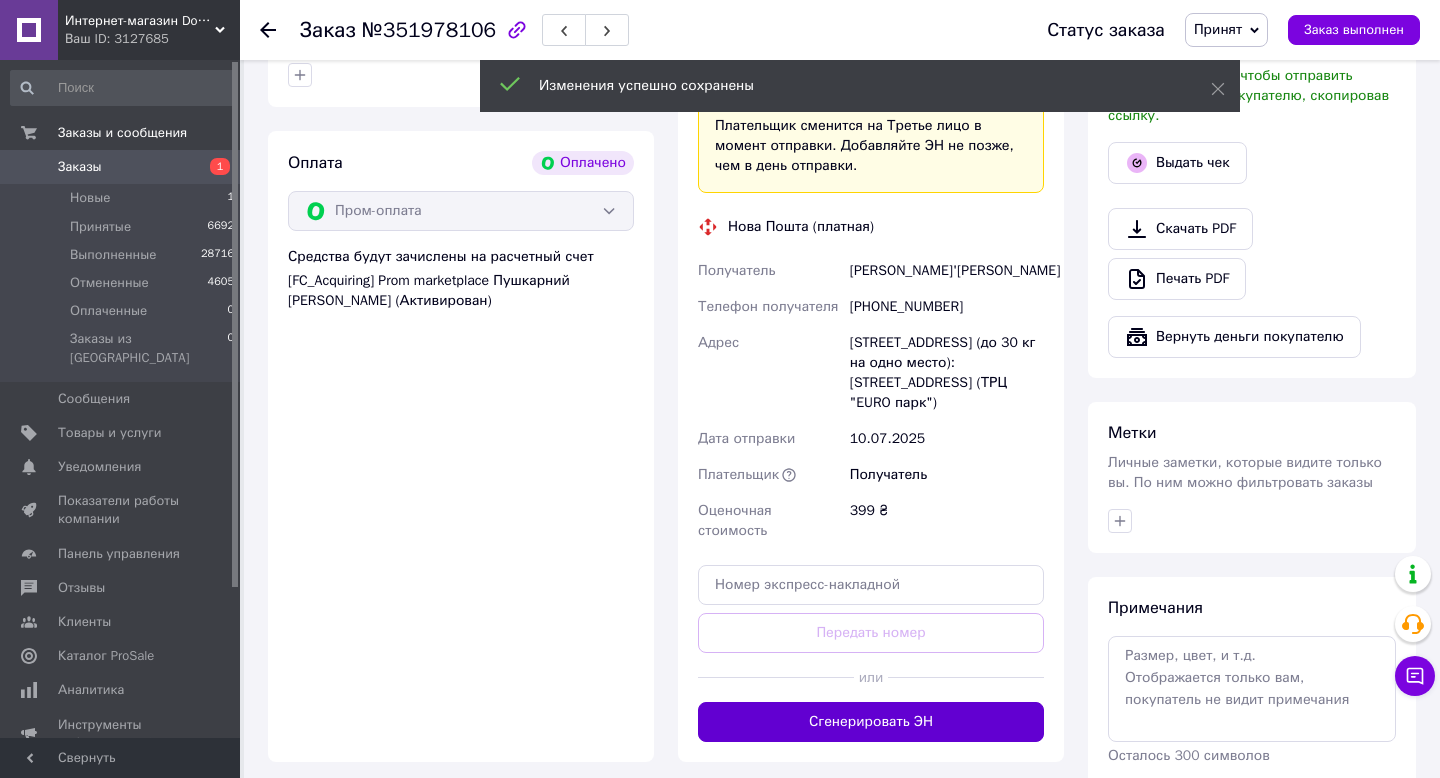 click on "Сгенерировать ЭН" at bounding box center (871, 722) 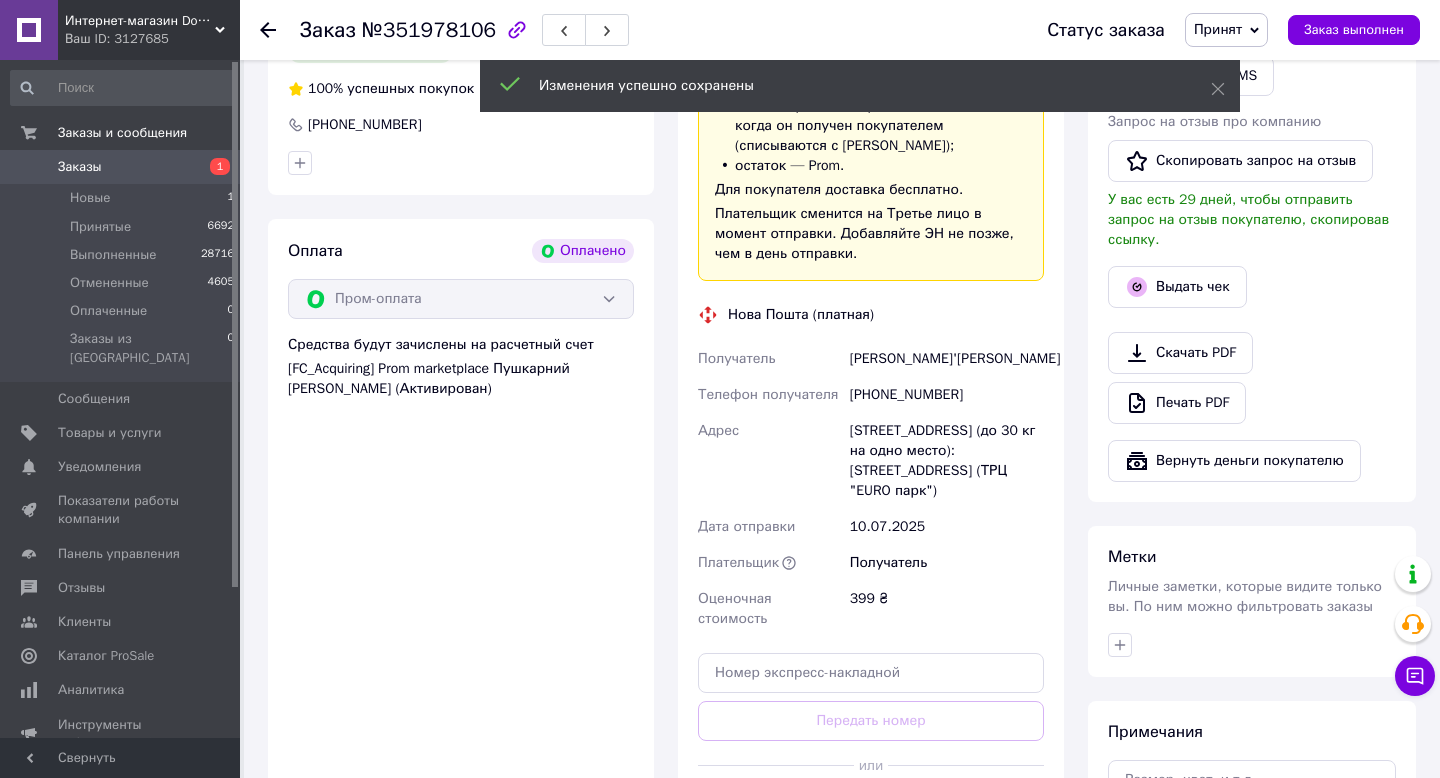 scroll, scrollTop: 533, scrollLeft: 0, axis: vertical 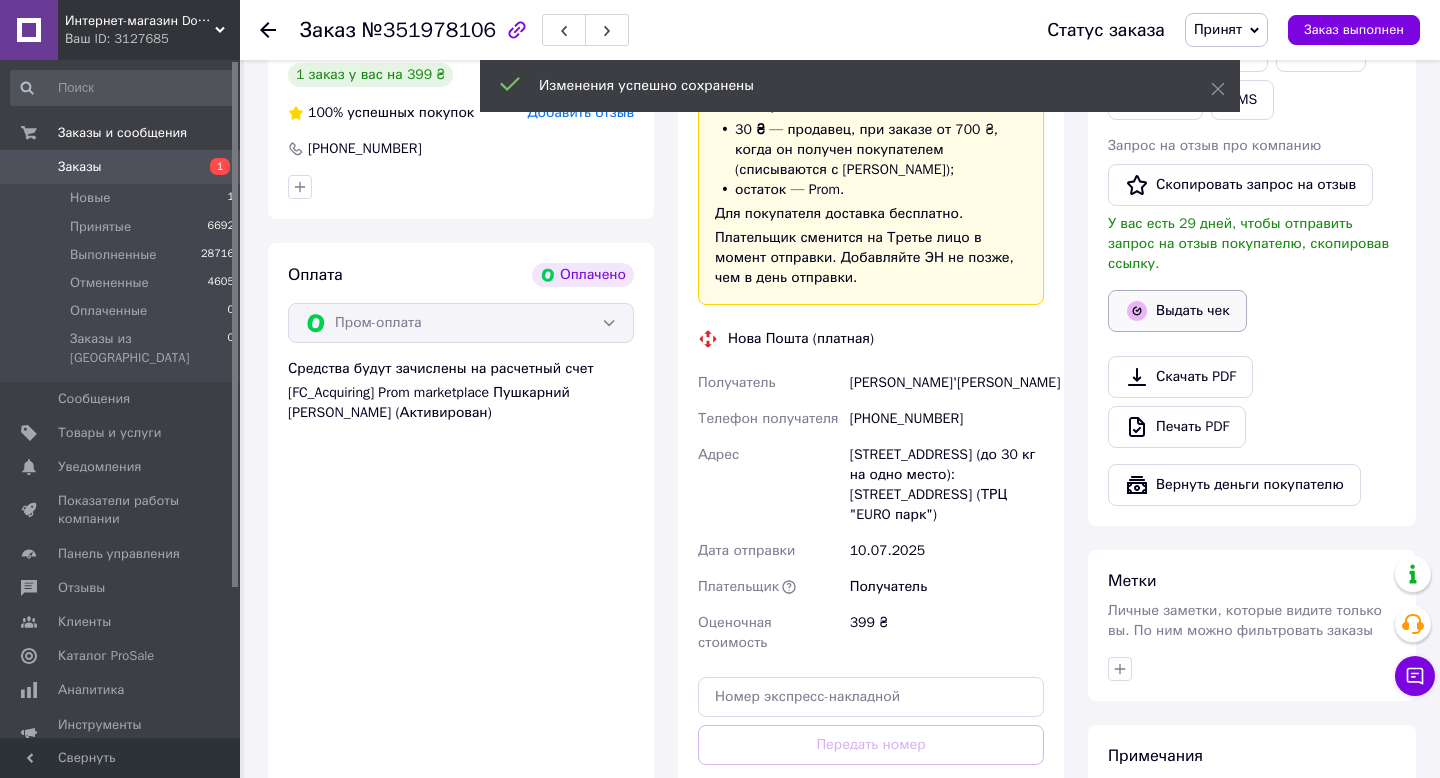 click on "Выдать чек" at bounding box center (1177, 311) 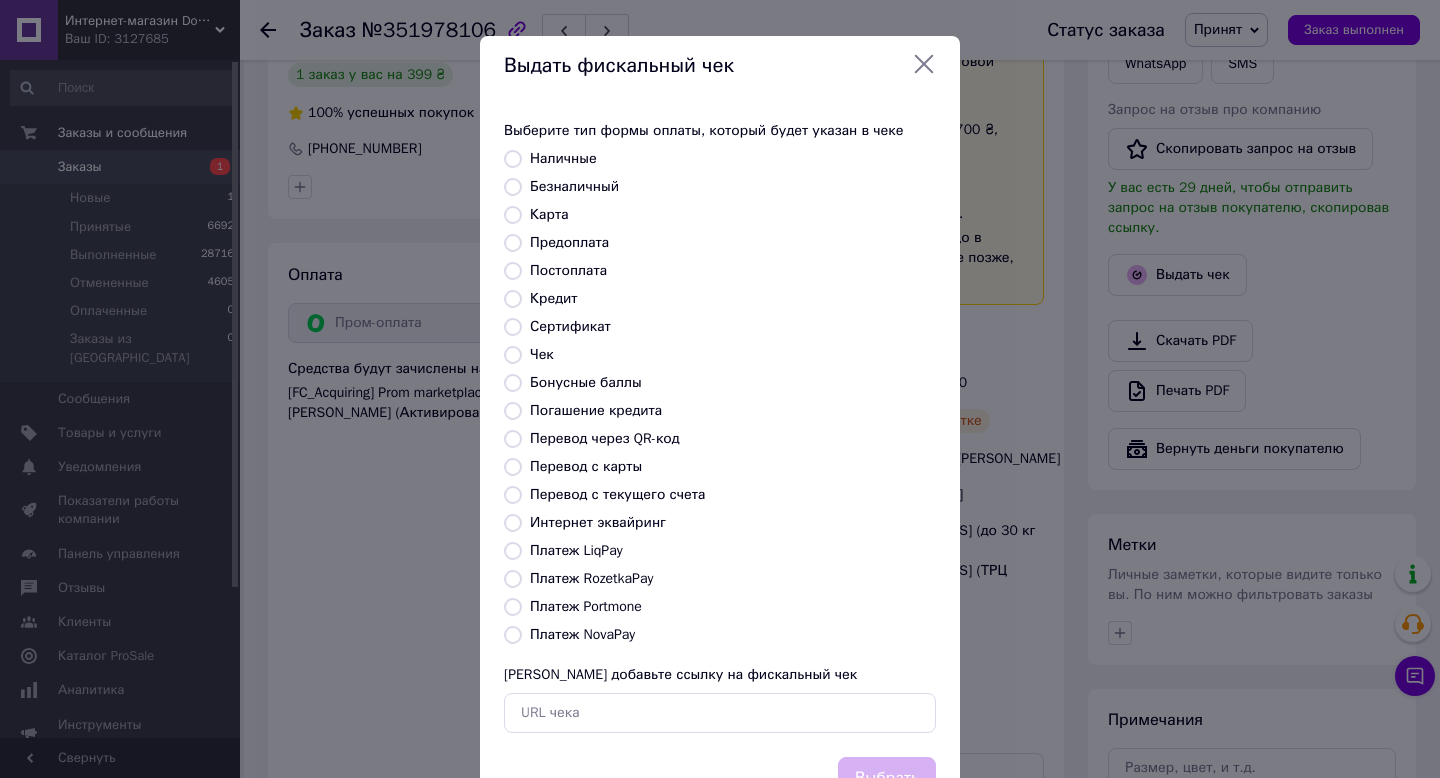 click on "Безналичный" at bounding box center [574, 186] 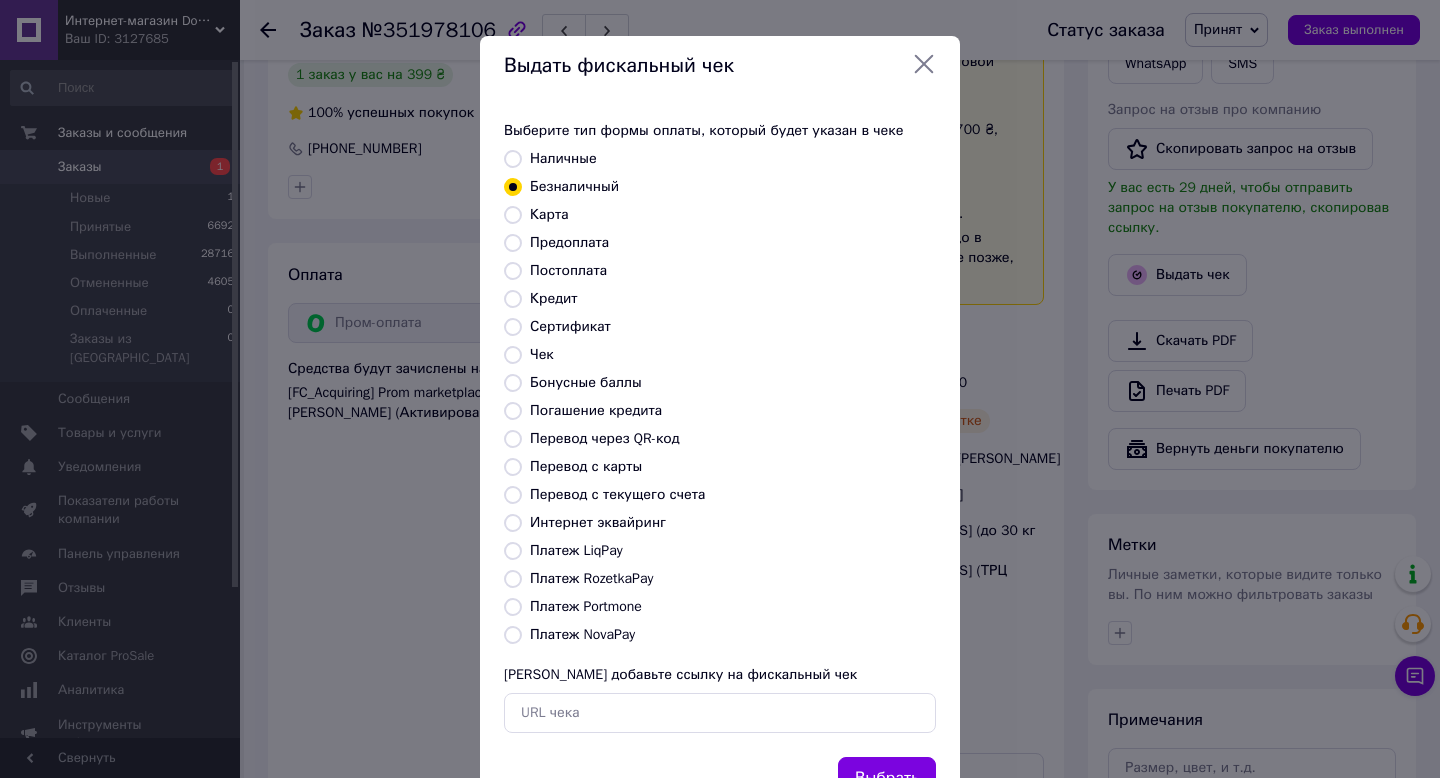 scroll, scrollTop: 81, scrollLeft: 0, axis: vertical 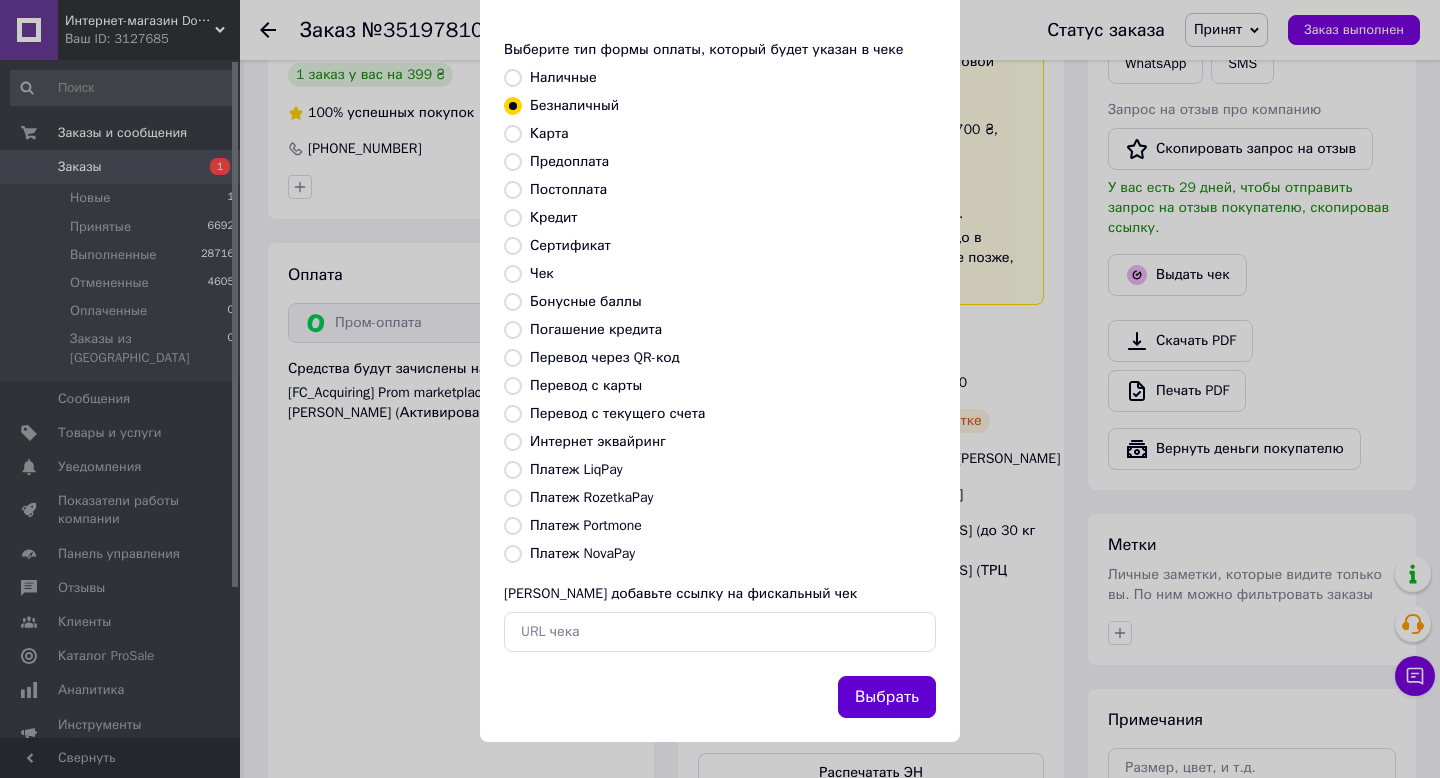 click on "Выбрать" at bounding box center (887, 697) 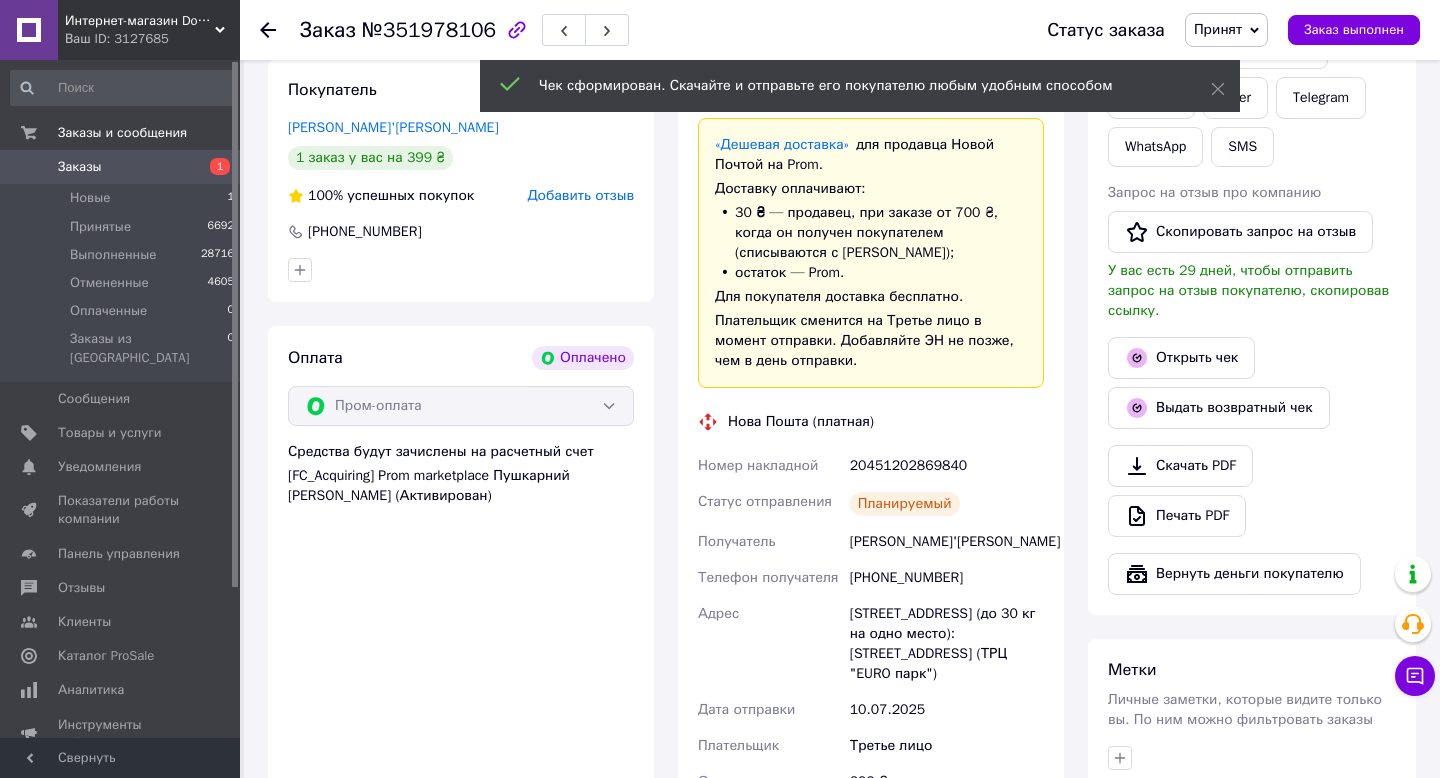 scroll, scrollTop: 417, scrollLeft: 0, axis: vertical 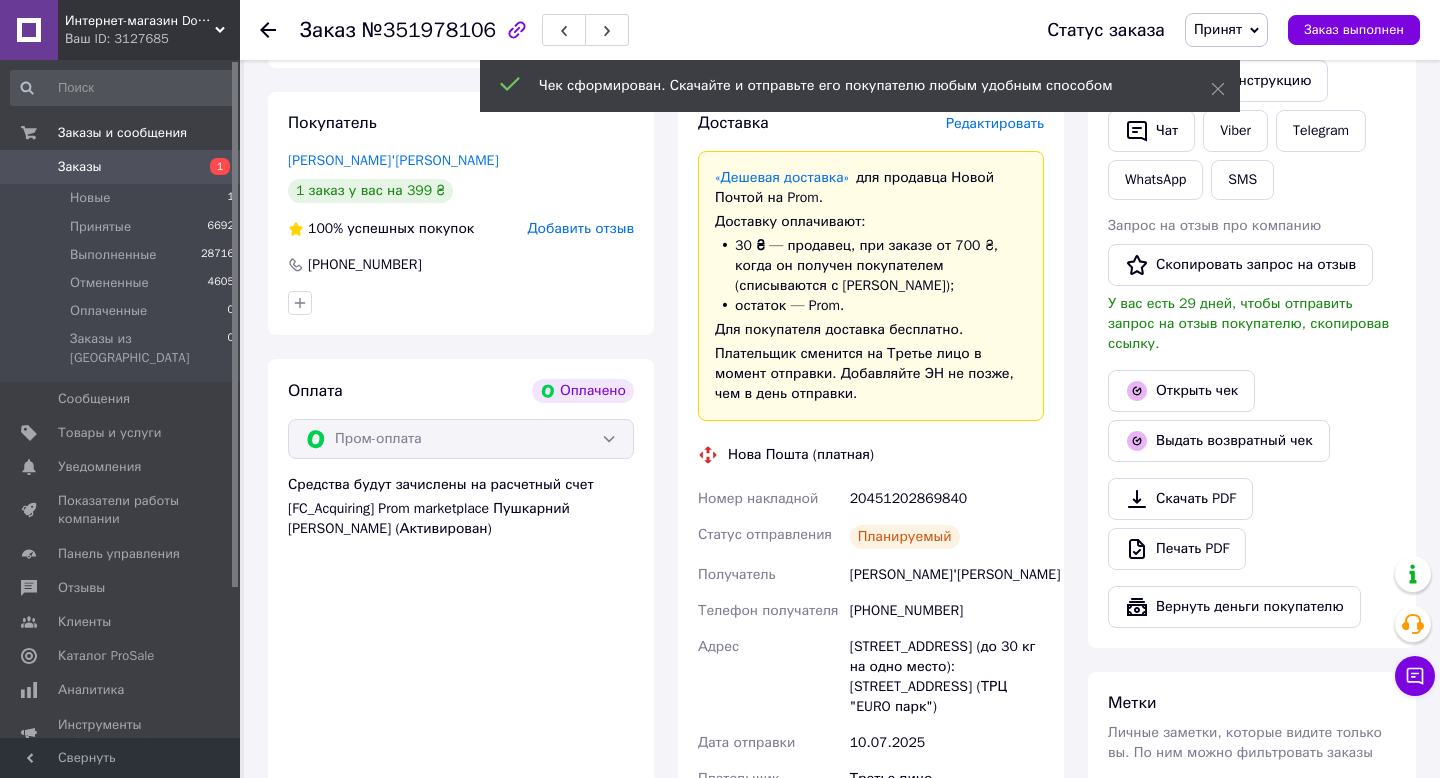 click on "20451202869840" at bounding box center (947, 499) 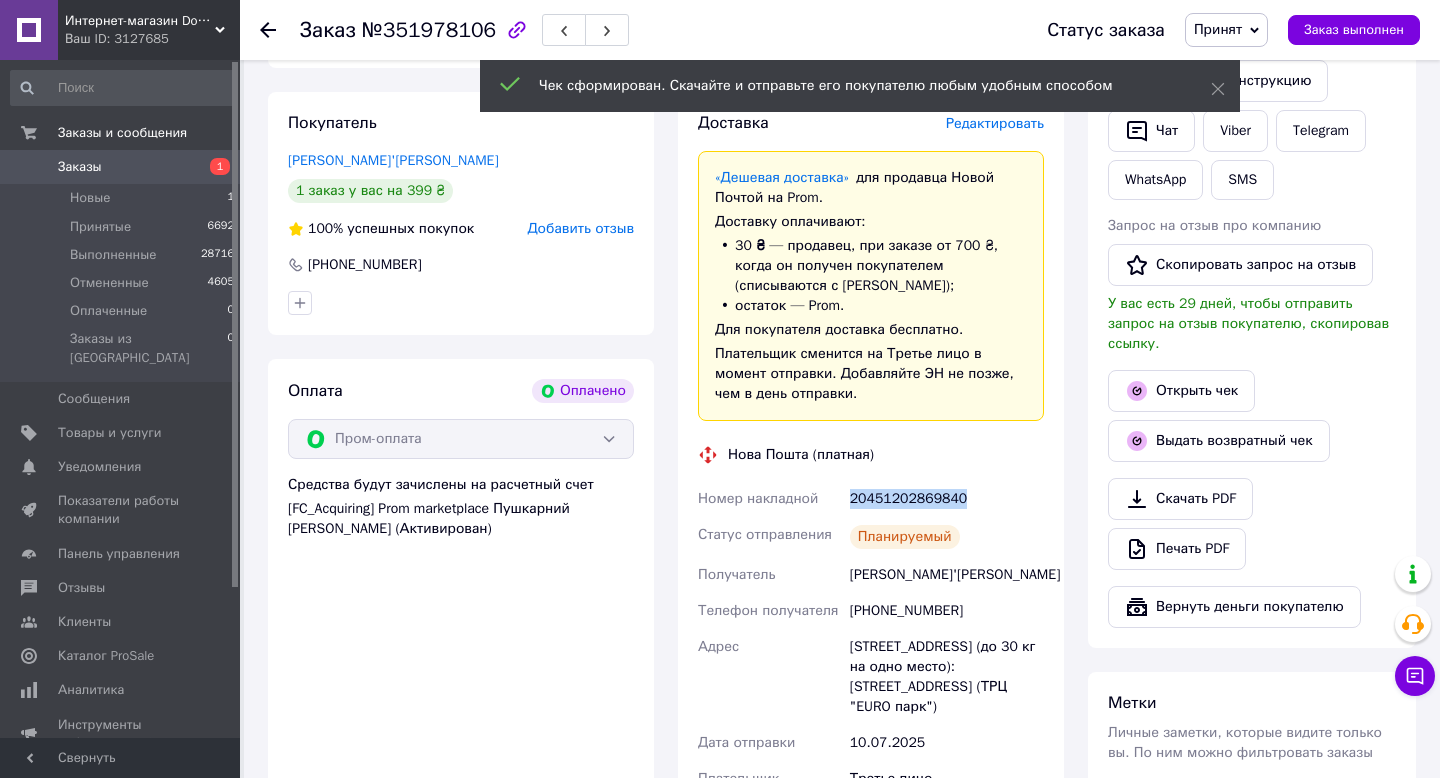 click on "20451202869840" at bounding box center (947, 499) 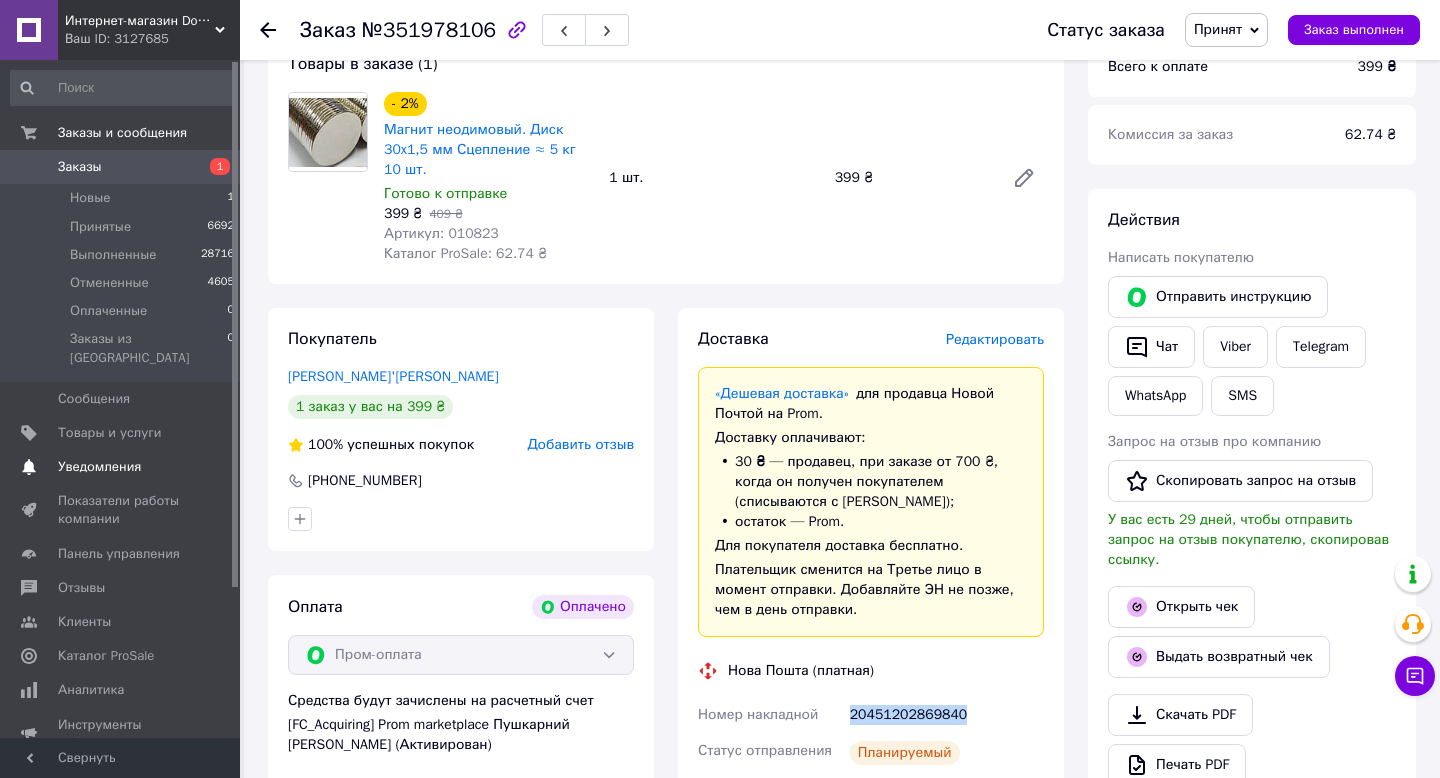 scroll, scrollTop: 0, scrollLeft: 0, axis: both 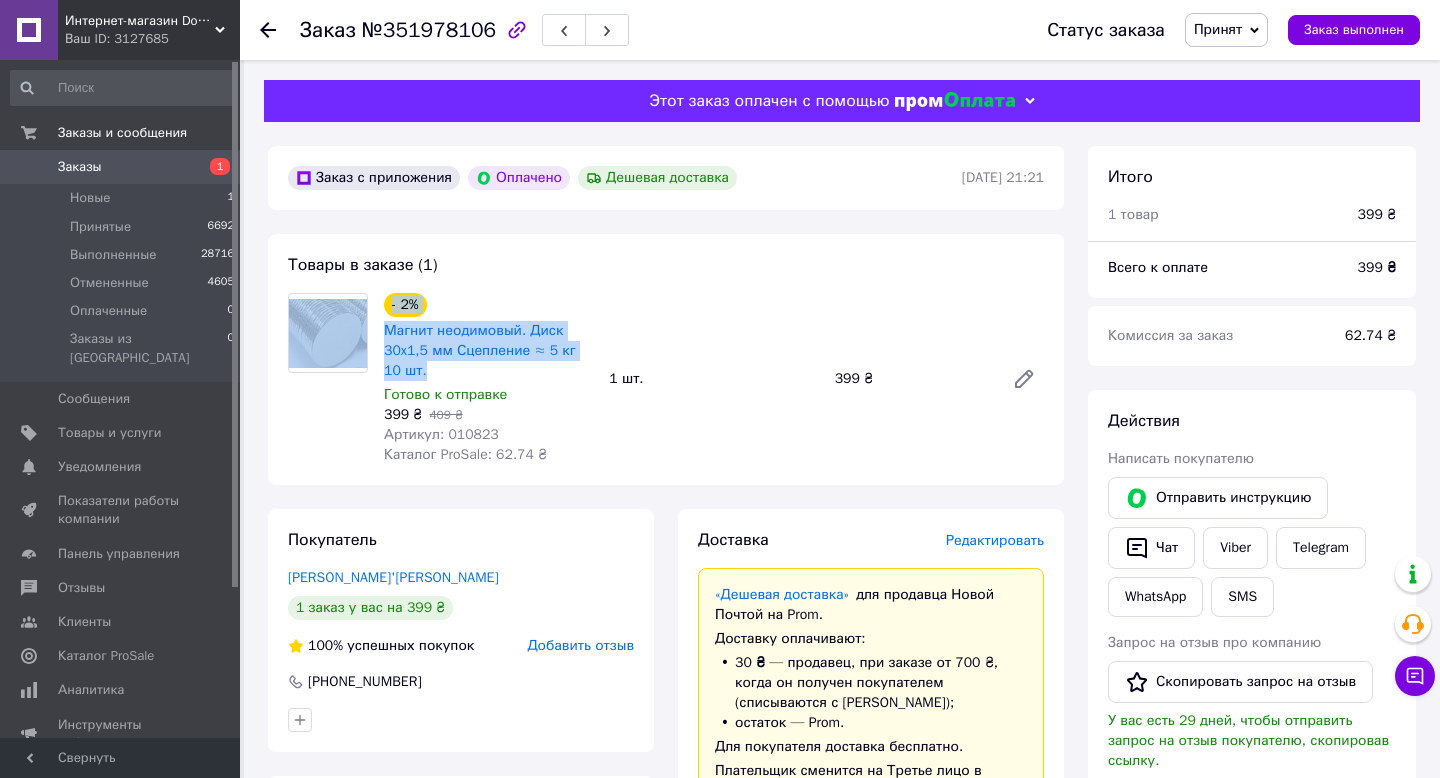 drag, startPoint x: 375, startPoint y: 346, endPoint x: 443, endPoint y: 379, distance: 75.58439 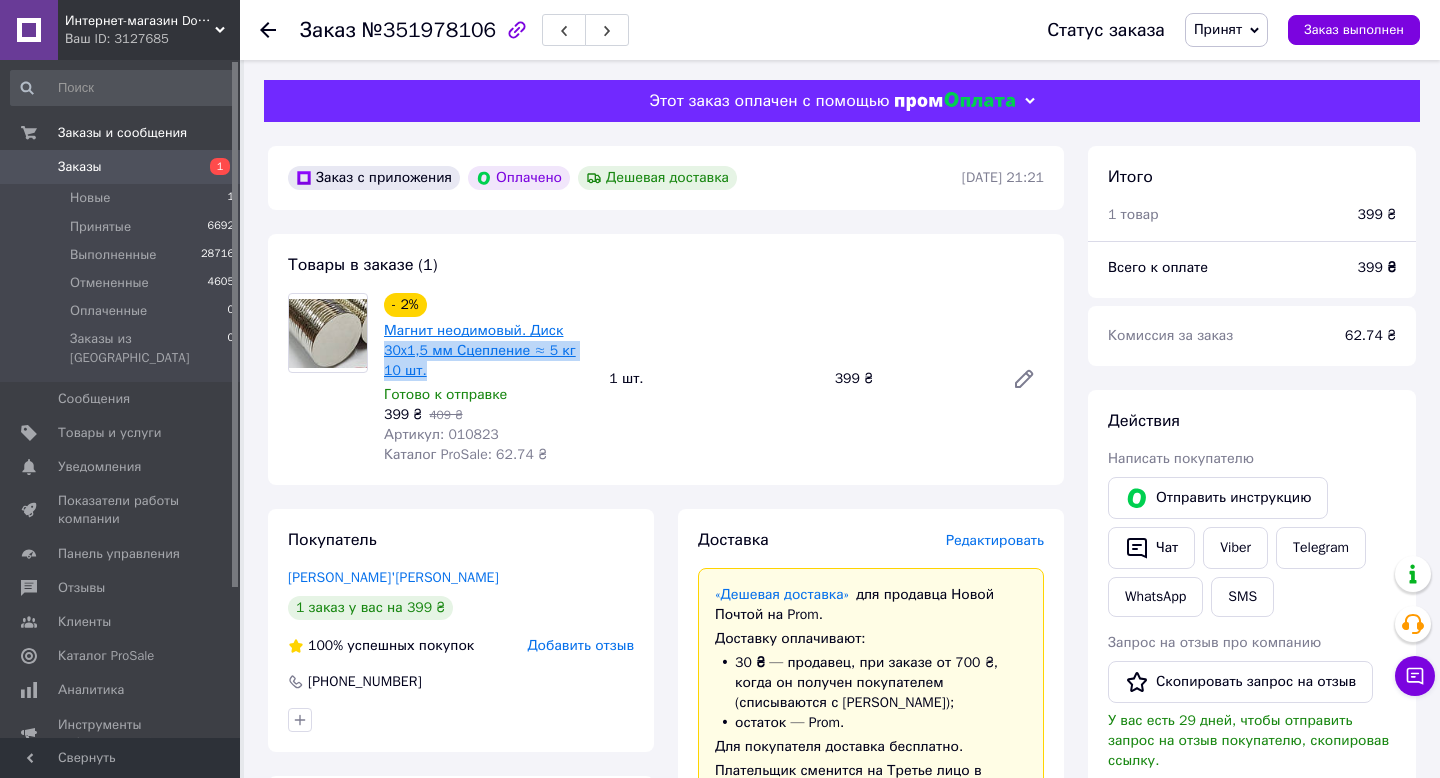 drag, startPoint x: 443, startPoint y: 370, endPoint x: 384, endPoint y: 356, distance: 60.63827 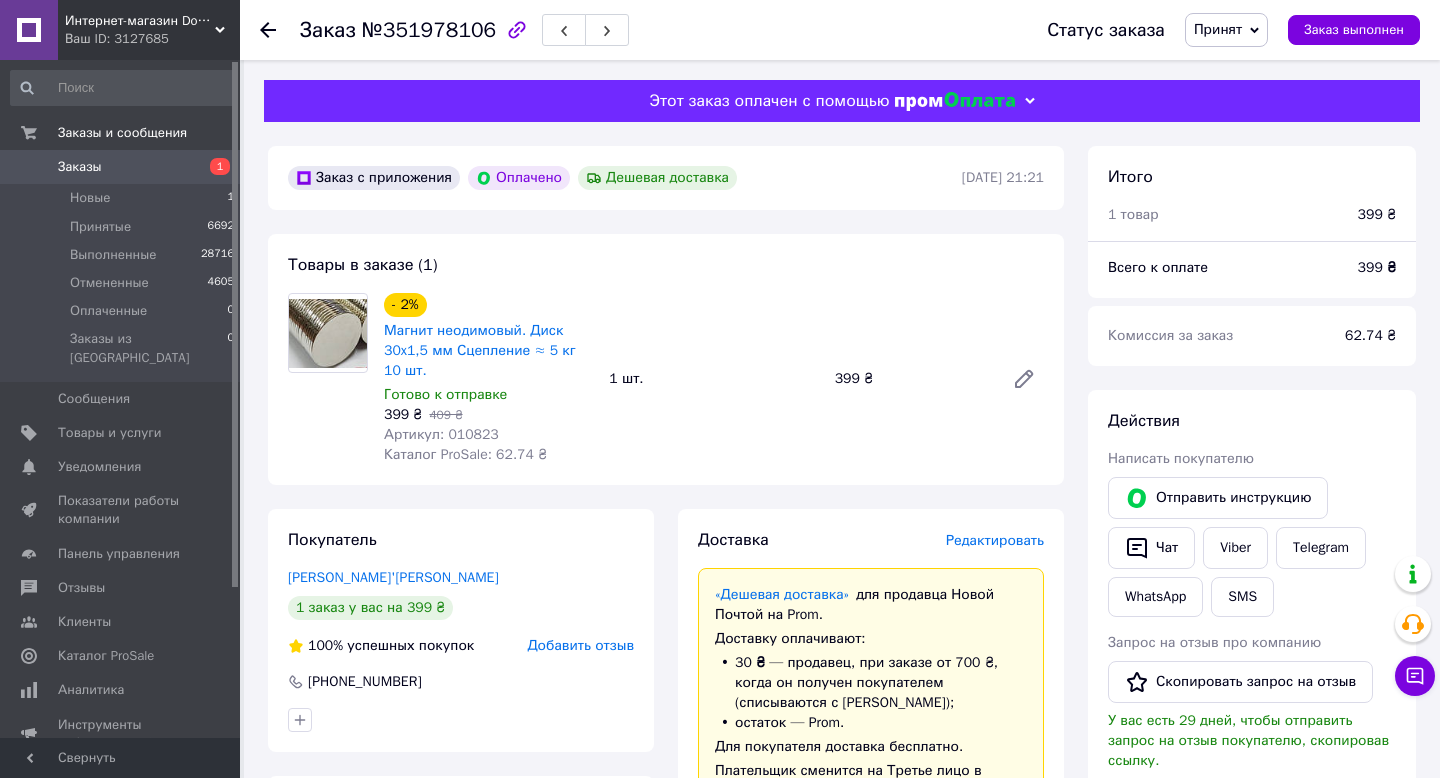 click on "Интернет-магазин DoubleMix" at bounding box center (140, 21) 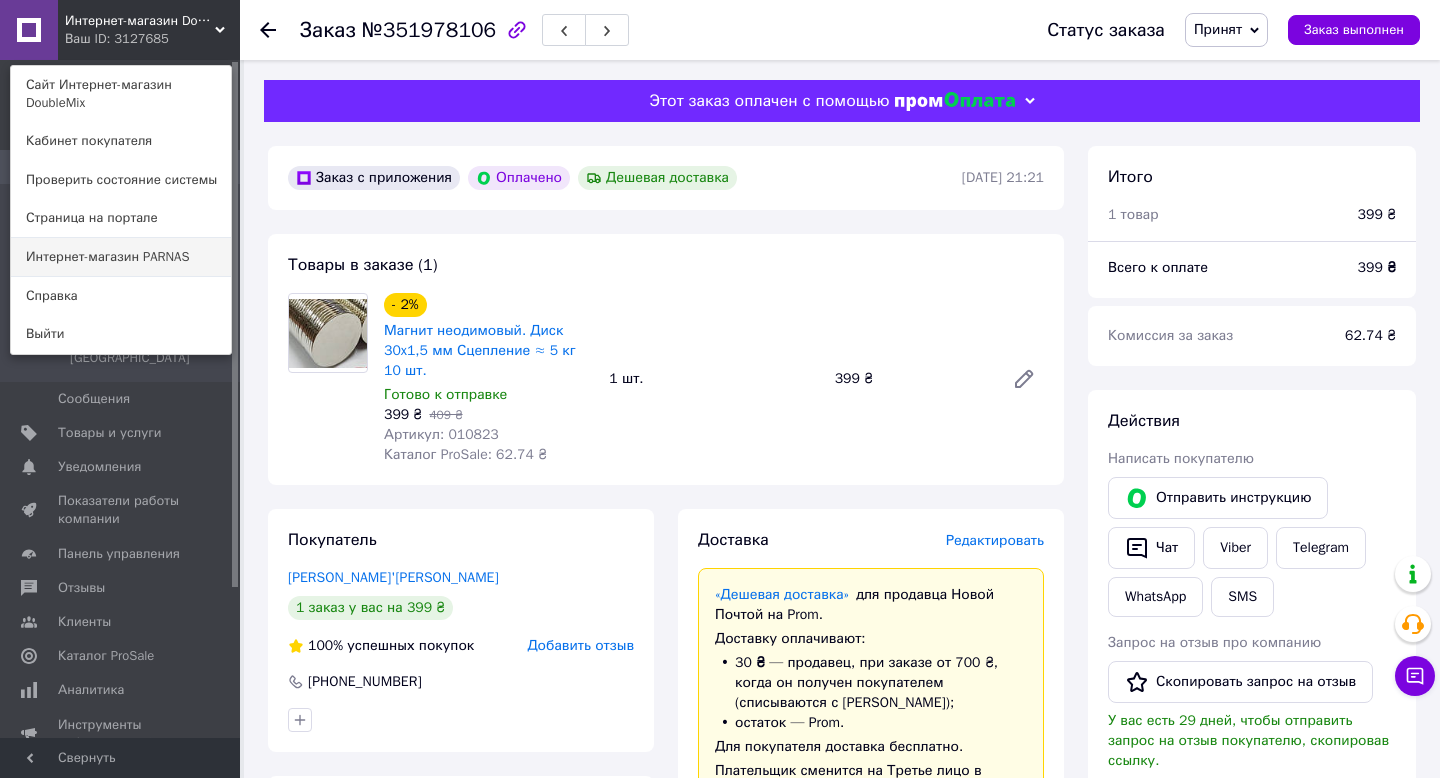click on "Интернет-магазин PARNAS" at bounding box center (121, 257) 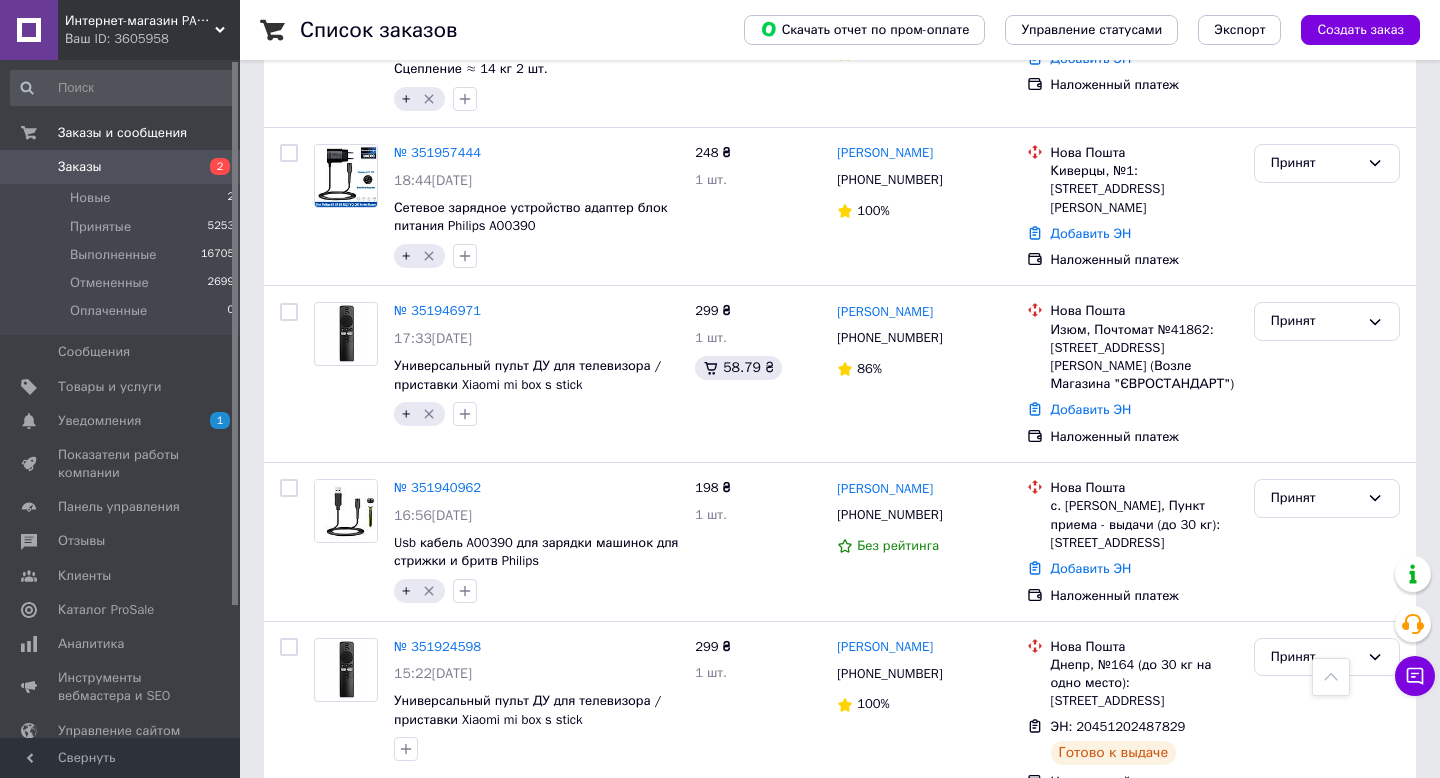 scroll, scrollTop: 1626, scrollLeft: 0, axis: vertical 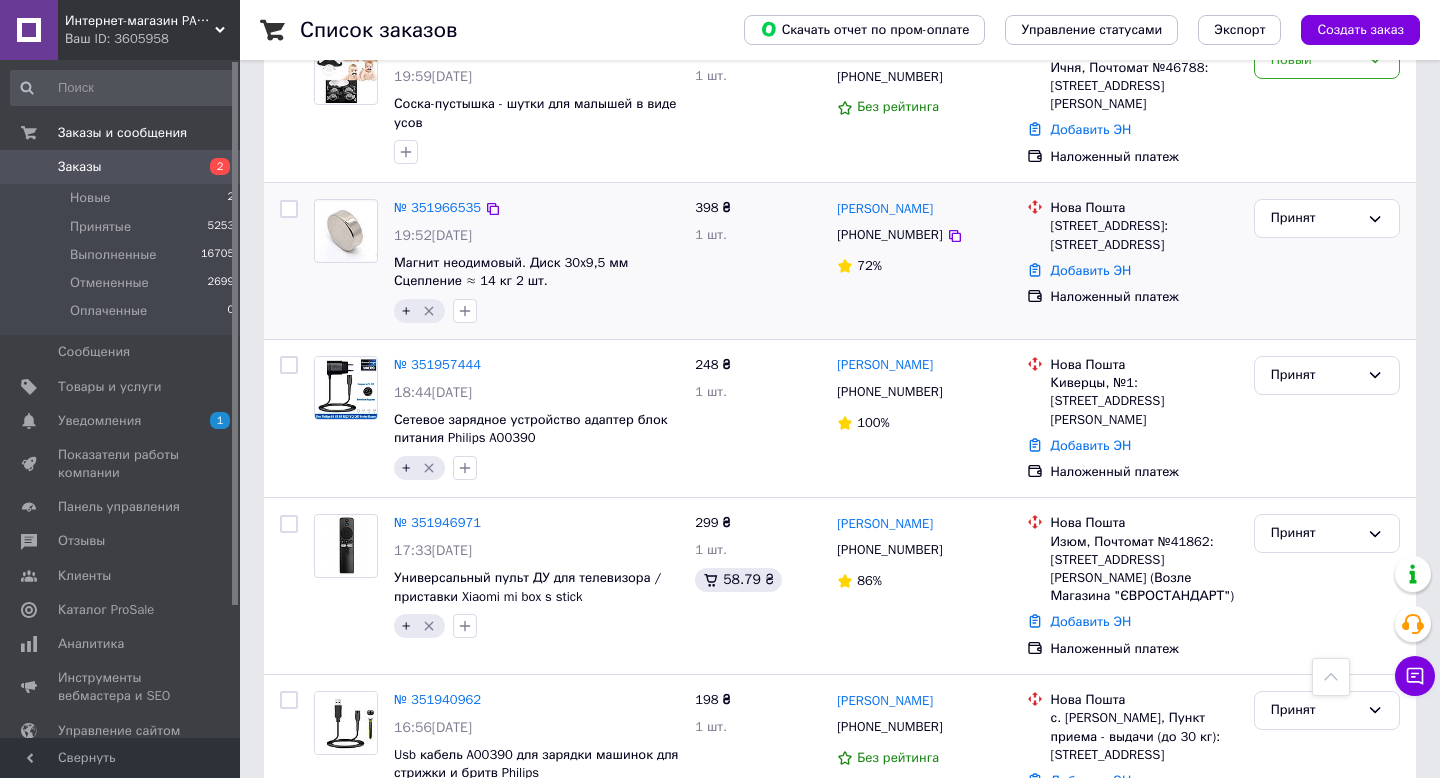 click 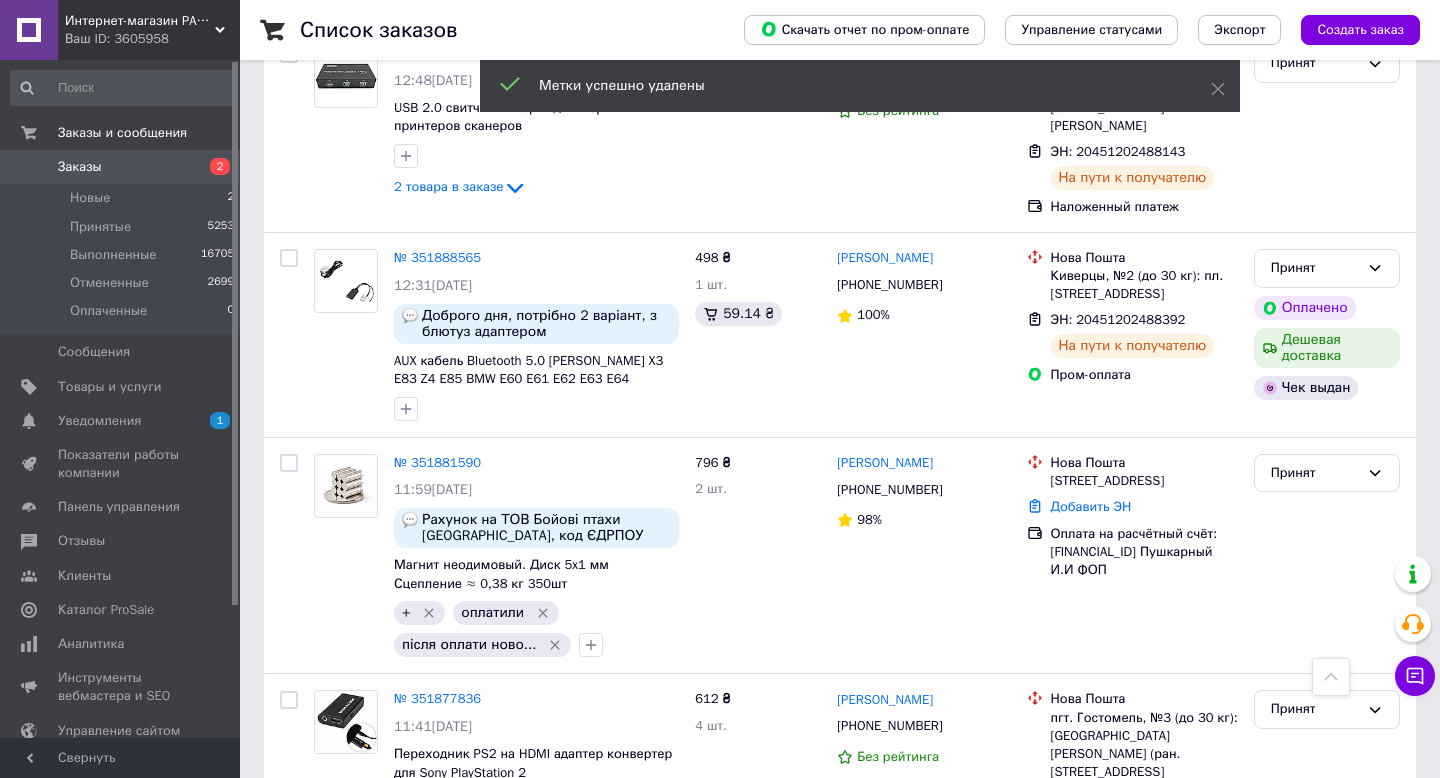 scroll, scrollTop: 2625, scrollLeft: 0, axis: vertical 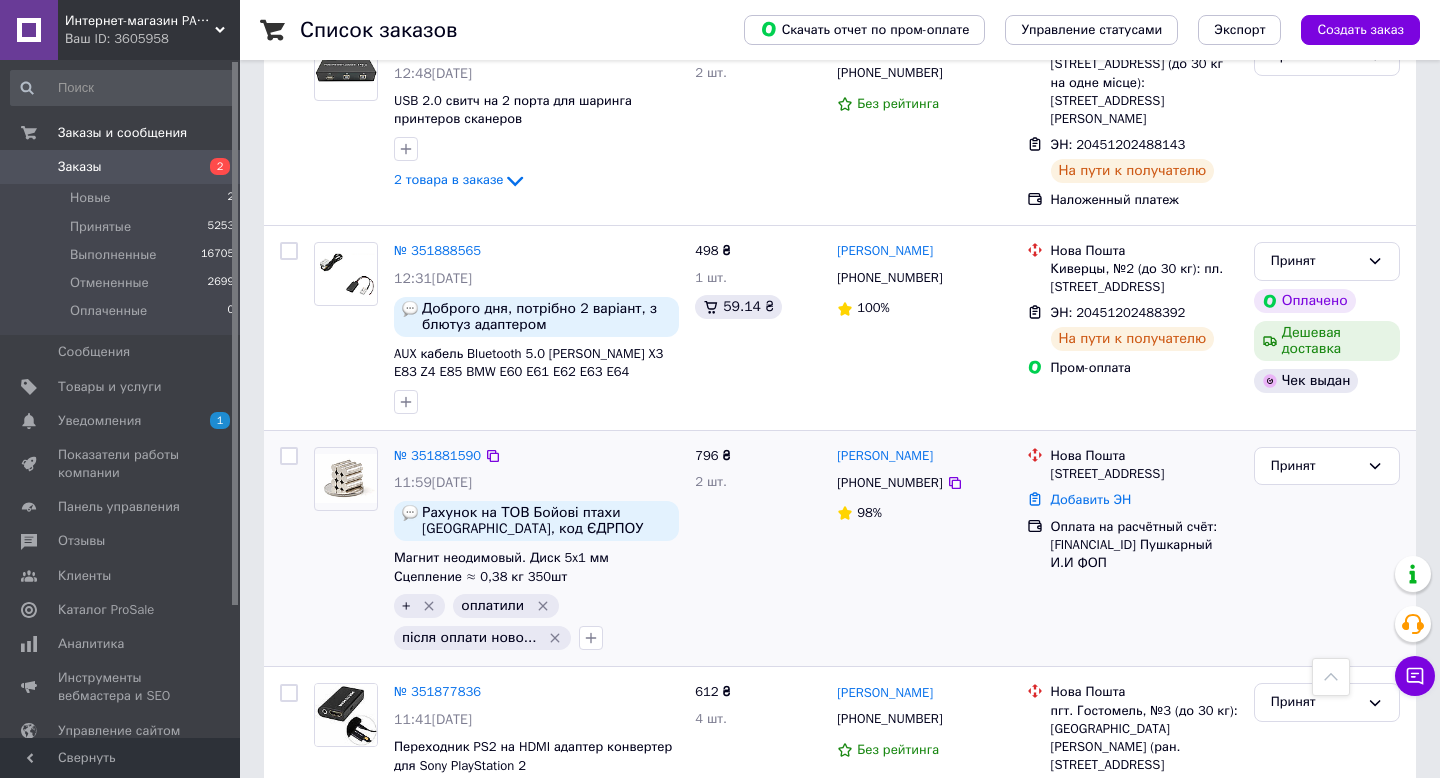 click 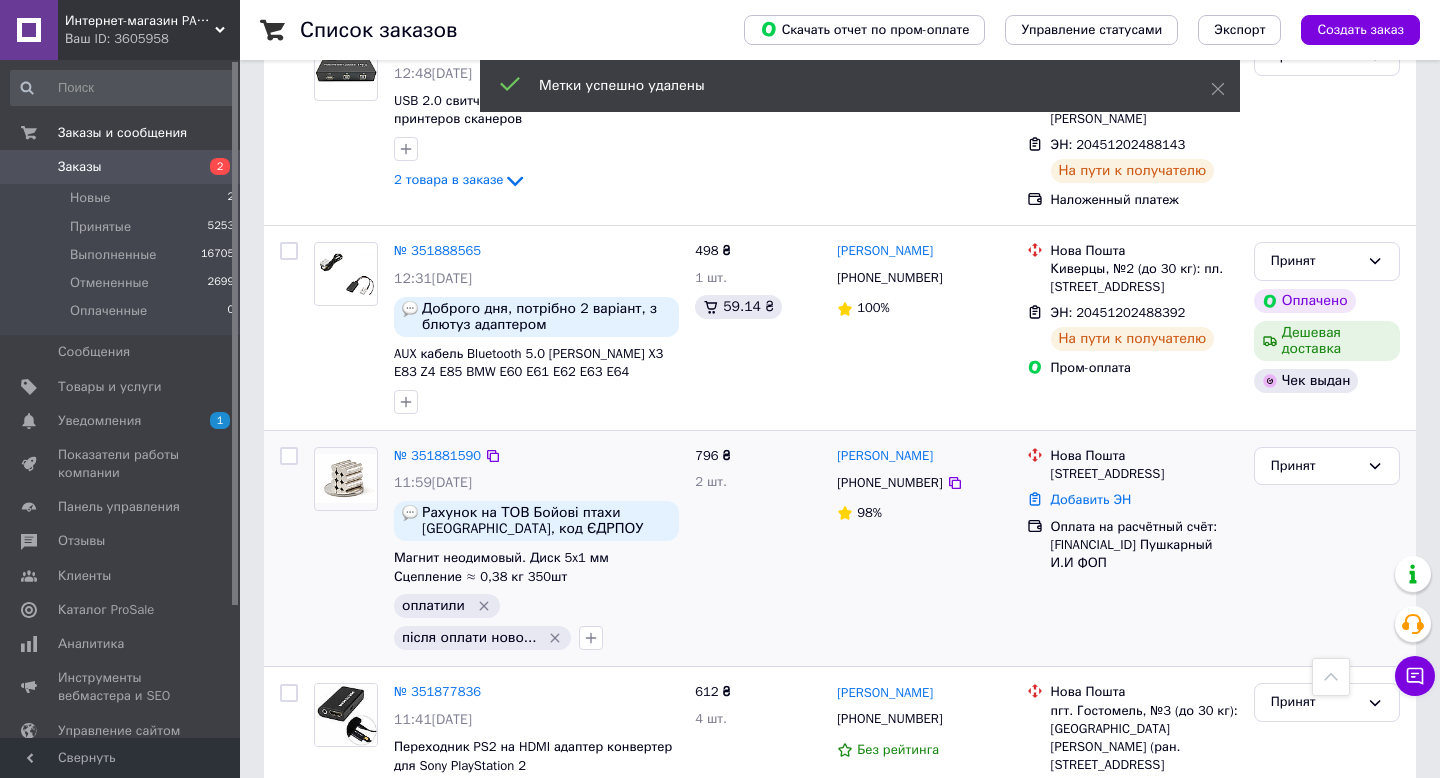 click 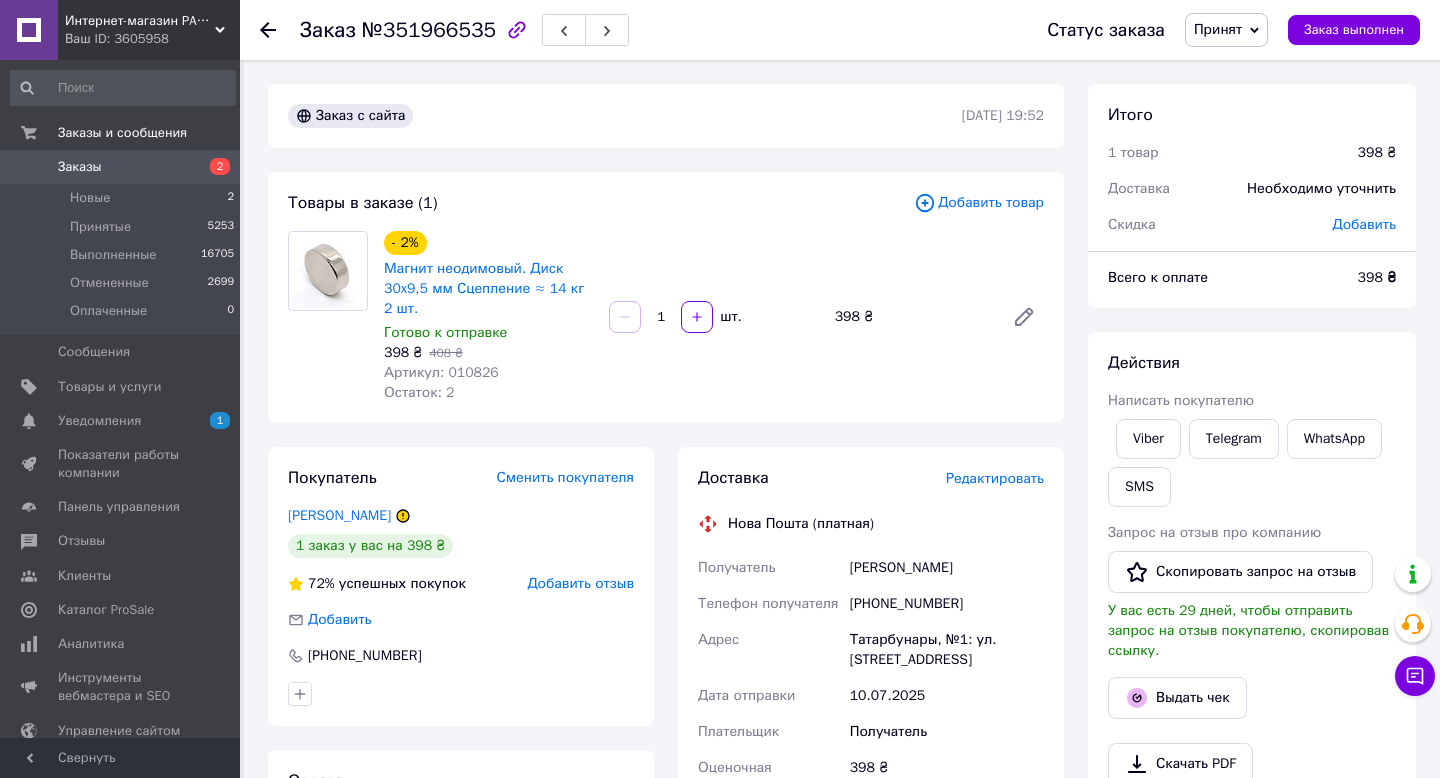 scroll, scrollTop: 0, scrollLeft: 0, axis: both 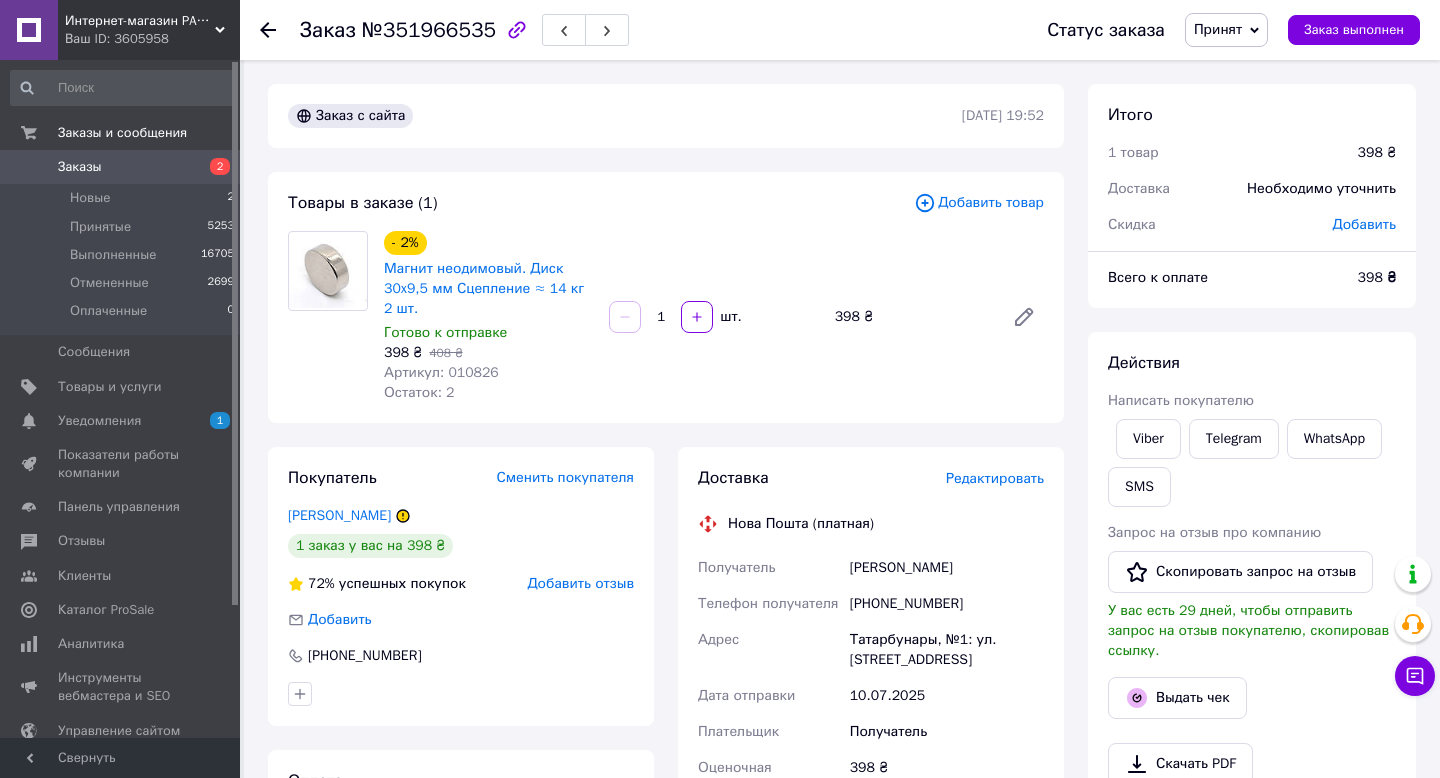 click on "Редактировать" at bounding box center [995, 478] 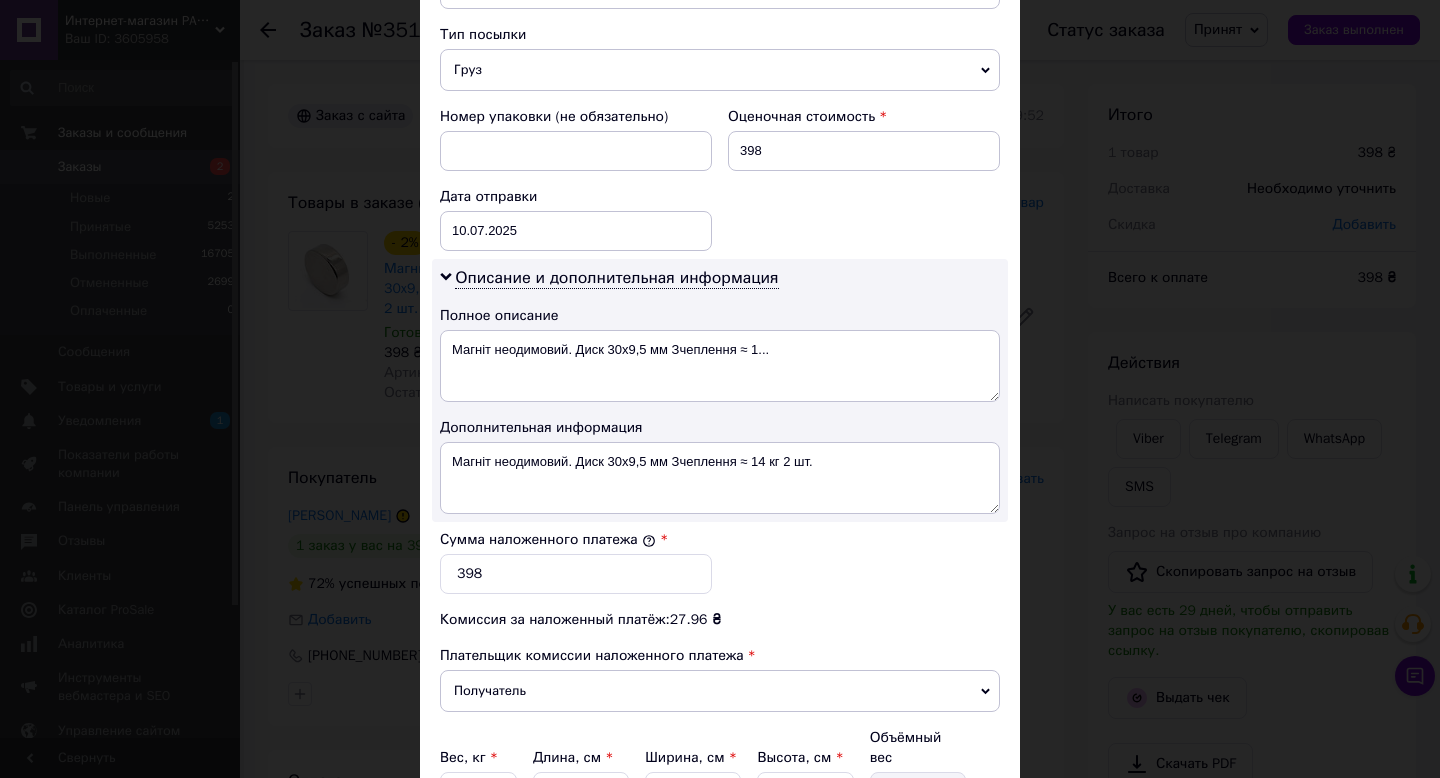 scroll, scrollTop: 784, scrollLeft: 0, axis: vertical 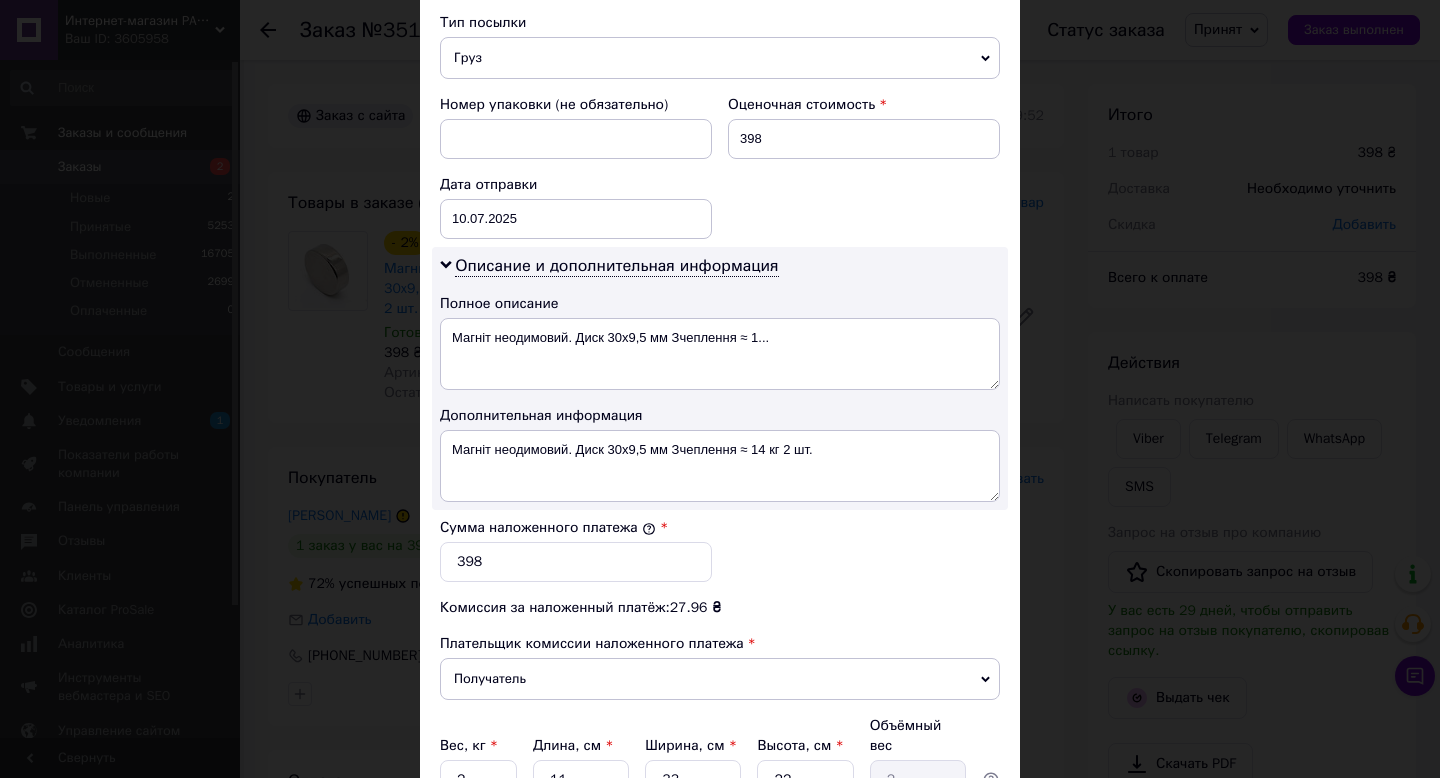 click on "Груз" at bounding box center [720, 58] 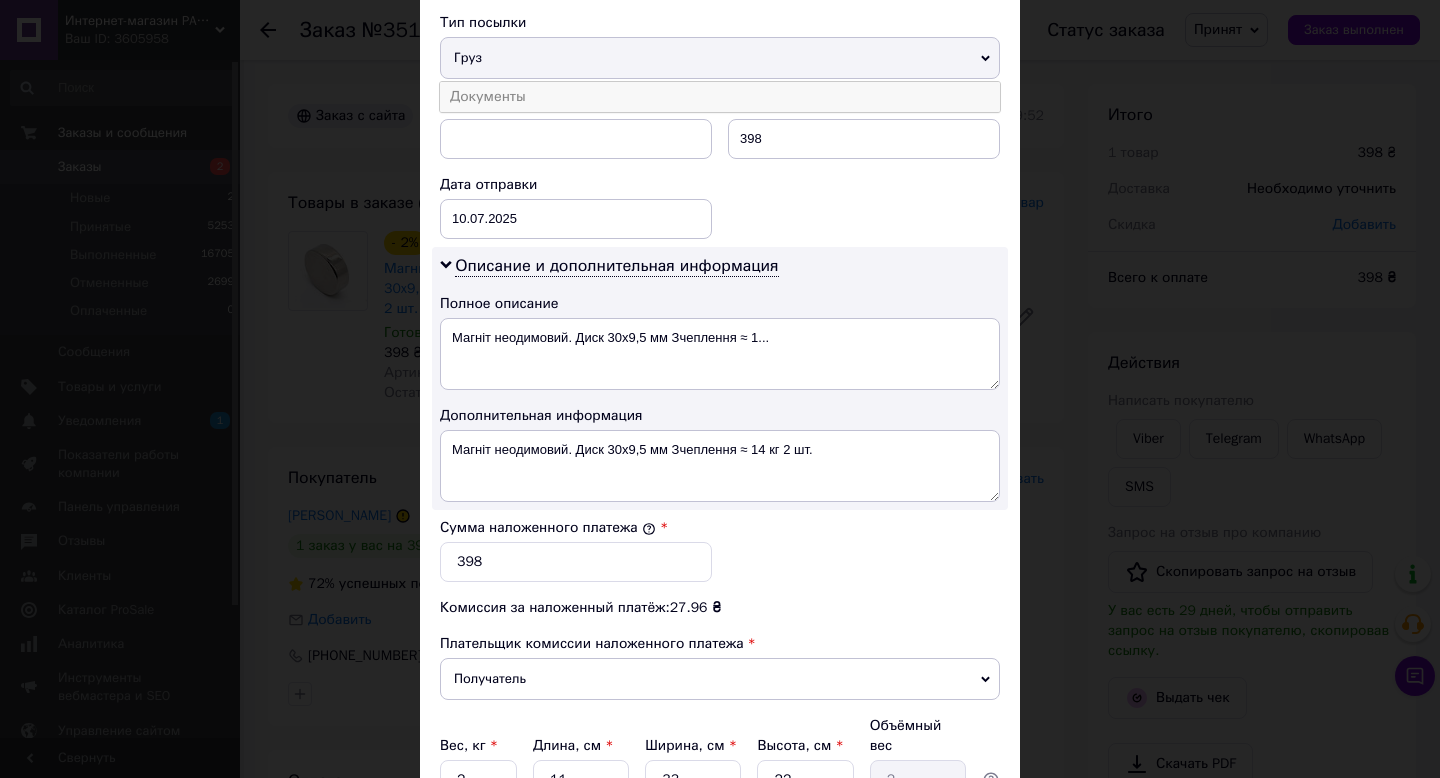click on "Документы" at bounding box center (720, 97) 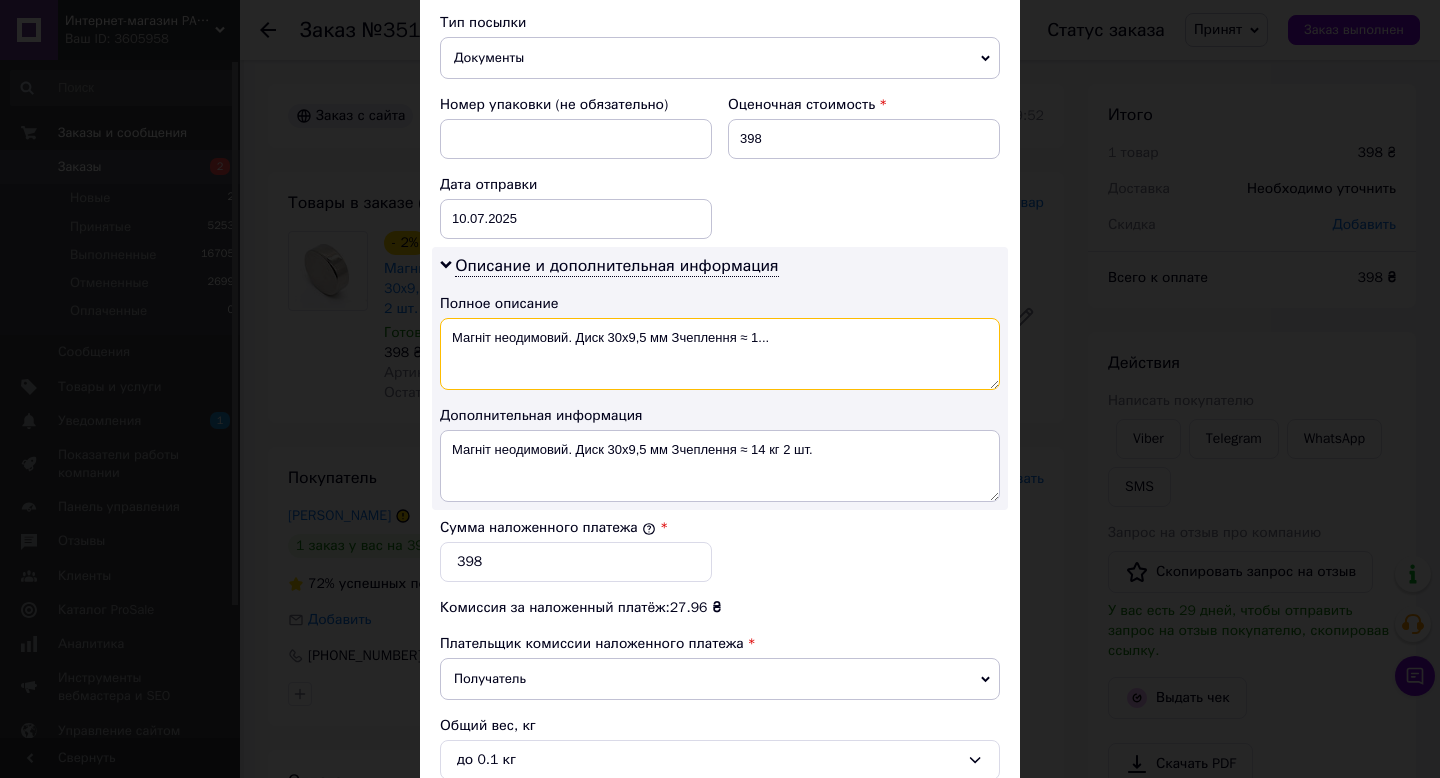 click on "Магніт неодимовий. Диск 30x9,5 мм Зчеплення ≈ 1..." at bounding box center (720, 354) 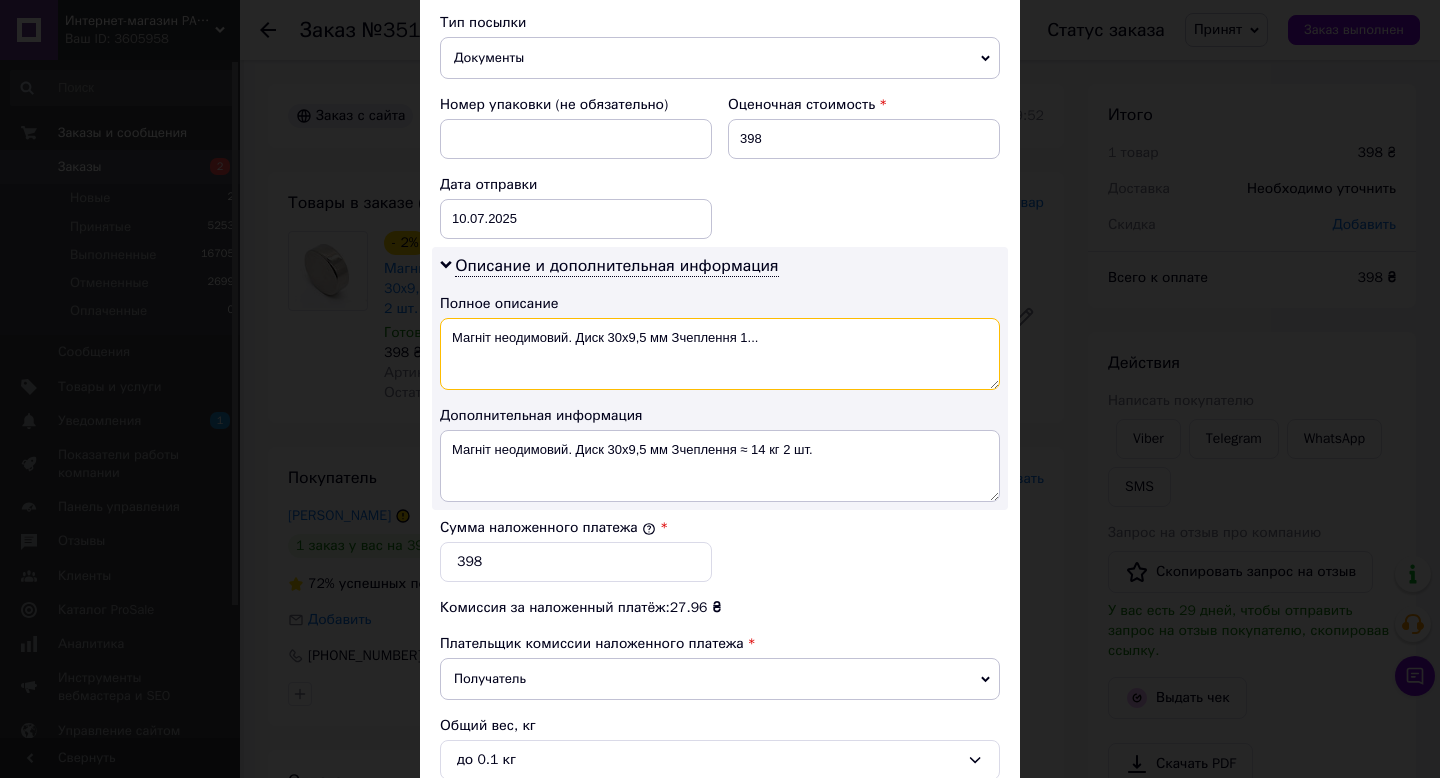 scroll, scrollTop: 992, scrollLeft: 0, axis: vertical 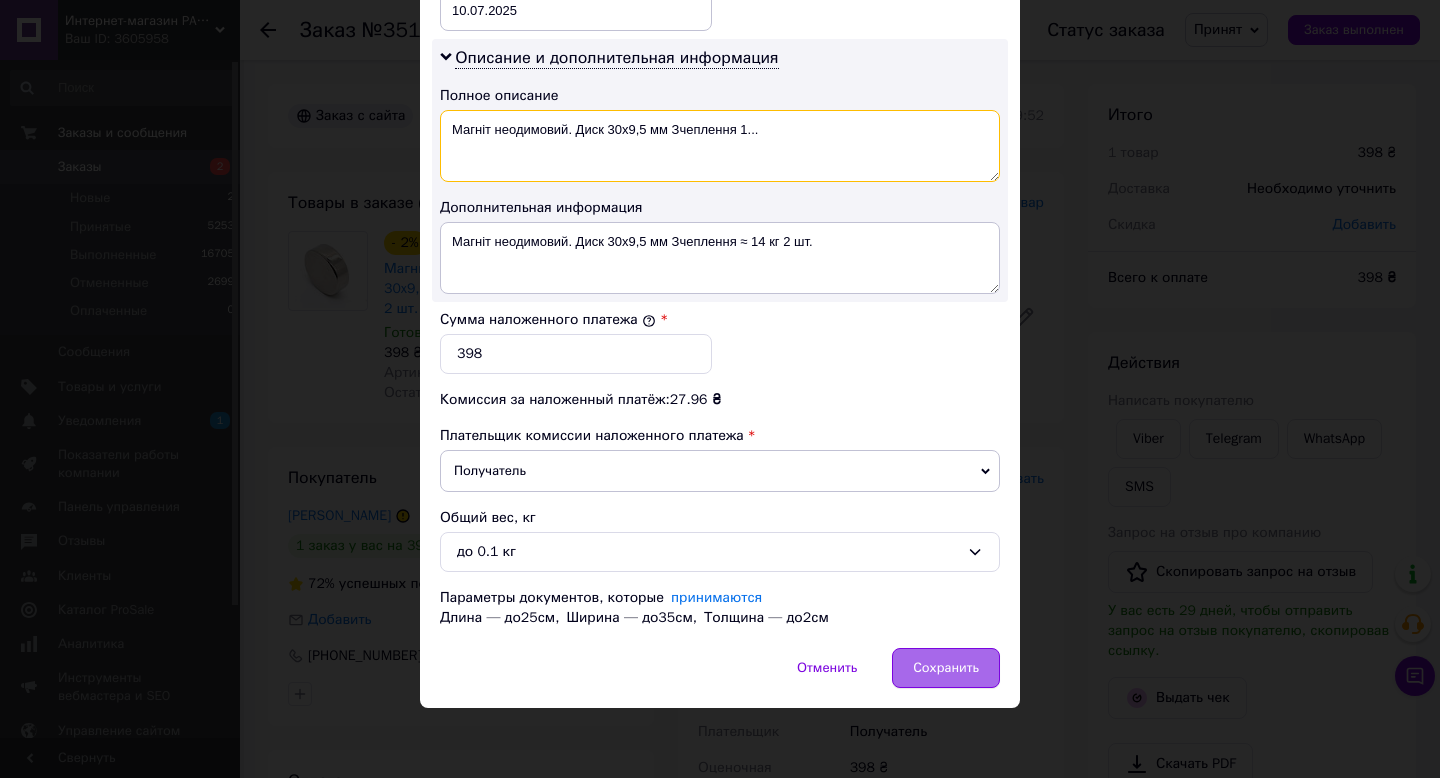 type on "Магніт неодимовий. Диск 30x9,5 мм Зчеплення 1..." 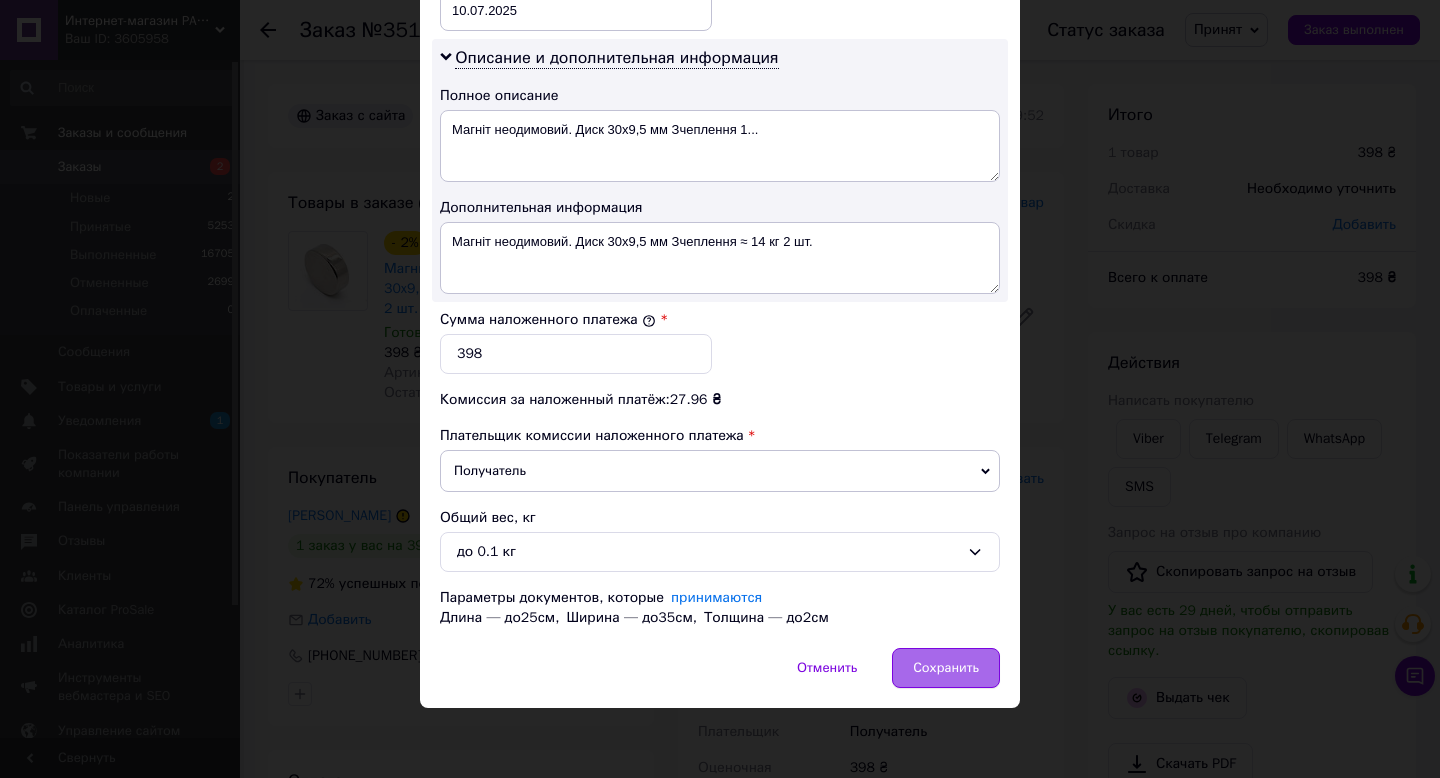 click on "Сохранить" at bounding box center (946, 668) 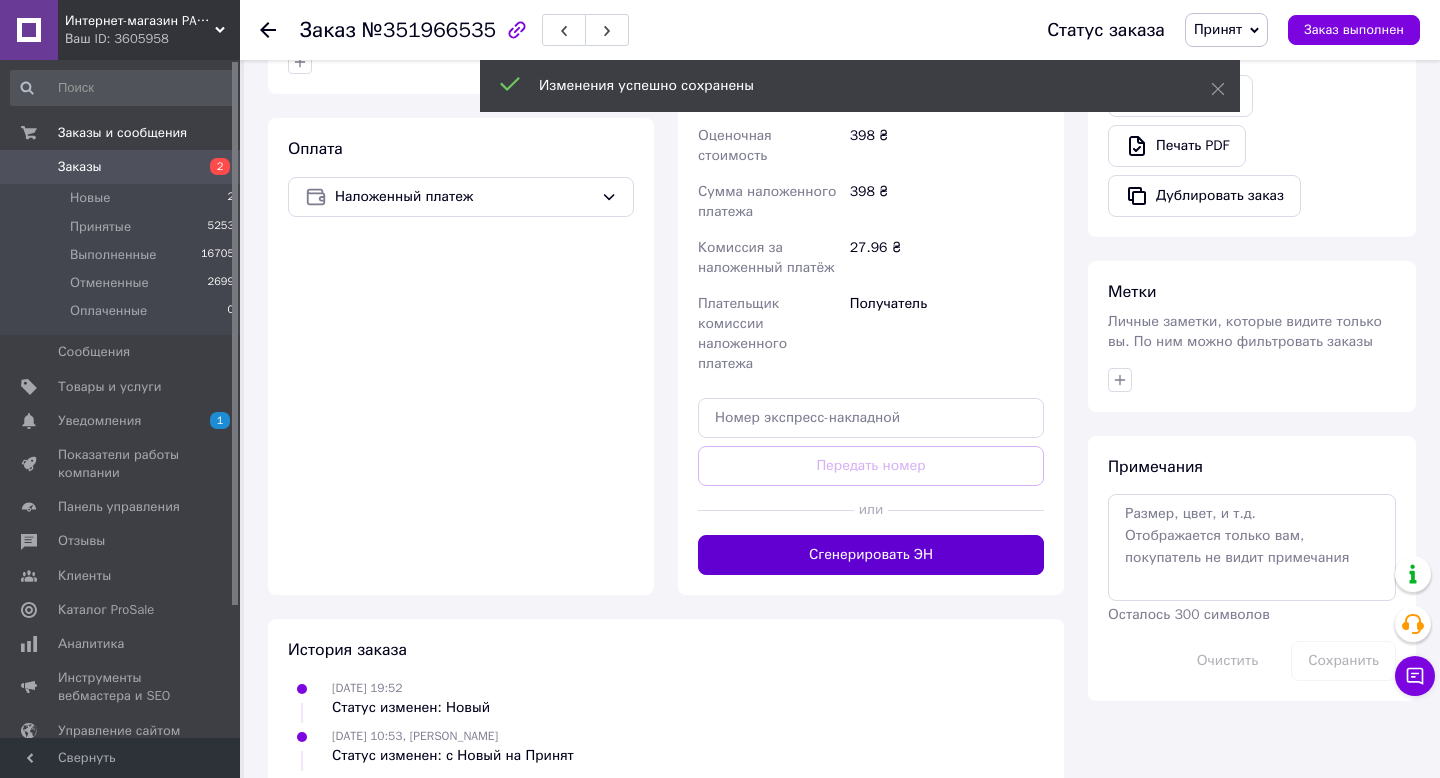 click on "Сгенерировать ЭН" at bounding box center (871, 555) 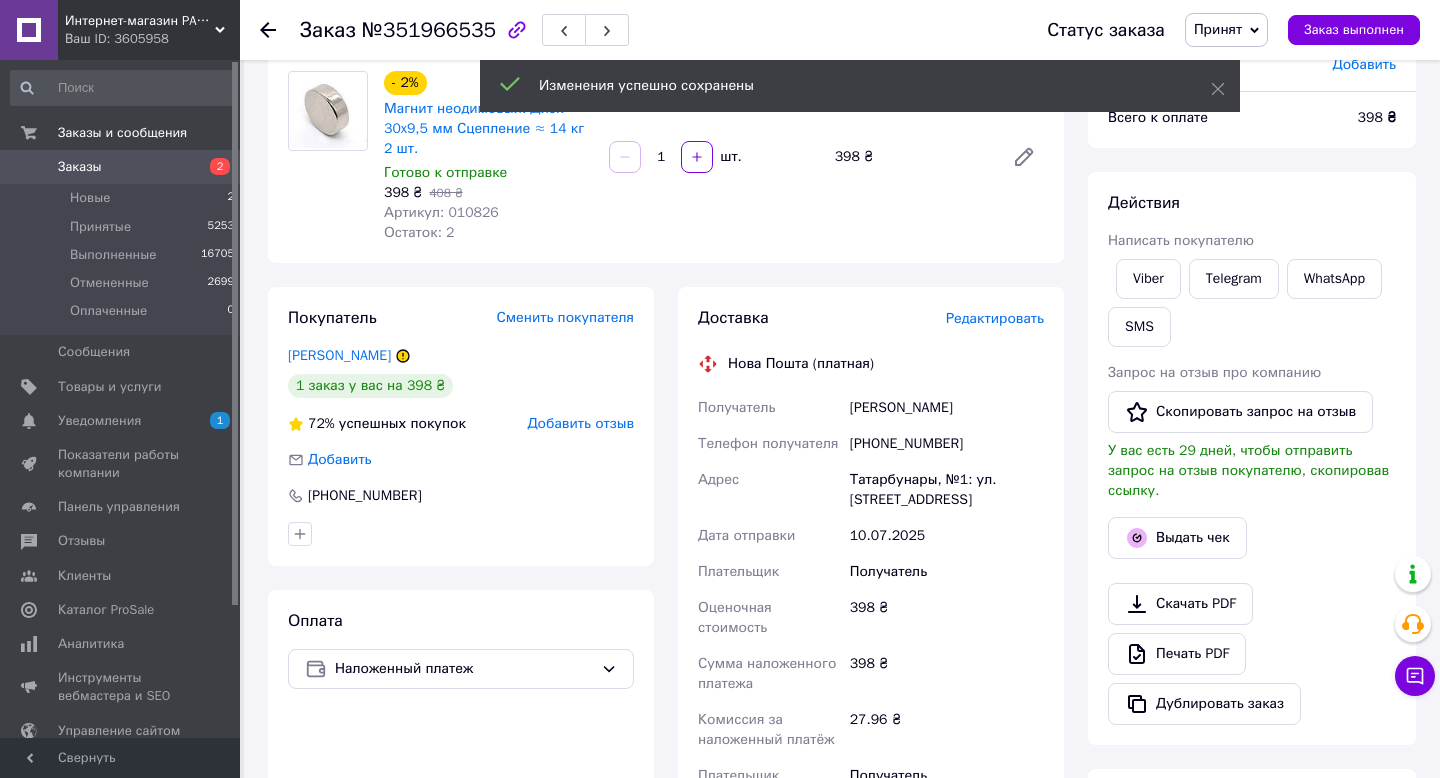 scroll, scrollTop: 142, scrollLeft: 0, axis: vertical 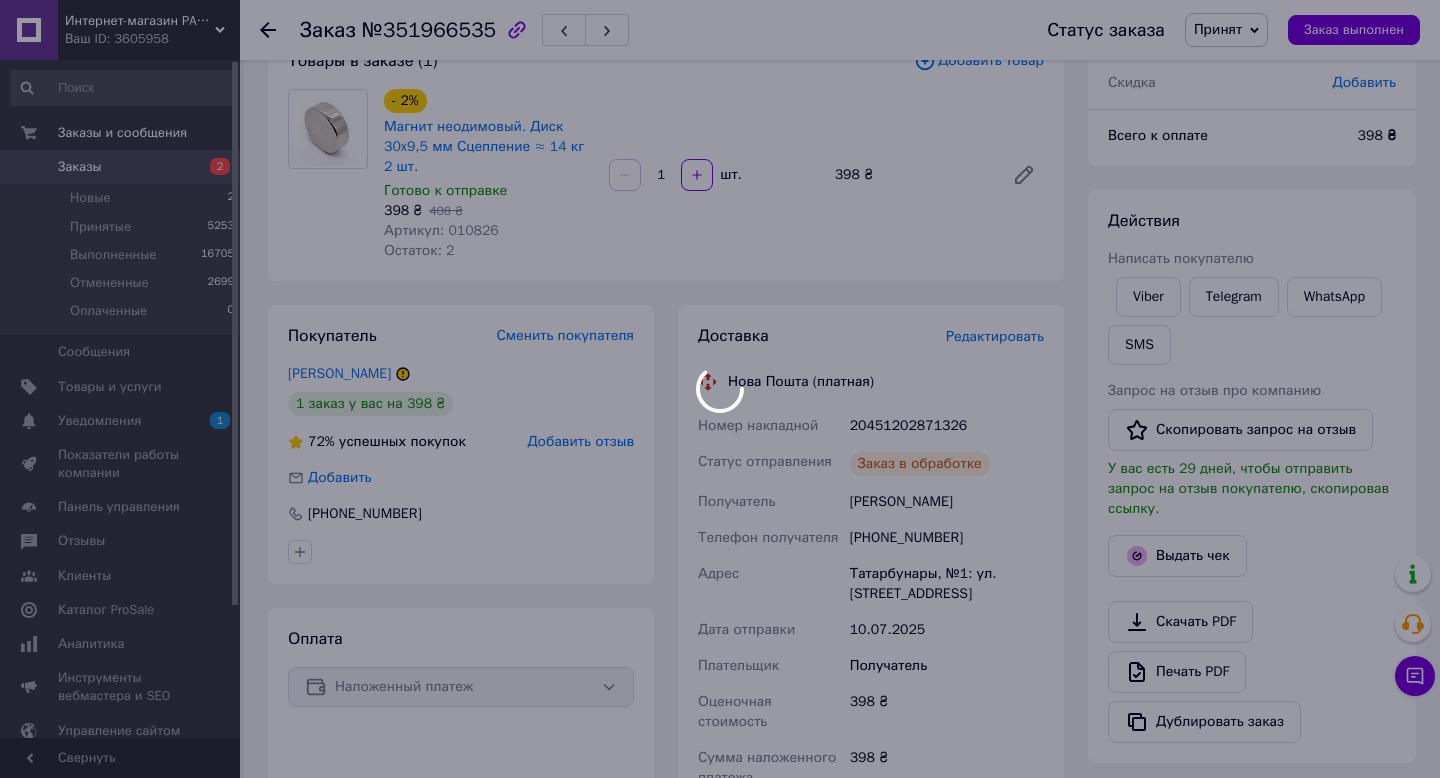 click at bounding box center [720, 389] 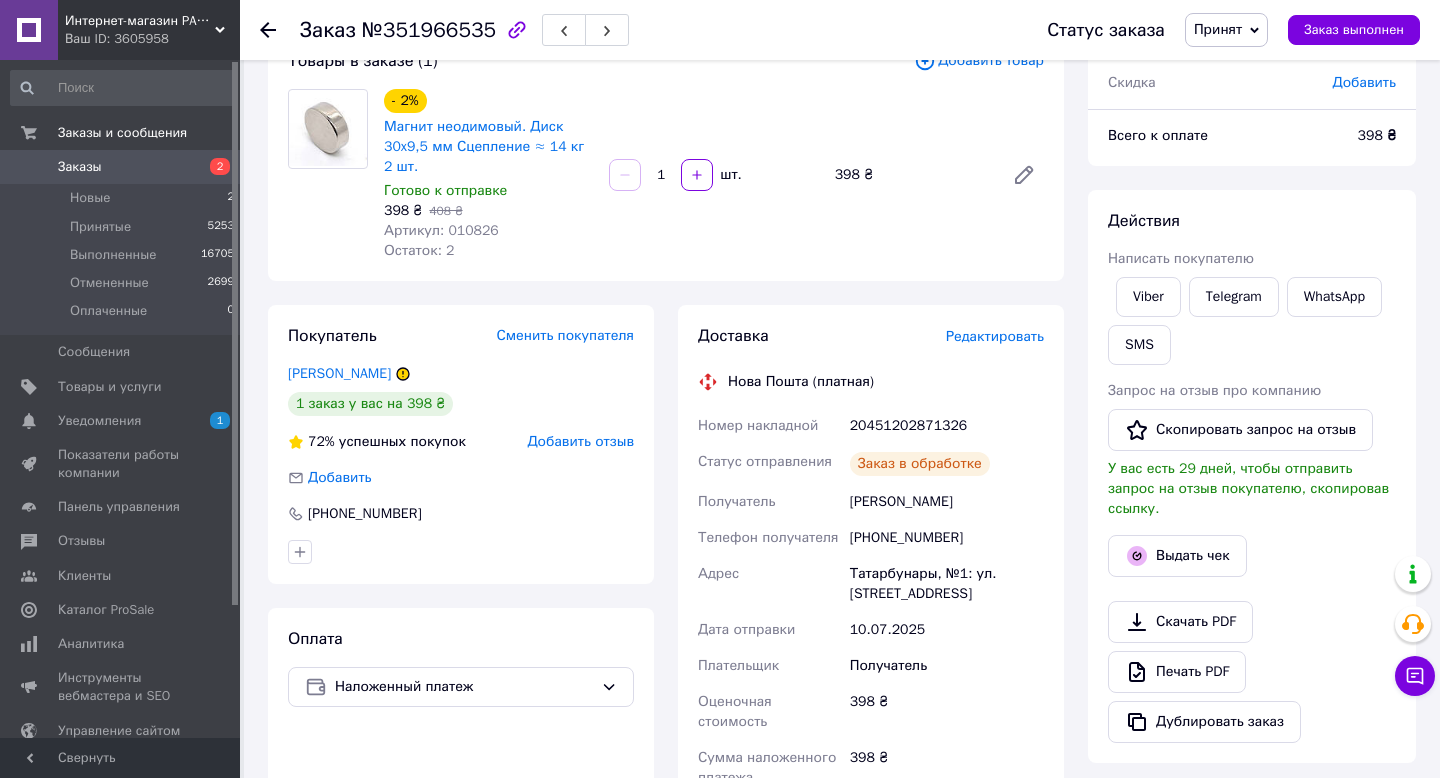 click on "20451202871326" at bounding box center [947, 426] 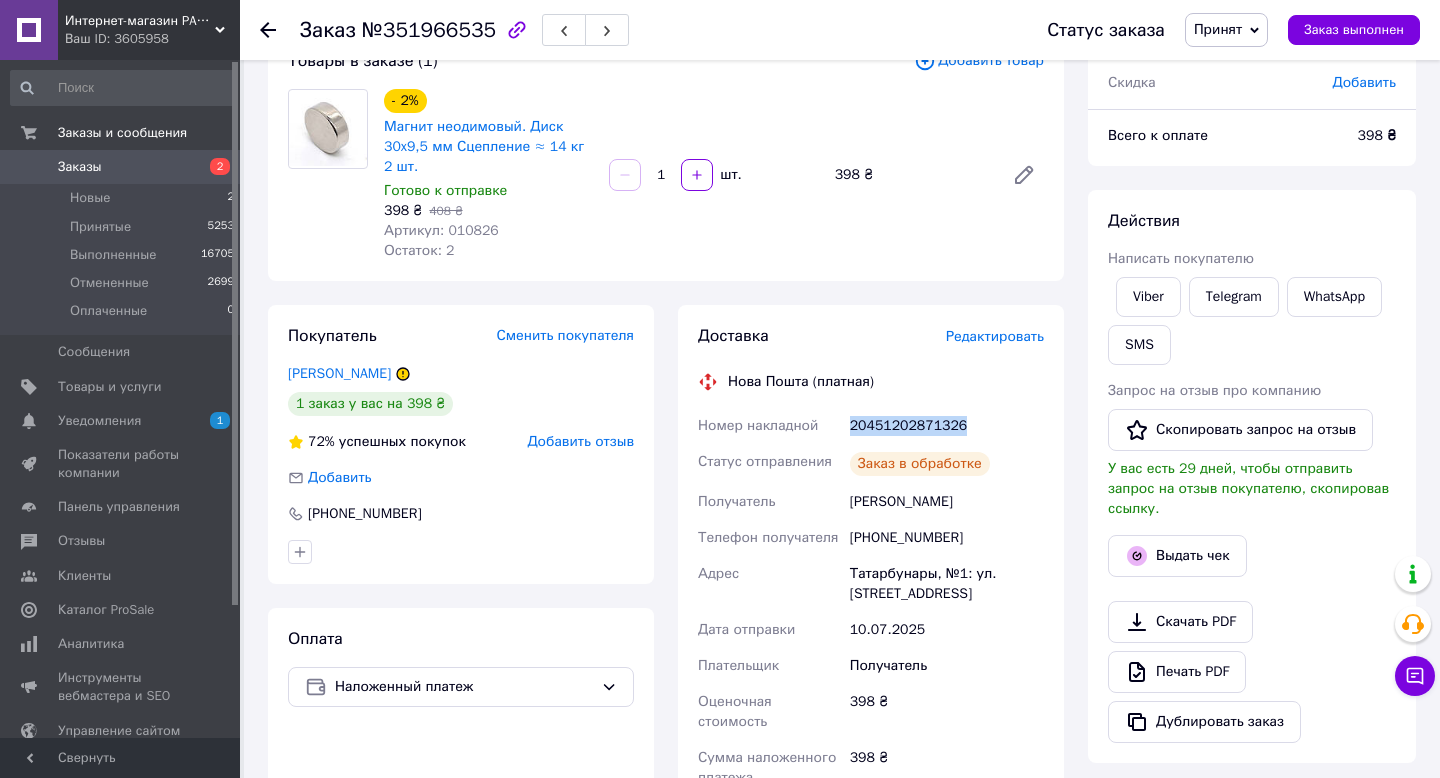 click on "20451202871326" at bounding box center (947, 426) 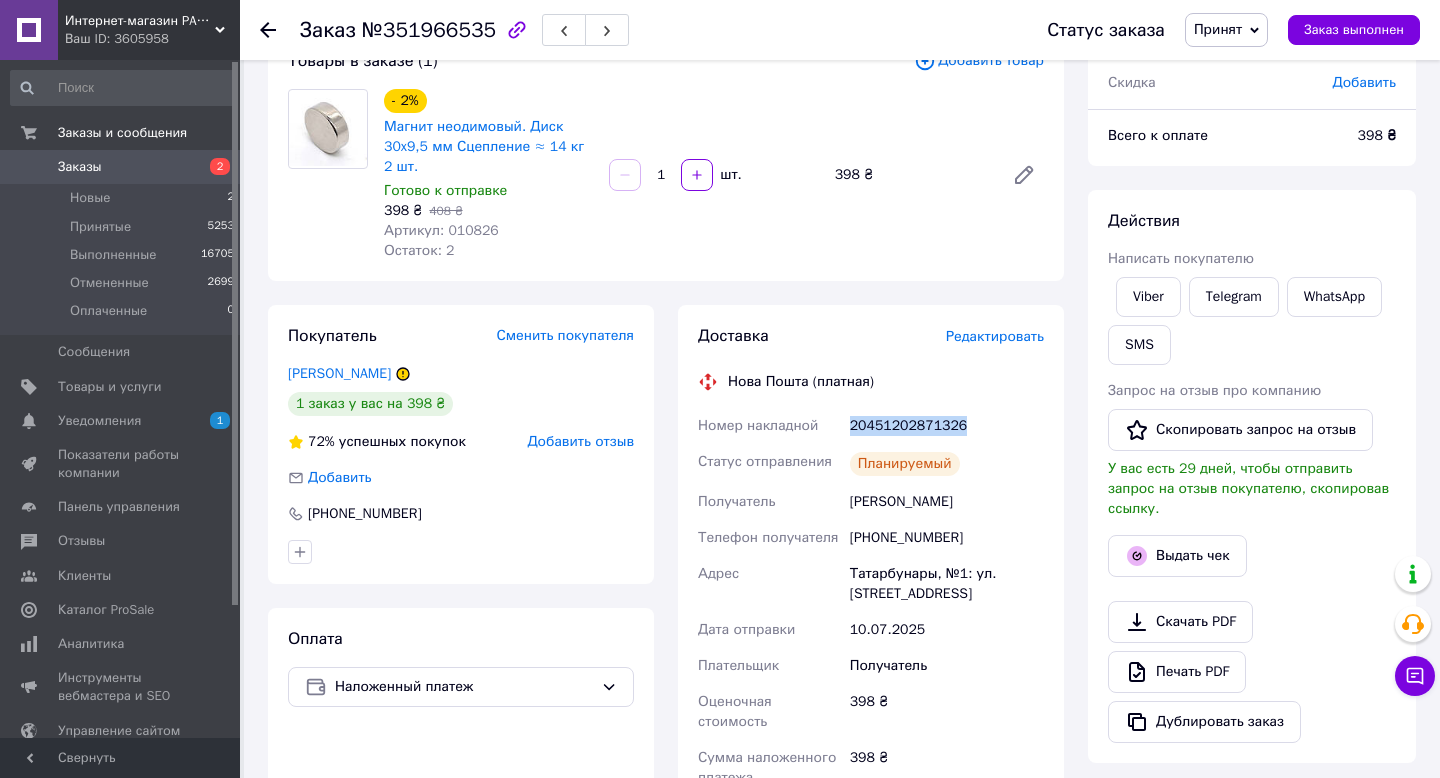 copy on "20451202871326" 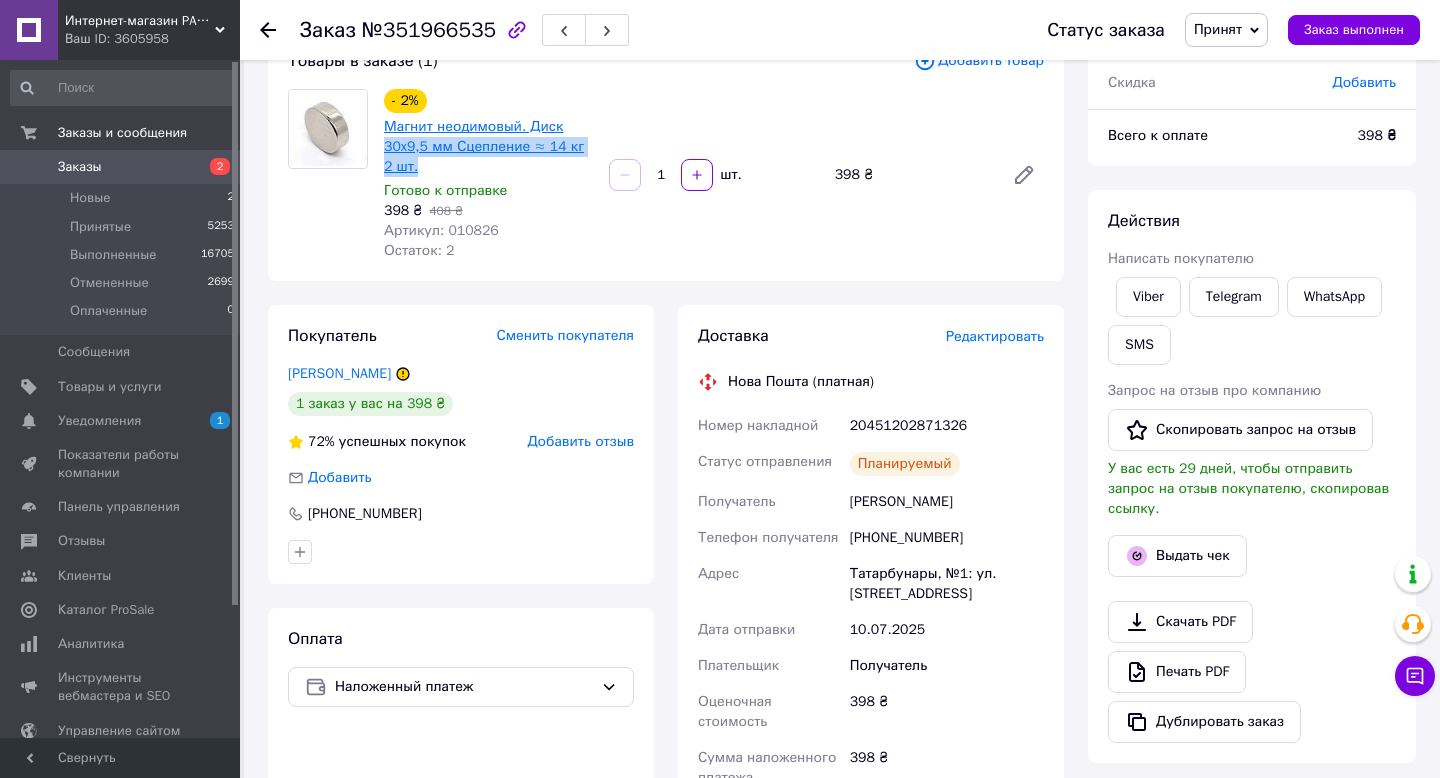 drag, startPoint x: 433, startPoint y: 165, endPoint x: 383, endPoint y: 151, distance: 51.92302 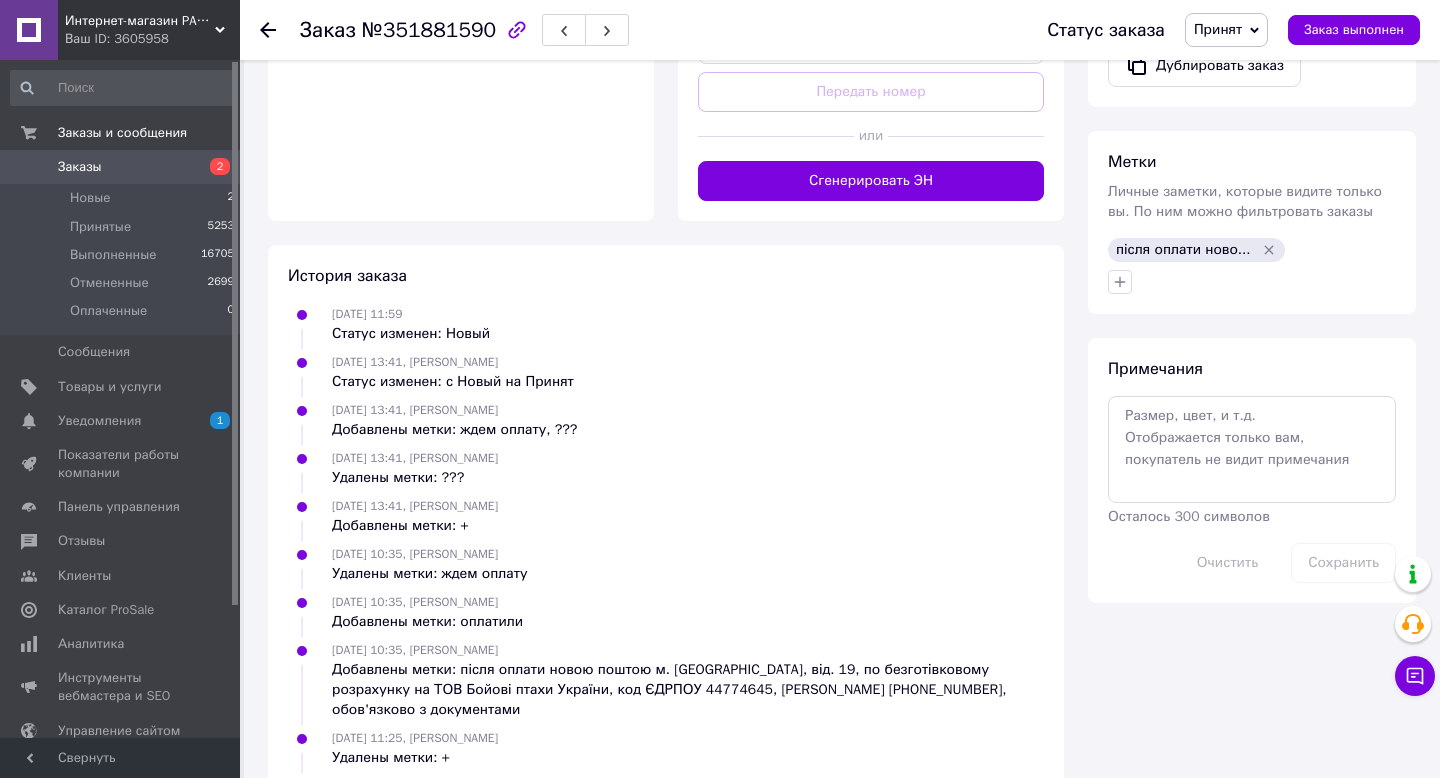 scroll, scrollTop: 880, scrollLeft: 0, axis: vertical 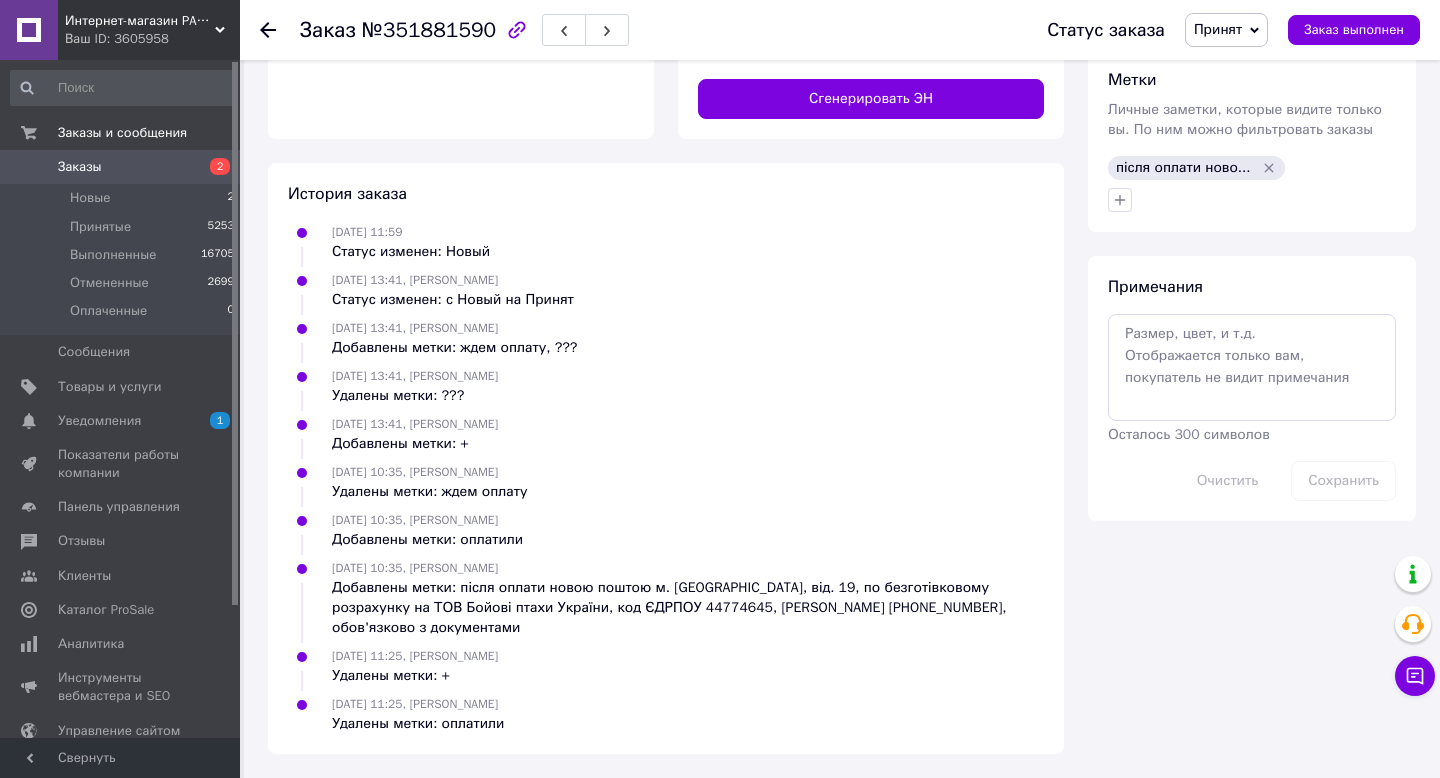 click on "Добавлены метки: після оплати новою поштою м. [GEOGRAPHIC_DATA], від. 19, по безготівковому розрахунку на ТОВ Бойові птахи України, код ЄДРПОУ 44774645, [PERSON_NAME] [PHONE_NUMBER], обов'язково з документами" at bounding box center (688, 608) 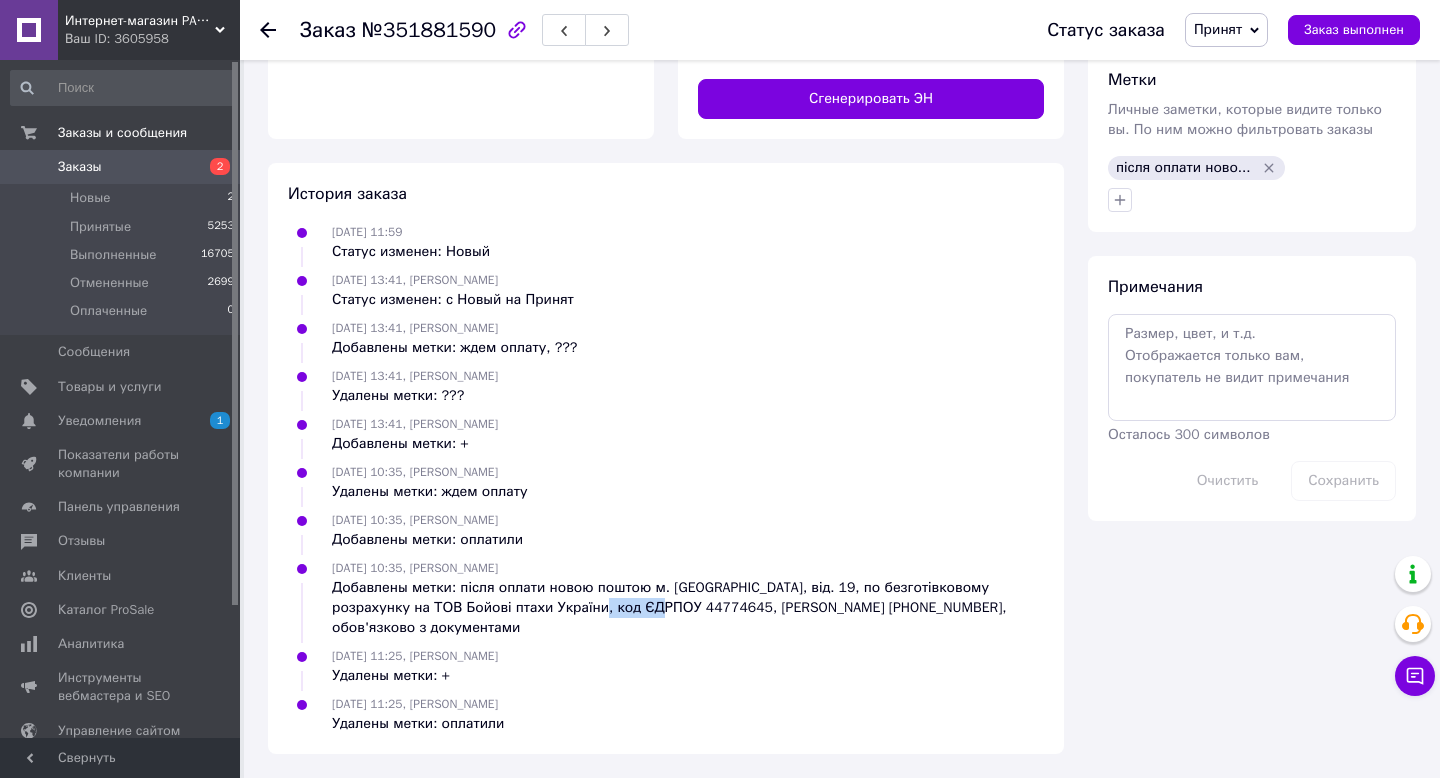 click on "Добавлены метки: після оплати новою поштою м. [GEOGRAPHIC_DATA], від. 19, по безготівковому розрахунку на ТОВ Бойові птахи України, код ЄДРПОУ 44774645, [PERSON_NAME] [PHONE_NUMBER], обов'язково з документами" at bounding box center (688, 608) 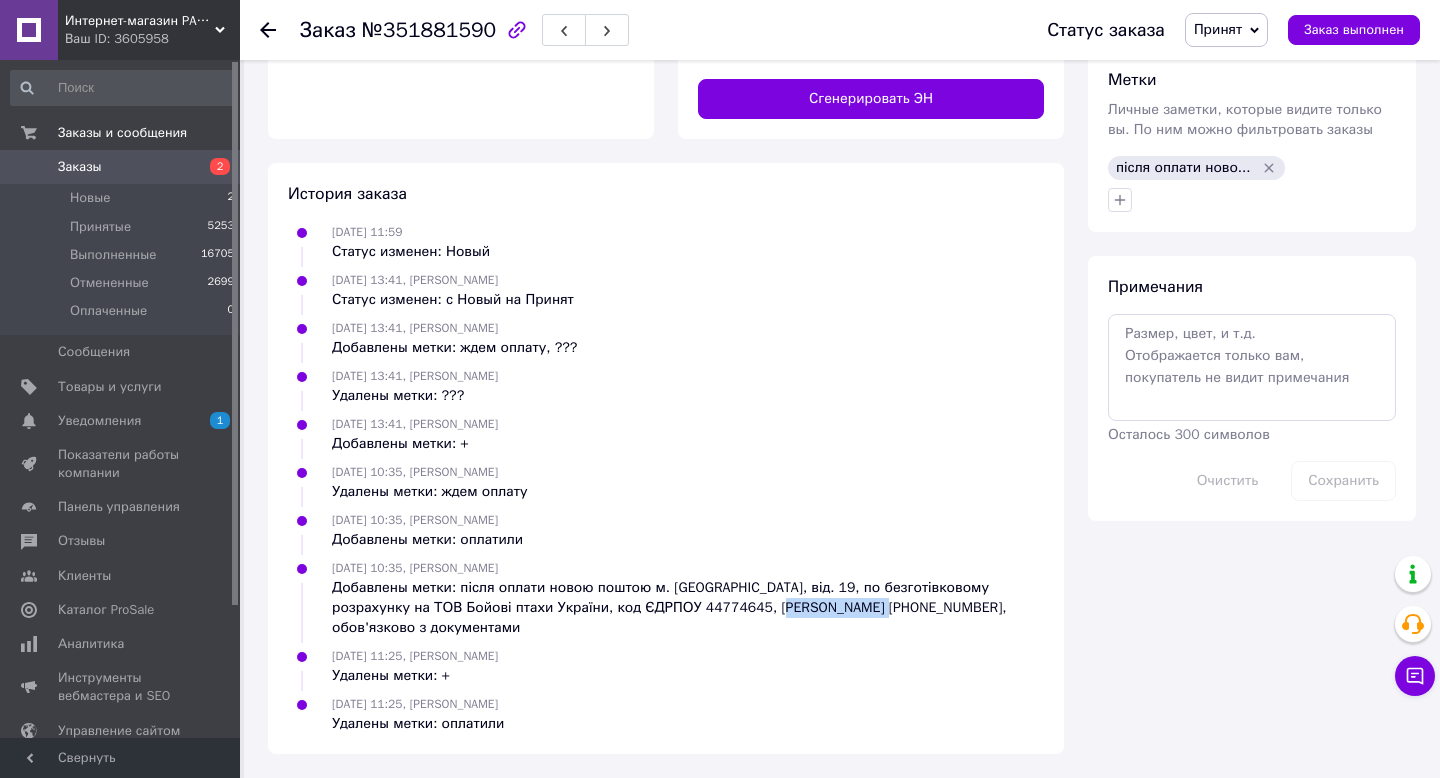 drag, startPoint x: 748, startPoint y: 608, endPoint x: 854, endPoint y: 615, distance: 106.23088 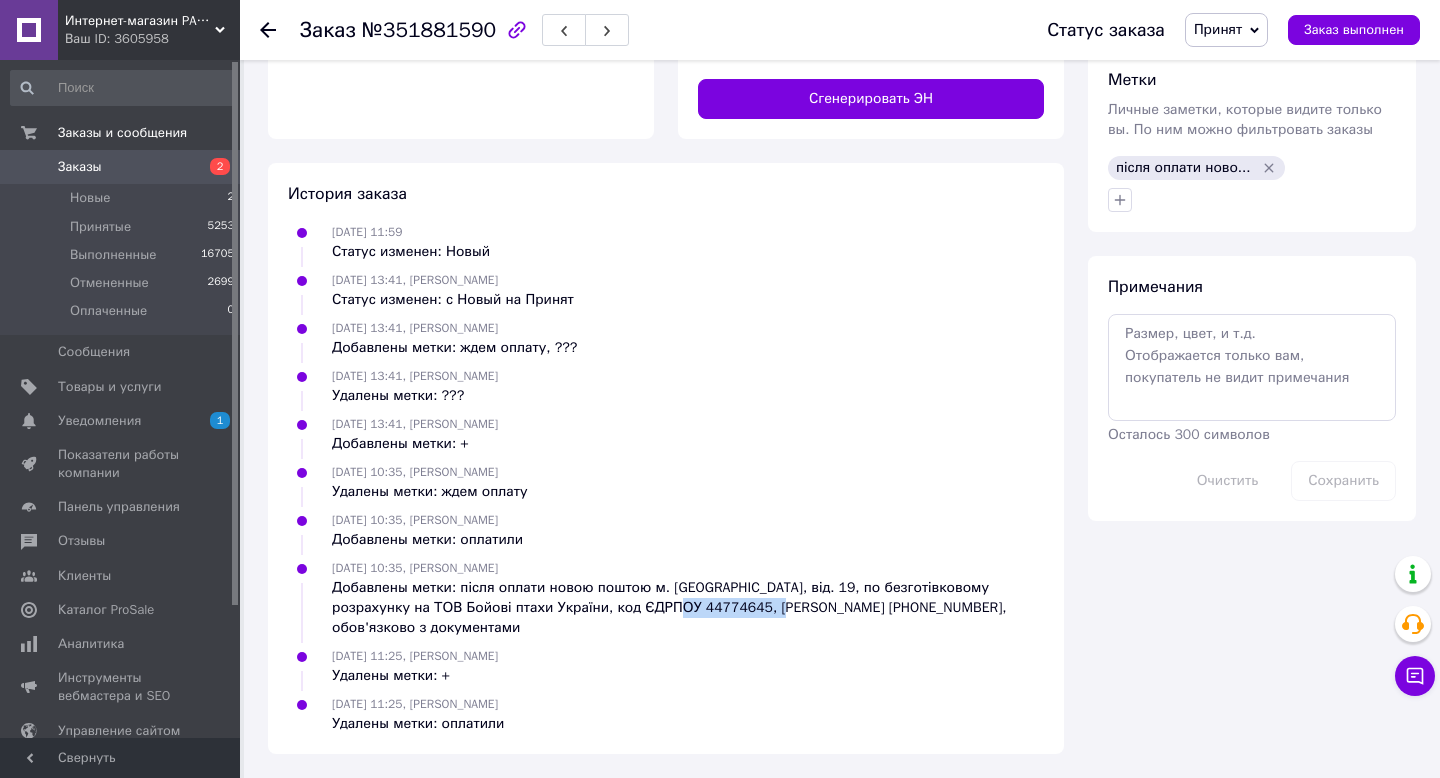 drag, startPoint x: 749, startPoint y: 608, endPoint x: 647, endPoint y: 606, distance: 102.01961 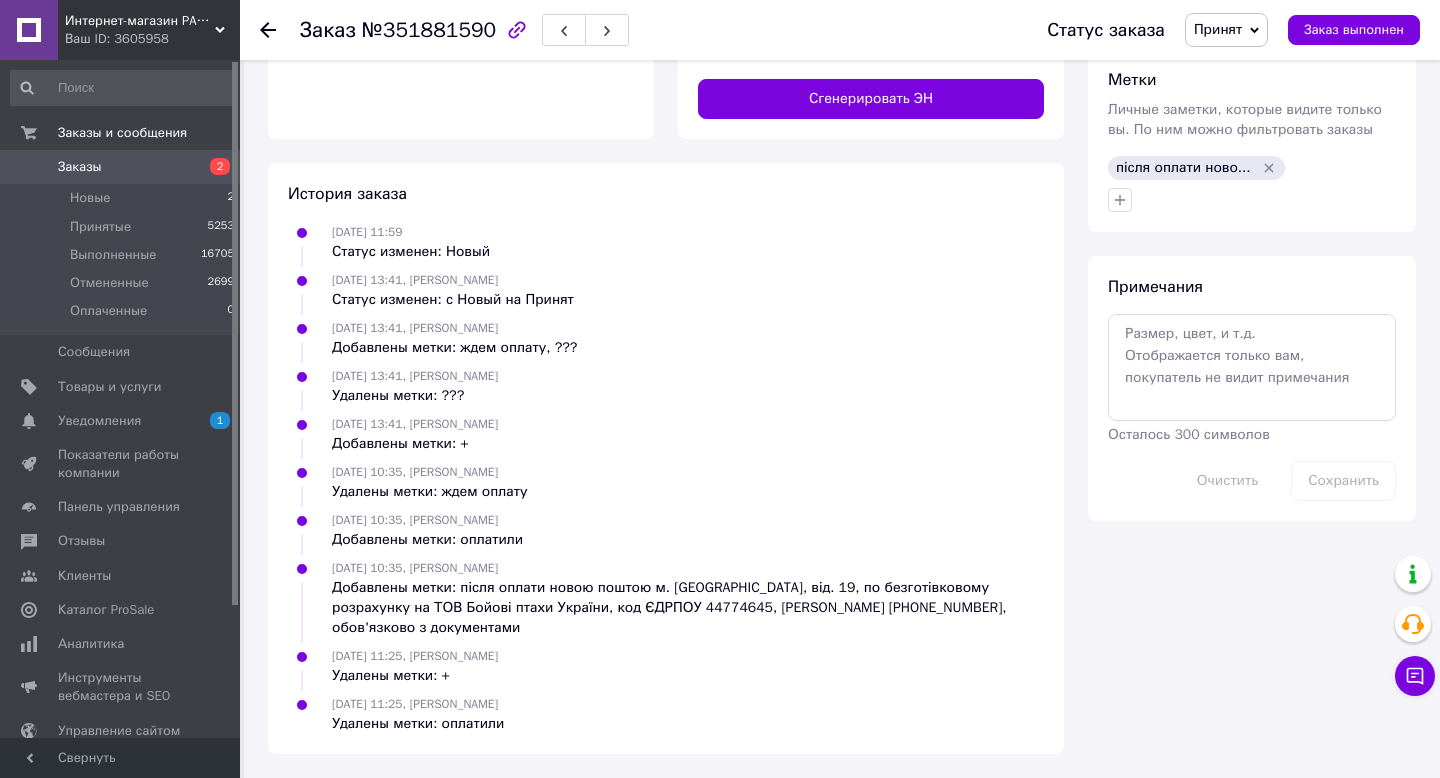 click on "Добавлены метки: після оплати новою поштою м. [GEOGRAPHIC_DATA], від. 19, по безготівковому розрахунку на ТОВ Бойові птахи України, код ЄДРПОУ 44774645, [PERSON_NAME] [PHONE_NUMBER], обов'язково з документами" at bounding box center [688, 608] 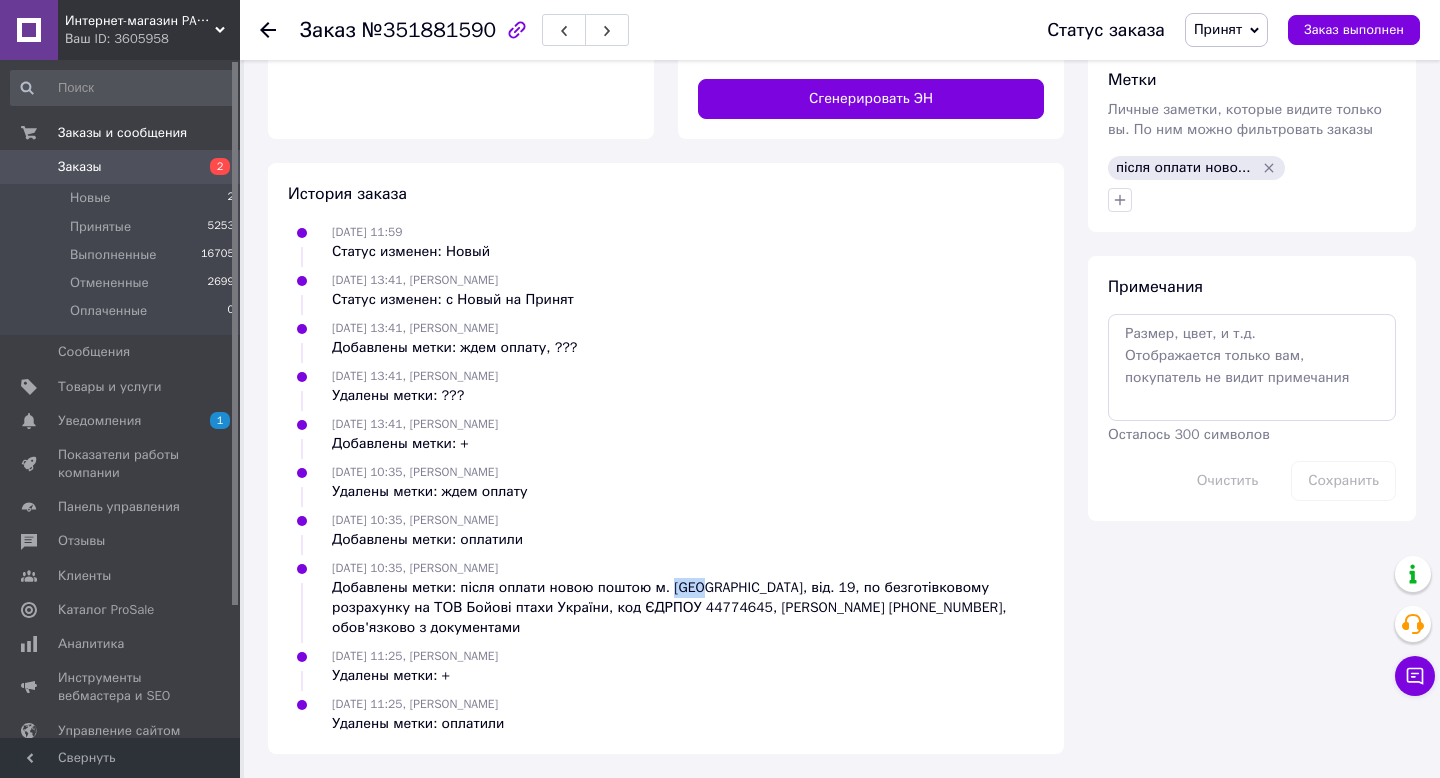 click on "Добавлены метки: після оплати новою поштою м. [GEOGRAPHIC_DATA], від. 19, по безготівковому розрахунку на ТОВ Бойові птахи України, код ЄДРПОУ 44774645, [PERSON_NAME] [PHONE_NUMBER], обов'язково з документами" at bounding box center [688, 608] 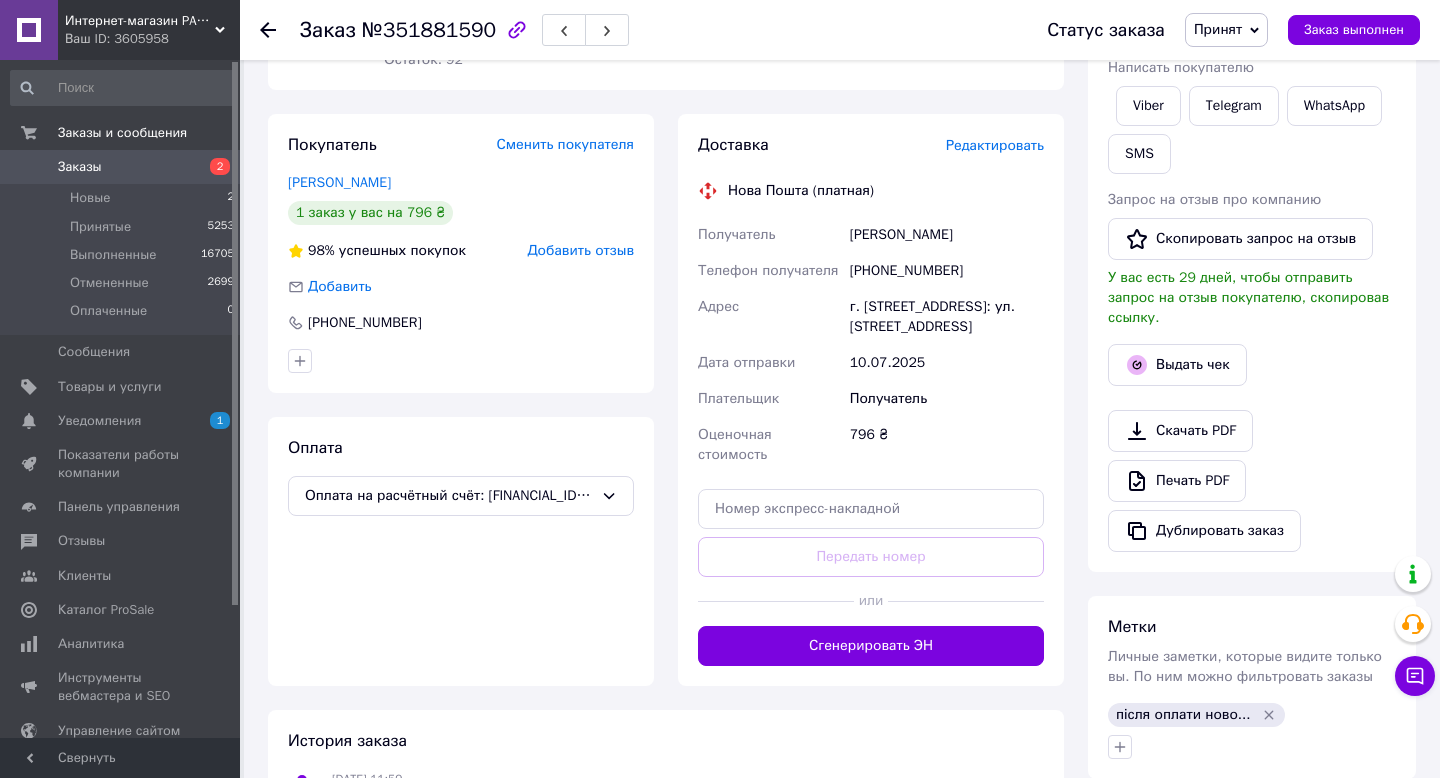 scroll, scrollTop: 351, scrollLeft: 0, axis: vertical 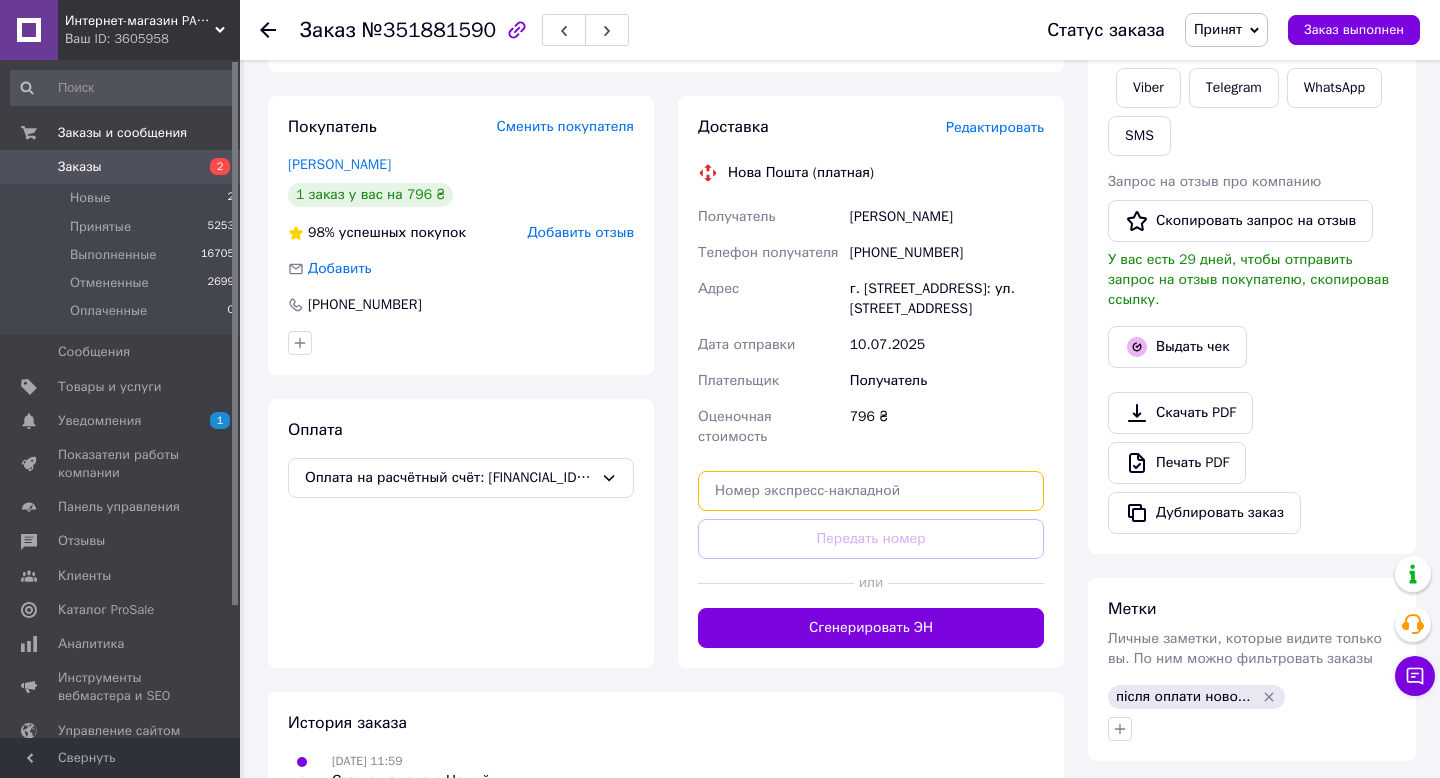 click at bounding box center (871, 491) 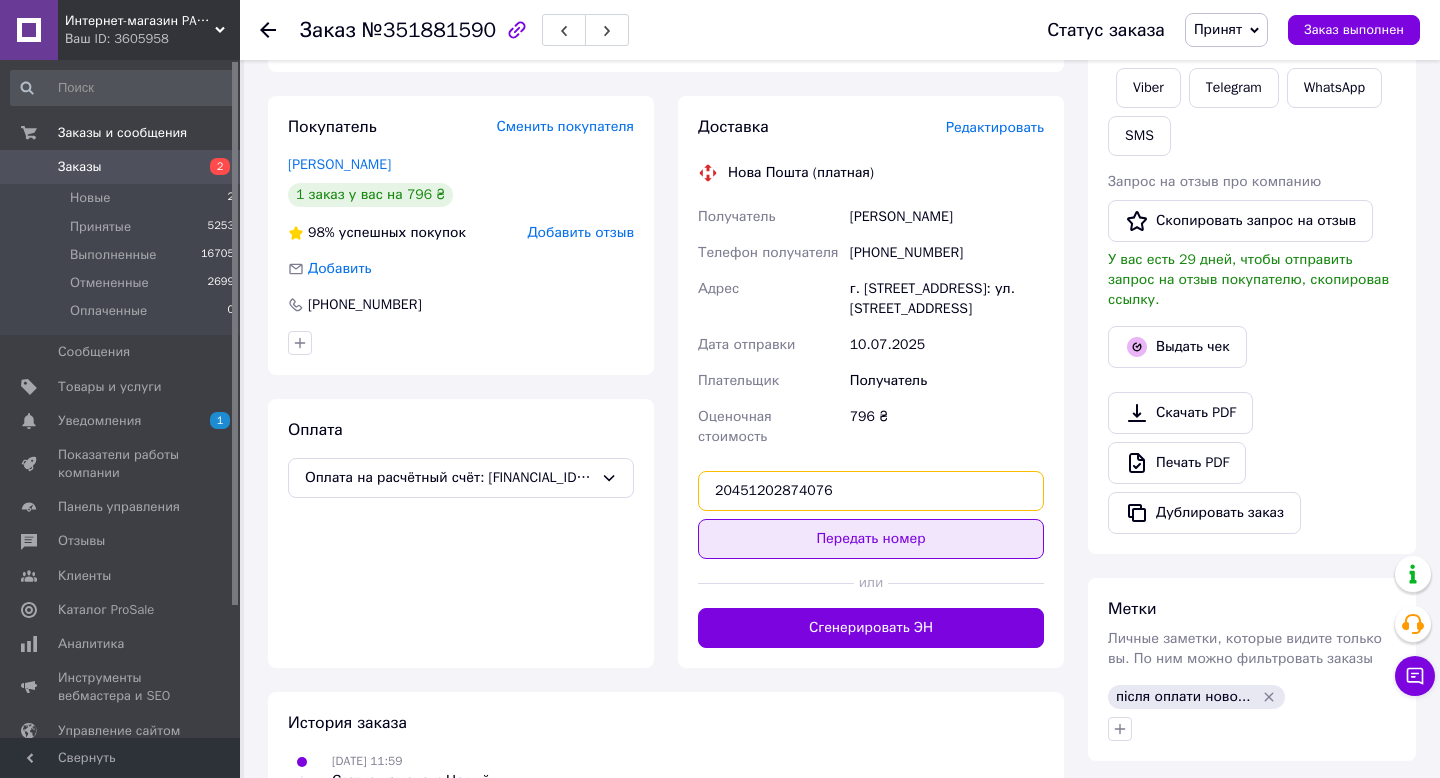 type on "20451202874076" 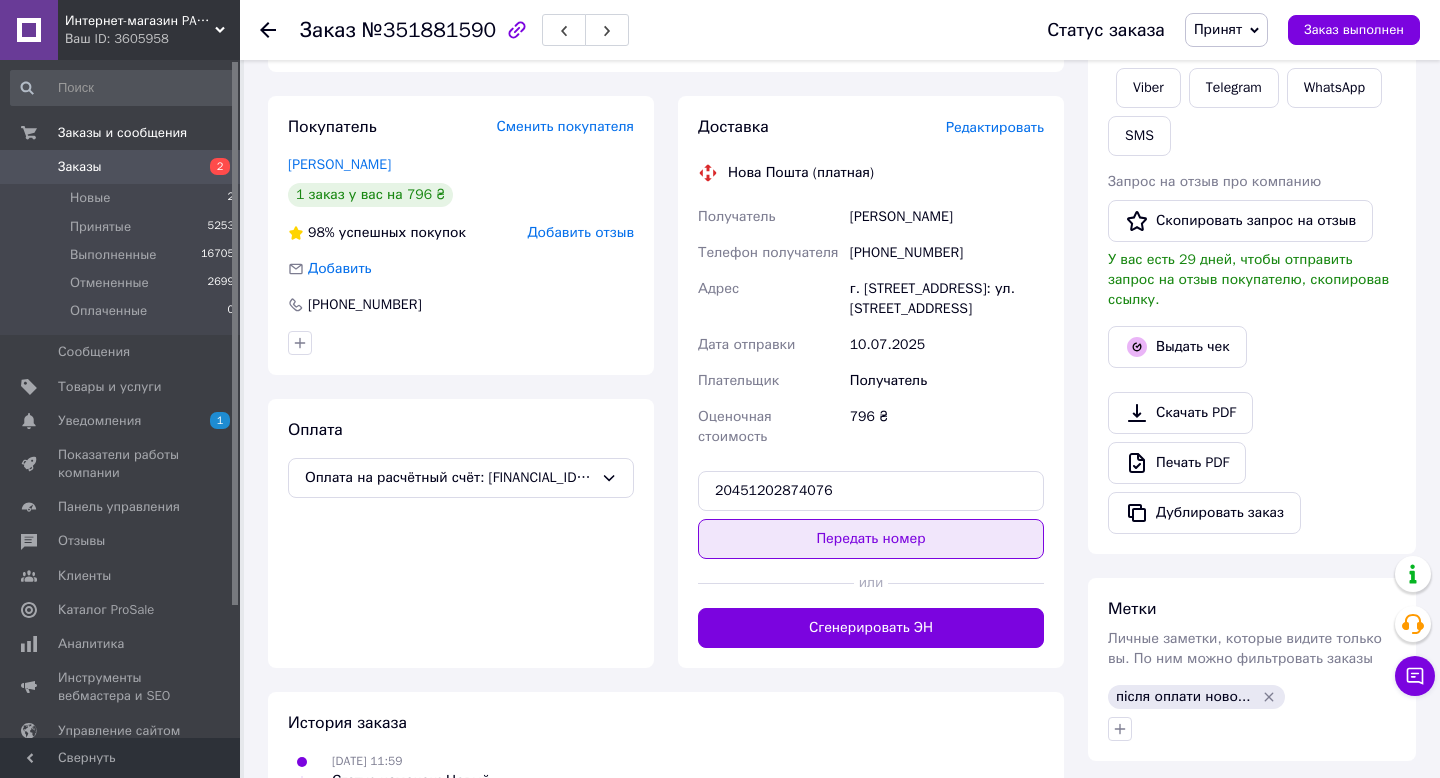 click on "Передать номер" at bounding box center [871, 539] 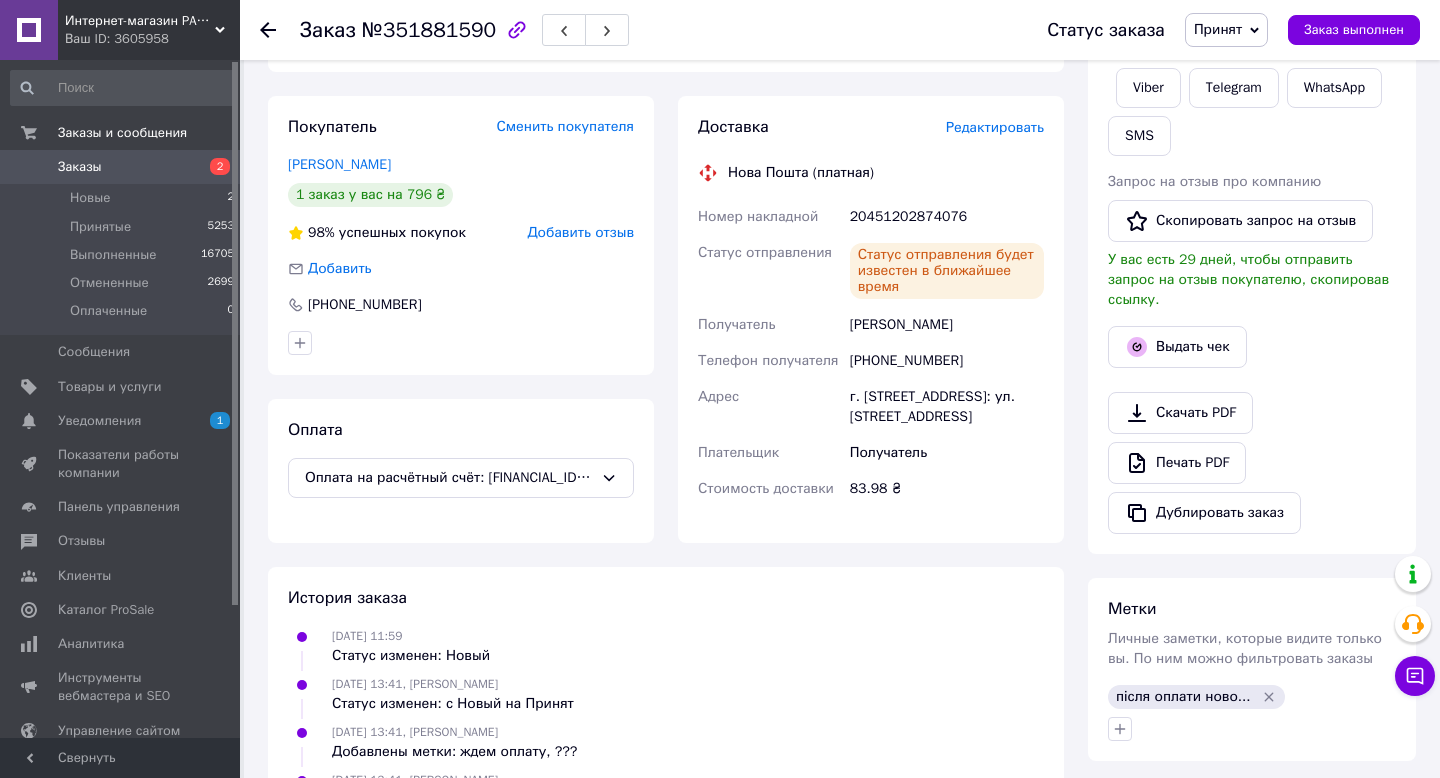 scroll, scrollTop: 0, scrollLeft: 0, axis: both 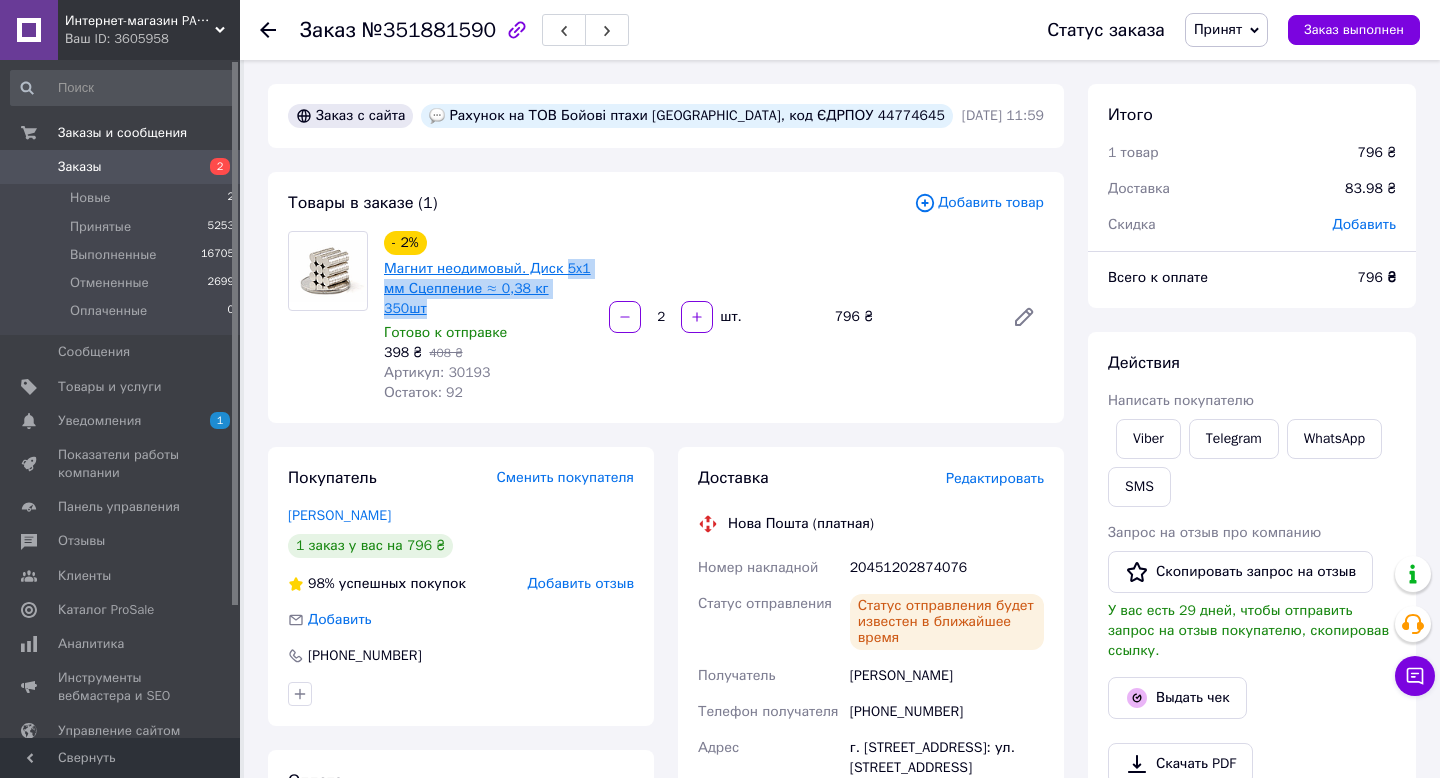 drag, startPoint x: 446, startPoint y: 303, endPoint x: 570, endPoint y: 271, distance: 128.06248 